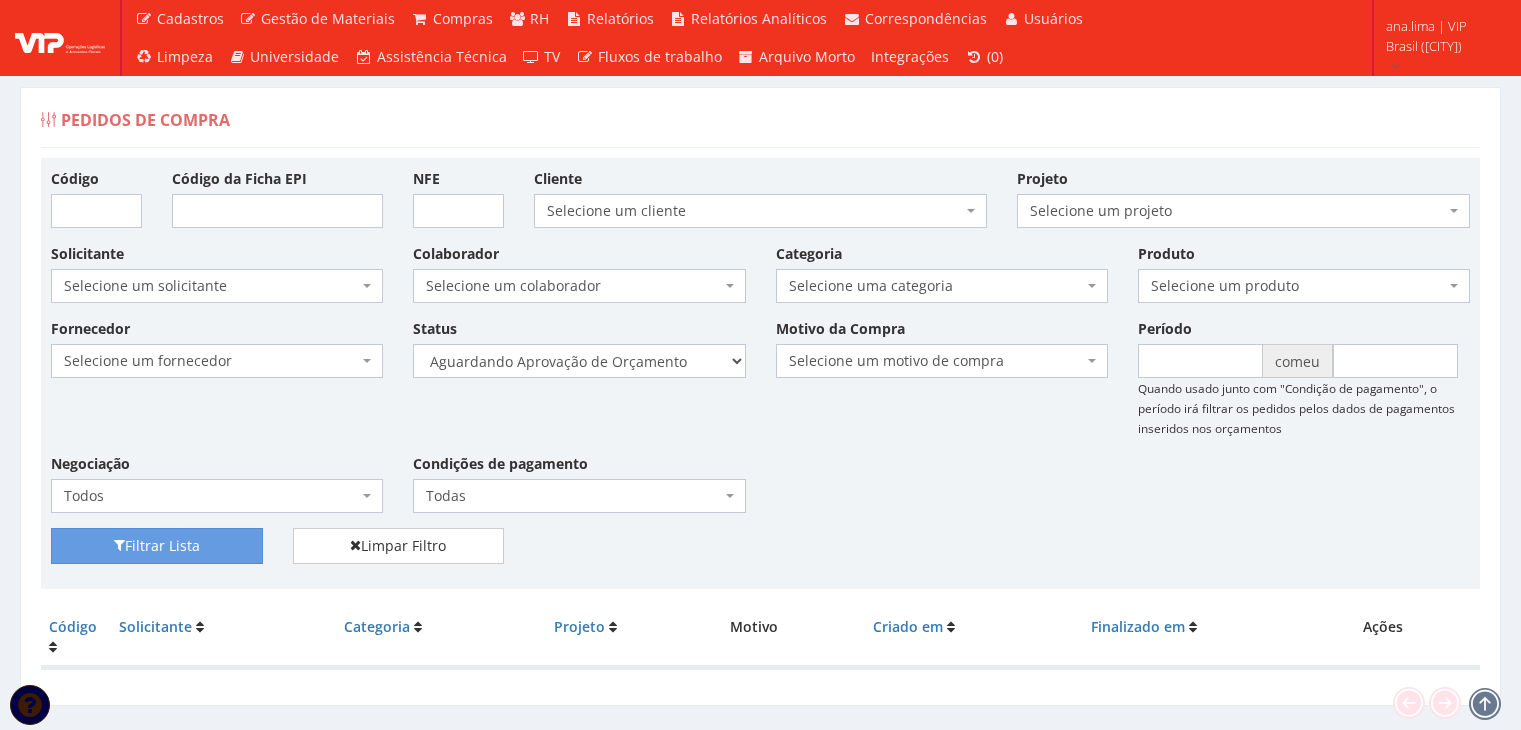 scroll, scrollTop: 0, scrollLeft: 0, axis: both 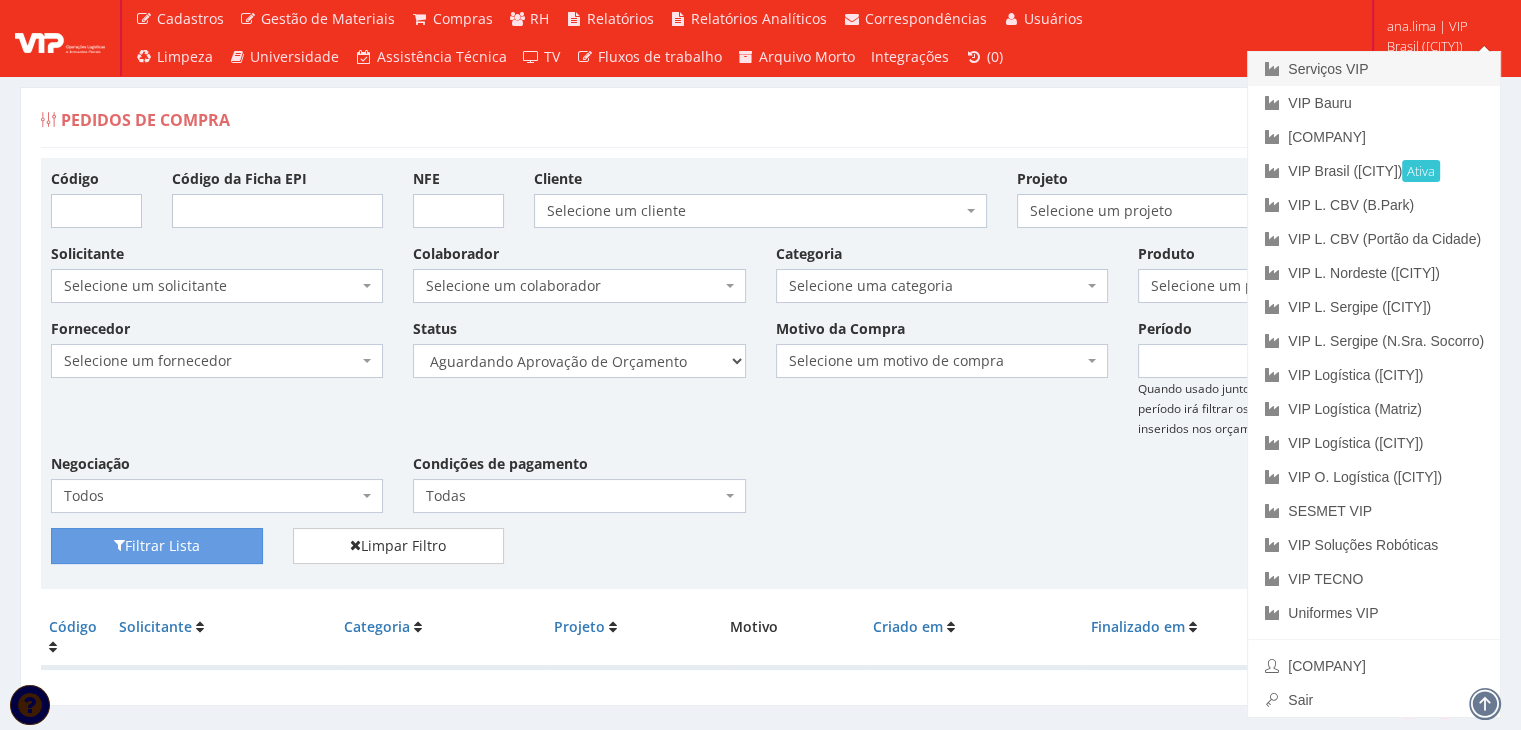 click on "Serviços VIP" at bounding box center (1328, 69) 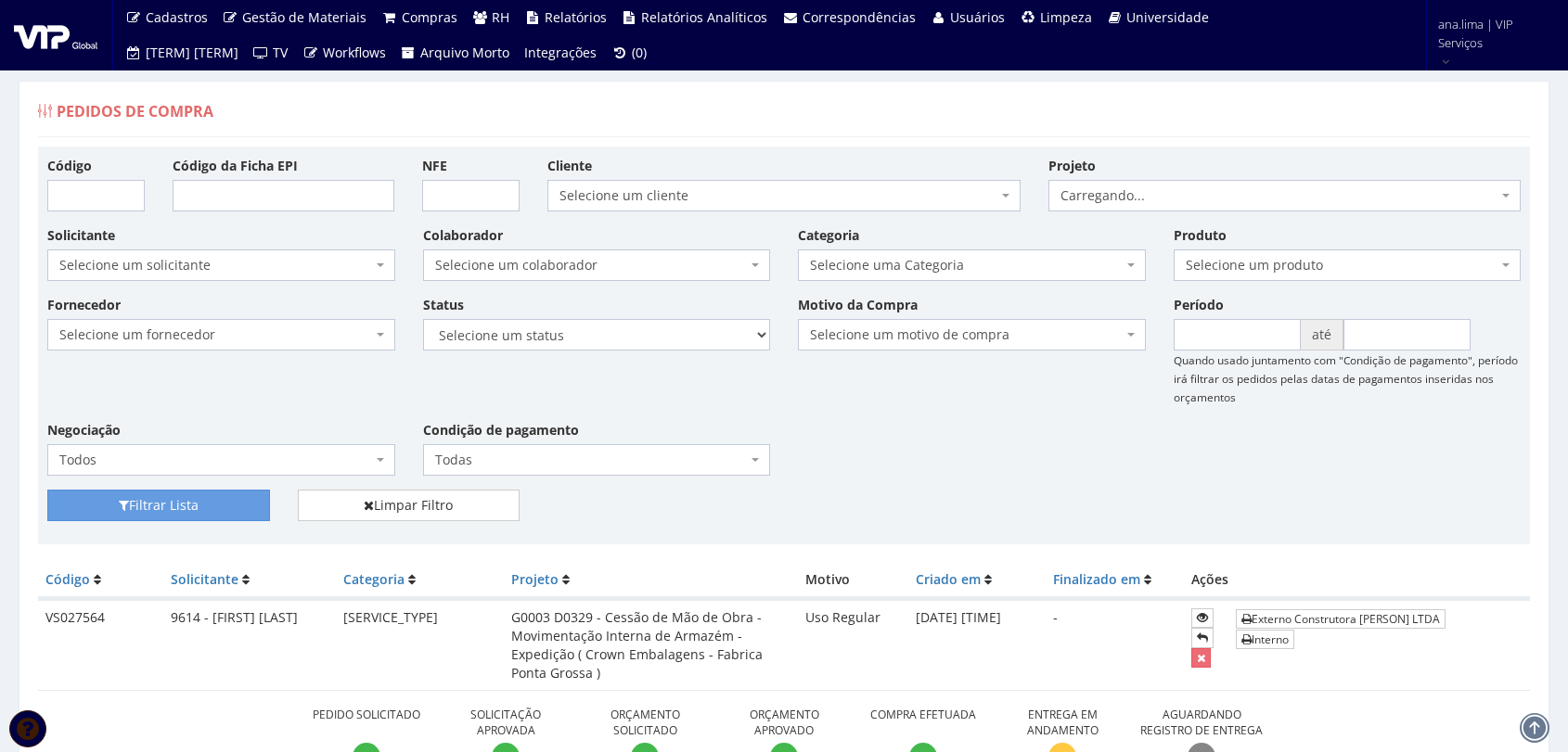 scroll, scrollTop: 0, scrollLeft: 0, axis: both 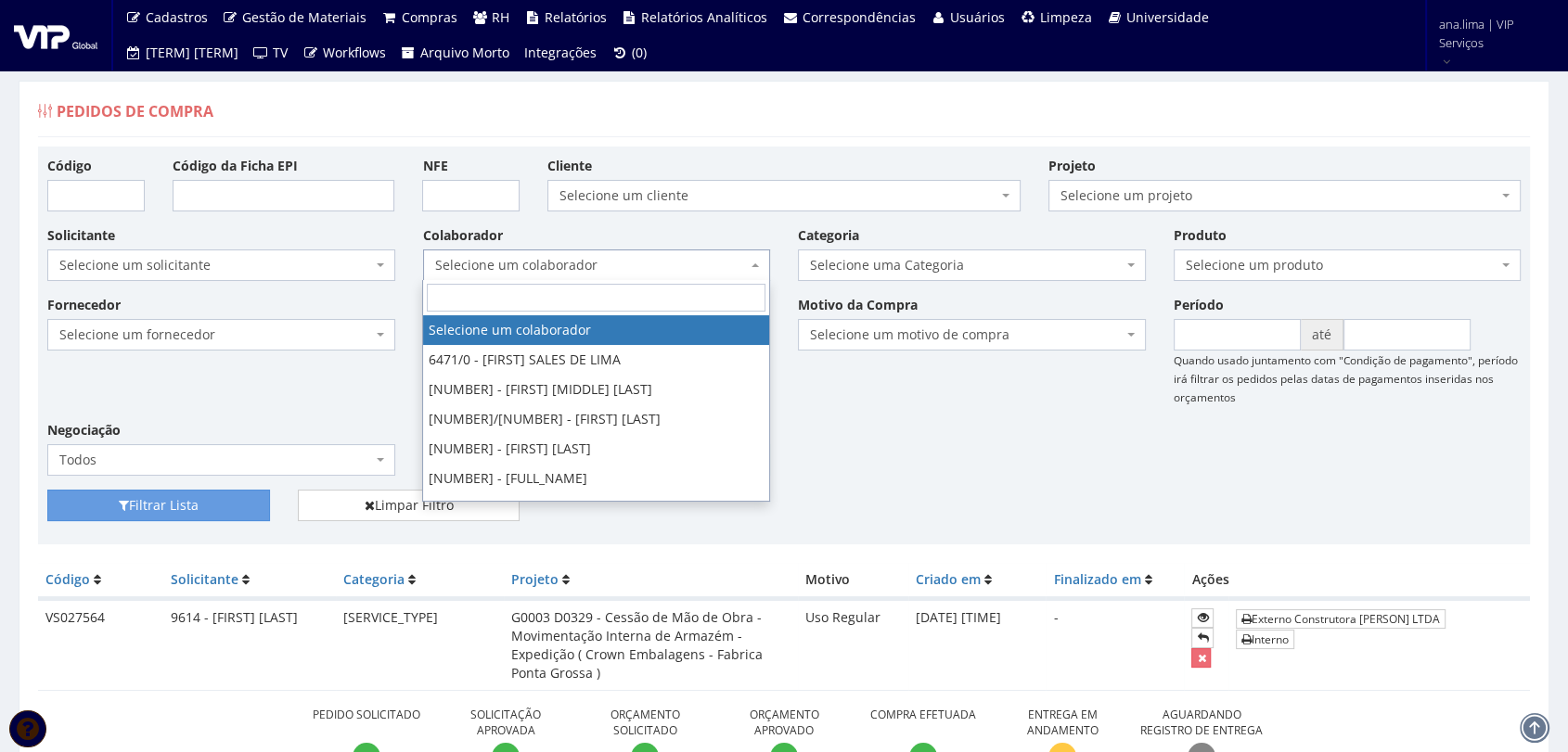 click on "Selecione um colaborador" at bounding box center (591, 265) 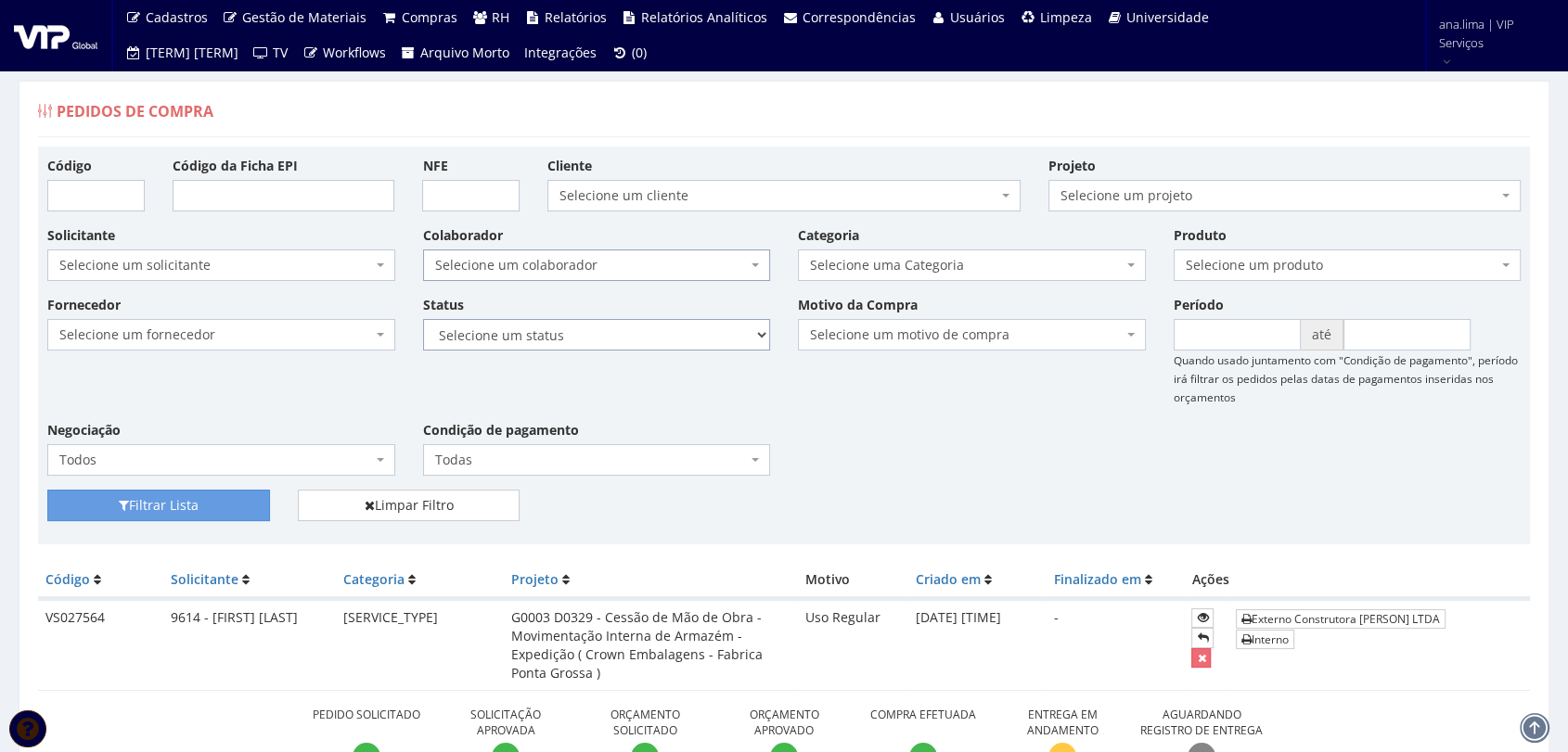 click on "Selecione um status Cancelado Aguardando Aprovação Diretoria Pedido Aprovado Aguardando Aprovação de Orçamento Orçamento Aprovado Compra Efetuada Entrega Efetuada Entrega Registrada" at bounding box center [597, 335] 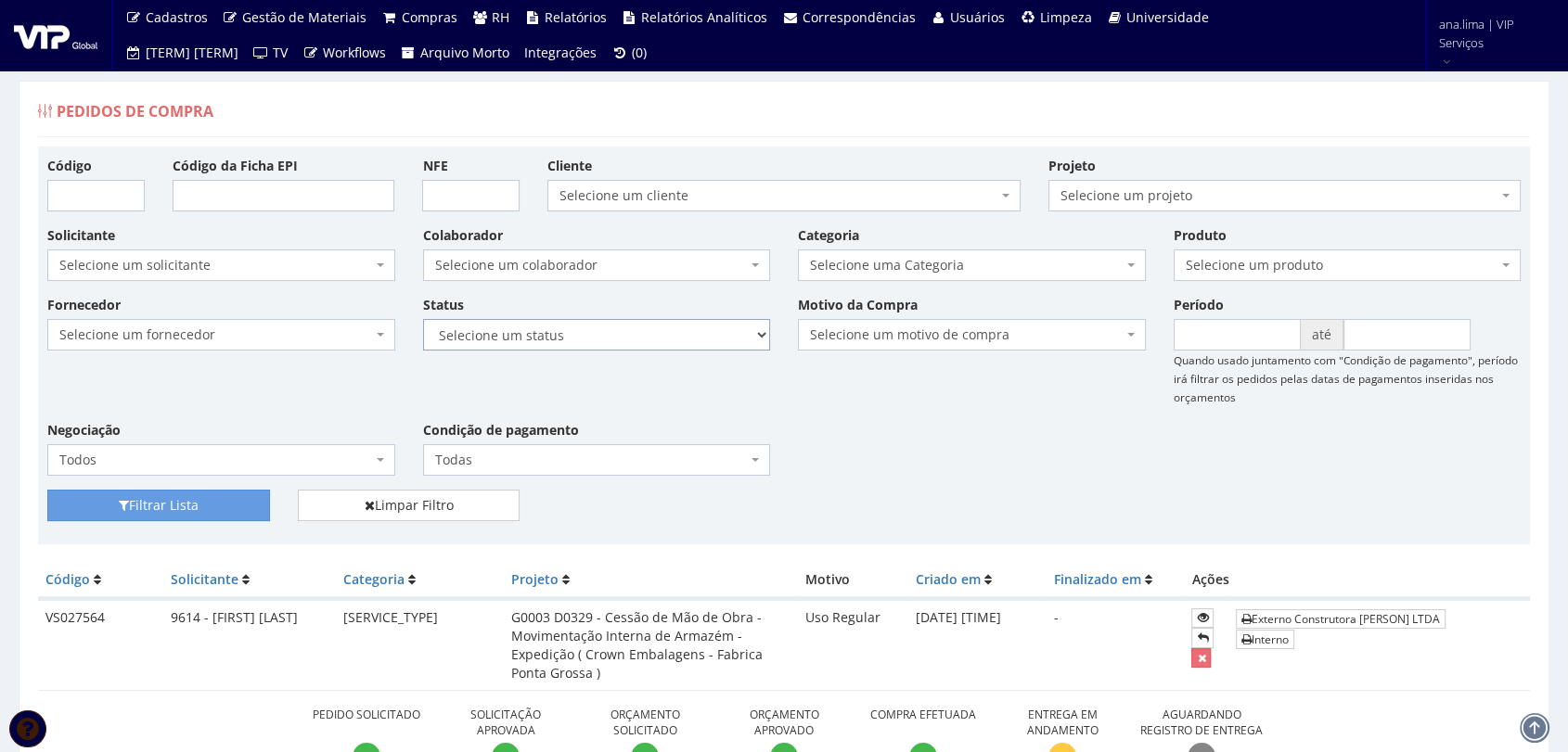 select on "1" 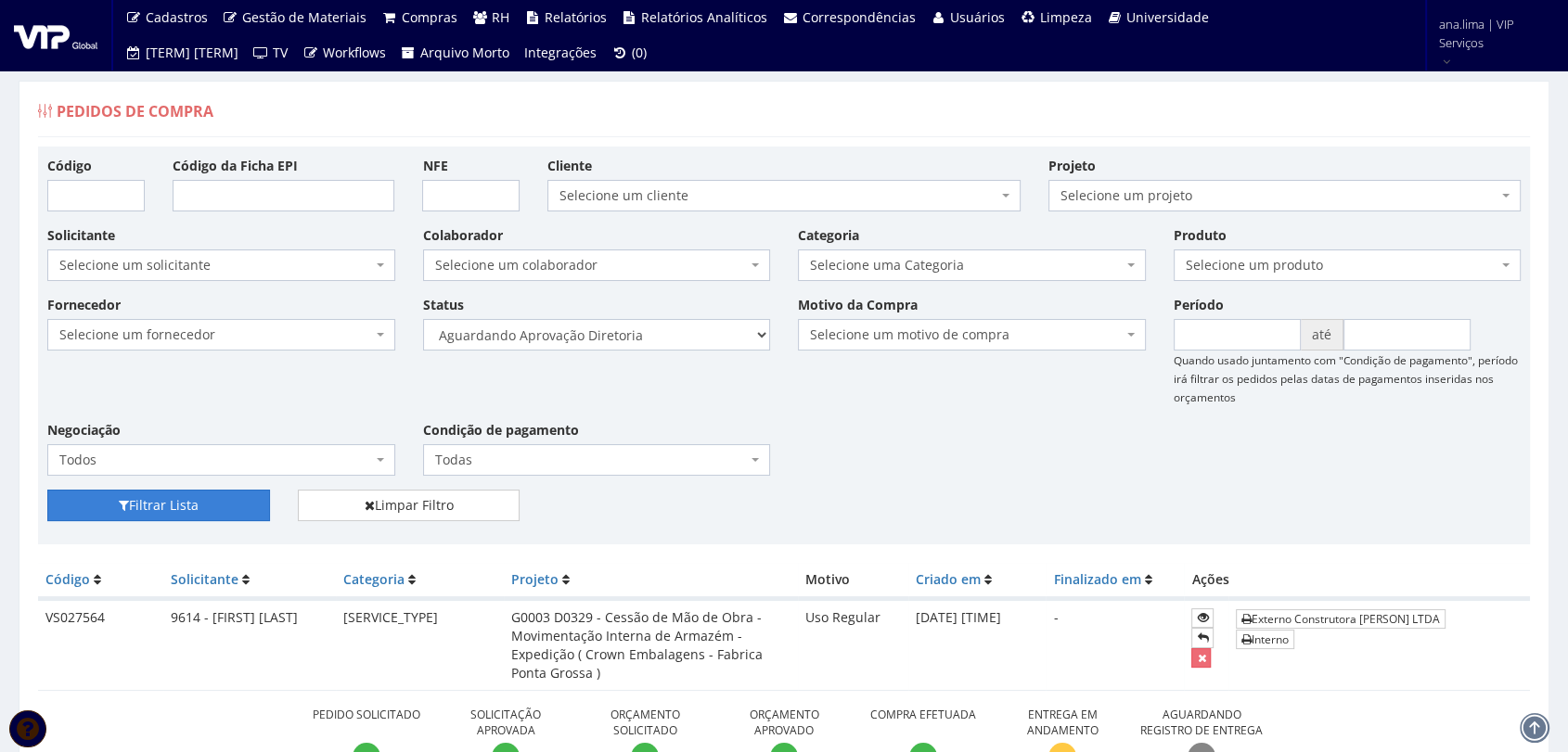 click at bounding box center (123, 505) 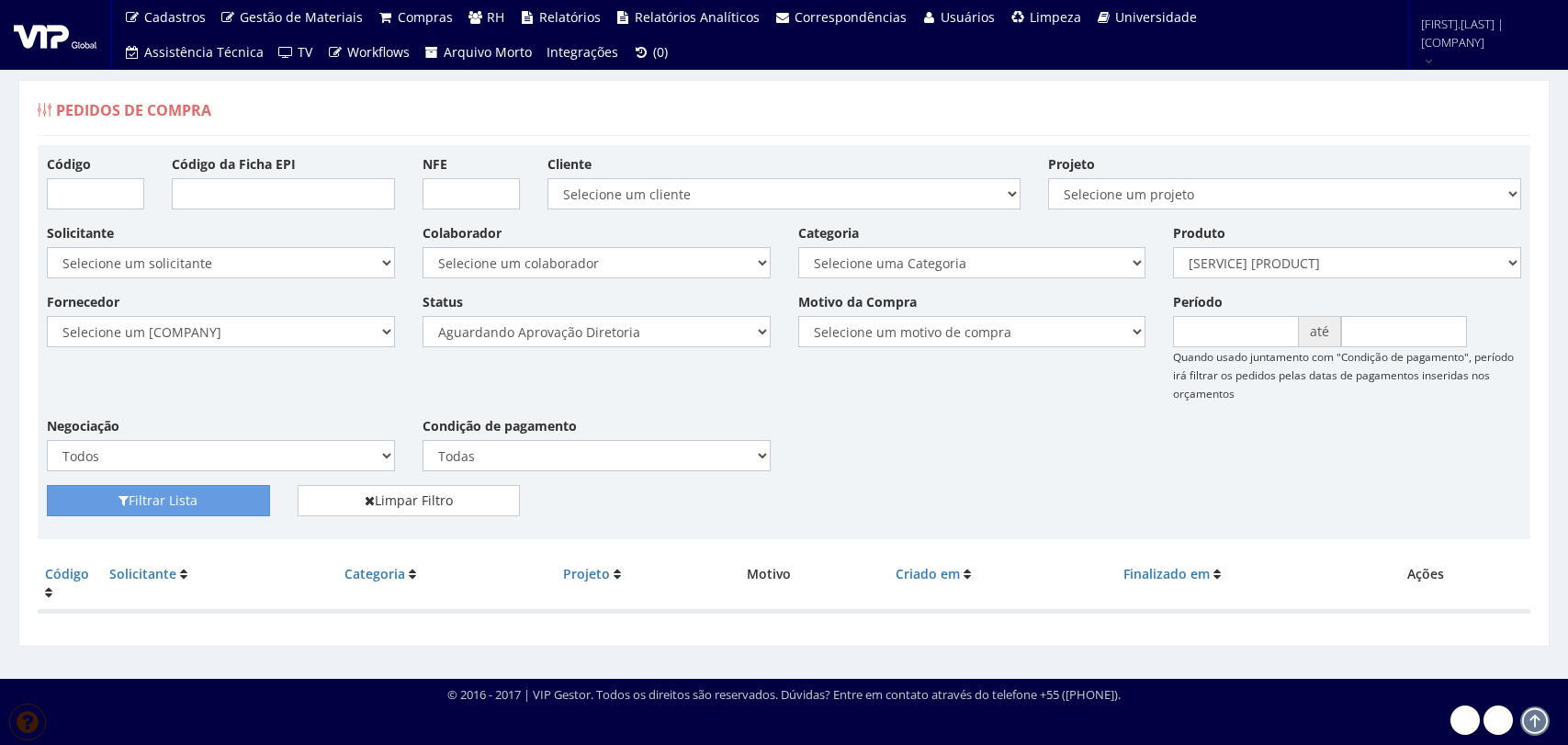 scroll, scrollTop: 0, scrollLeft: 0, axis: both 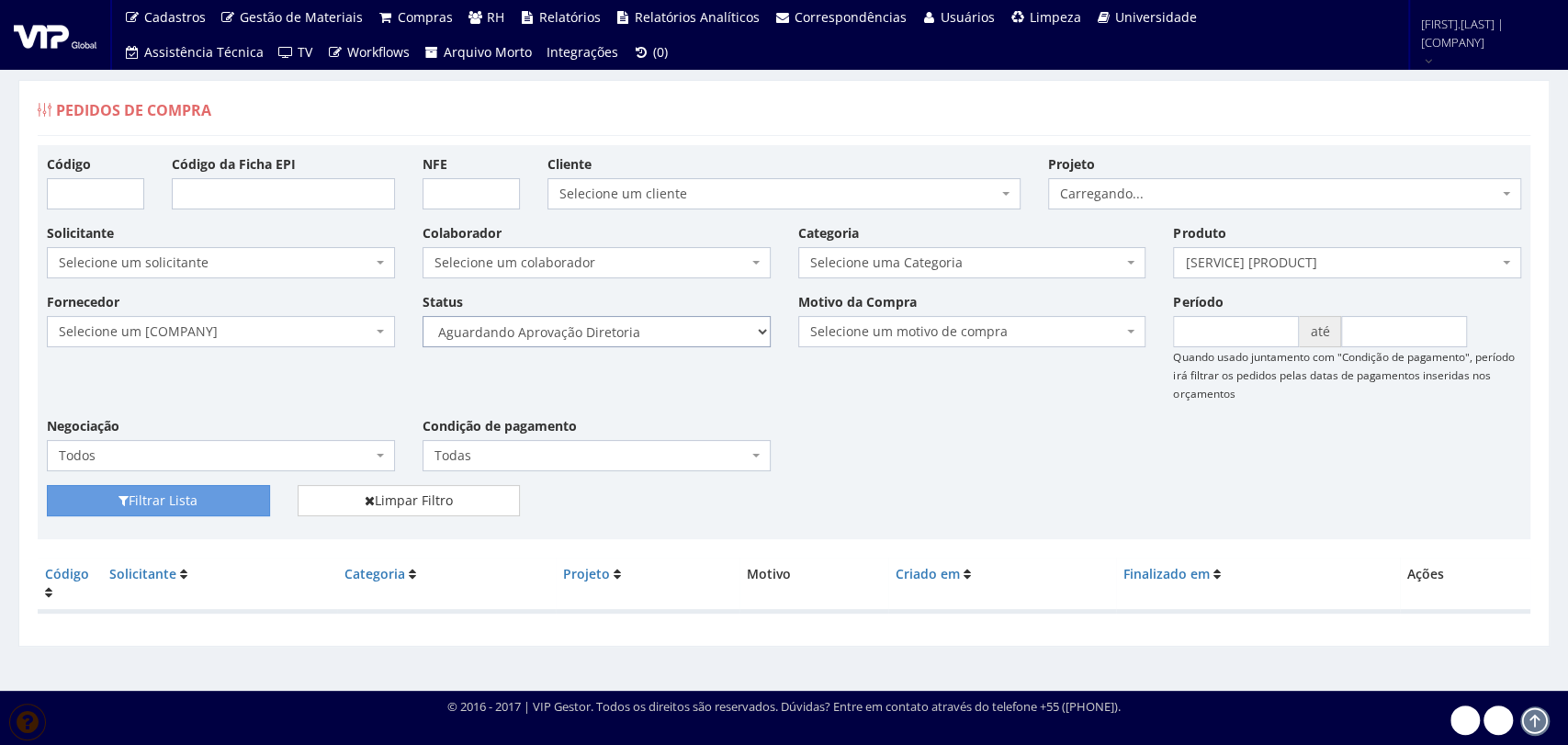 click on "Selecione um status Cancelado Aguardando Aprovação Diretoria Pedido Aprovado Aguardando Aprovação de Orçamento Orçamento Aprovado Compra Efetuada Entrega Efetuada Entrega Registrada" at bounding box center [596, 332] 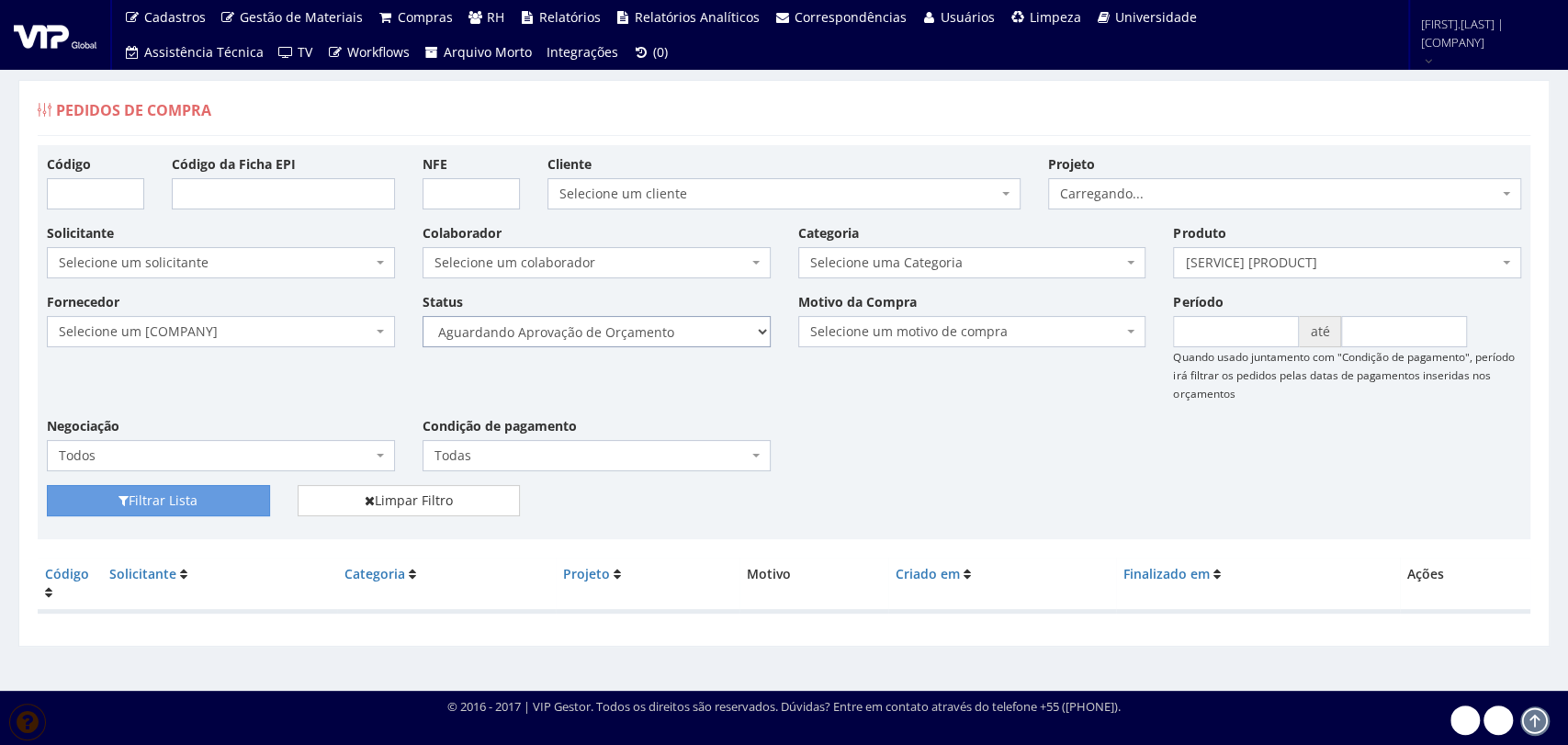 click on "Selecione um status Cancelado Aguardando Aprovação Diretoria Pedido Aprovado Aguardando Aprovação de Orçamento Orçamento Aprovado Compra Efetuada Entrega Efetuada Entrega Registrada" at bounding box center (596, 332) 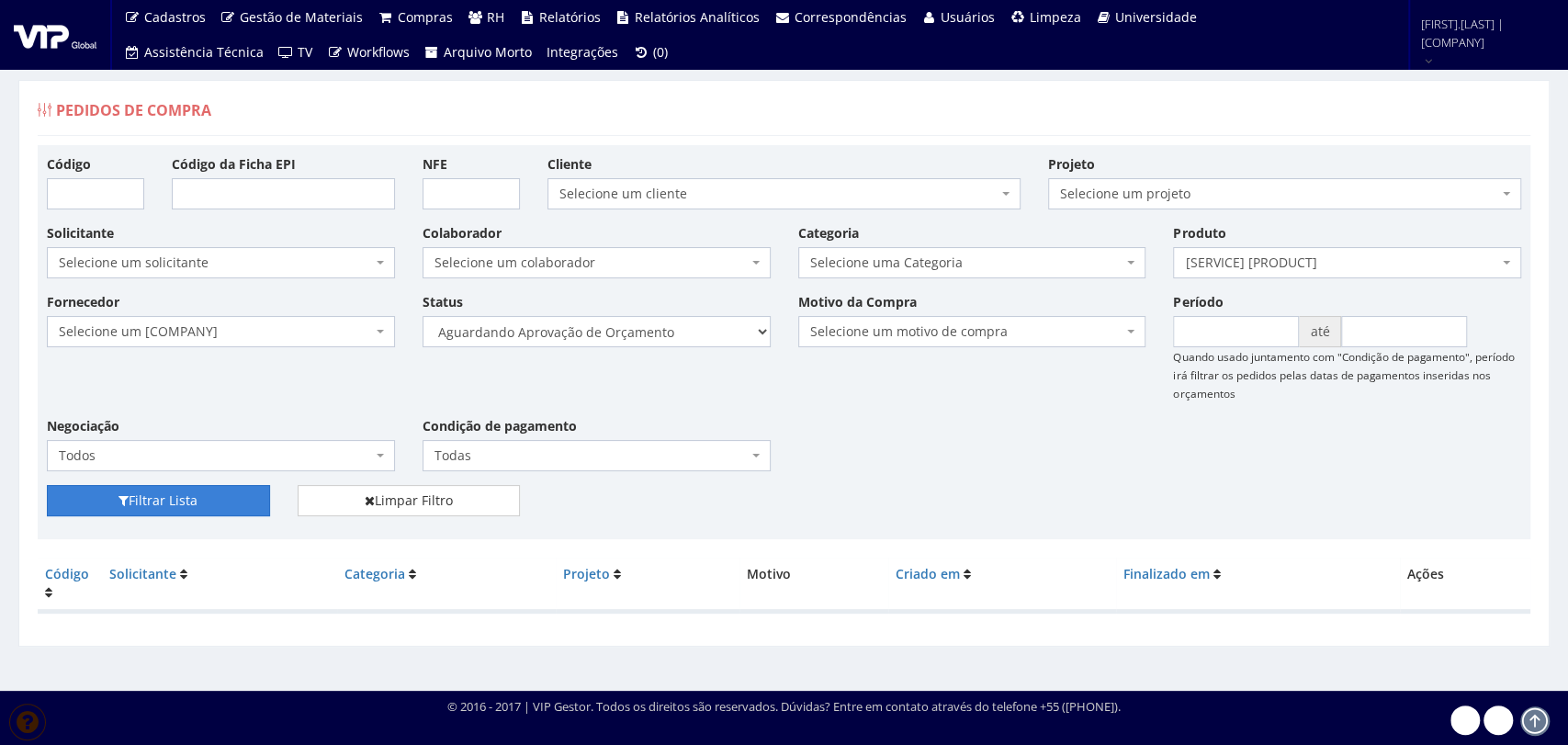 click on "Filtrar Lista" at bounding box center (158, 501) 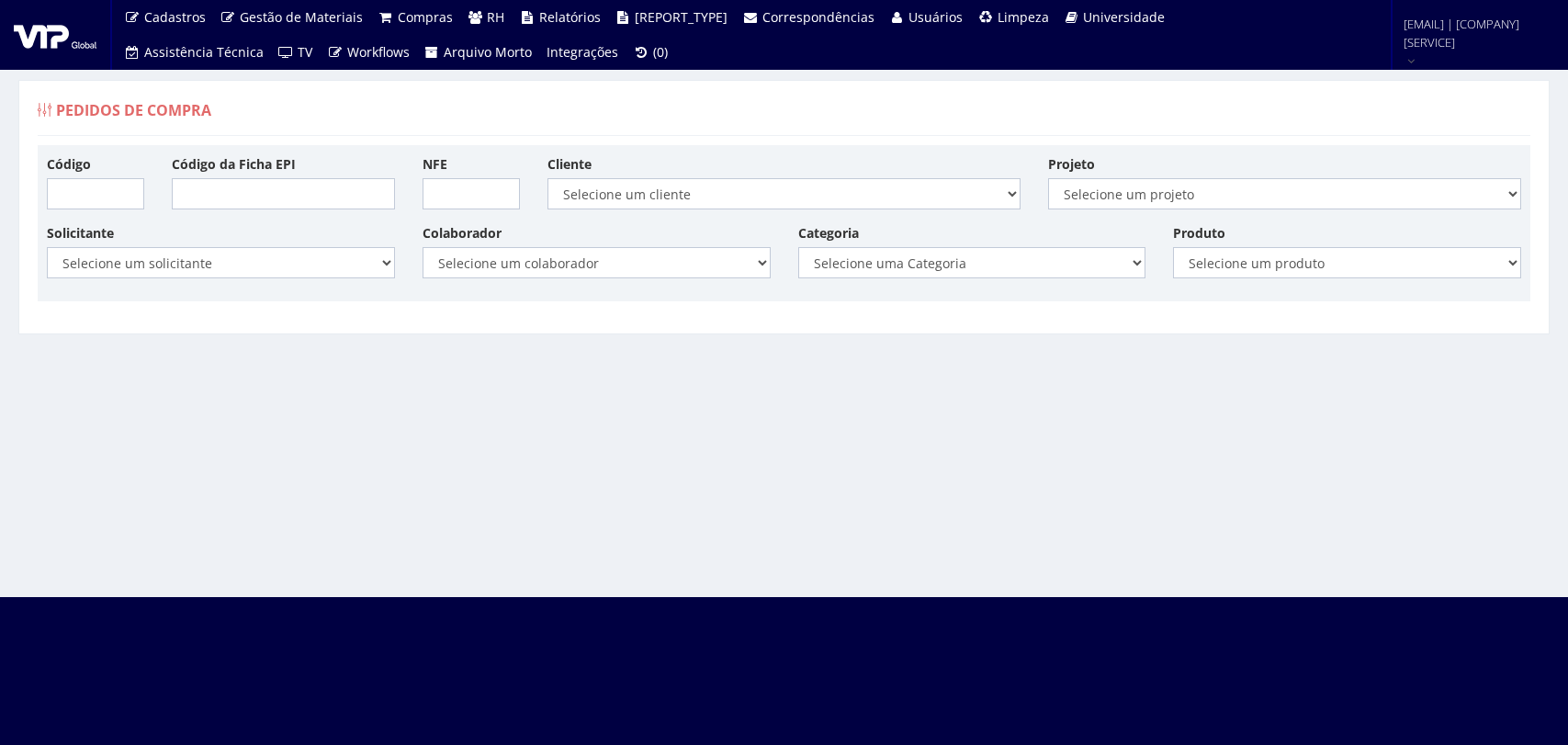 scroll, scrollTop: 0, scrollLeft: 0, axis: both 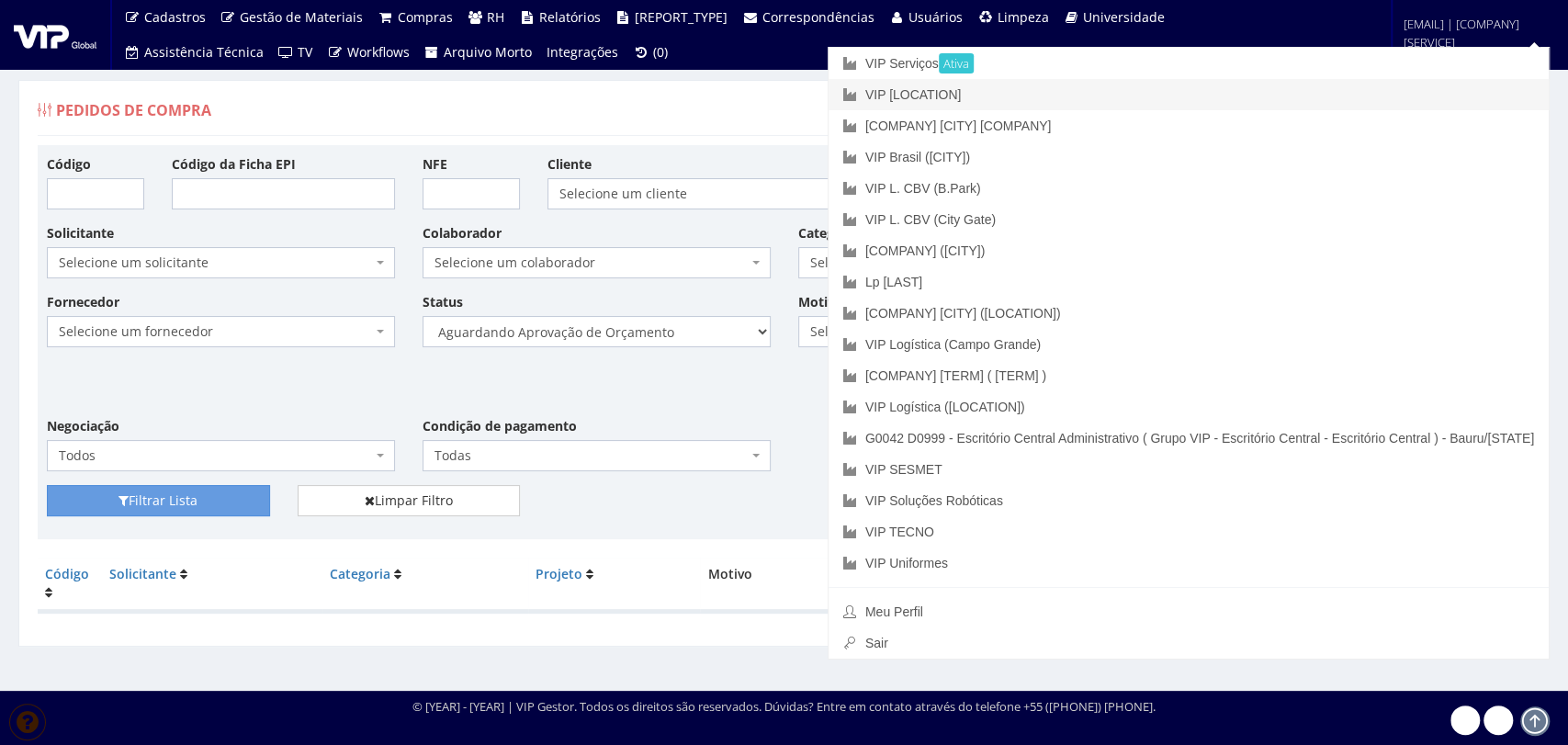 click on "VIP Bauru" at bounding box center (1189, 95) 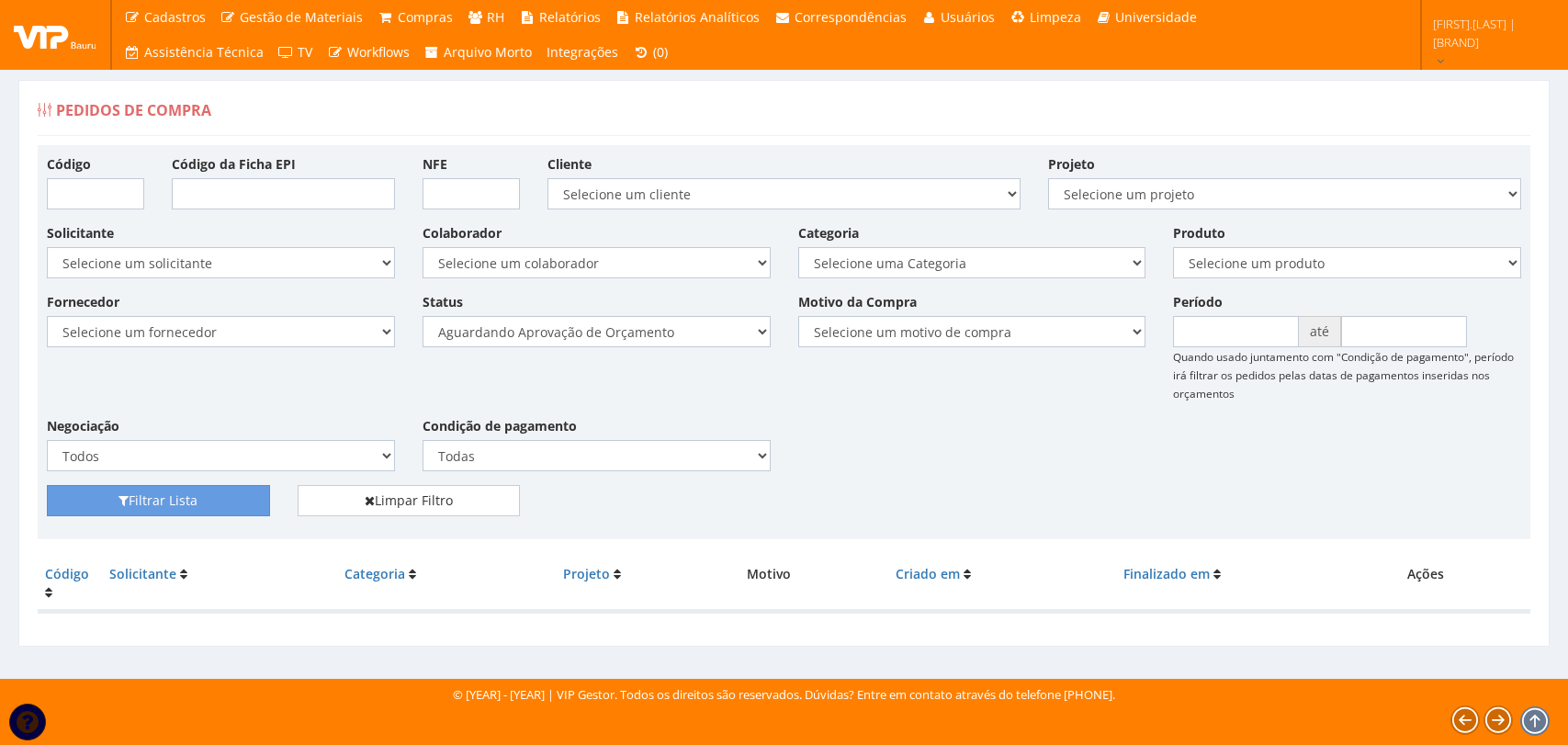scroll, scrollTop: 0, scrollLeft: 0, axis: both 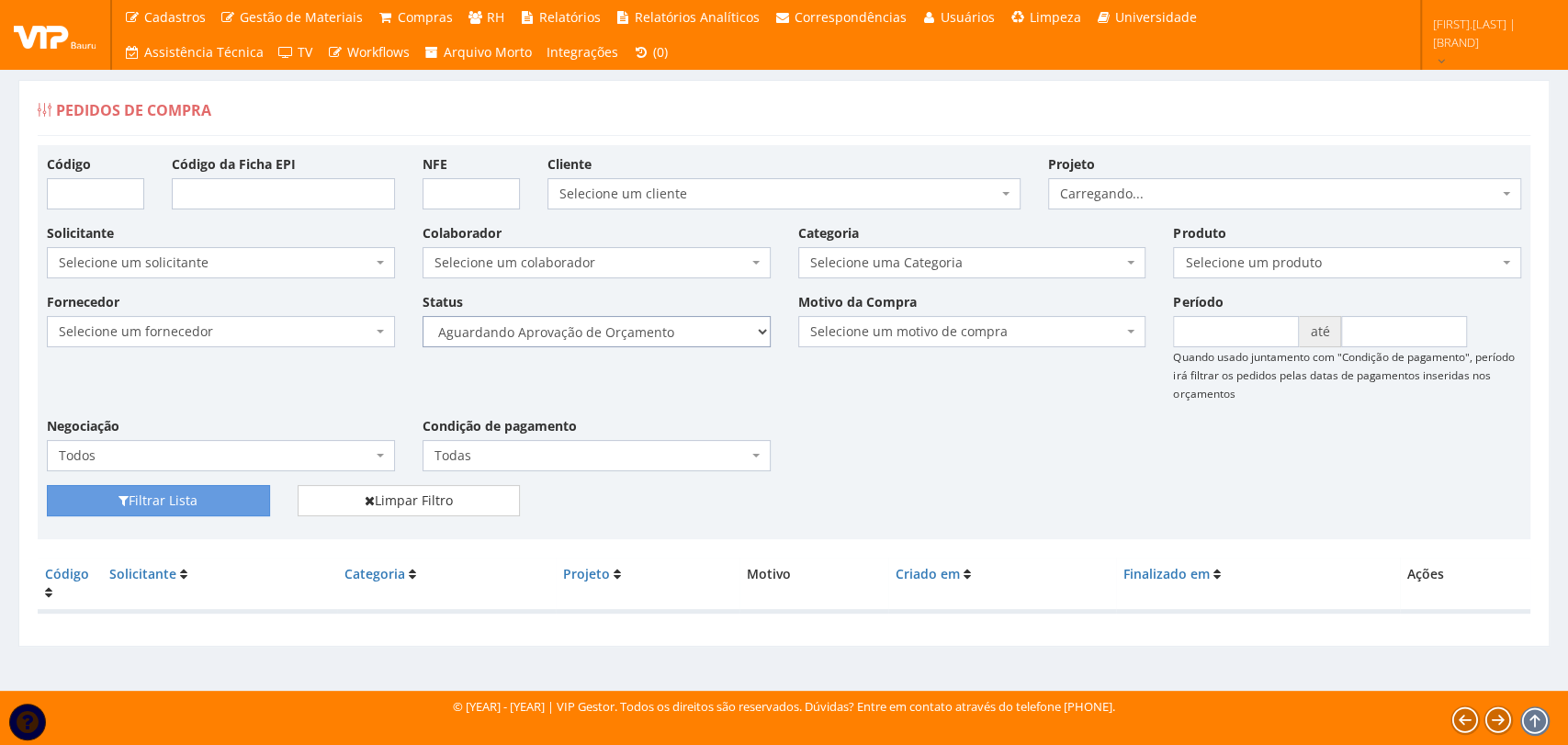 click on "Selecione um status Cancelado Aguardando Aprovação Diretoria Pedido Aprovado Aguardando Aprovação de Orçamento Orçamento Aprovado Compra Efetuada Entrega Efetuada Entrega Registrada" at bounding box center (596, 332) 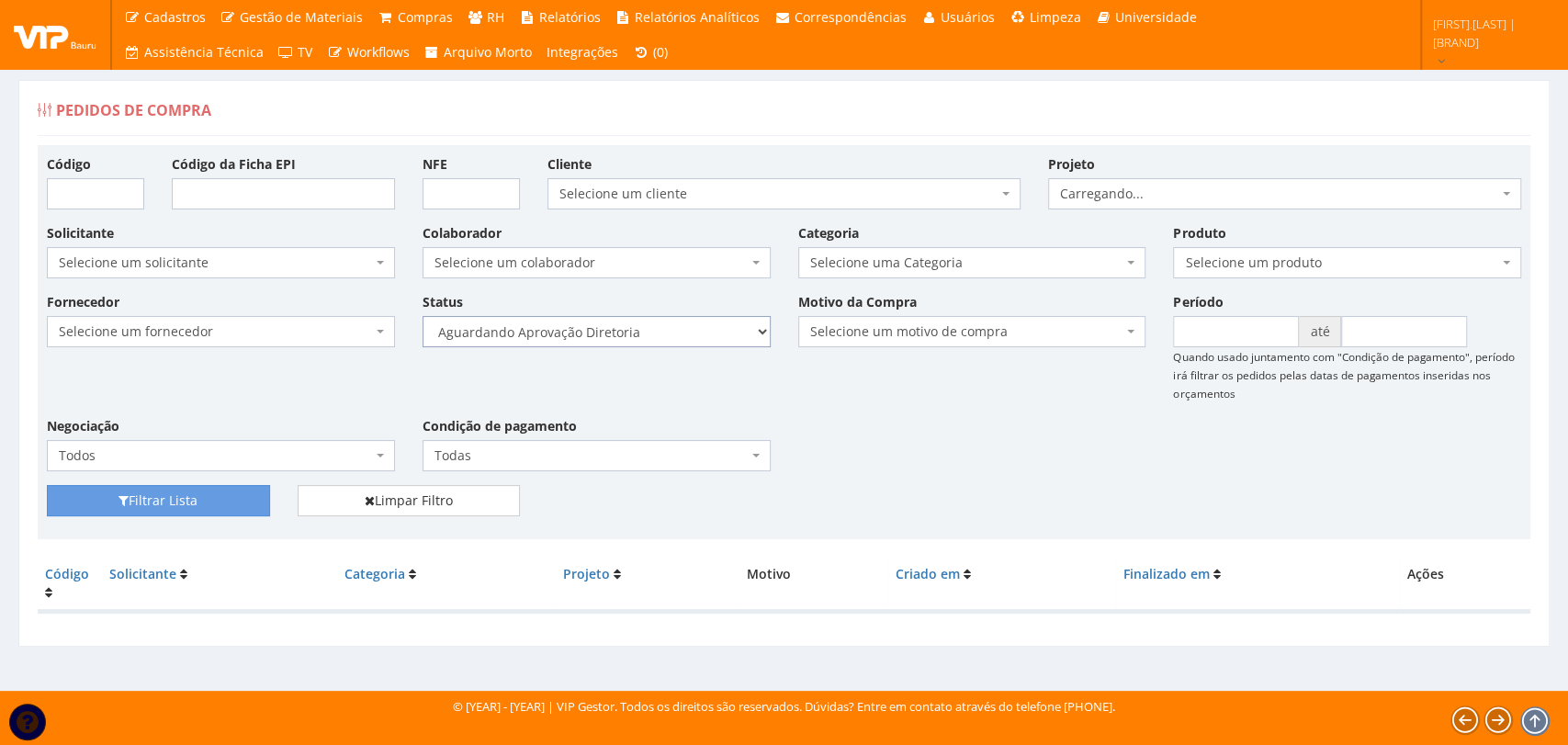 click on "Selecione um status Cancelado Aguardando Aprovação Diretoria Pedido Aprovado Aguardando Aprovação de Orçamento Orçamento Aprovado Compra Efetuada Entrega Efetuada Entrega Registrada" at bounding box center (596, 332) 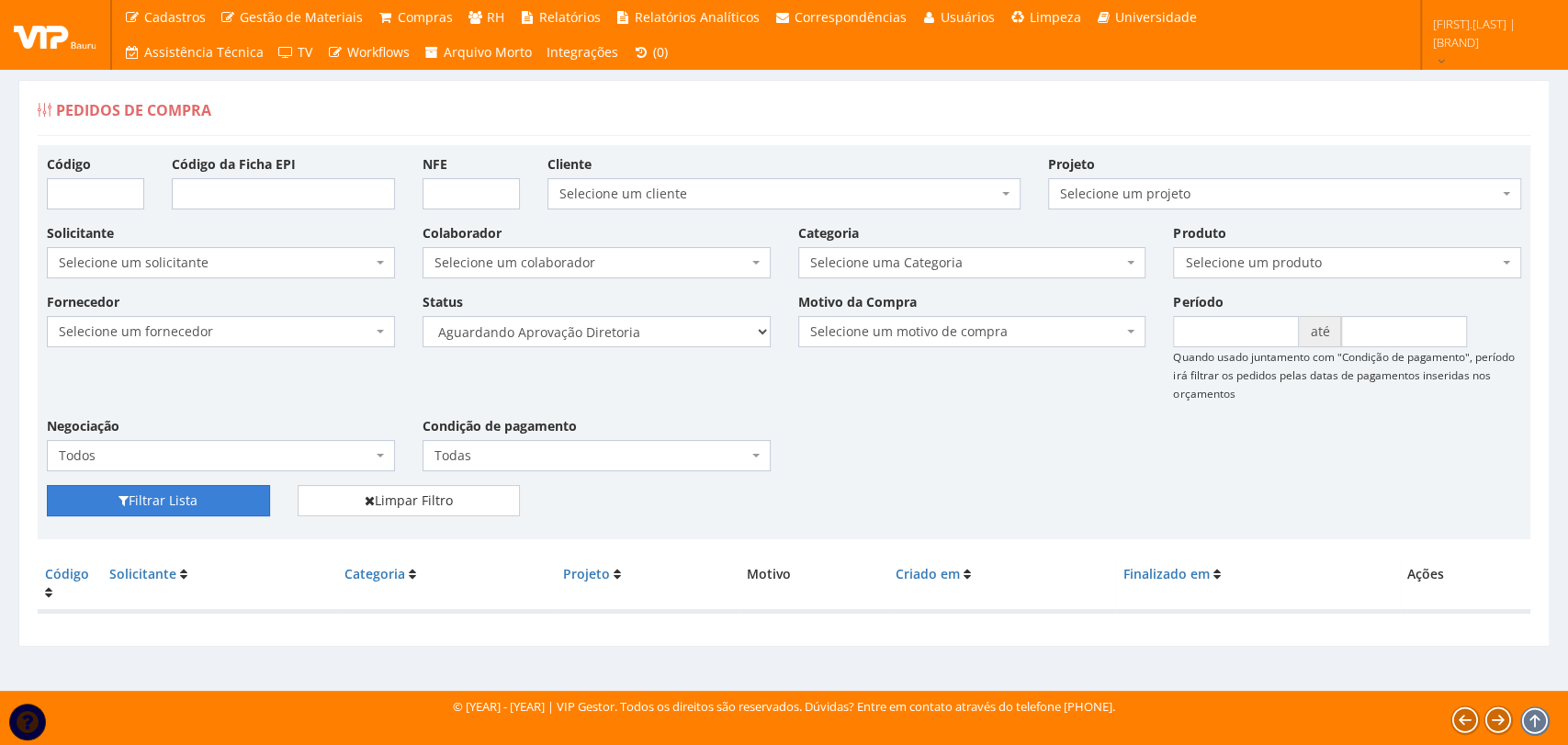 click on "Filtrar Lista" at bounding box center (158, 501) 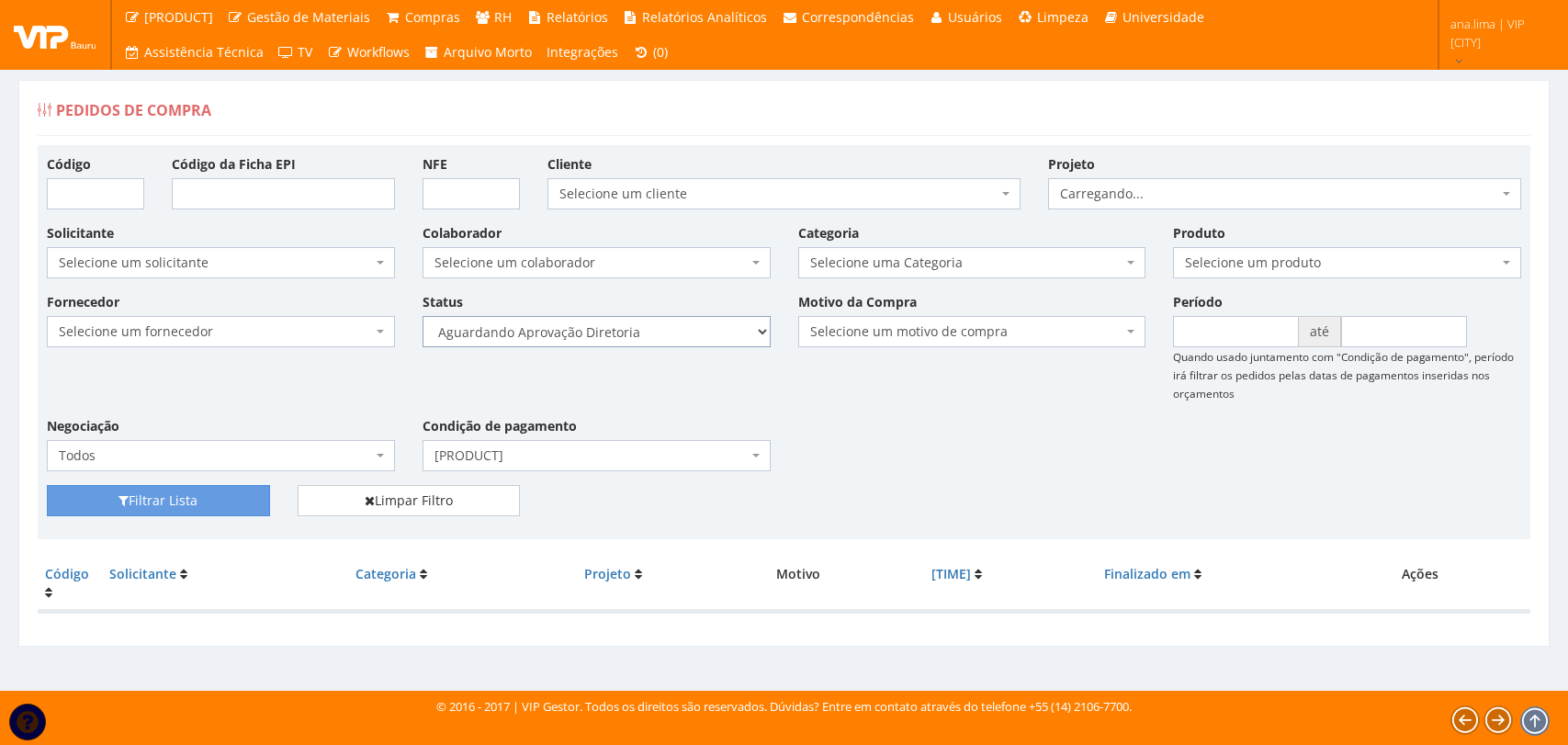 scroll, scrollTop: 0, scrollLeft: 0, axis: both 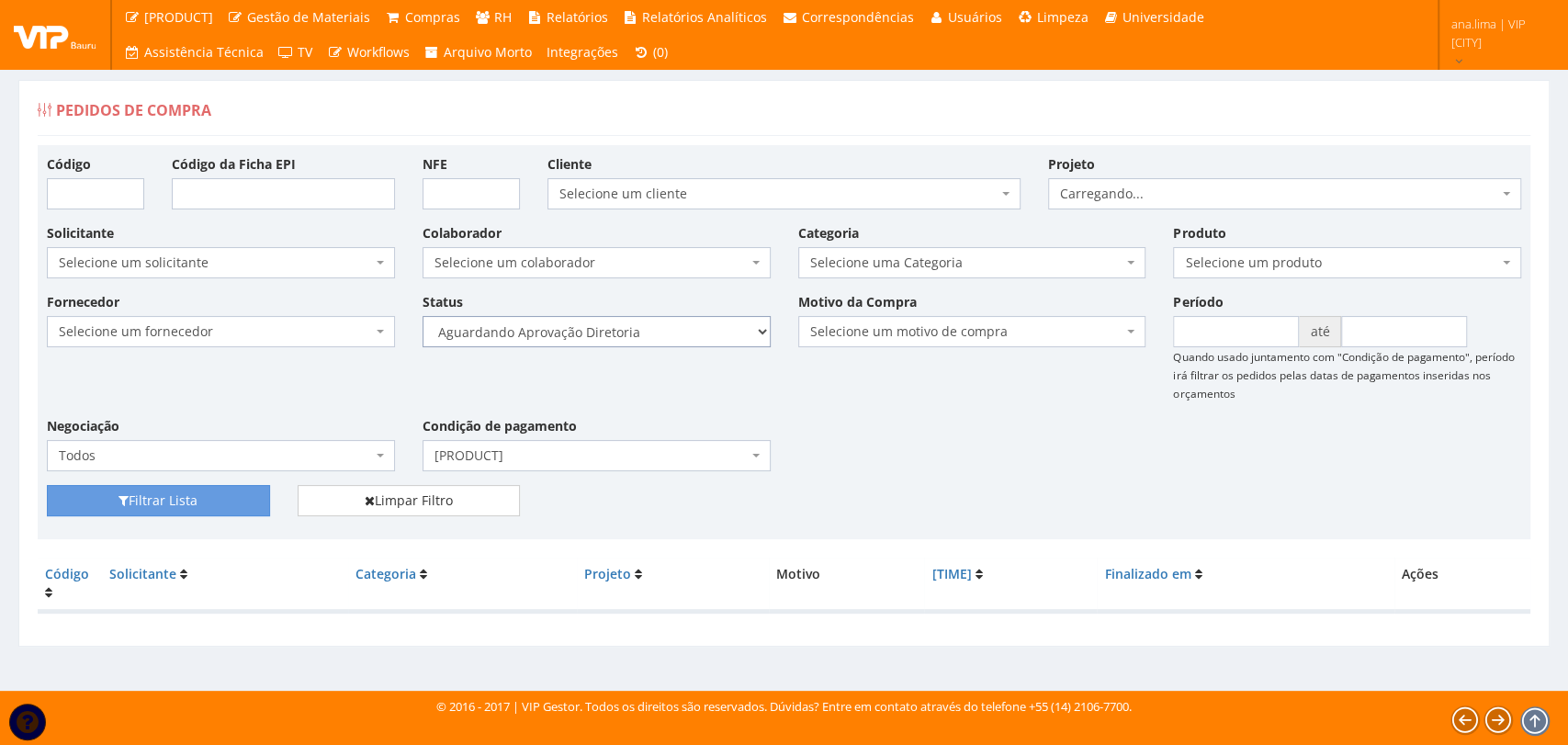 drag, startPoint x: 0, startPoint y: 0, endPoint x: 581, endPoint y: 340, distance: 673.17234 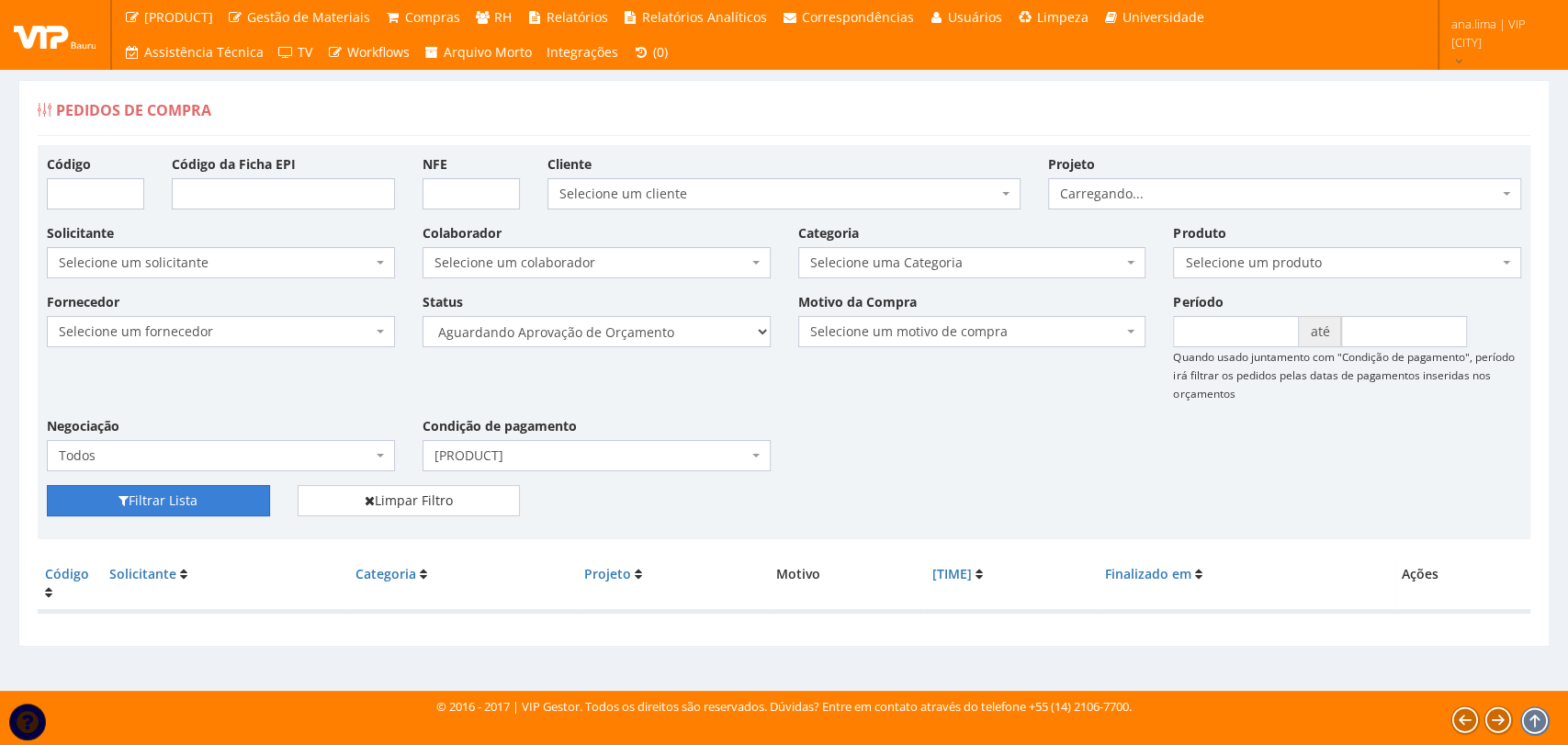 click on "Filtrar Lista" at bounding box center (158, 501) 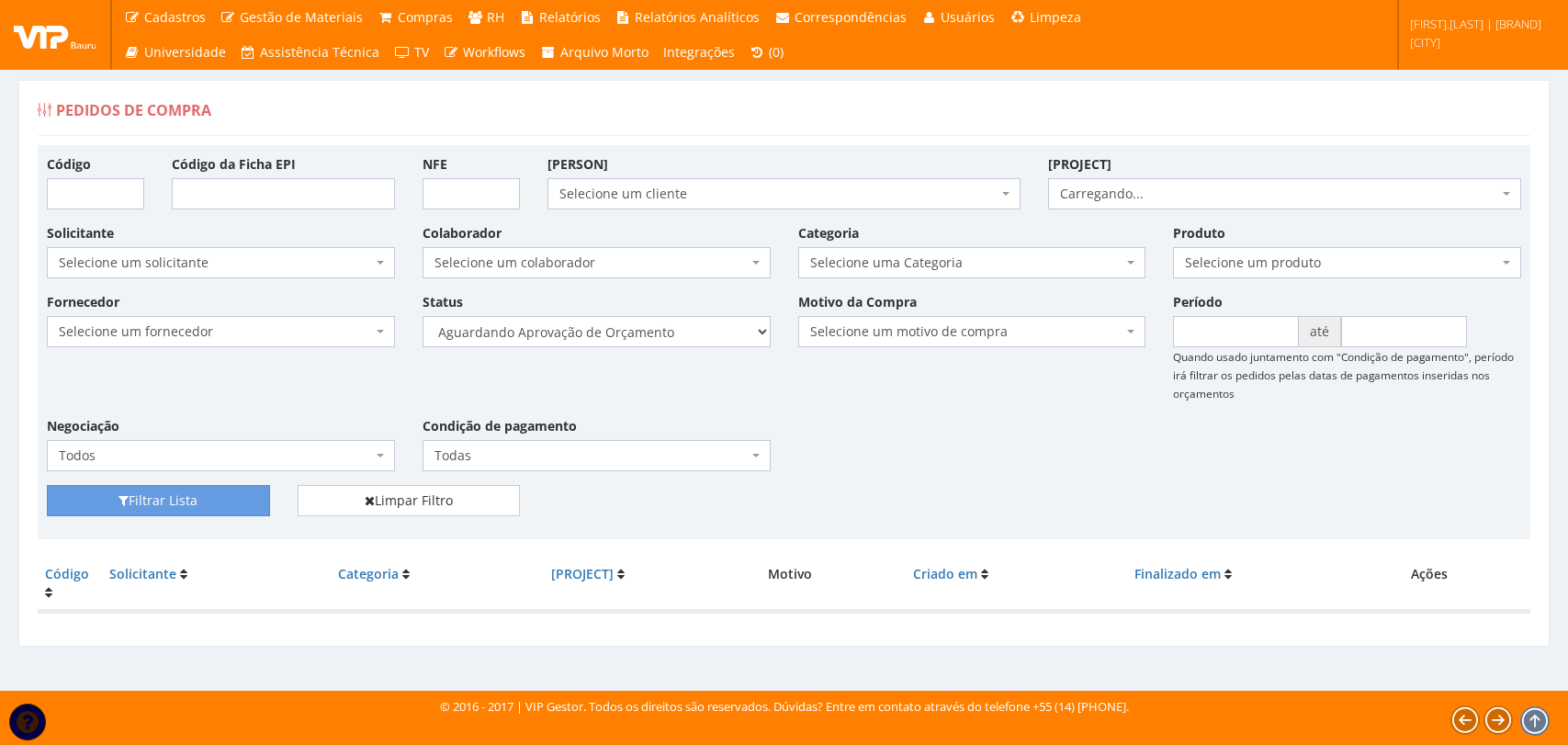 scroll, scrollTop: 0, scrollLeft: 0, axis: both 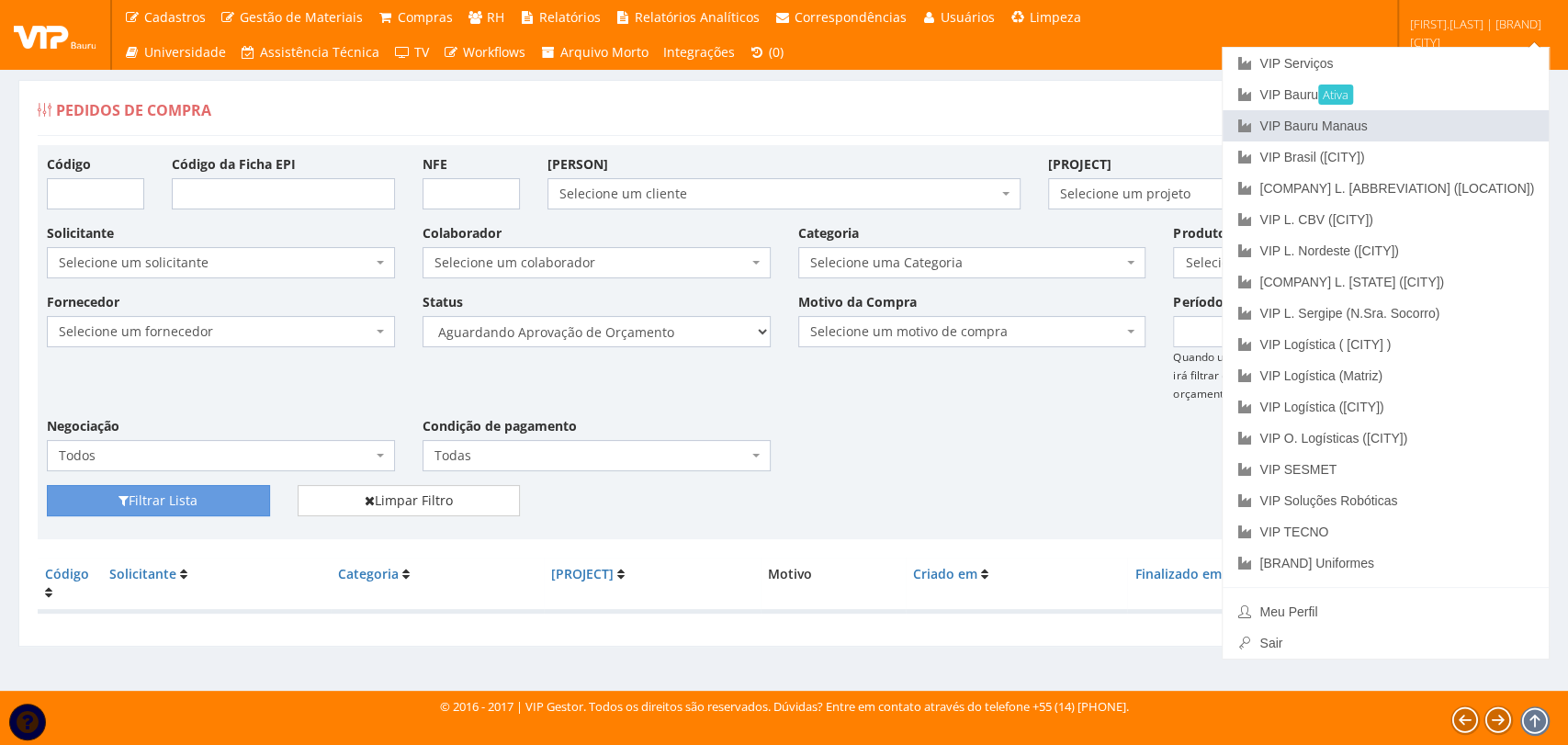 drag, startPoint x: 1466, startPoint y: 119, endPoint x: 743, endPoint y: 233, distance: 731.93237 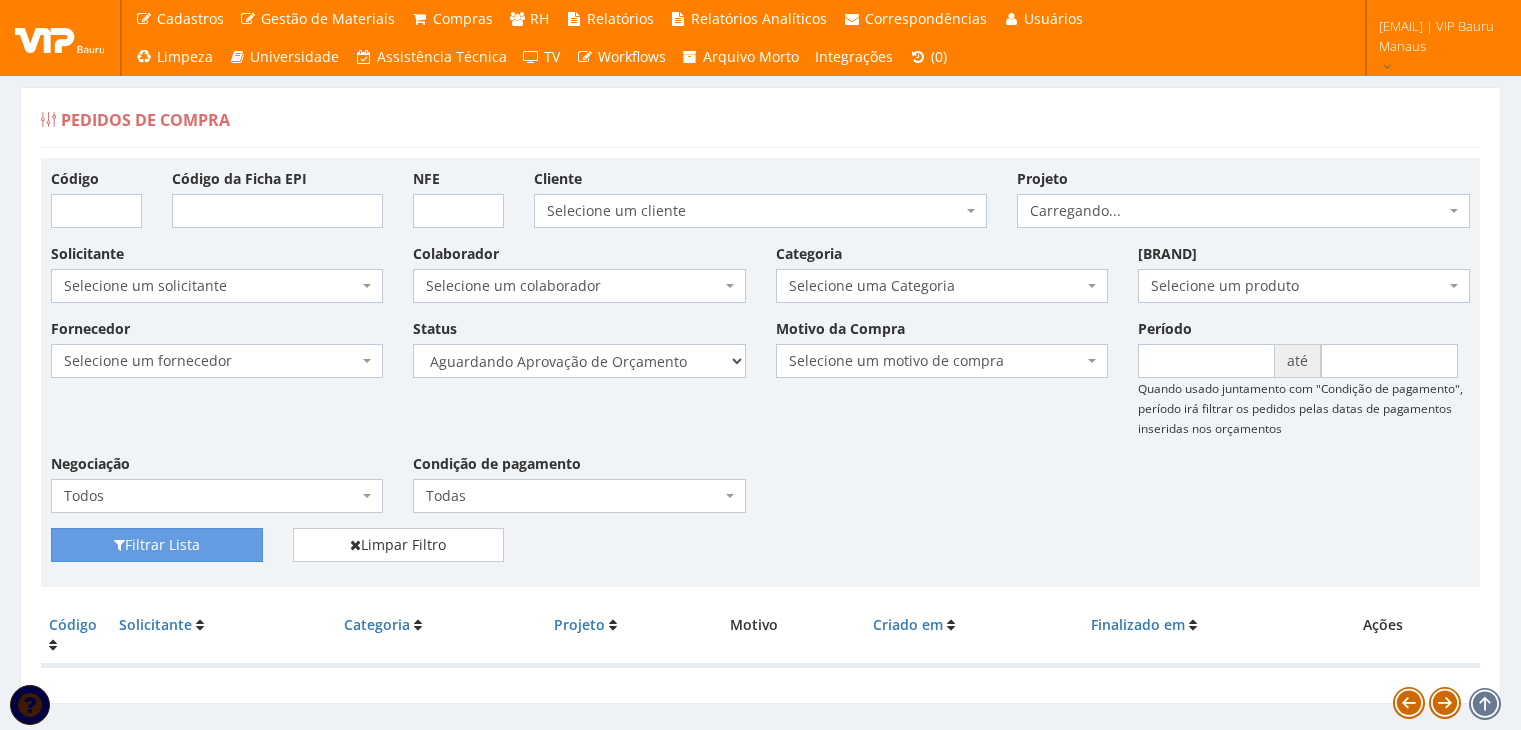 scroll, scrollTop: 0, scrollLeft: 0, axis: both 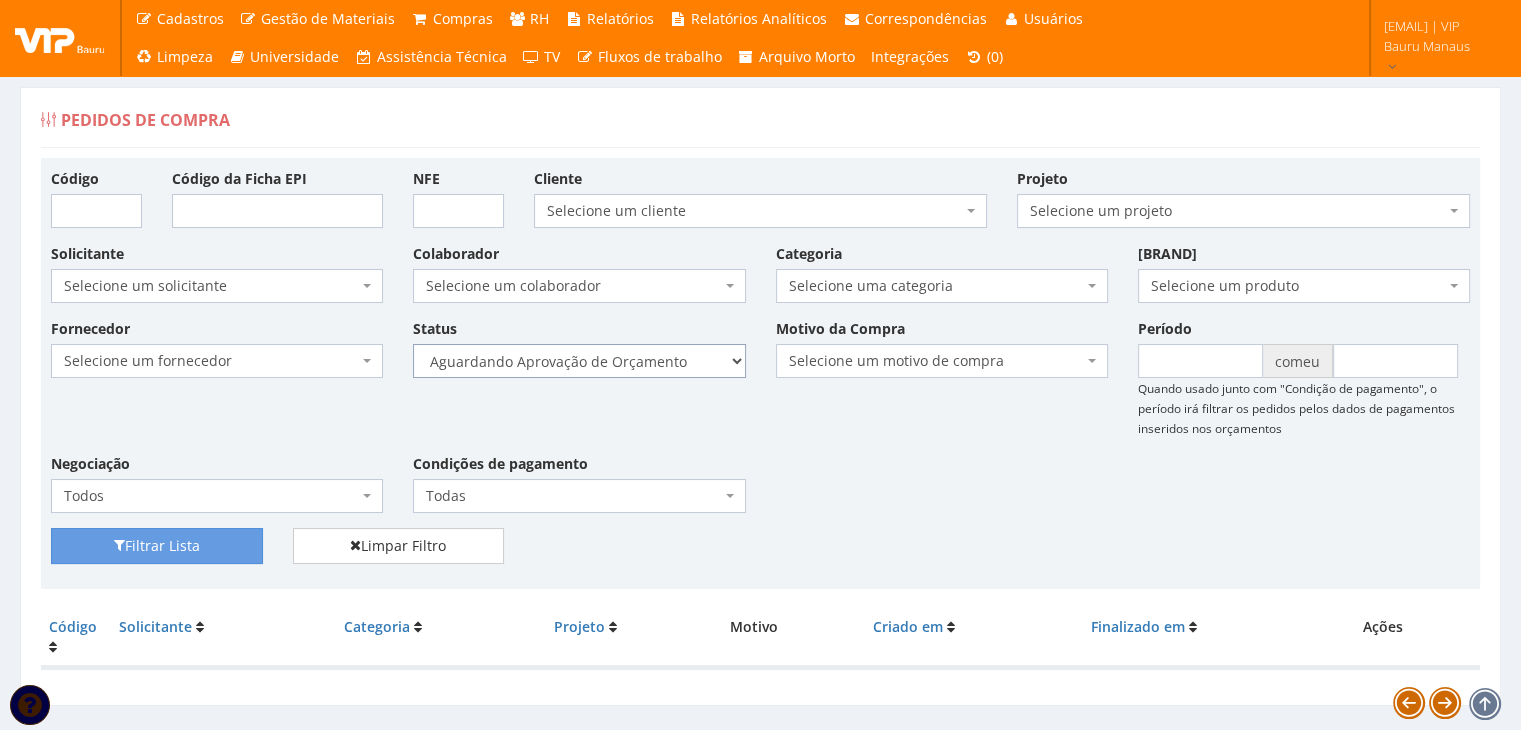 click on "Selecione um status Cancelado Aguardando Aprovação Diretoria Pedido Aprovado Aguardando Aprovação de Orçamento Pedido Aprovado Compra Efetuada Entrega Efetuada Entrega Registrada" at bounding box center [579, 361] 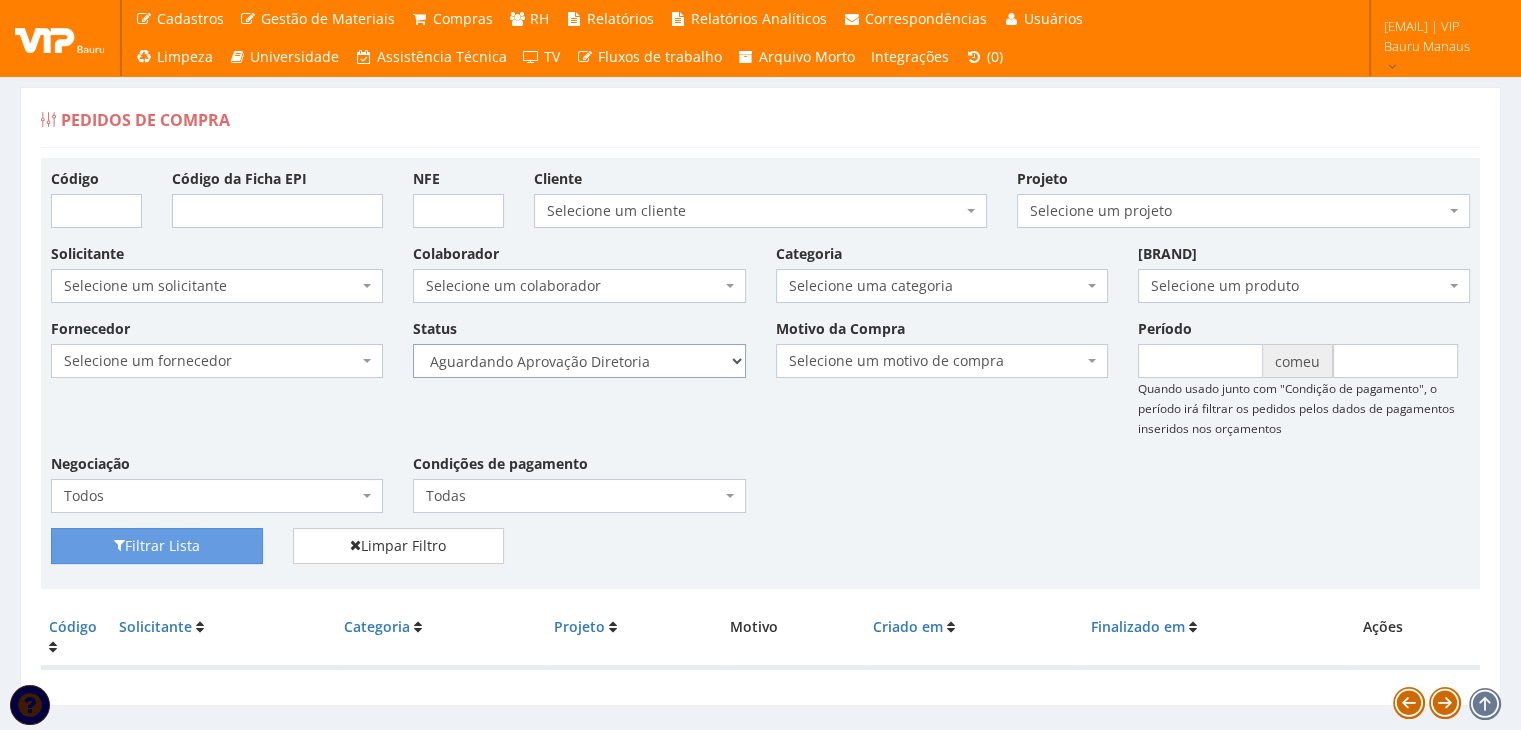 click on "Selecione um status Cancelado Aguardando Aprovação Diretoria Pedido Aprovado Aguardando Aprovação de Orçamento Pedido Aprovado Compra Efetuada Entrega Efetuada Entrega Registrada" at bounding box center [579, 361] 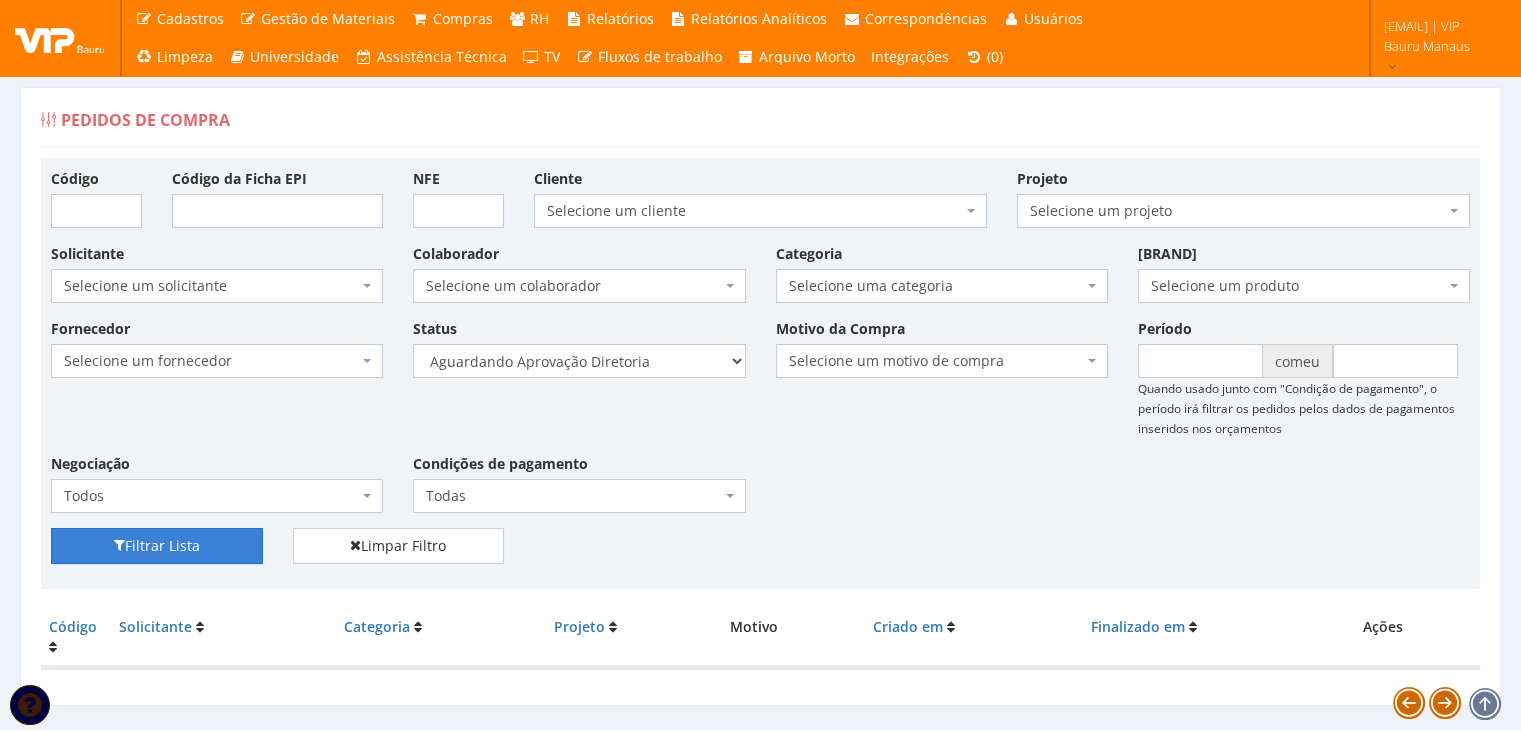 drag, startPoint x: 193, startPoint y: 543, endPoint x: 516, endPoint y: 379, distance: 362.2499 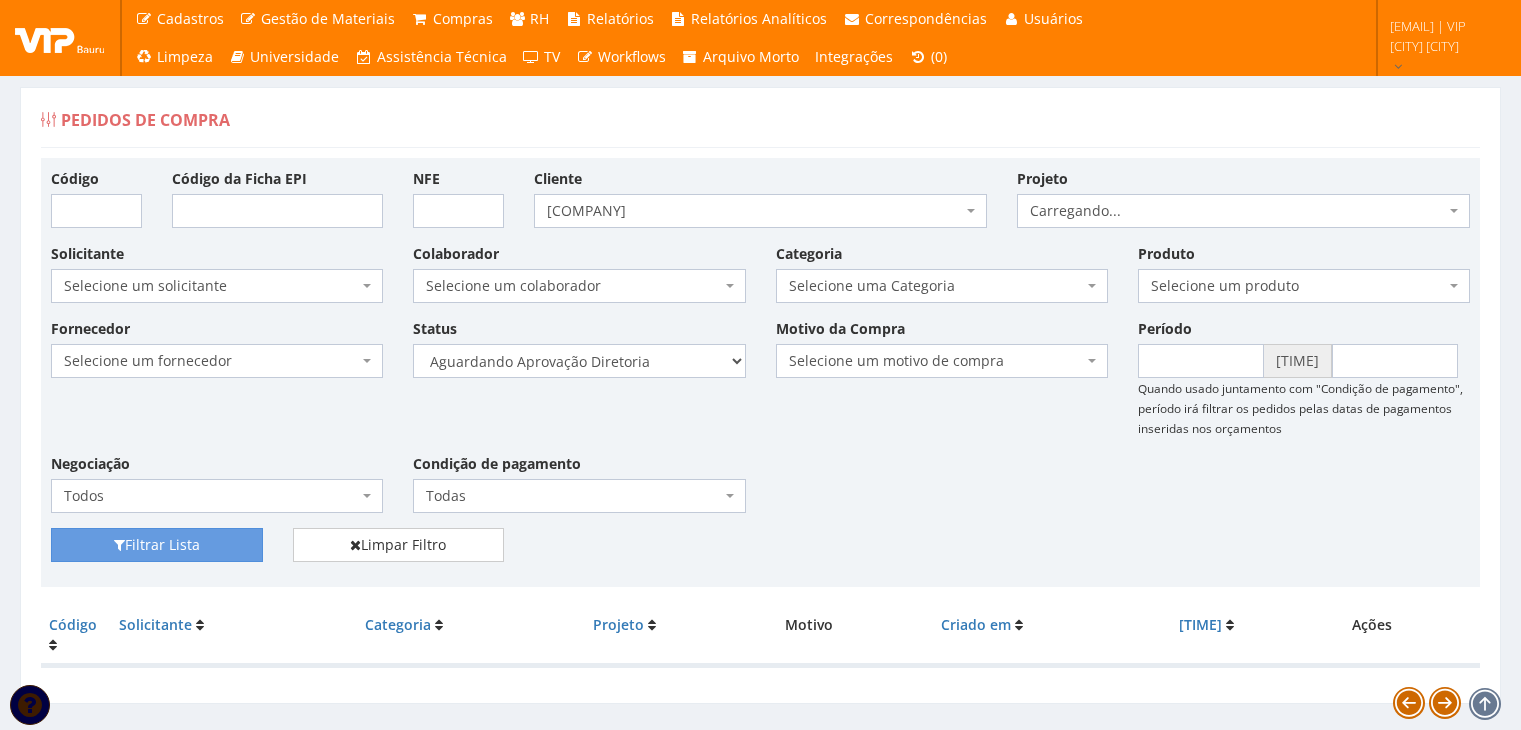 scroll, scrollTop: 0, scrollLeft: 0, axis: both 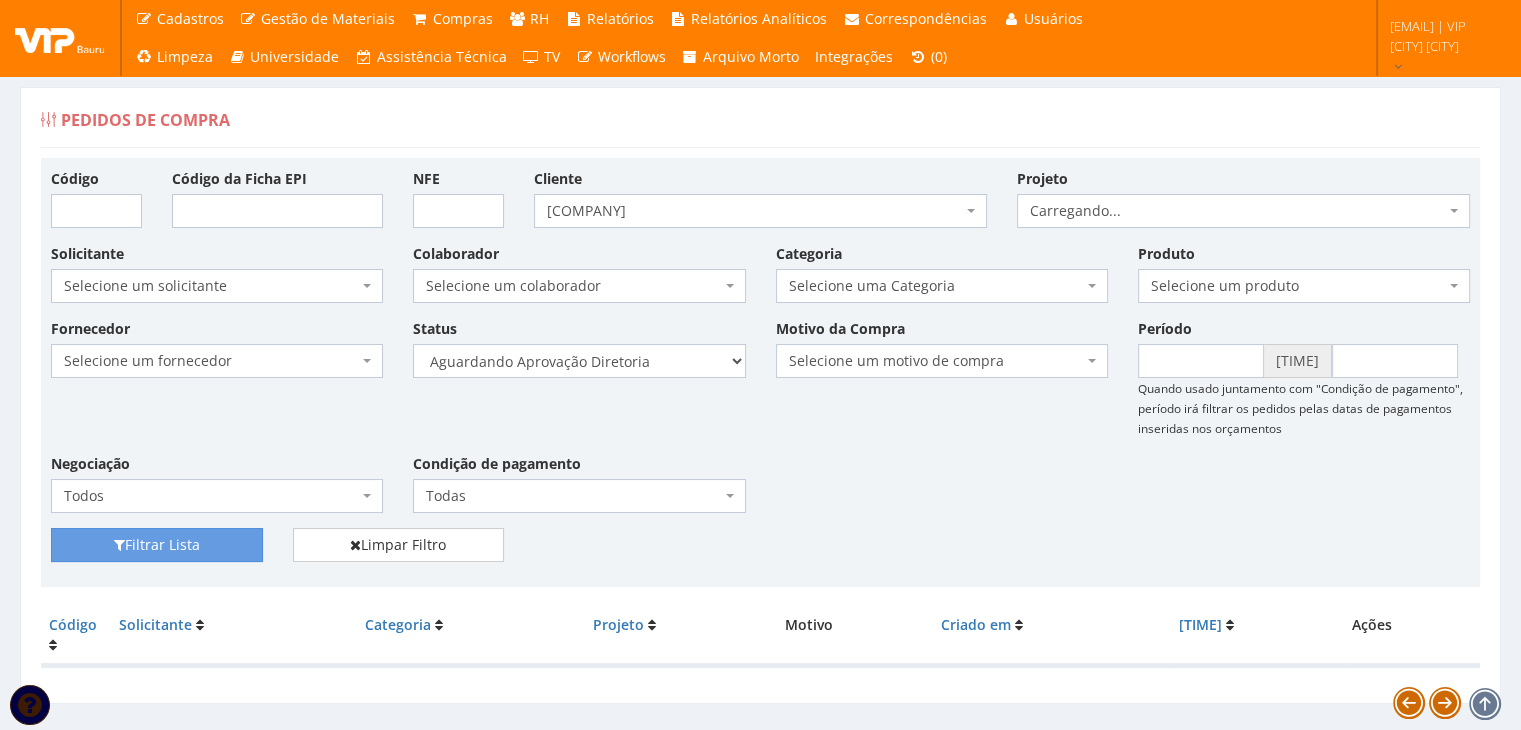 select on "4" 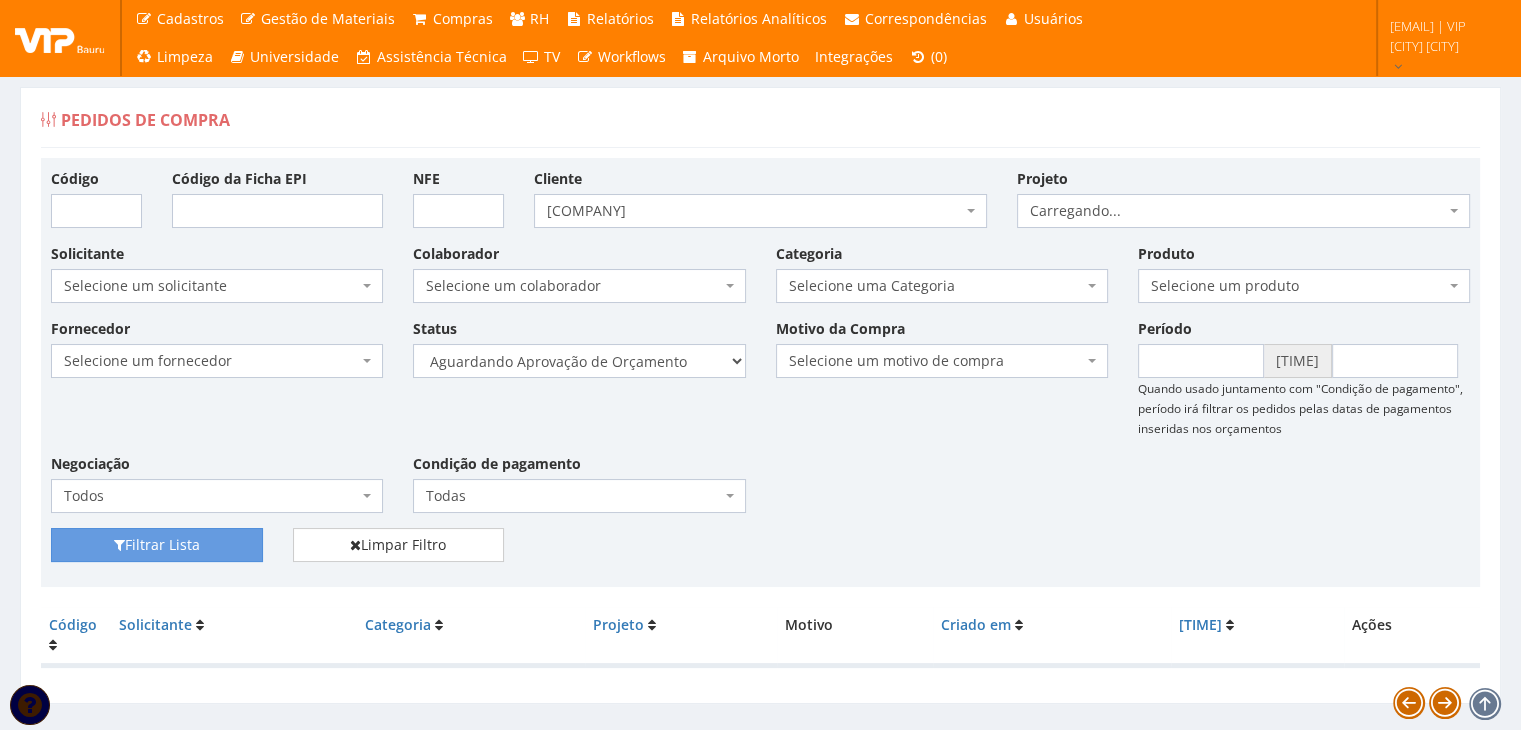 click on "Selecione um status Cancelado Aguardando Aprovação Diretoria Pedido Aprovado Aguardando Aprovação de Orçamento Orçamento Aprovado Compra Efetuada Entrega Efetuada Entrega Registrada" at bounding box center (579, 361) 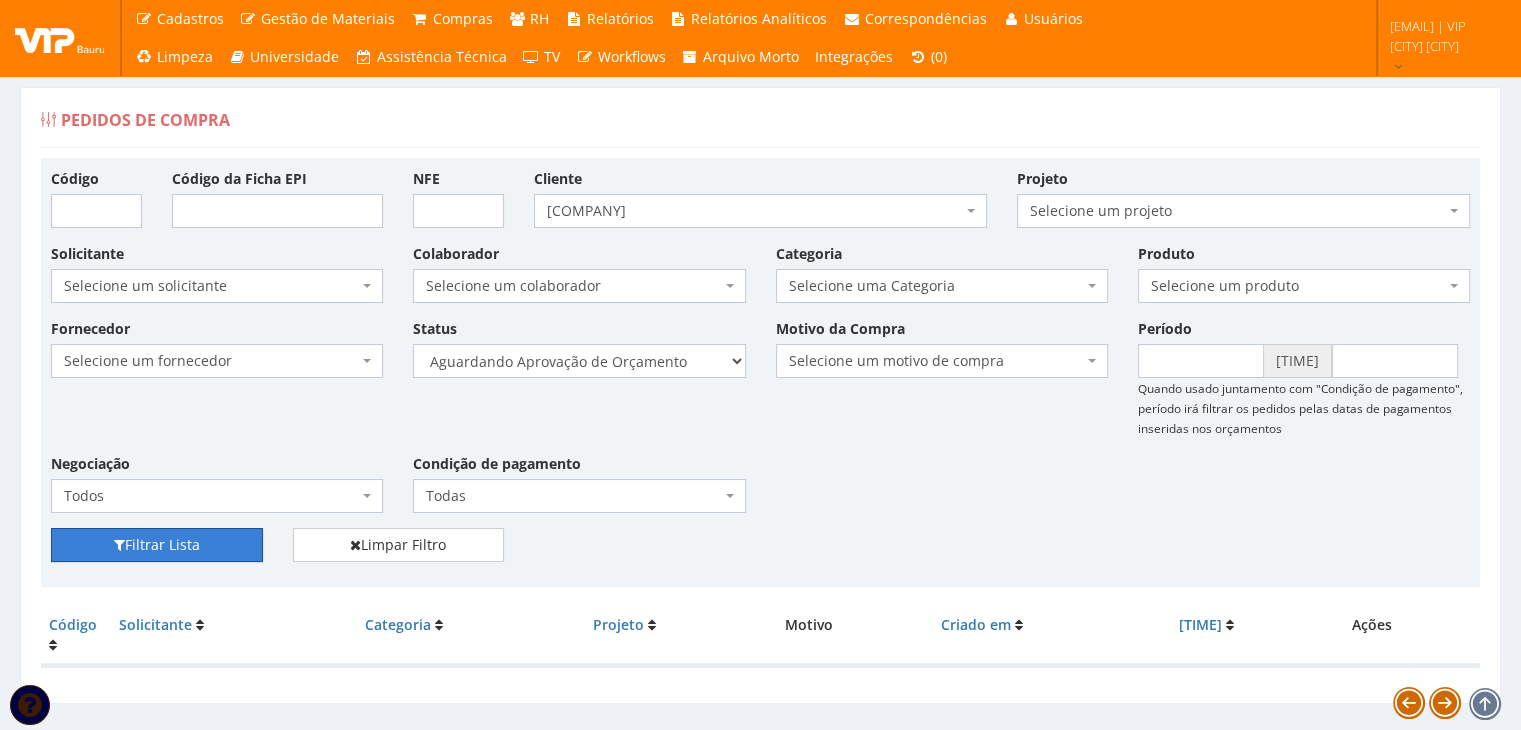 drag, startPoint x: 135, startPoint y: 539, endPoint x: 586, endPoint y: 437, distance: 462.39053 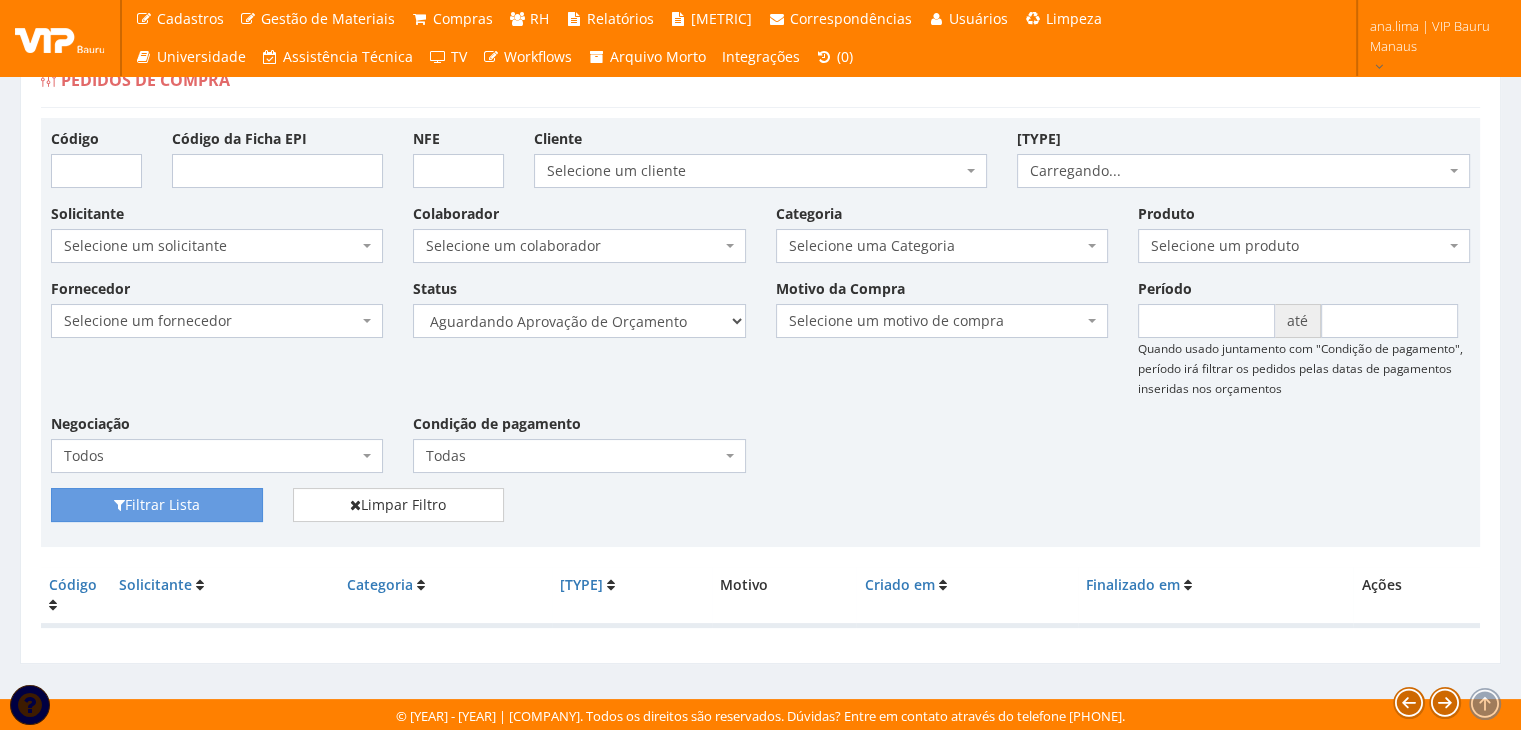 scroll, scrollTop: 40, scrollLeft: 0, axis: vertical 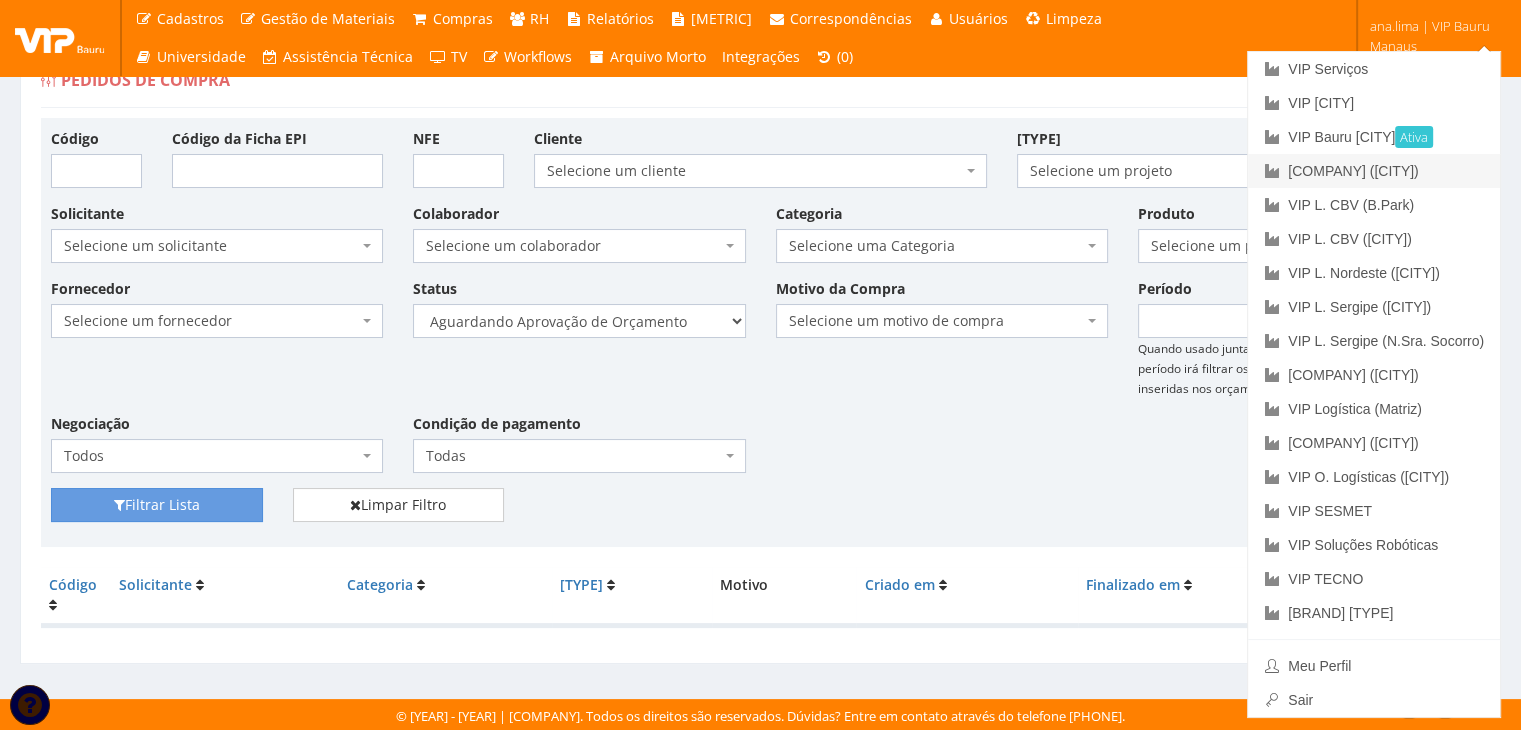 click on "VIP Brasil ([CITY])" at bounding box center (1374, 171) 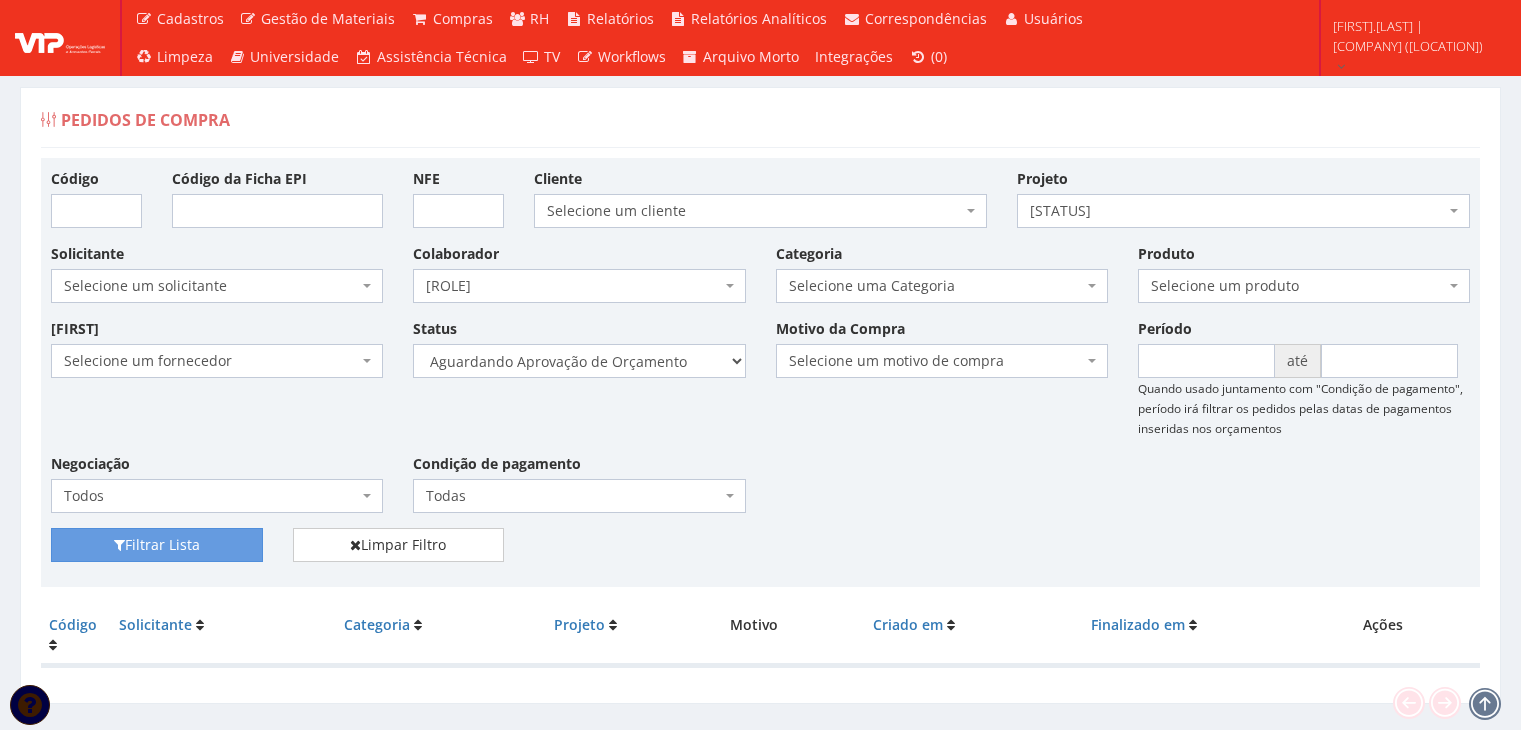 scroll, scrollTop: 0, scrollLeft: 0, axis: both 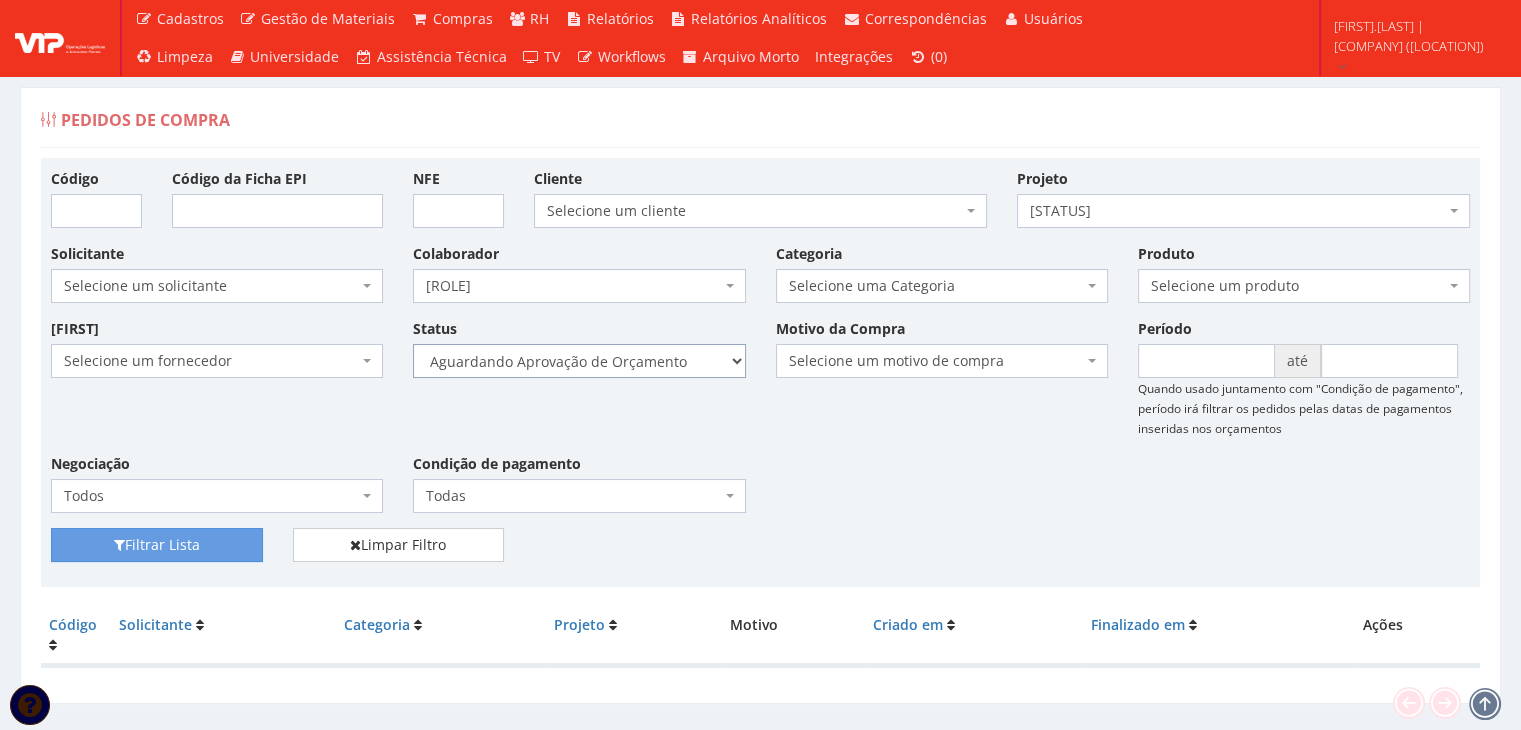 click on "Selecione um status Cancelado Aguardando Aprovação Diretoria Pedido Aprovado Aguardando Aprovação de Orçamento Orçamento Aprovado Compra Efetuada Entrega Efetuada Entrega Registrada" at bounding box center [579, 361] 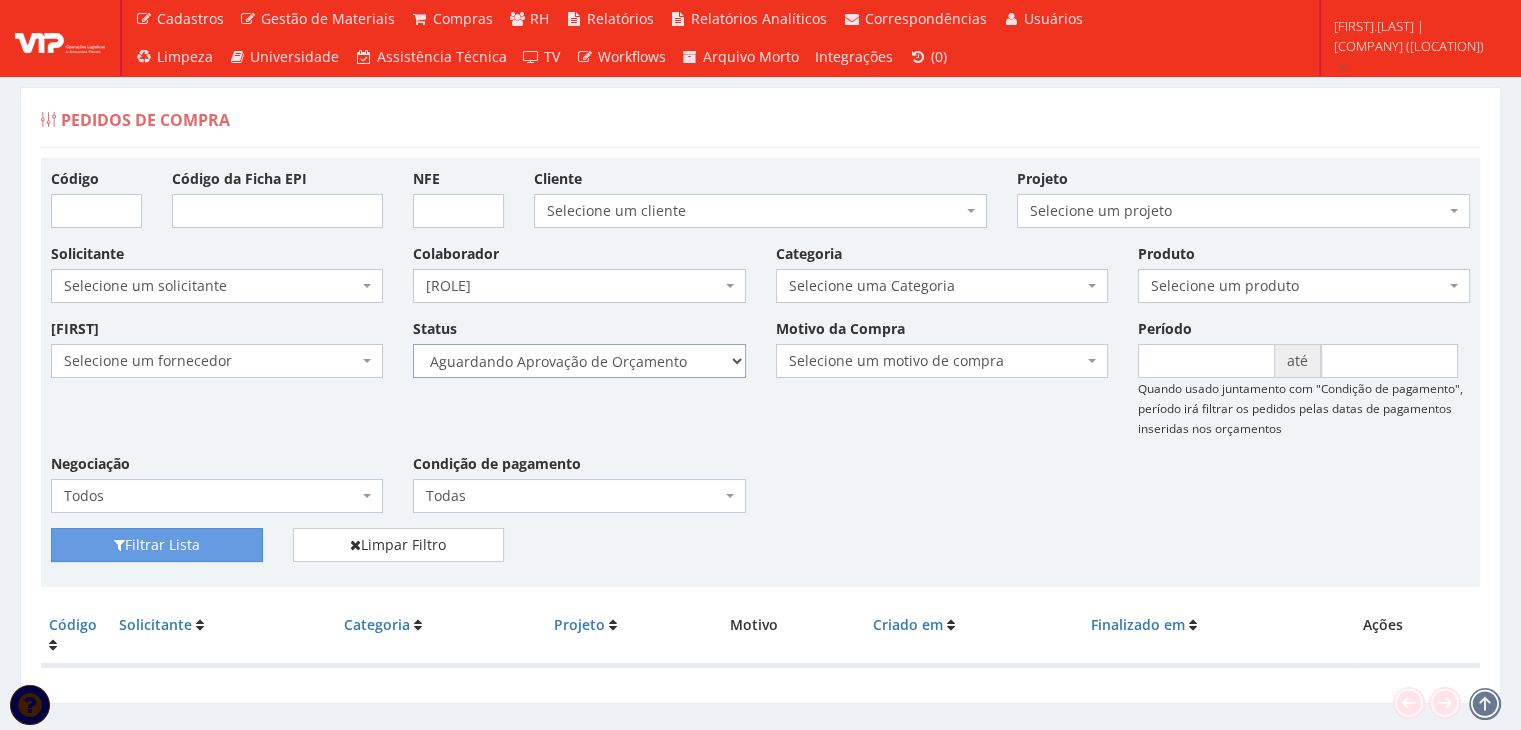 select on "1" 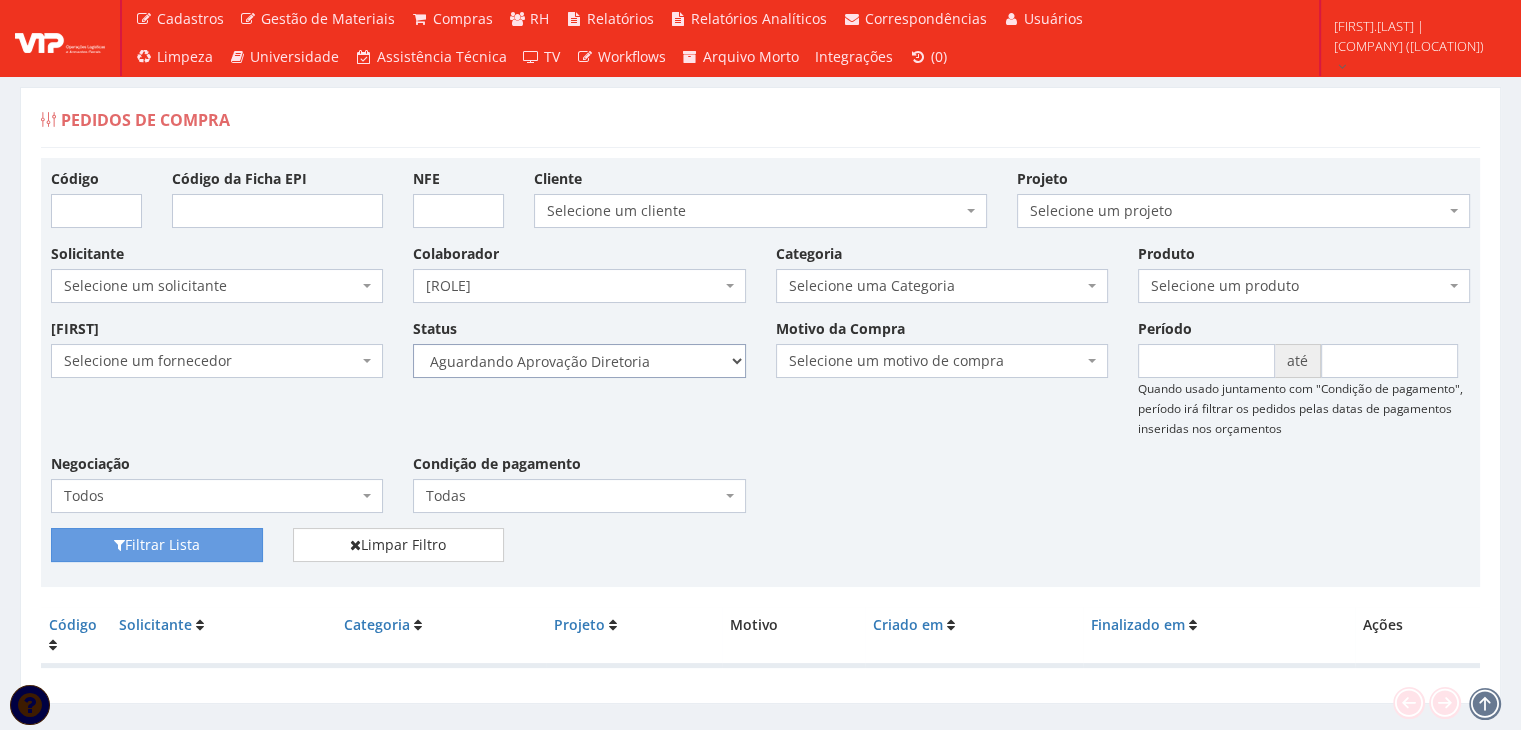 click on "Selecione um status Cancelado Aguardando Aprovação Diretoria Pedido Aprovado Aguardando Aprovação de Orçamento Orçamento Aprovado Compra Efetuada Entrega Efetuada Entrega Registrada" at bounding box center (579, 361) 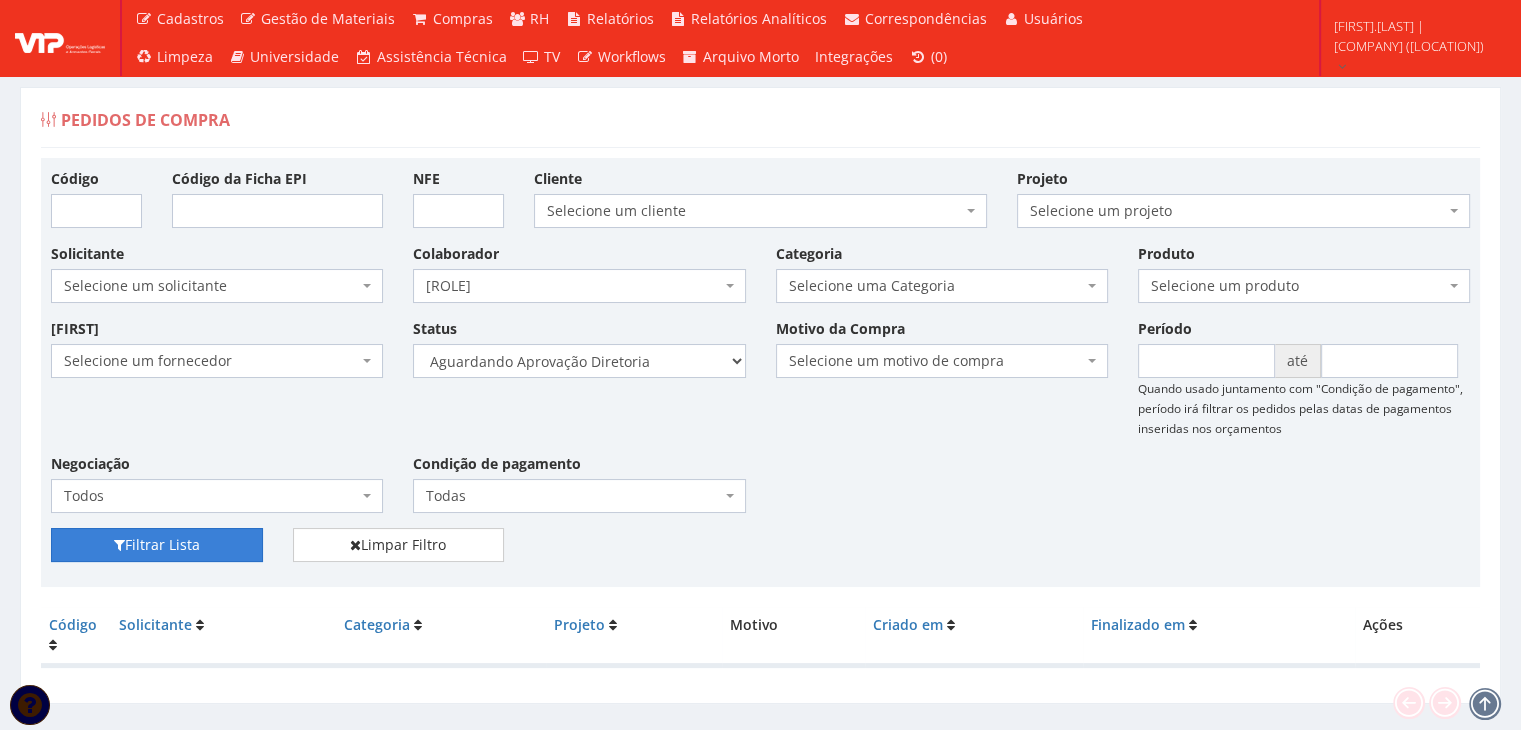 click on "Filtrar Lista" at bounding box center (157, 545) 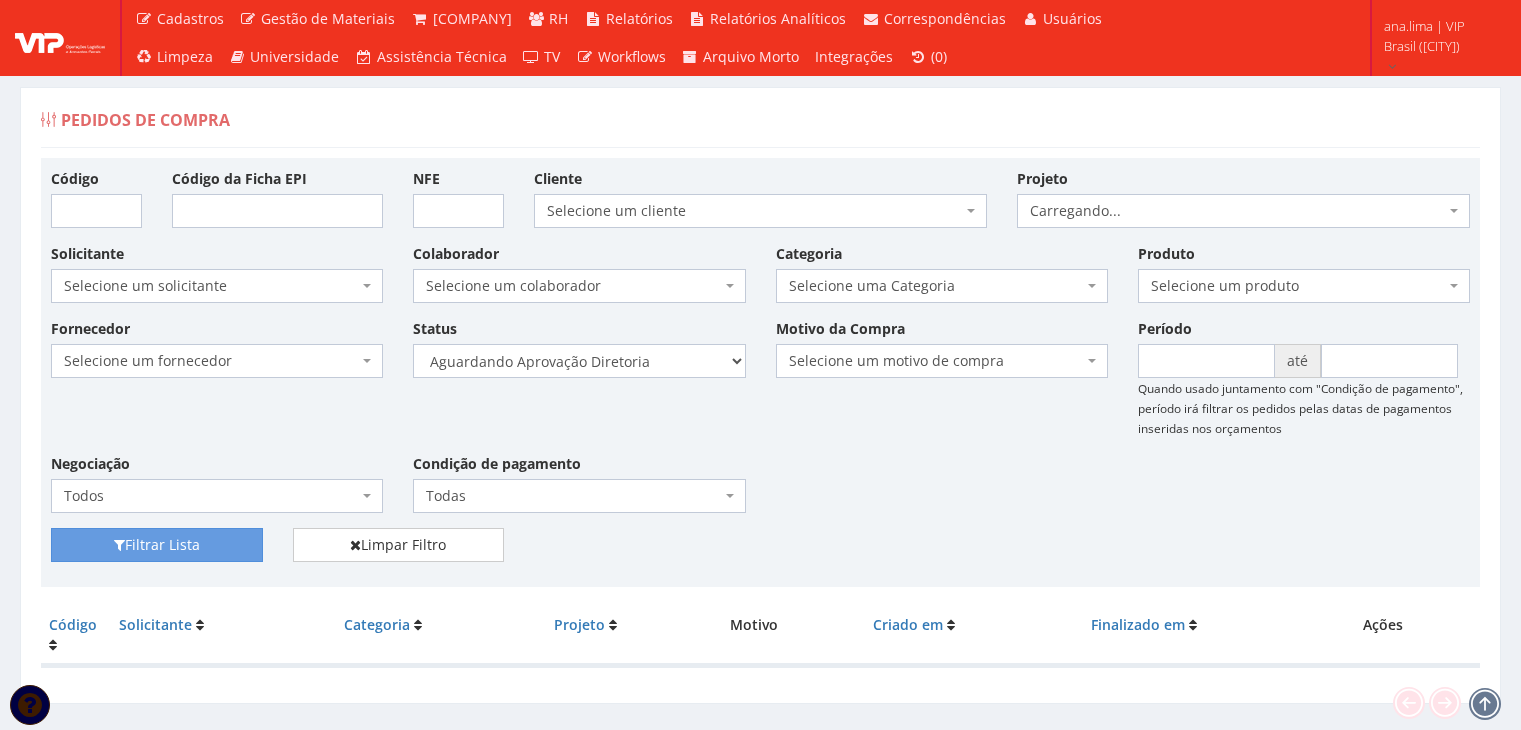 scroll, scrollTop: 40, scrollLeft: 0, axis: vertical 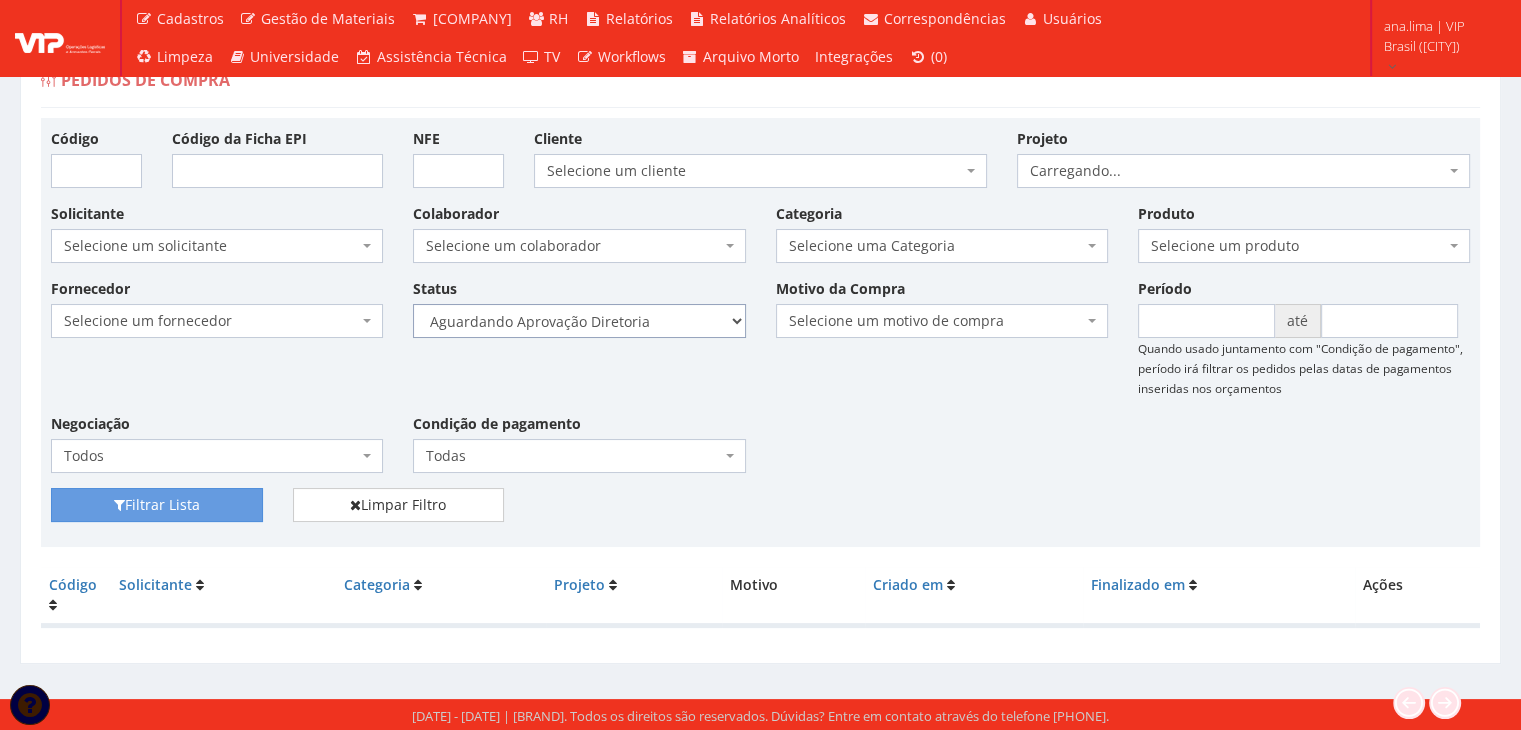 click on "Selecione um status Cancelado Aguardando Aprovação Diretoria Pedido Aprovado Aguardando Aprovação de Orçamento Orçamento Aprovado Compra Efetuada Entrega Efetuada Entrega Registrada" at bounding box center (579, 321) 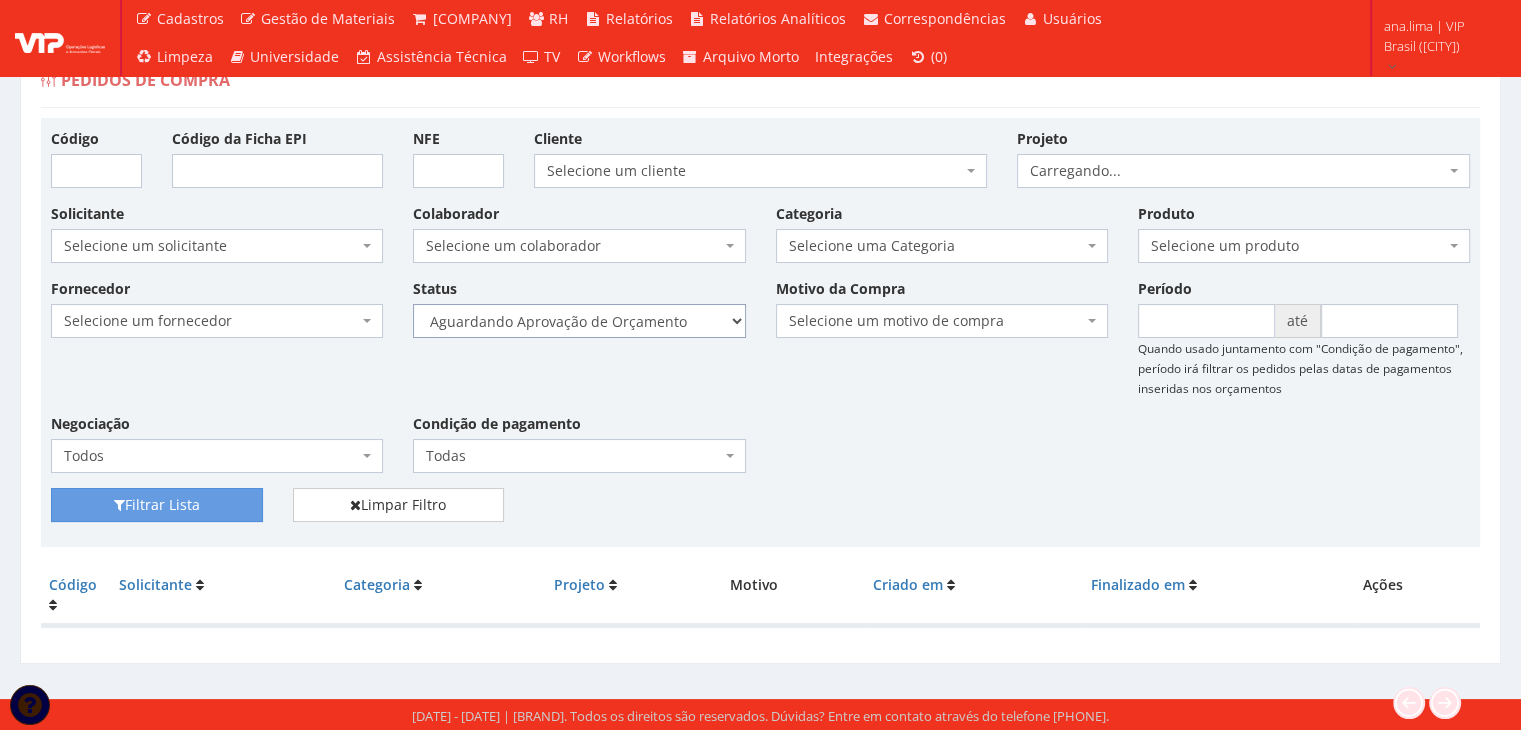 click on "Selecione um status Cancelado Aguardando Aprovação Diretoria Pedido Aprovado Aguardando Aprovação de Orçamento Orçamento Aprovado Compra Efetuada Entrega Efetuada Entrega Registrada" at bounding box center (579, 321) 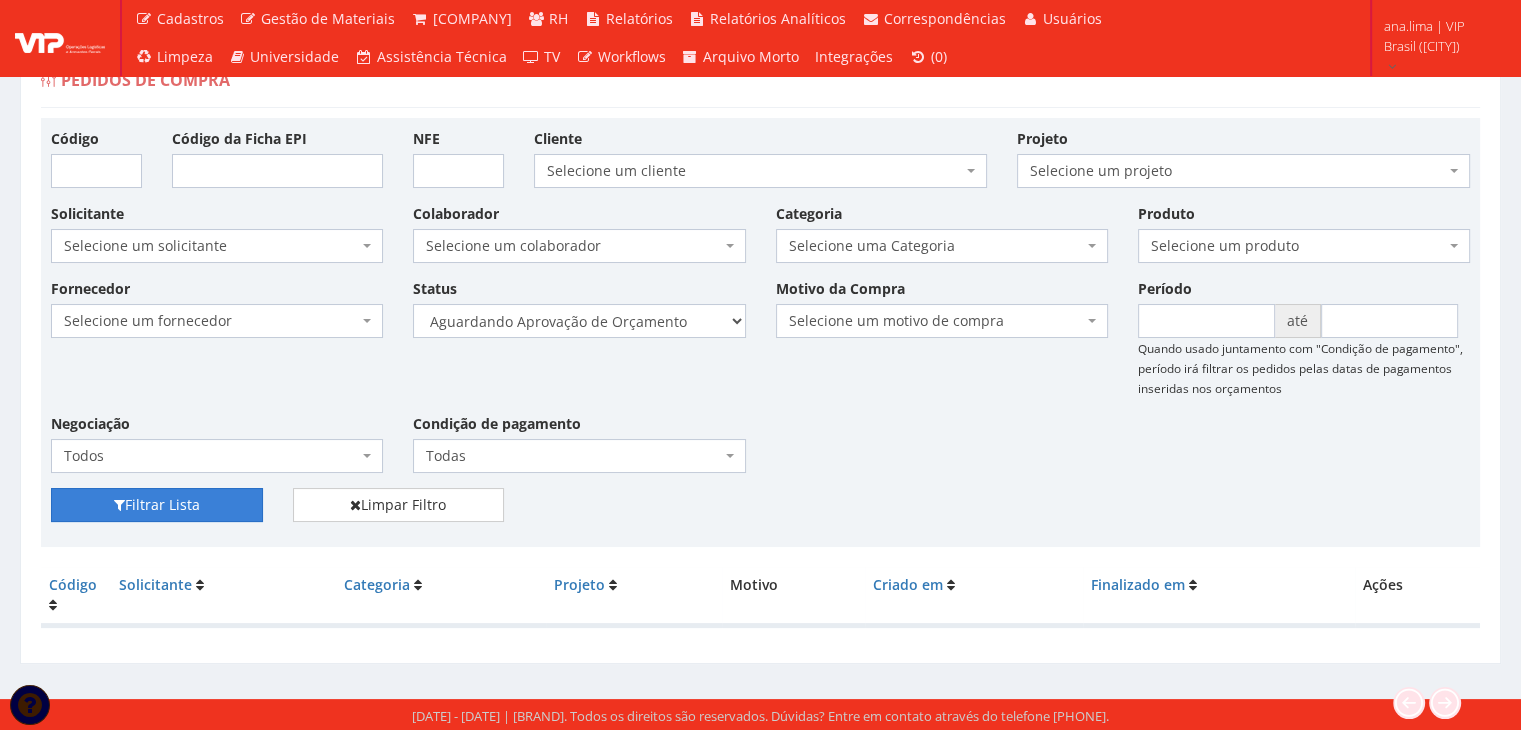 click on "Filtrar Lista" at bounding box center [157, 505] 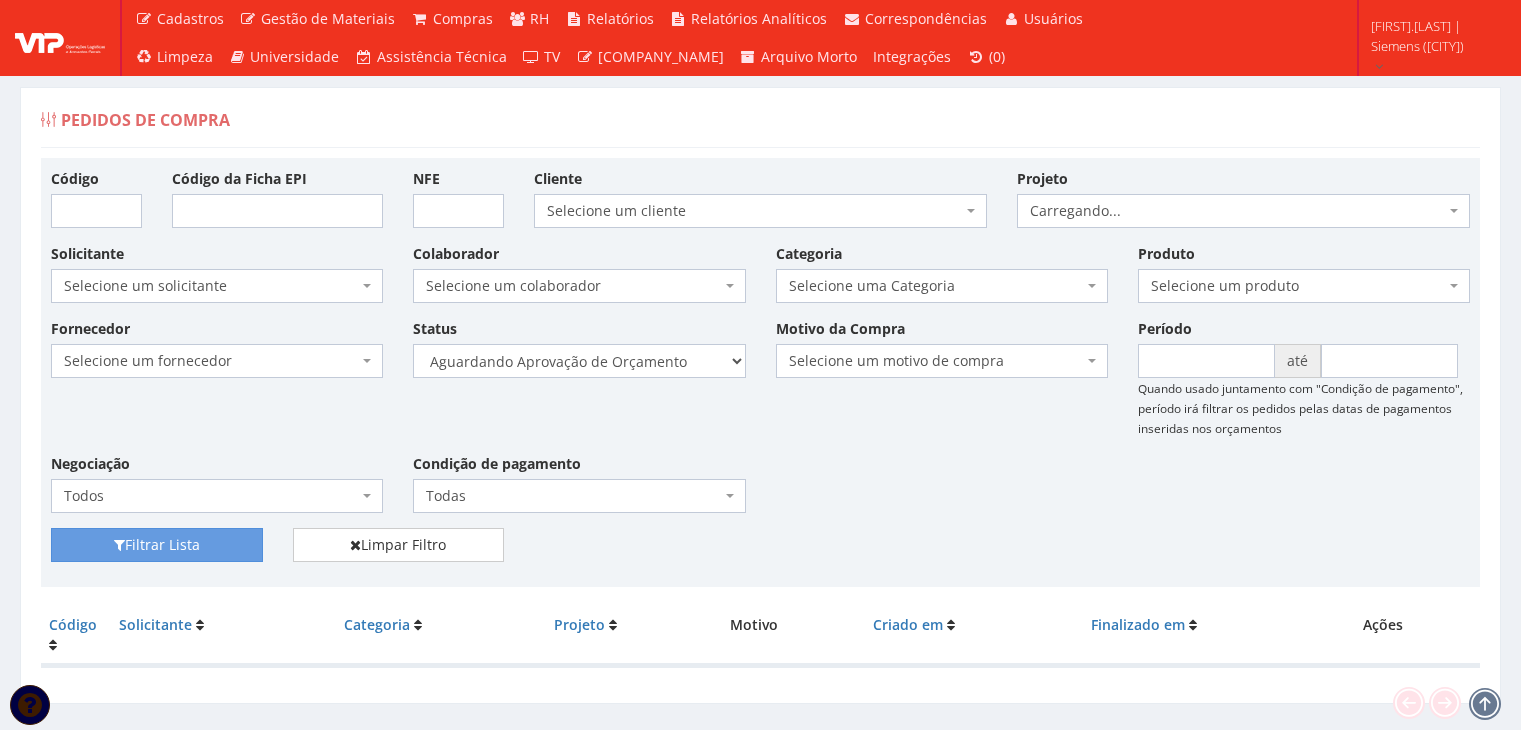 scroll, scrollTop: 0, scrollLeft: 0, axis: both 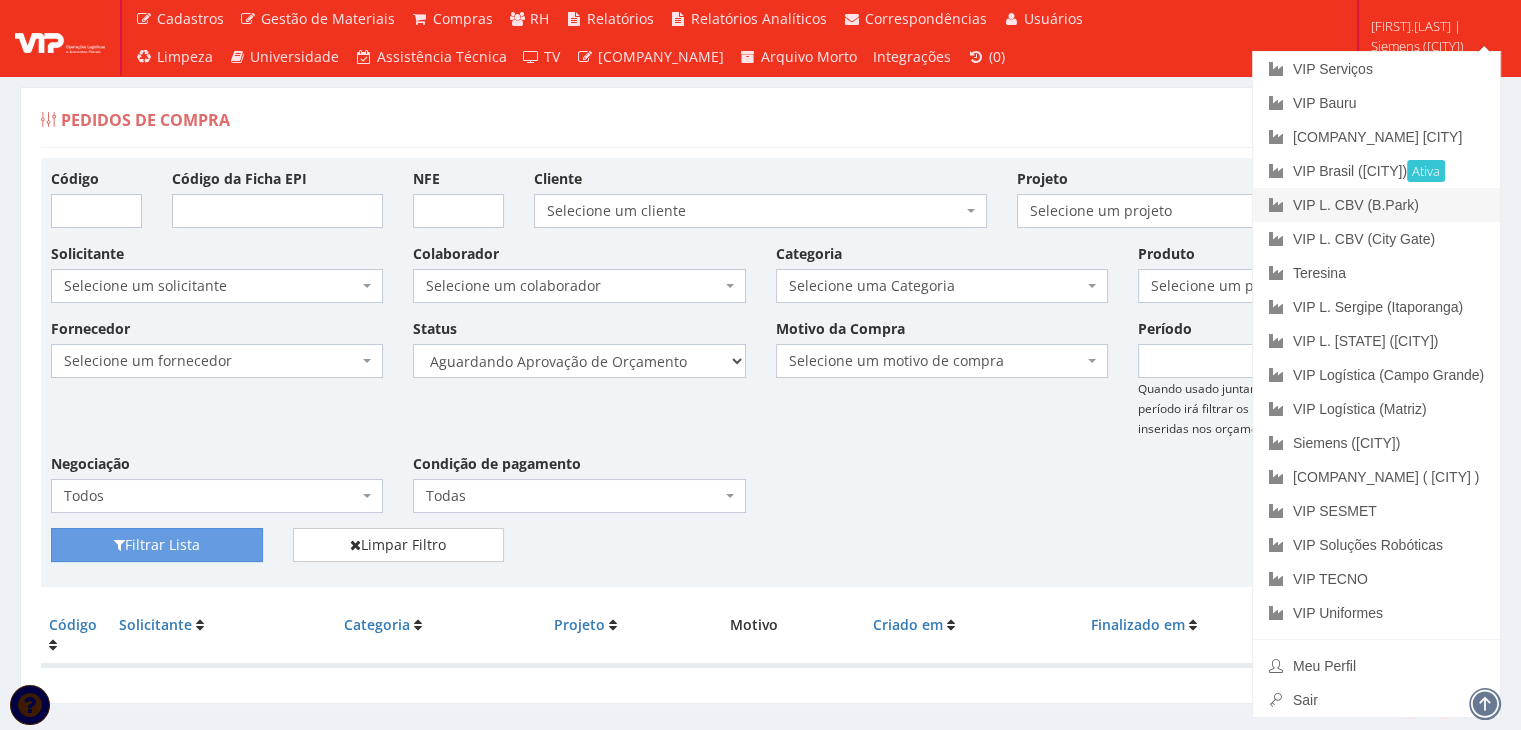 click on "VIP L. CBV (B.Park)" at bounding box center (1376, 205) 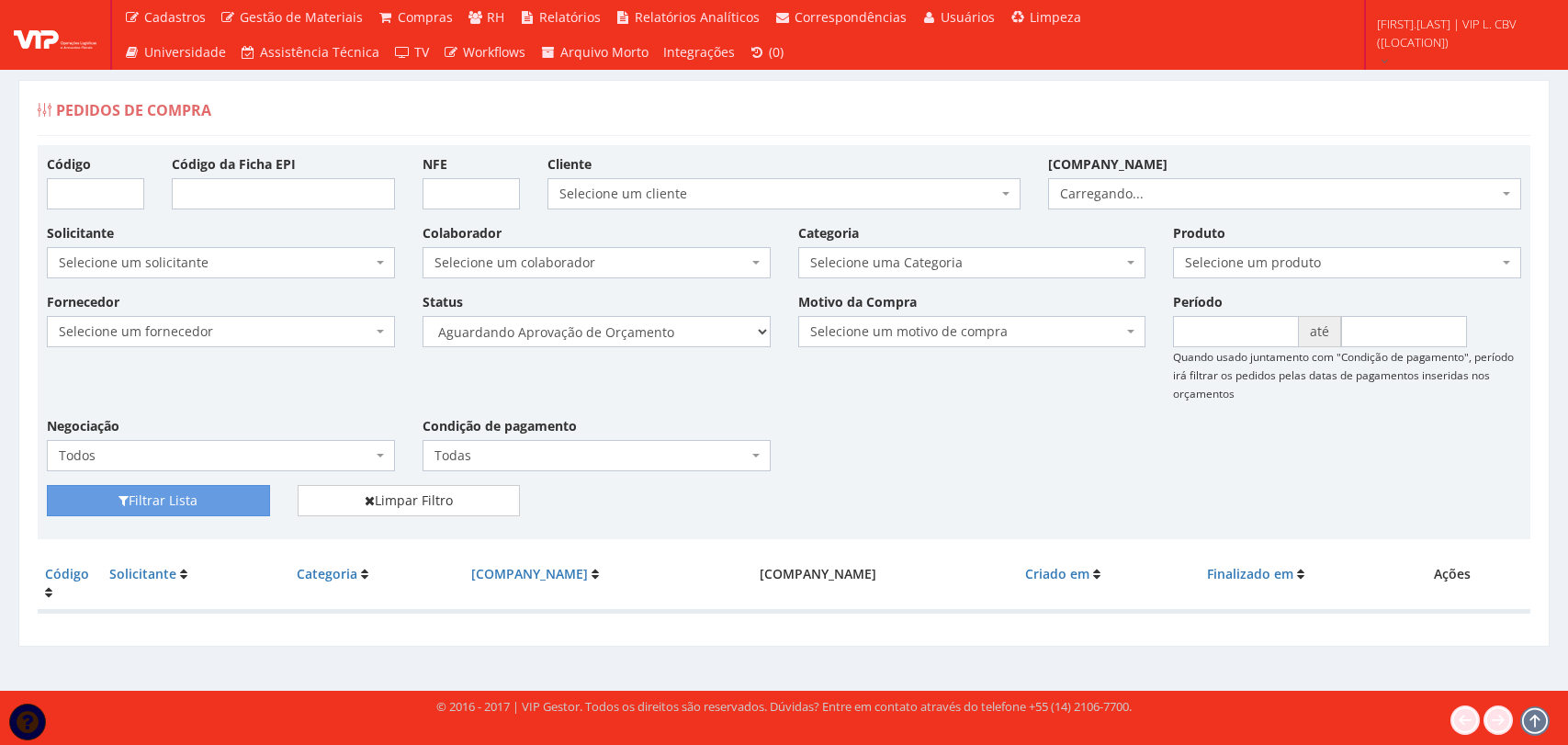 scroll, scrollTop: 0, scrollLeft: 0, axis: both 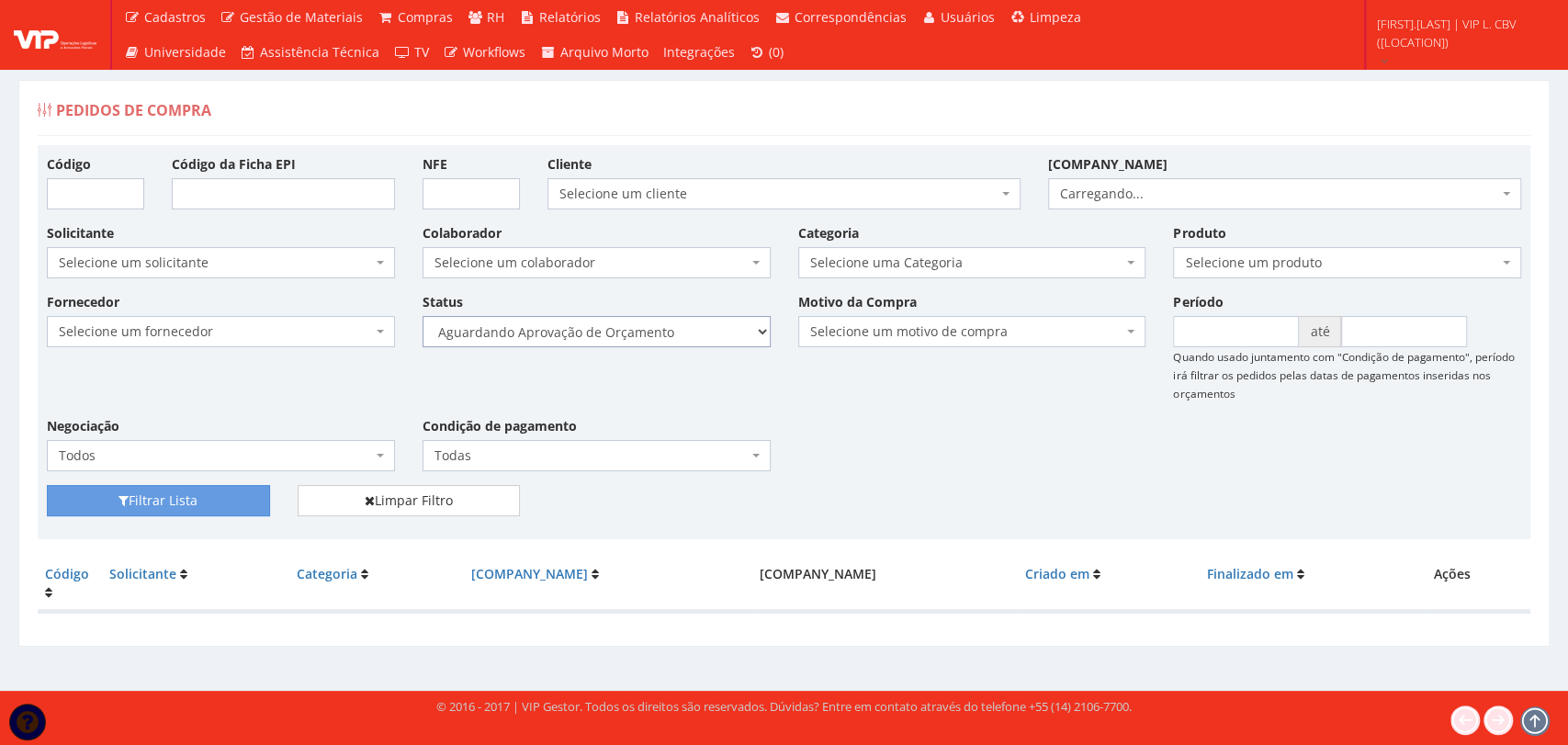 drag, startPoint x: 690, startPoint y: 329, endPoint x: 690, endPoint y: 344, distance: 15 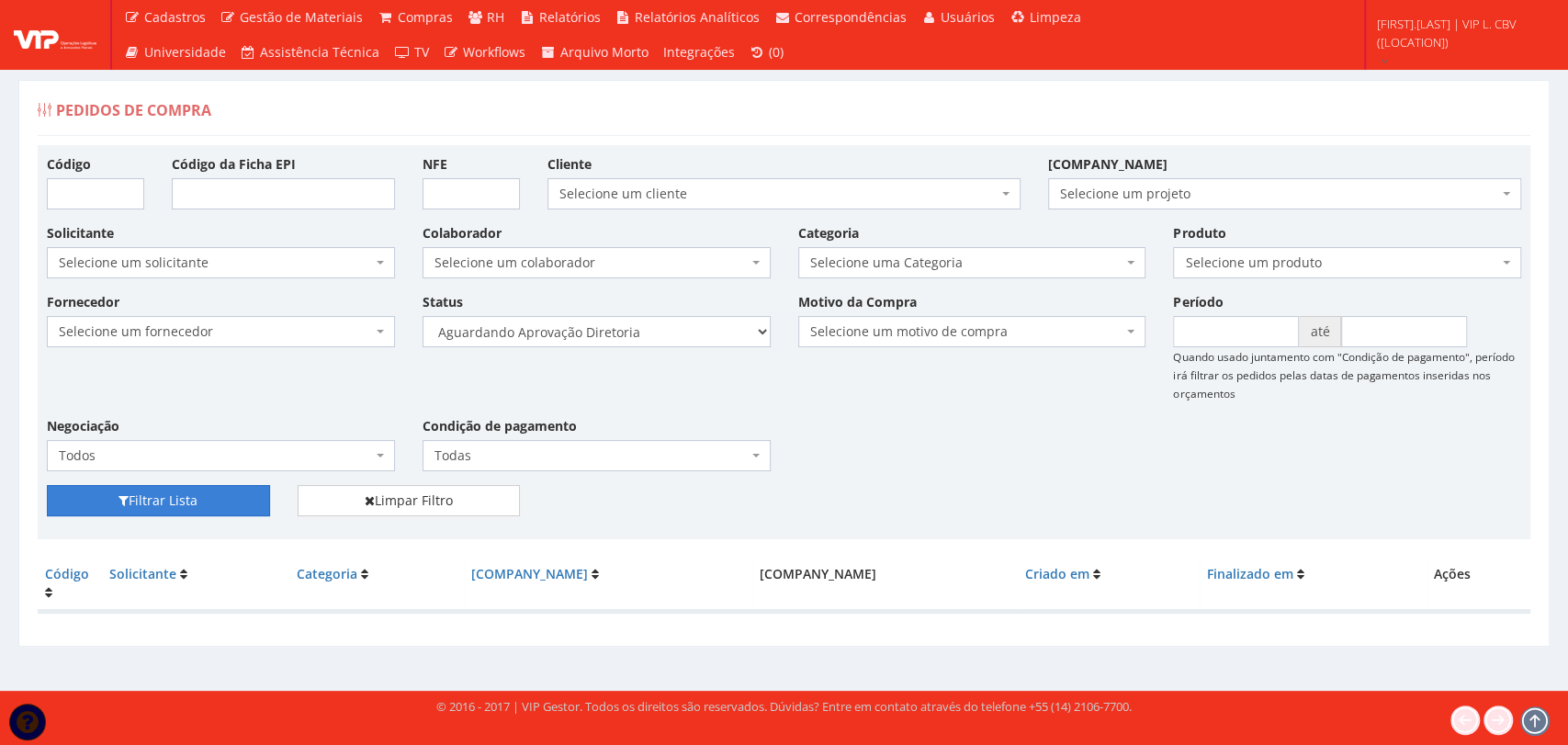 click on "Filtrar Lista" at bounding box center (158, 501) 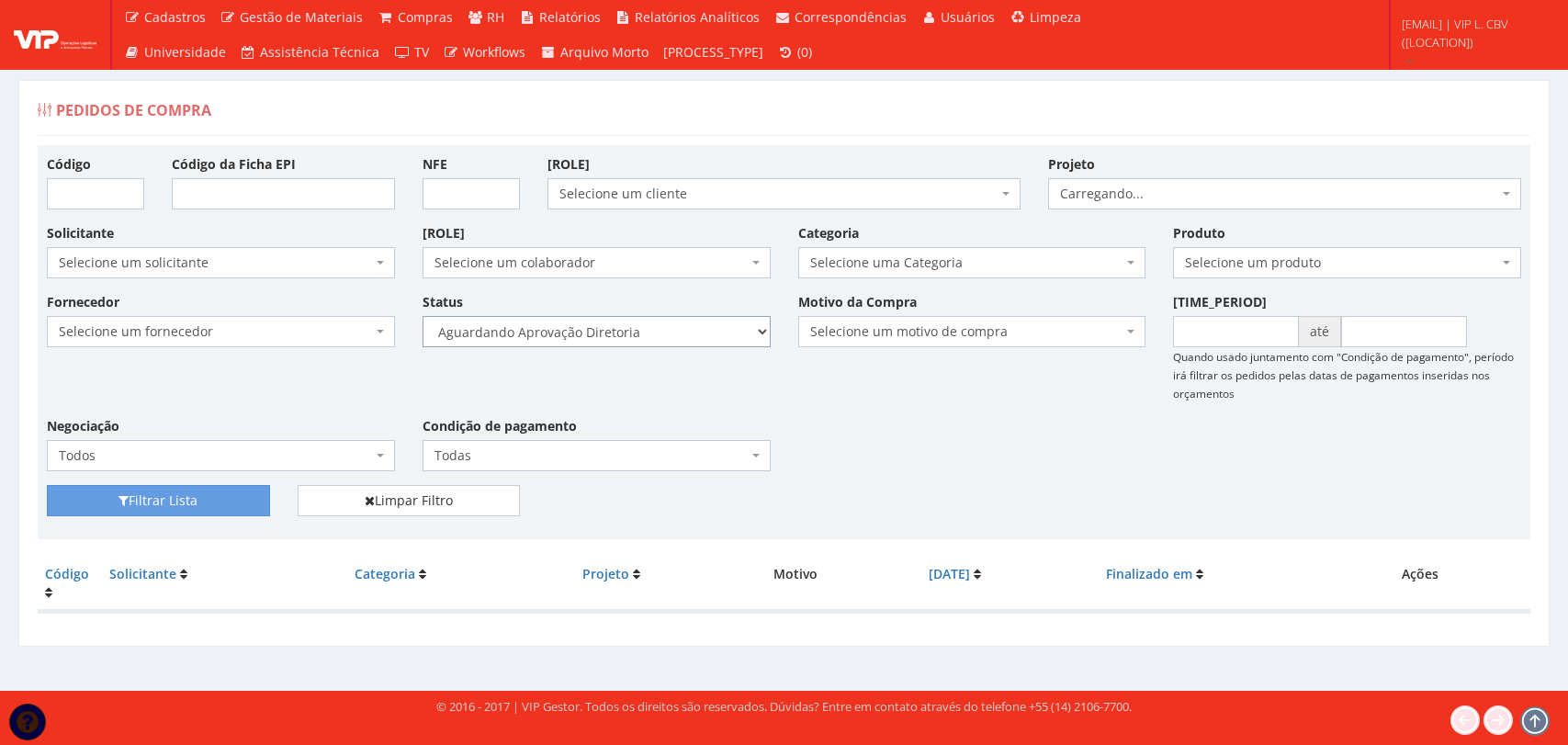 scroll, scrollTop: 0, scrollLeft: 0, axis: both 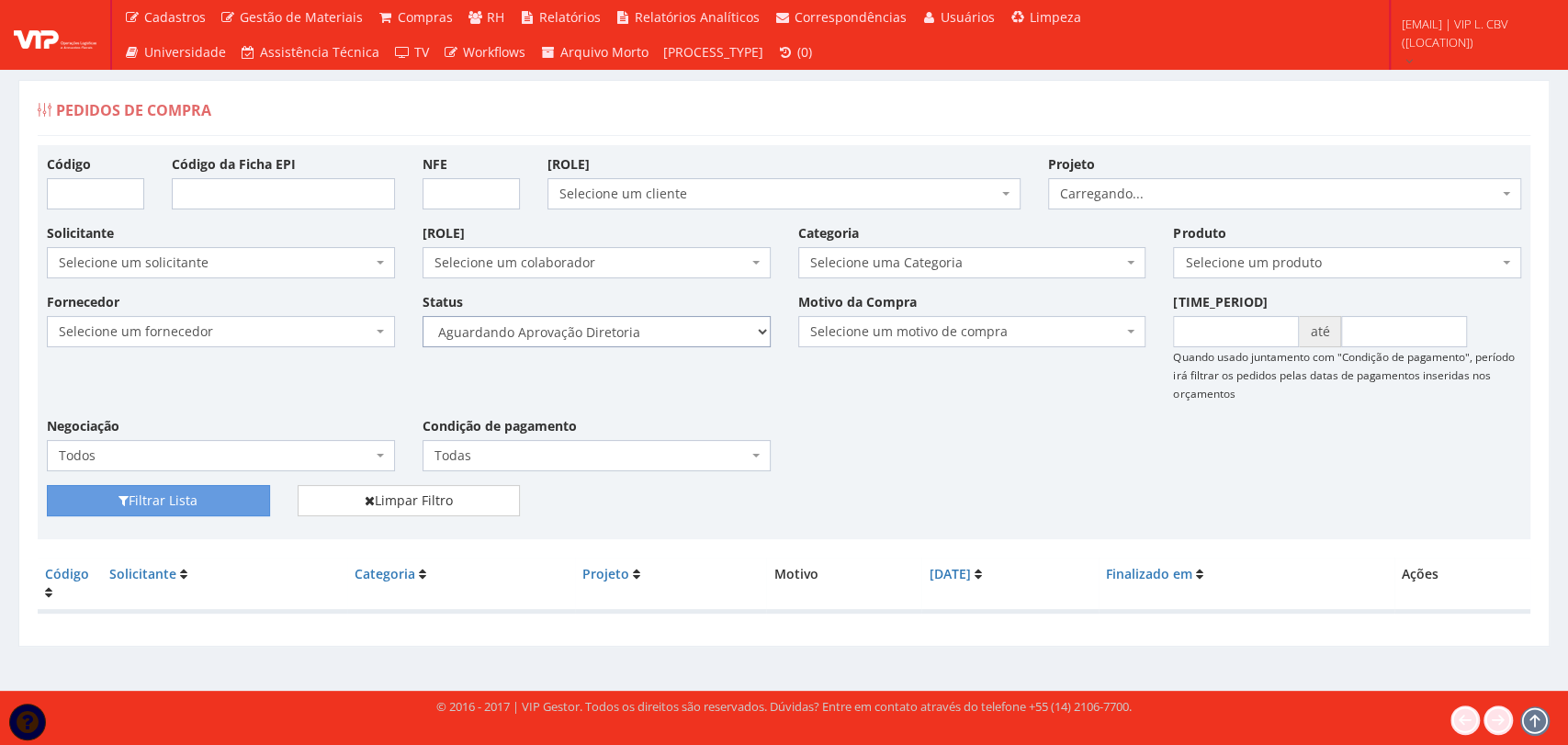 drag, startPoint x: 0, startPoint y: 0, endPoint x: 642, endPoint y: 335, distance: 724.14708 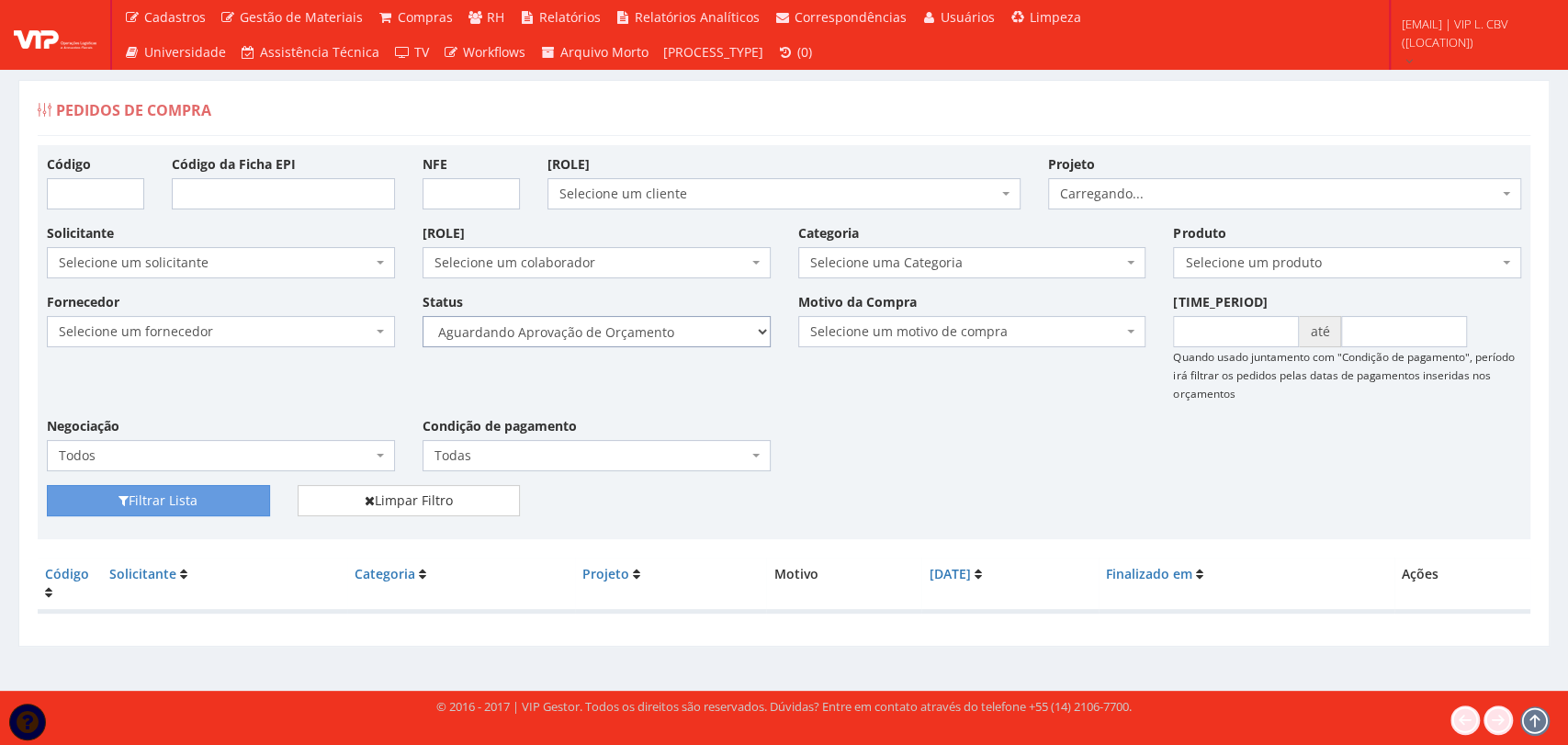 click on "Selecione um status Cancelado Aguardando Aprovação Diretoria Pedido Aprovado Aguardando Aprovação de Orçamento Orçamento Aprovado Compra Efetuada Entrega Efetuada Entrega Registrada" at bounding box center (596, 332) 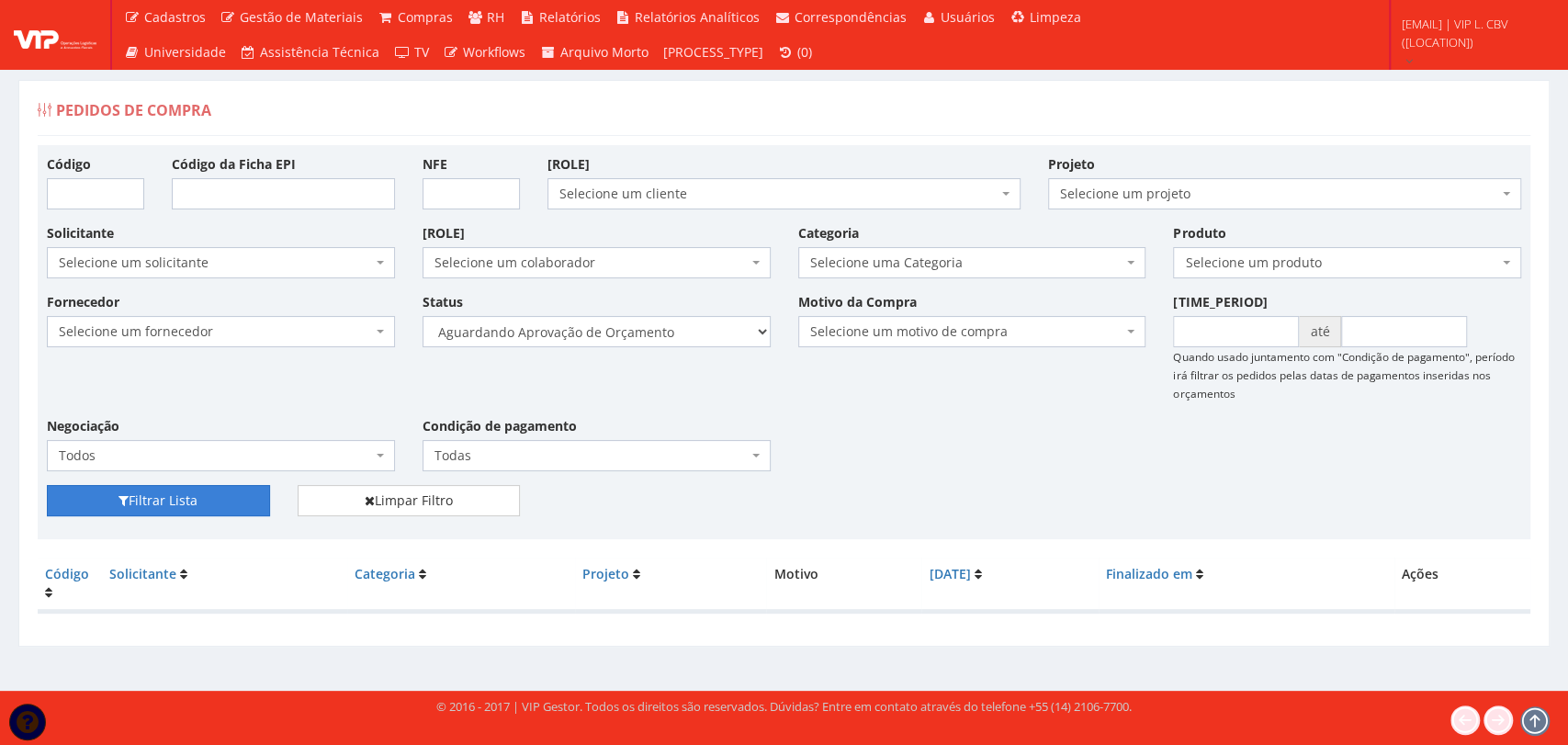 click on "Filtrar Lista" at bounding box center [158, 501] 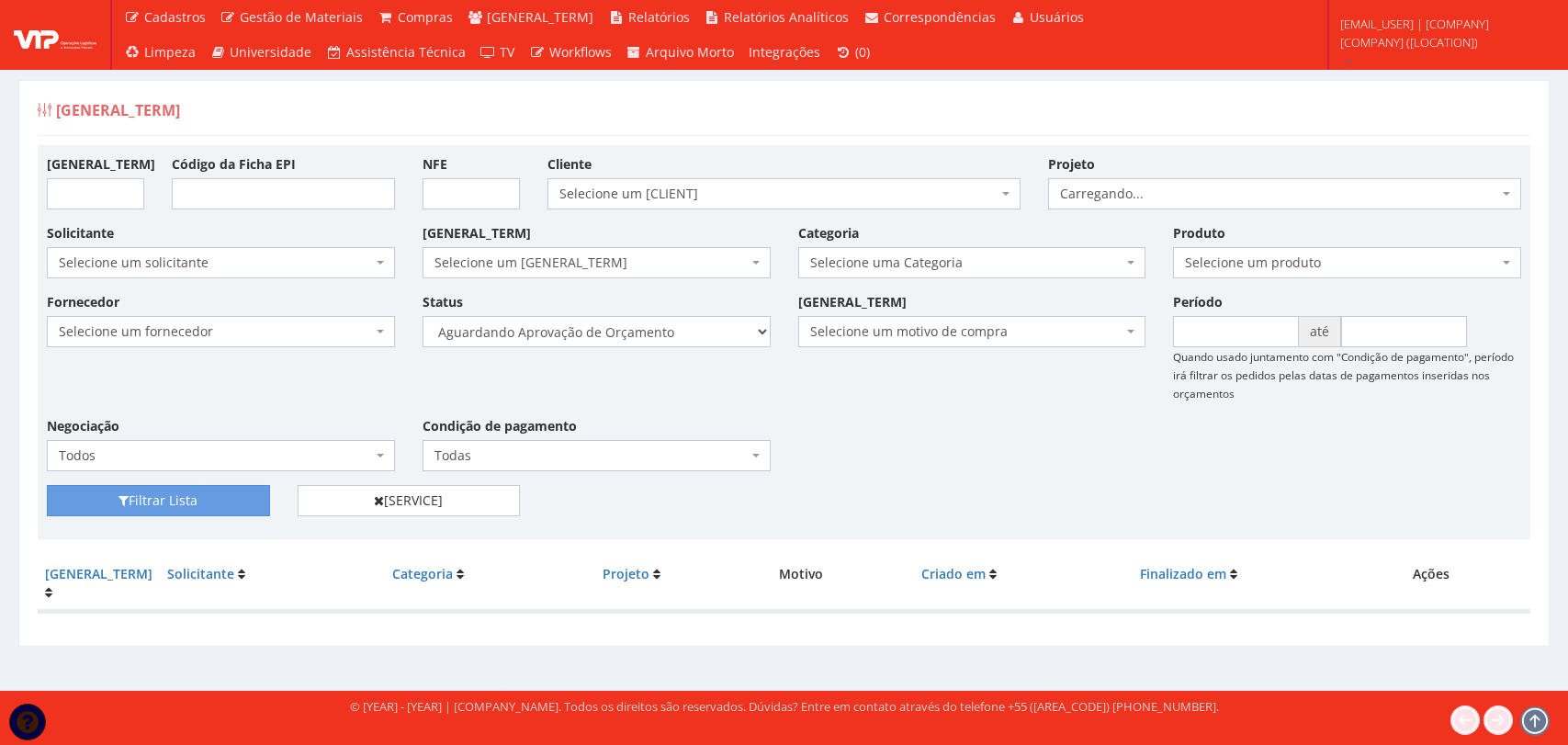 scroll, scrollTop: 0, scrollLeft: 0, axis: both 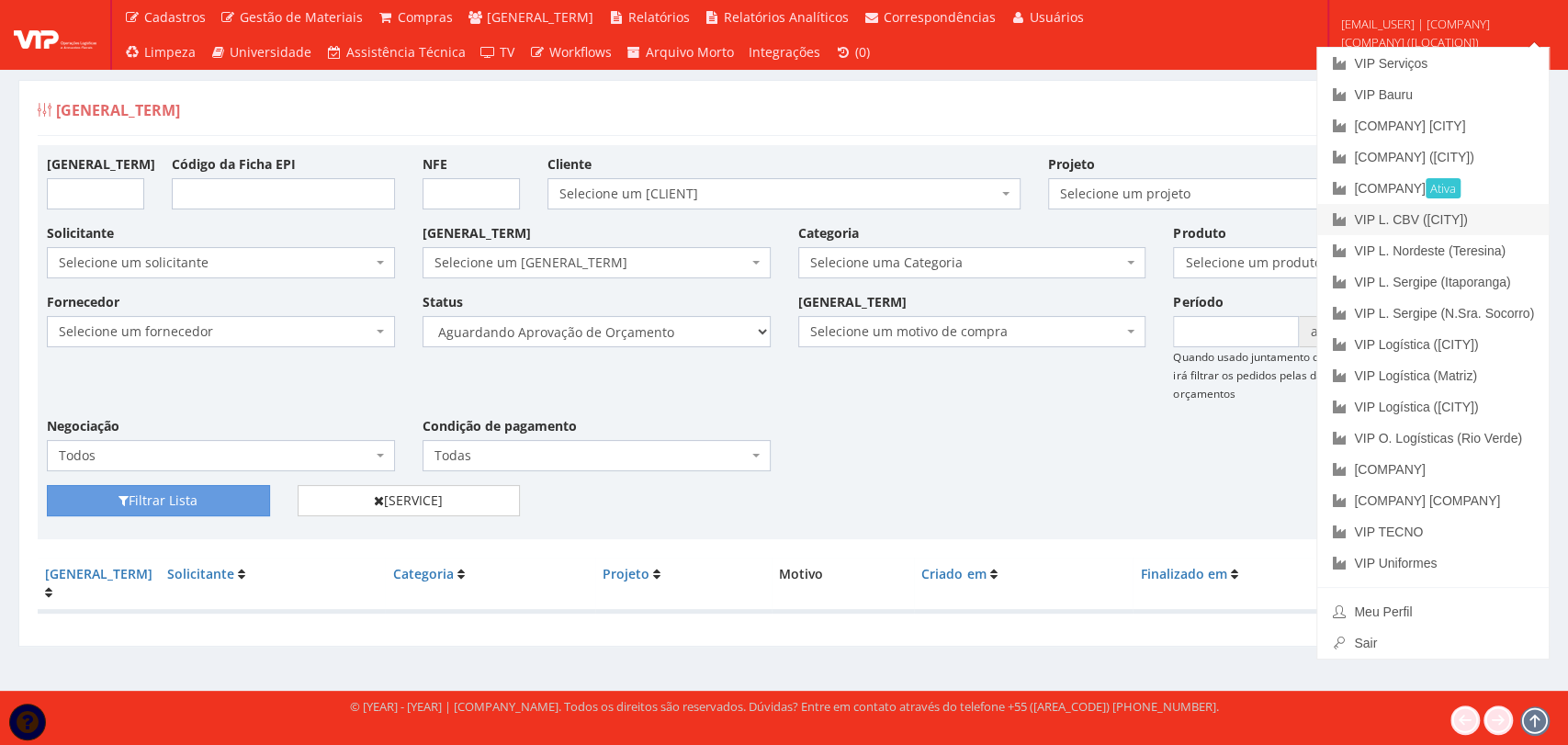 click on "VIP L. CBV ([CITY])" at bounding box center (1433, 220) 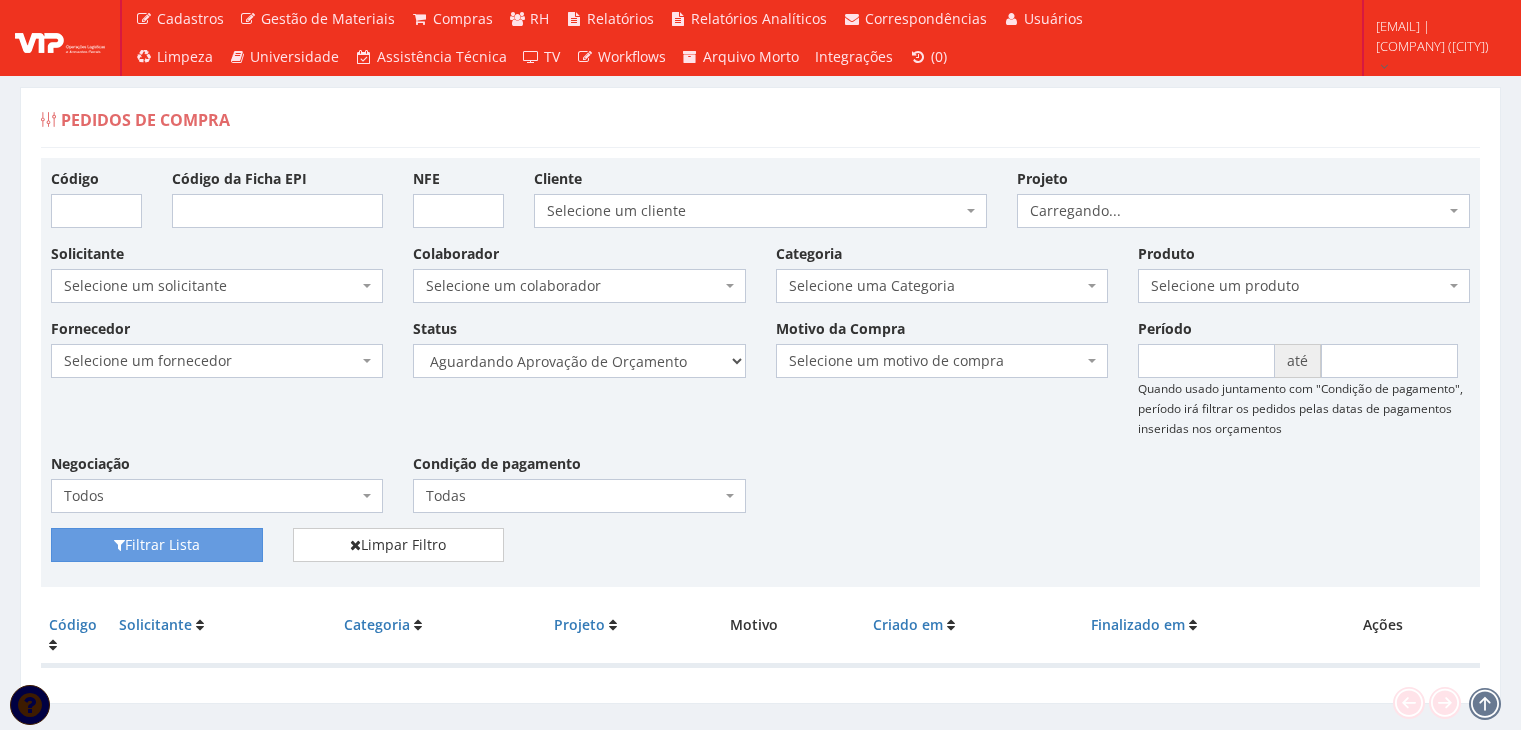 scroll, scrollTop: 0, scrollLeft: 0, axis: both 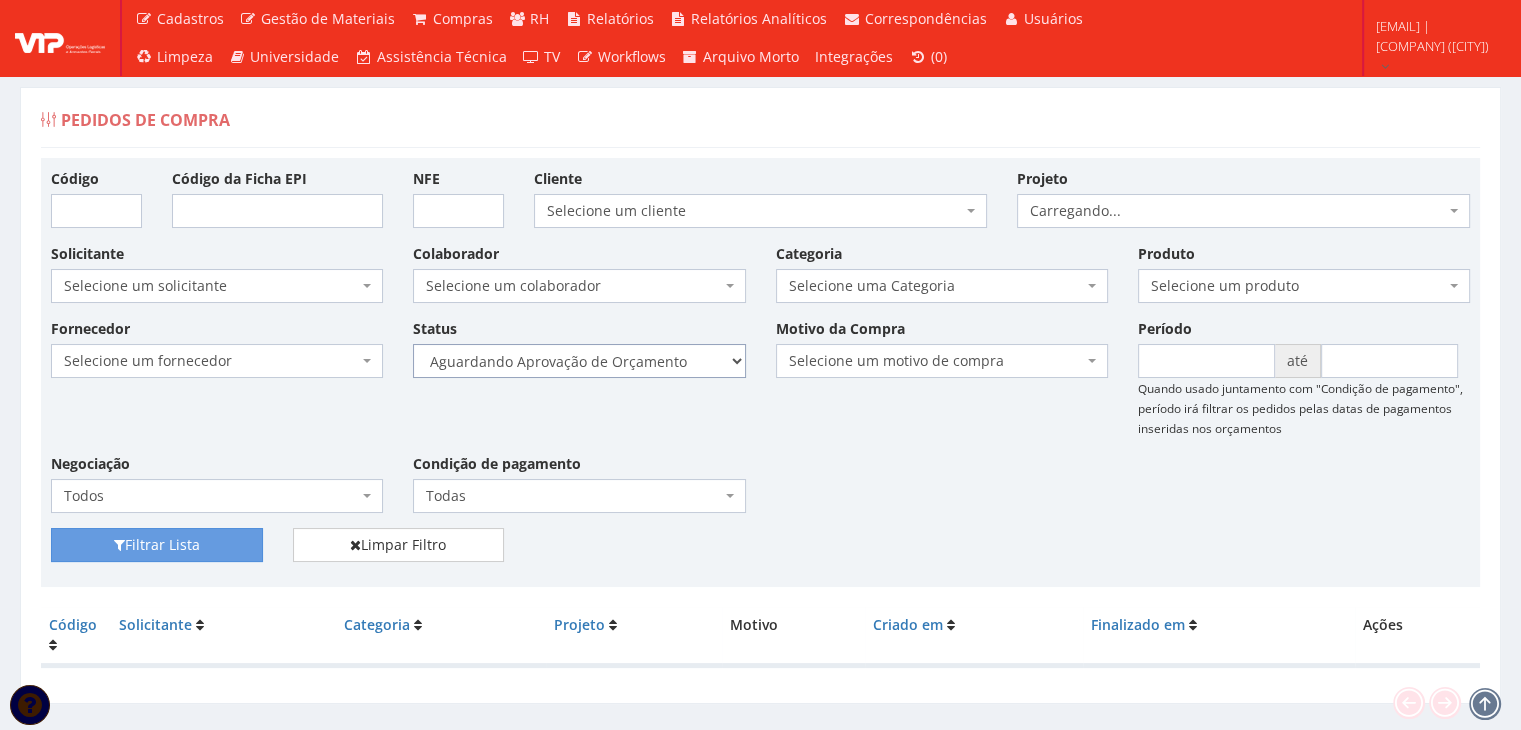 click on "Selecione um status Cancelado Aguardando Aprovação Diretoria Pedido Aprovado Aguardando Aprovação de Orçamento Orçamento Aprovado Compra Efetuada Entrega Efetuada Entrega Registrada" at bounding box center [579, 361] 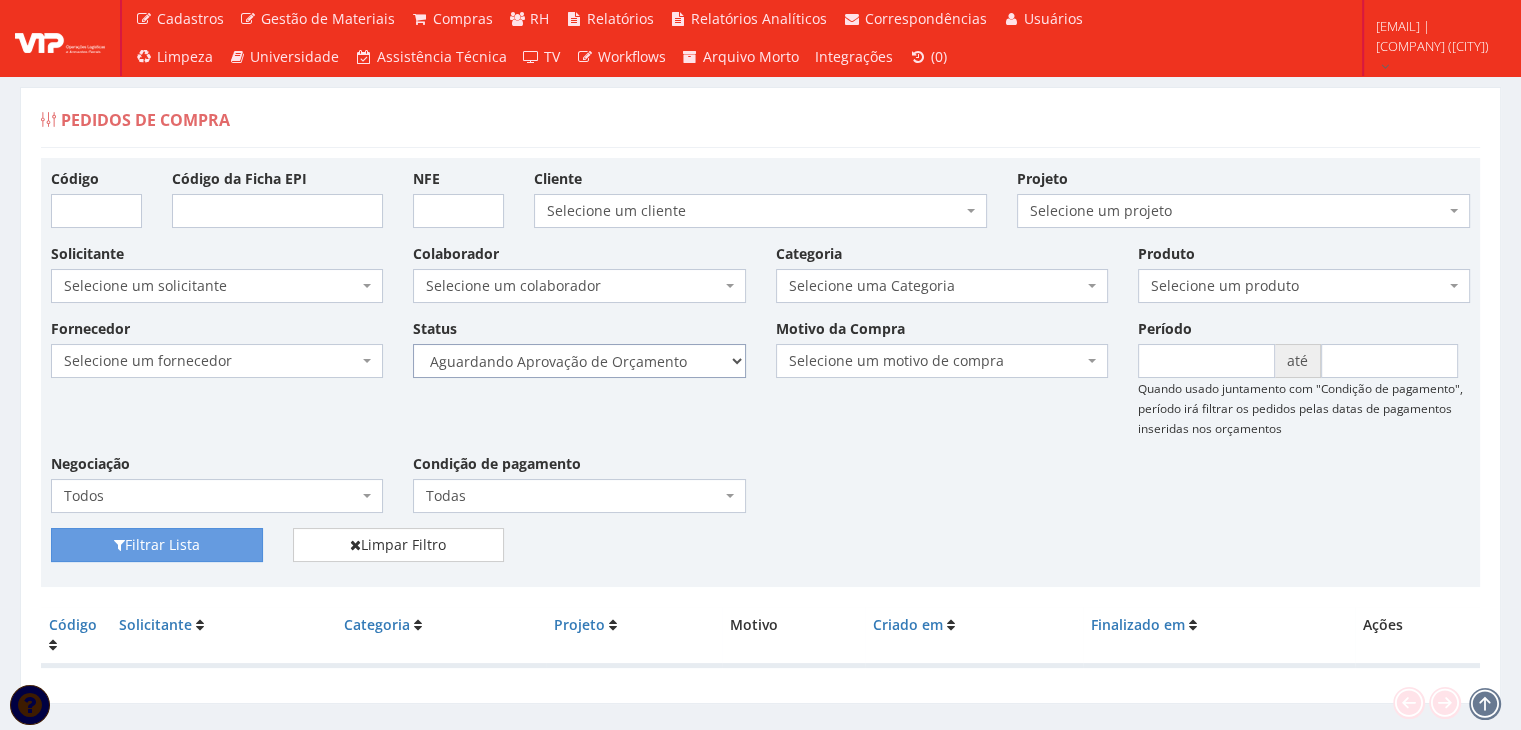 select on "1" 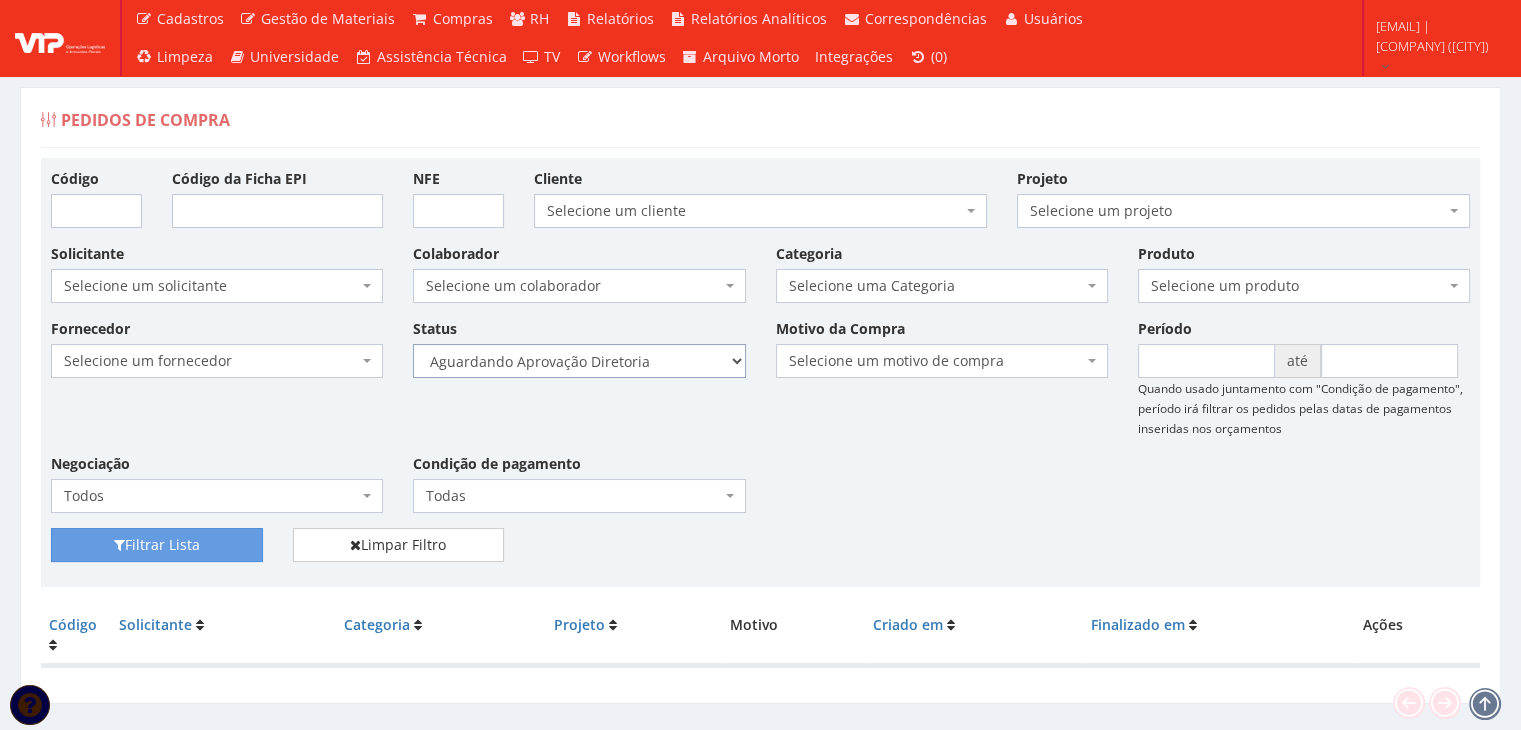click on "Selecione um status Cancelado Aguardando Aprovação Diretoria Pedido Aprovado Aguardando Aprovação de Orçamento Orçamento Aprovado Compra Efetuada Entrega Efetuada Entrega Registrada" at bounding box center (579, 361) 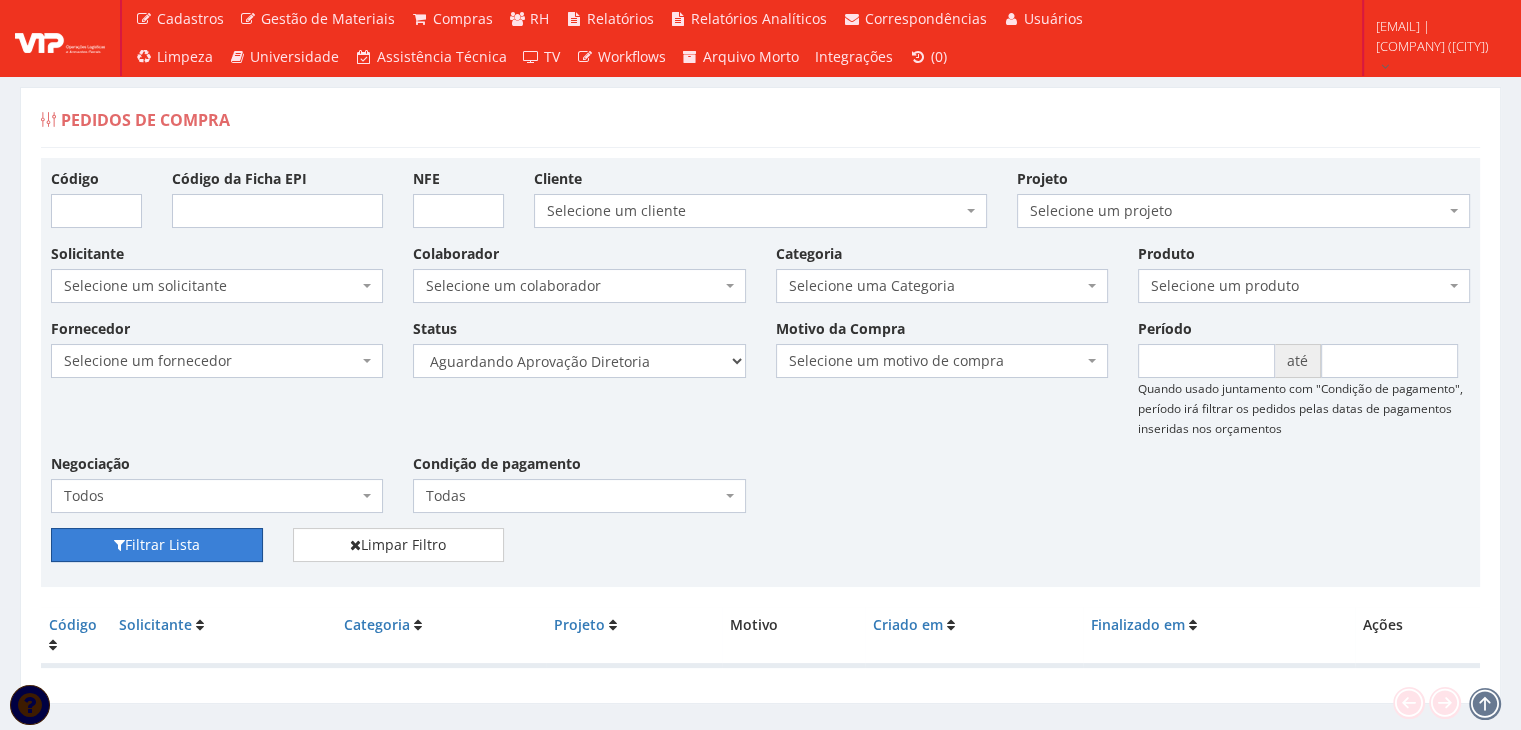 drag, startPoint x: 236, startPoint y: 540, endPoint x: 478, endPoint y: 486, distance: 247.95161 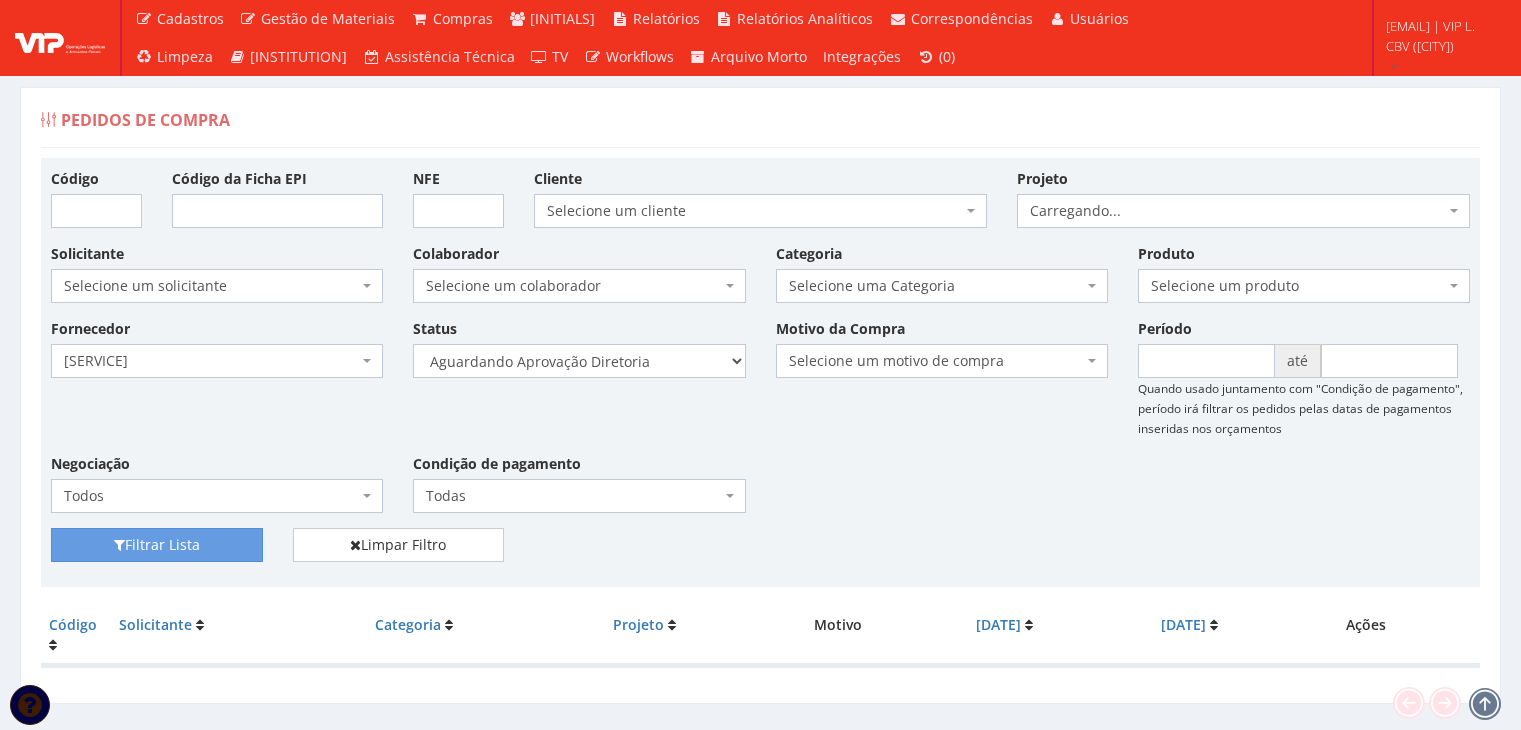 scroll, scrollTop: 0, scrollLeft: 0, axis: both 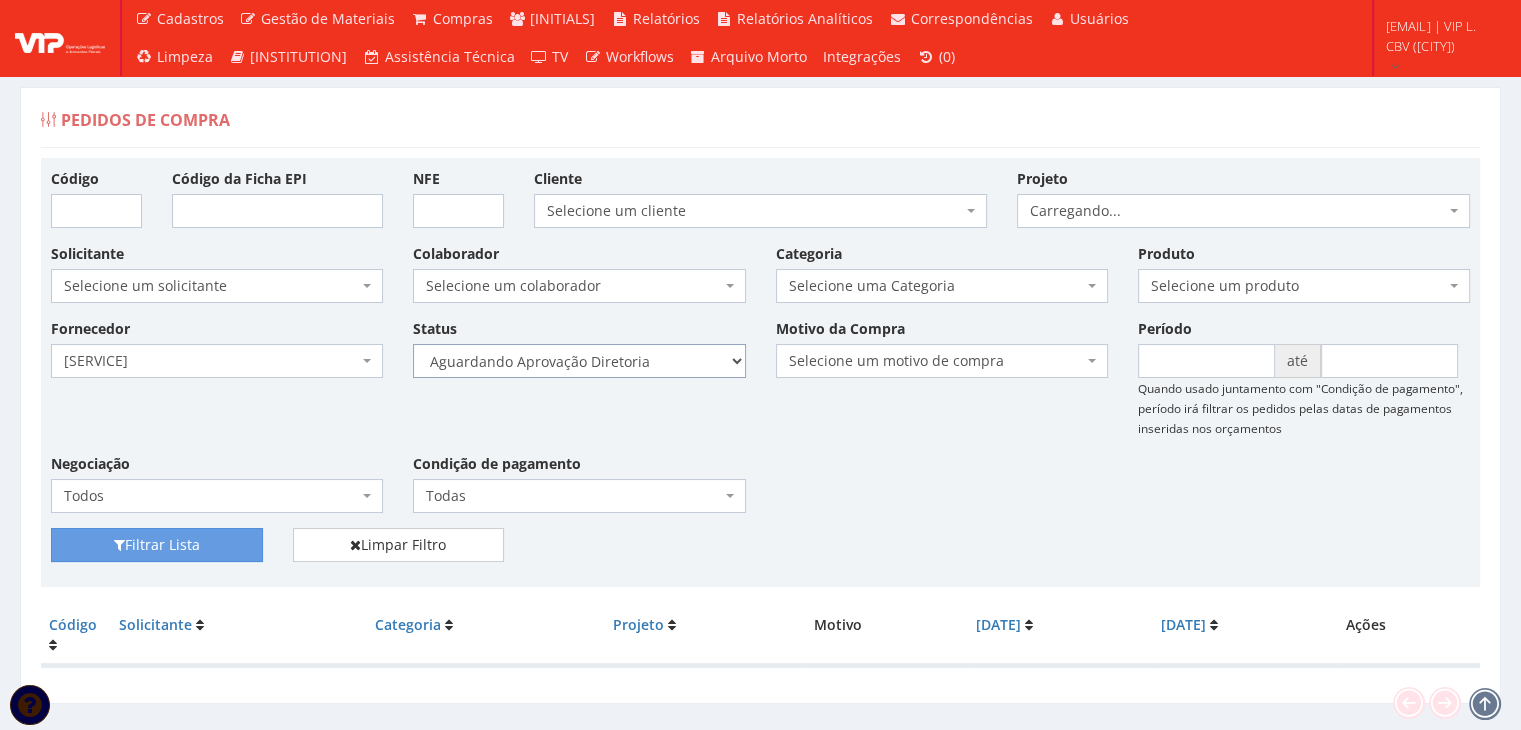 click on "Selecione um status Cancelado Aguardando Aprovação Diretoria Pedido Aprovado Aguardando Aprovação de Orçamento Orçamento Aprovado Compra Efetuada Entrega Efetuada Entrega Registrada" at bounding box center [579, 361] 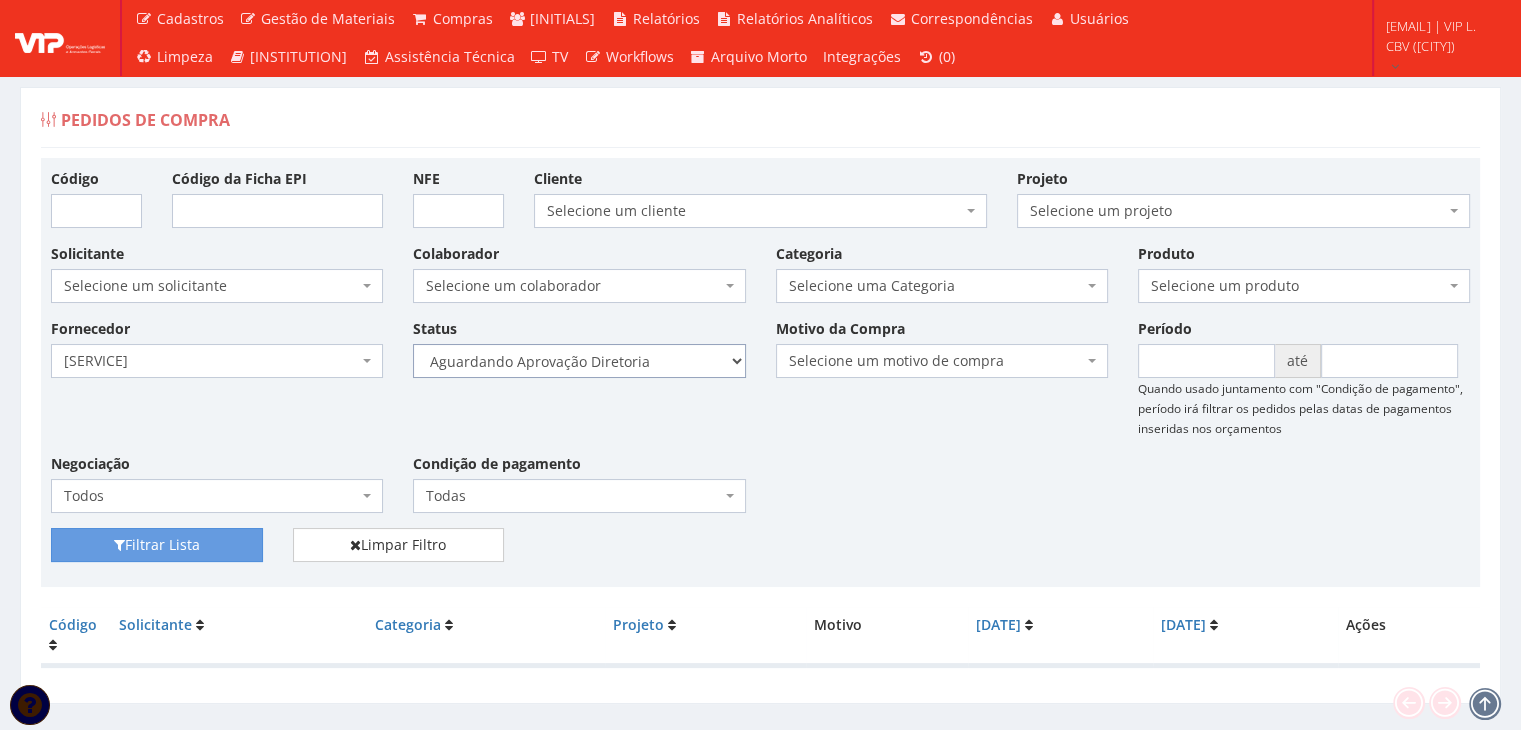 select on "4" 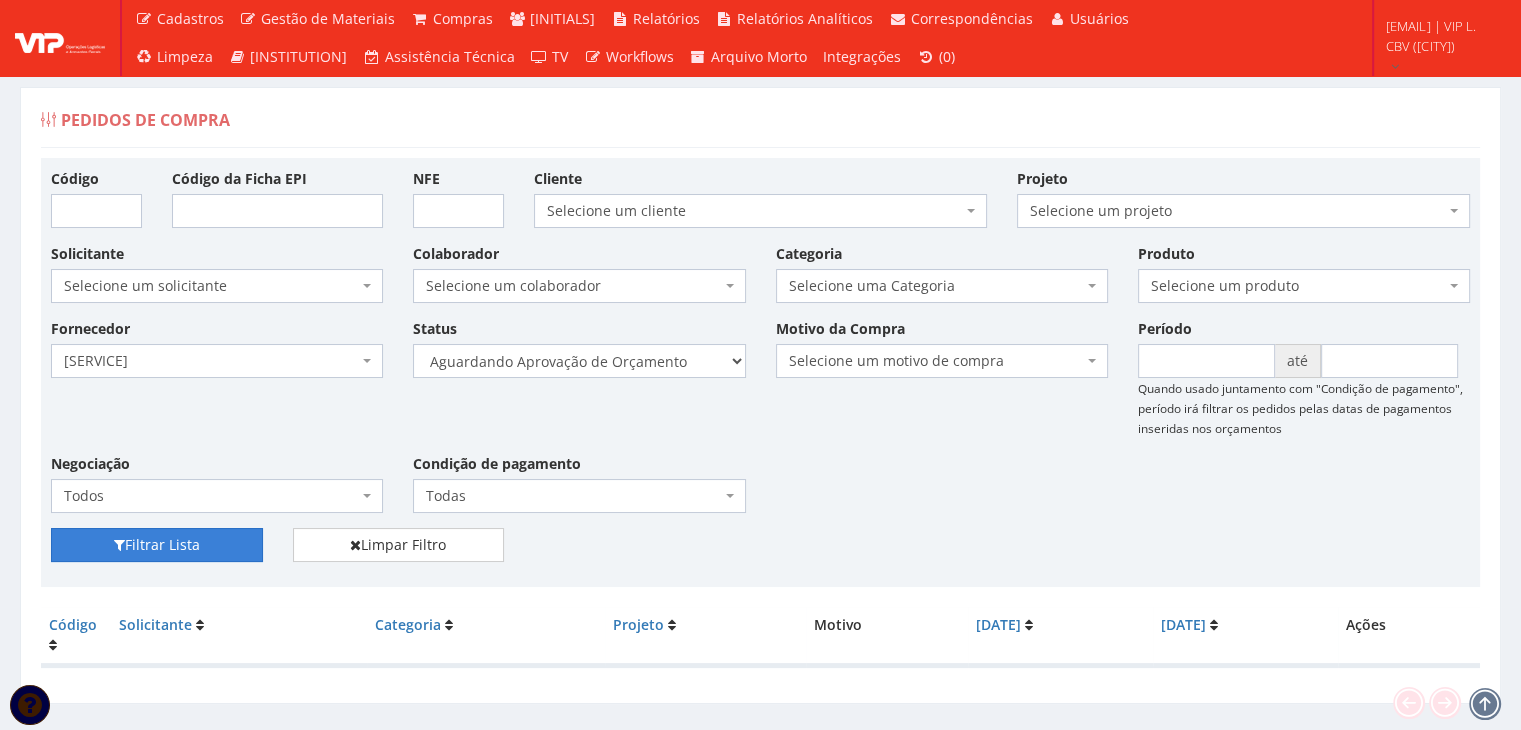 click on "Filtrar Lista" at bounding box center [157, 545] 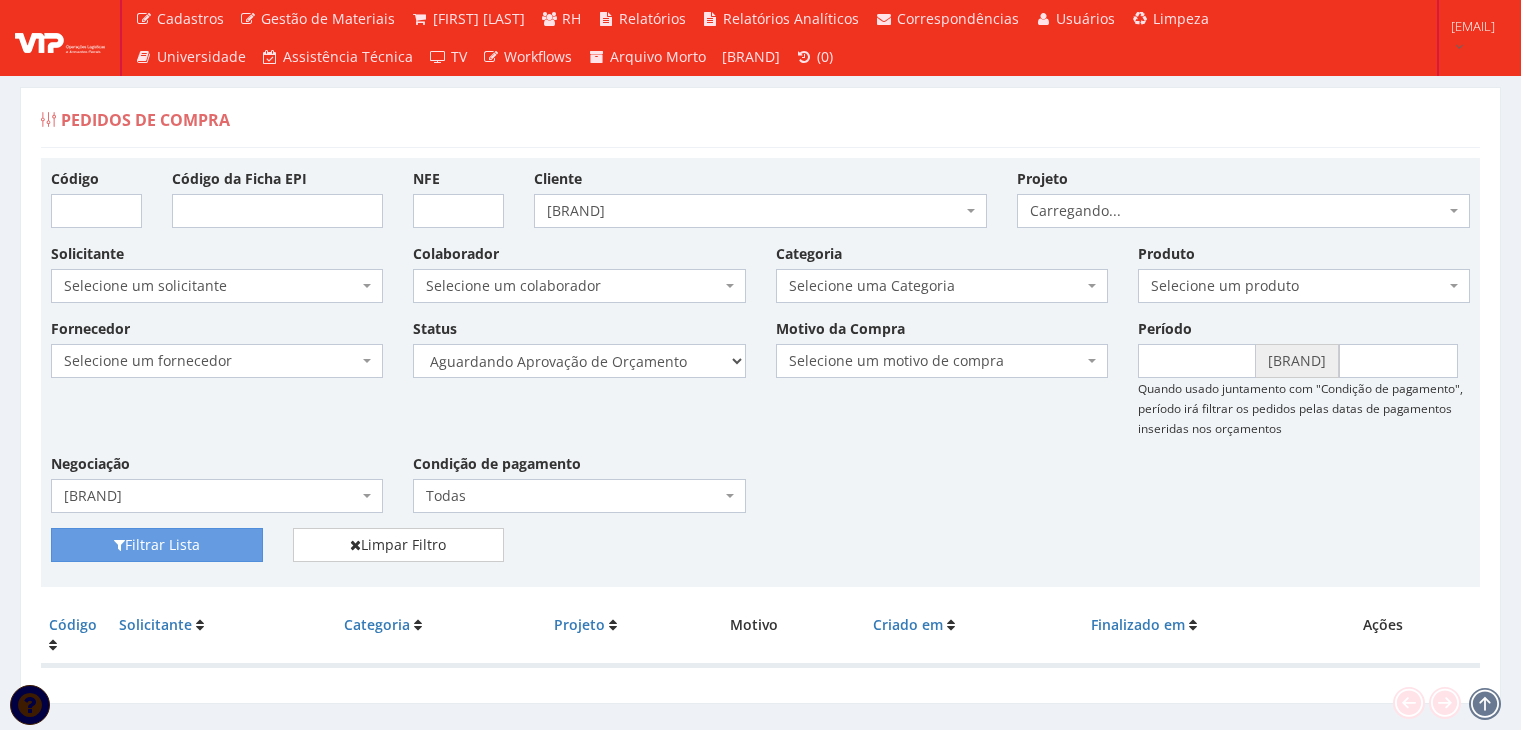 scroll, scrollTop: 40, scrollLeft: 0, axis: vertical 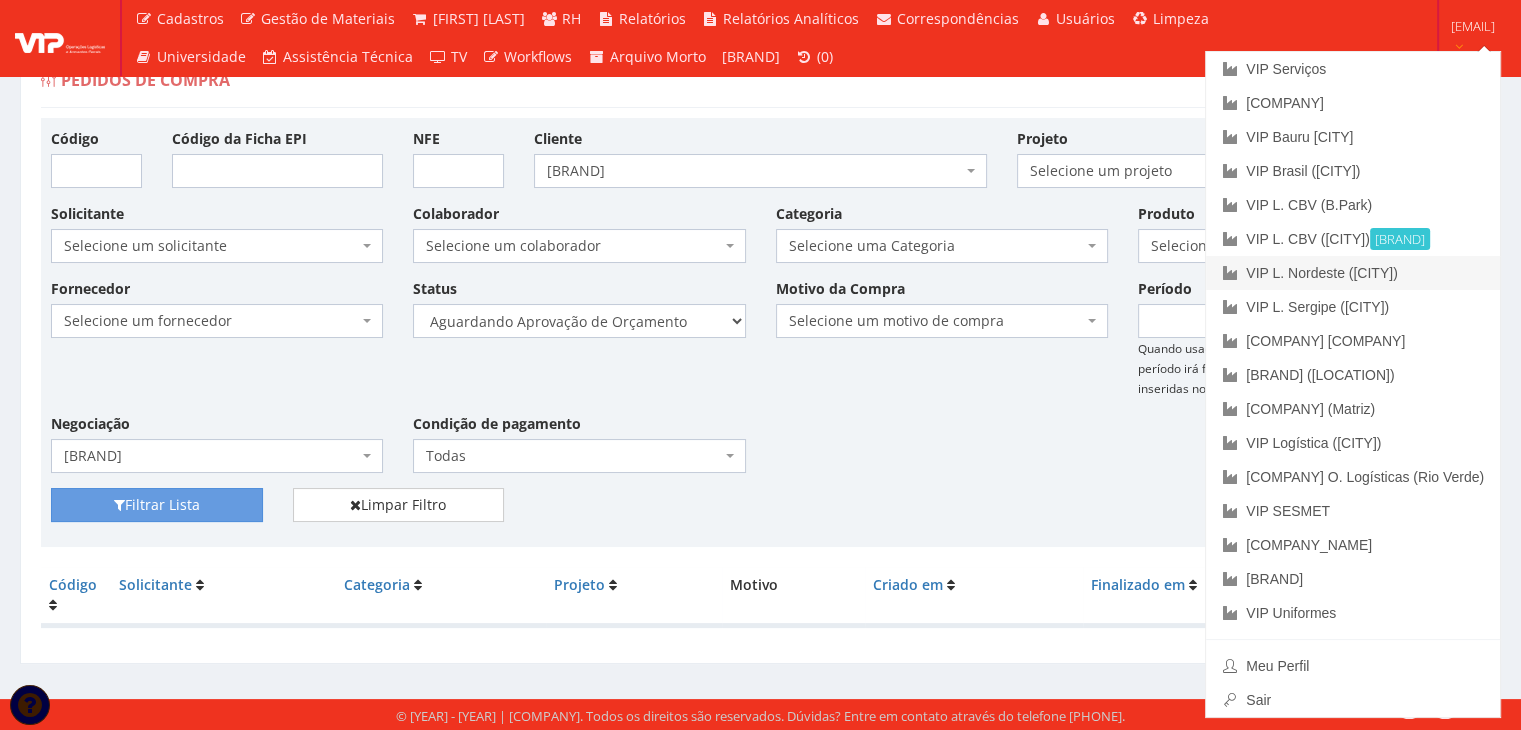 click on "VIP L. Nordeste ([CITY])" at bounding box center [1353, 273] 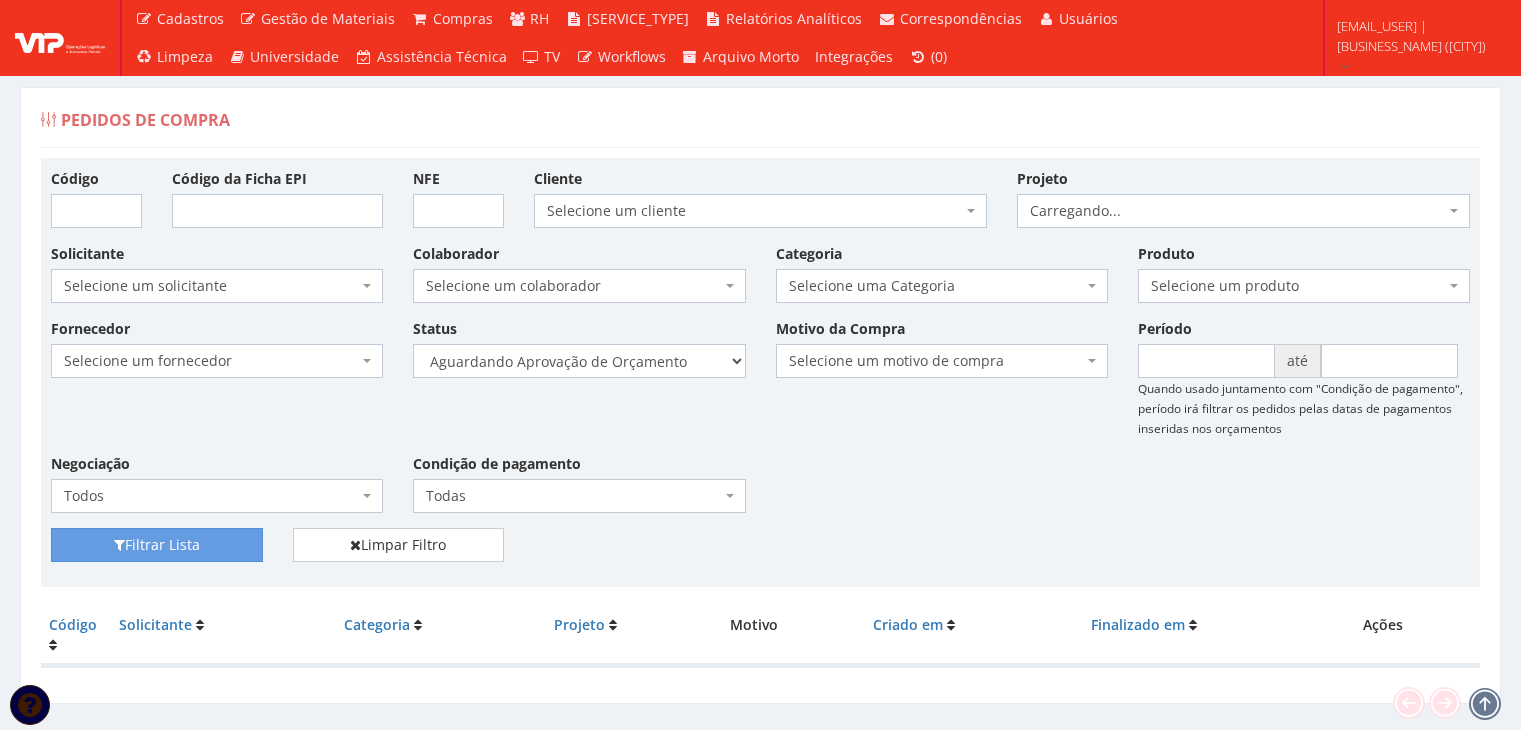 scroll, scrollTop: 0, scrollLeft: 0, axis: both 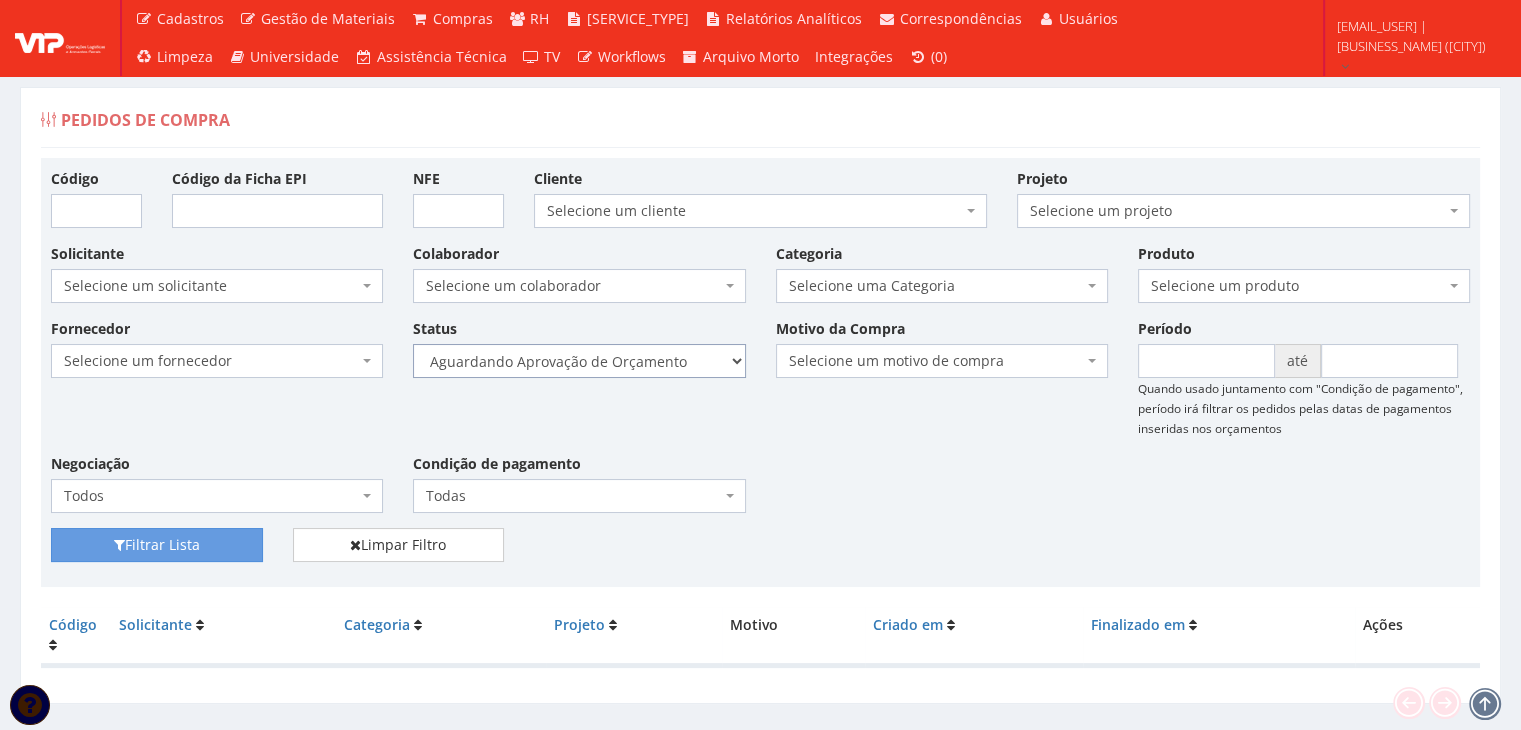 click on "Selecione um status Cancelado Aguardando Aprovação Diretoria Pedido Aprovado Aguardando Aprovação de Orçamento Orçamento Aprovado Compra Efetuada Entrega Efetuada Entrega Registrada" at bounding box center (579, 361) 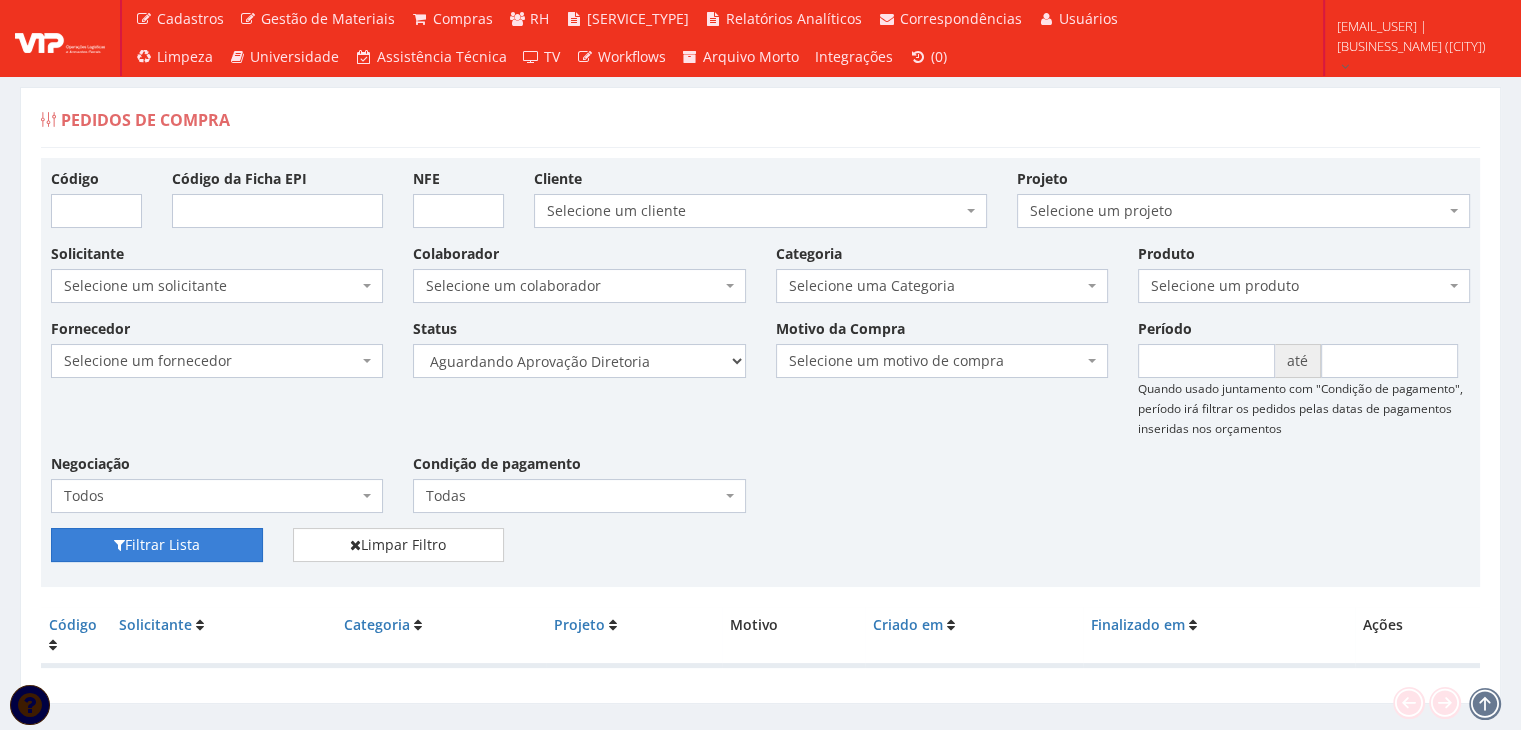 click on "Filtrar Lista" at bounding box center [157, 545] 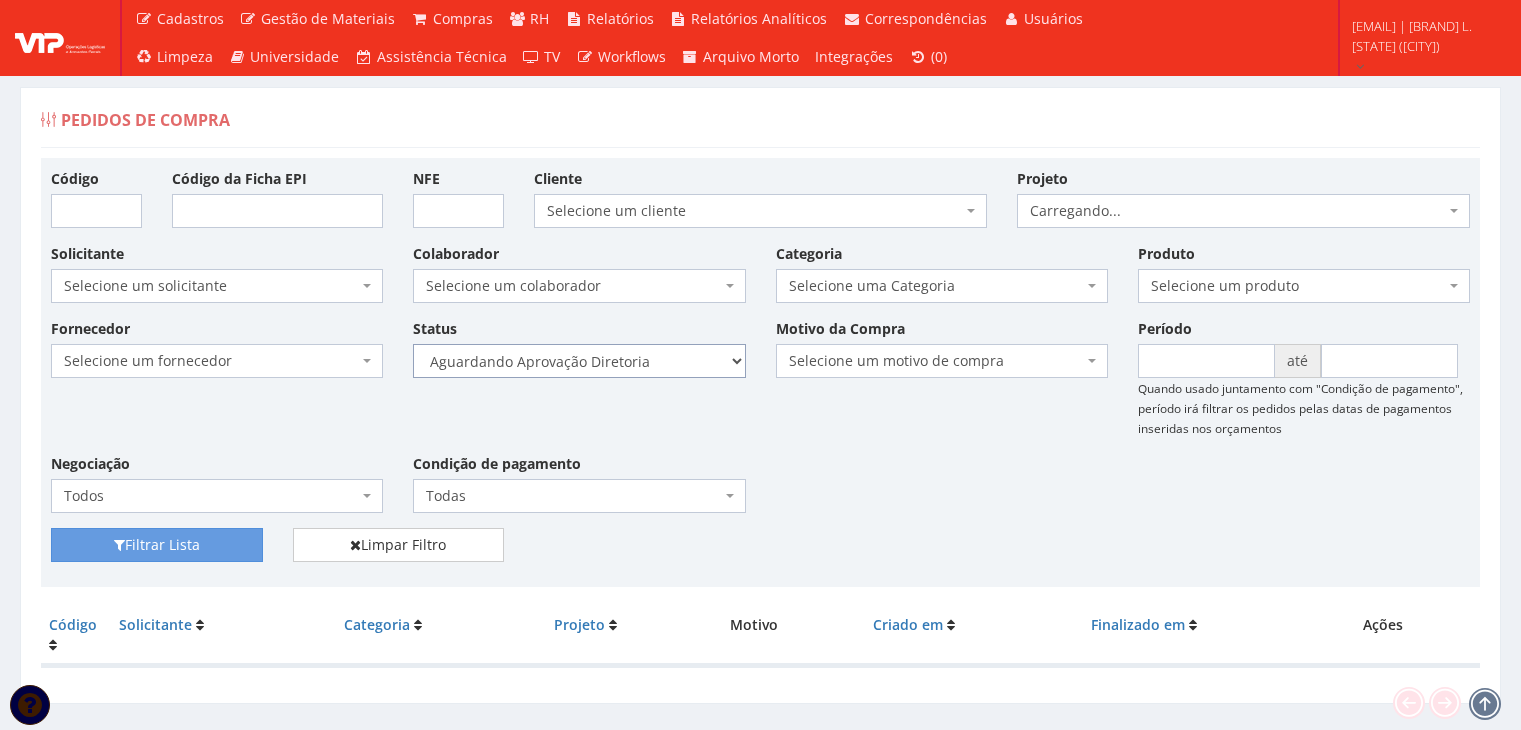 scroll, scrollTop: 0, scrollLeft: 0, axis: both 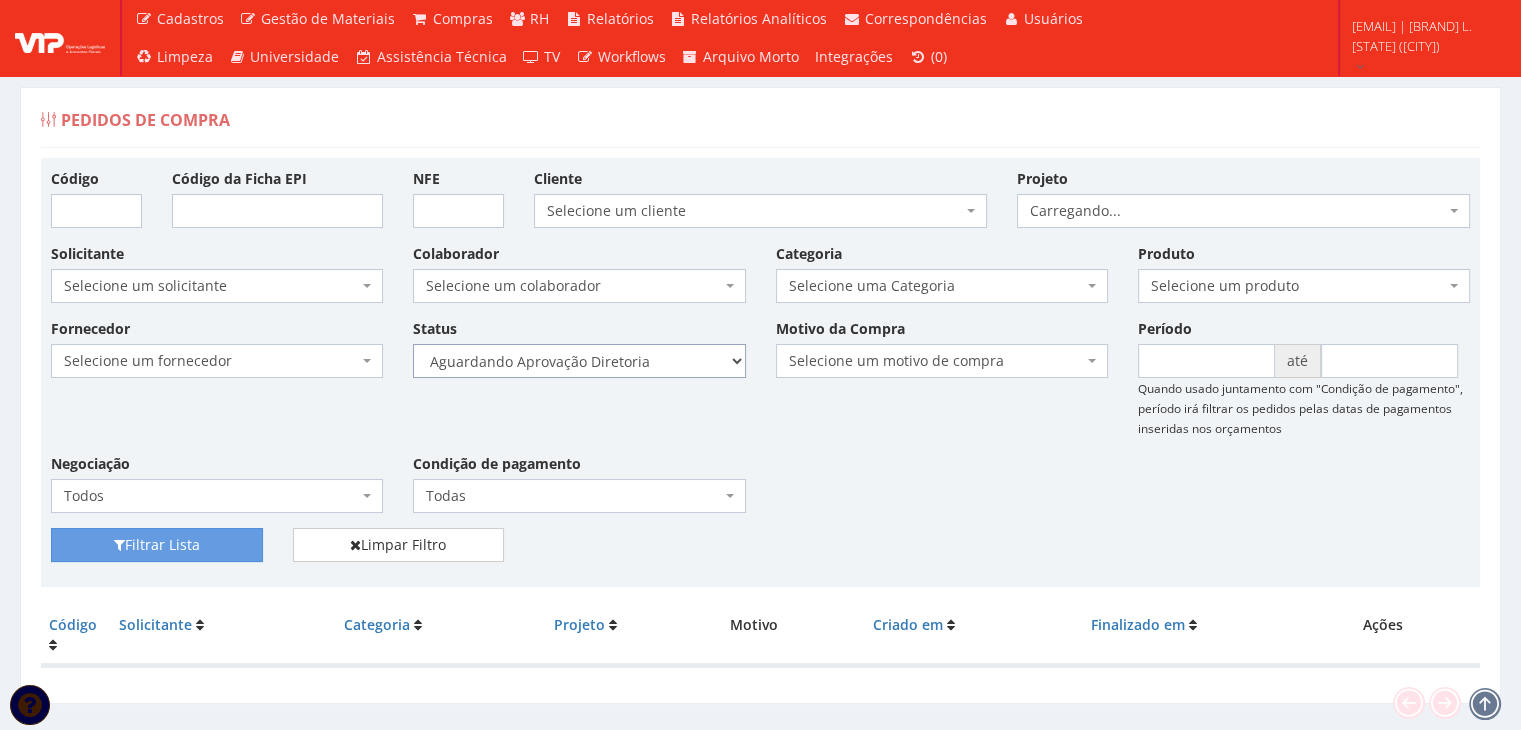drag, startPoint x: 0, startPoint y: 0, endPoint x: 629, endPoint y: 369, distance: 729.24756 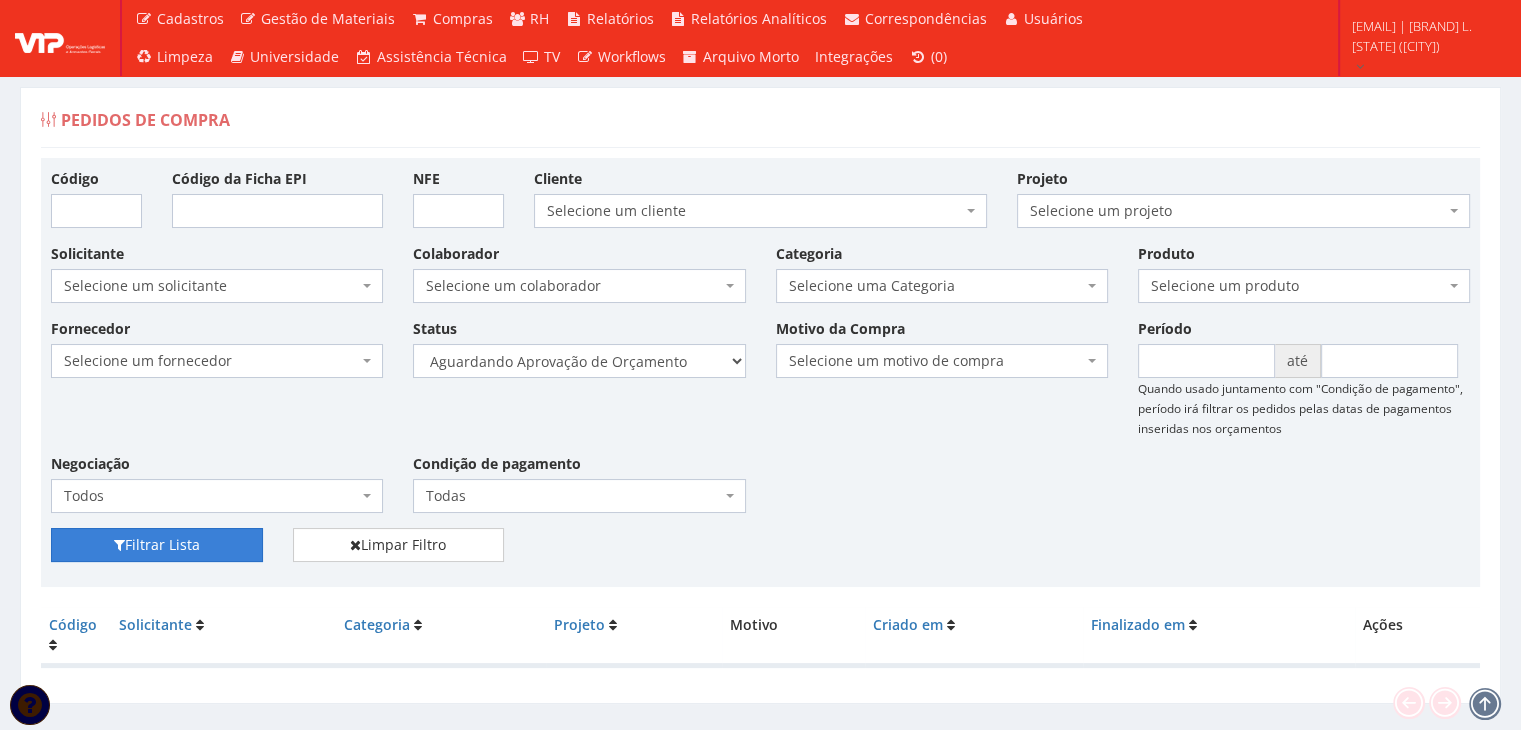 click on "Filtrar Lista" at bounding box center (157, 545) 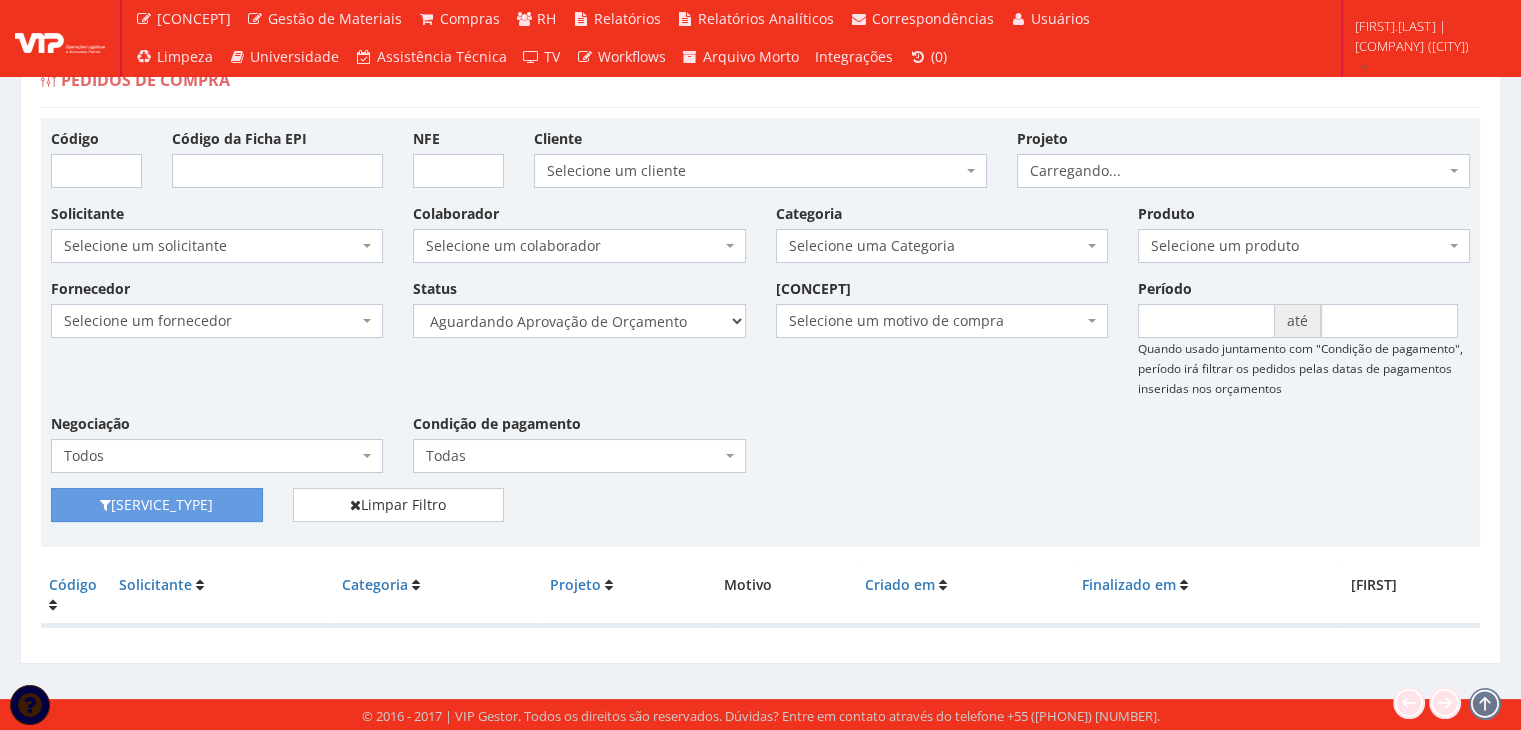 scroll, scrollTop: 40, scrollLeft: 0, axis: vertical 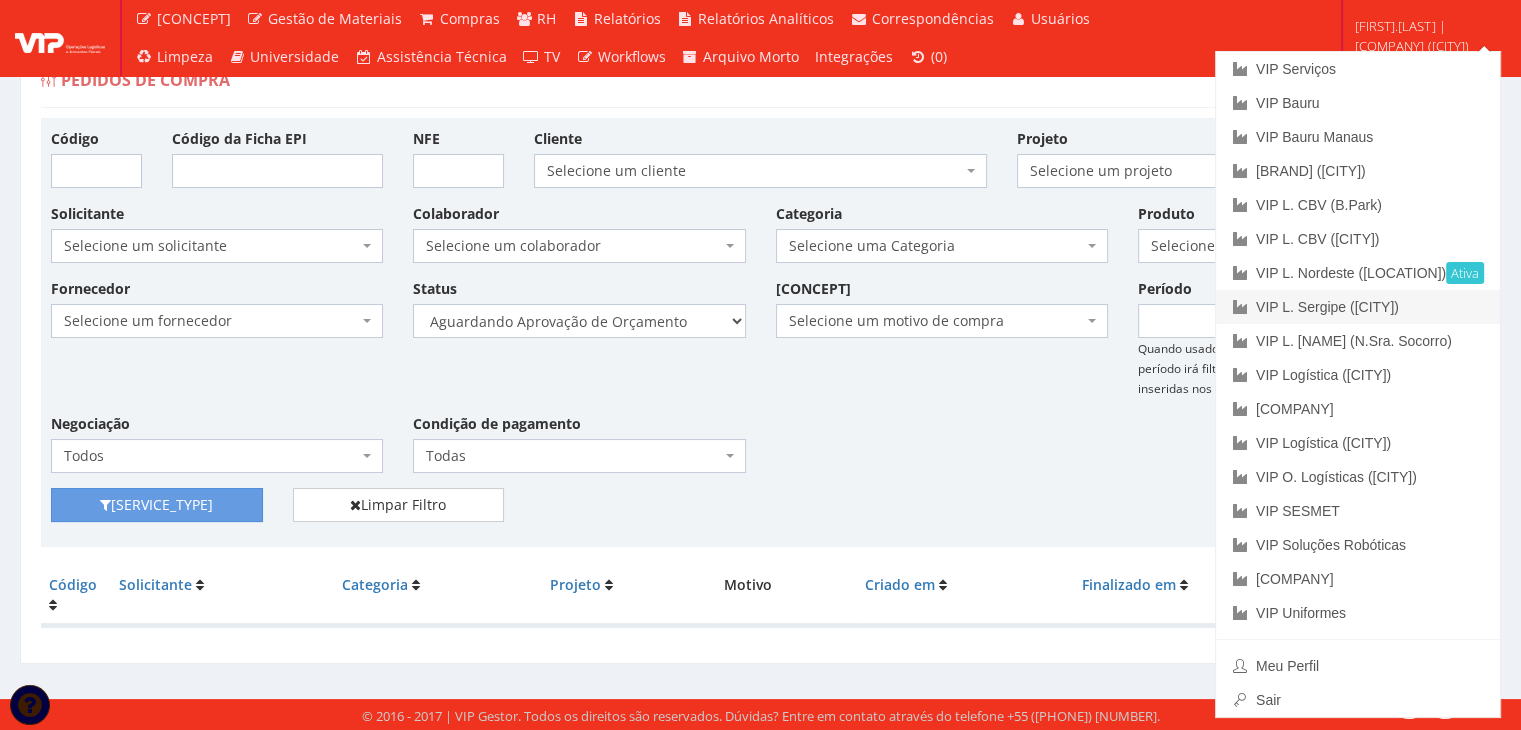 click on "VIP L. Sergipe ([CITY])" at bounding box center [1358, 307] 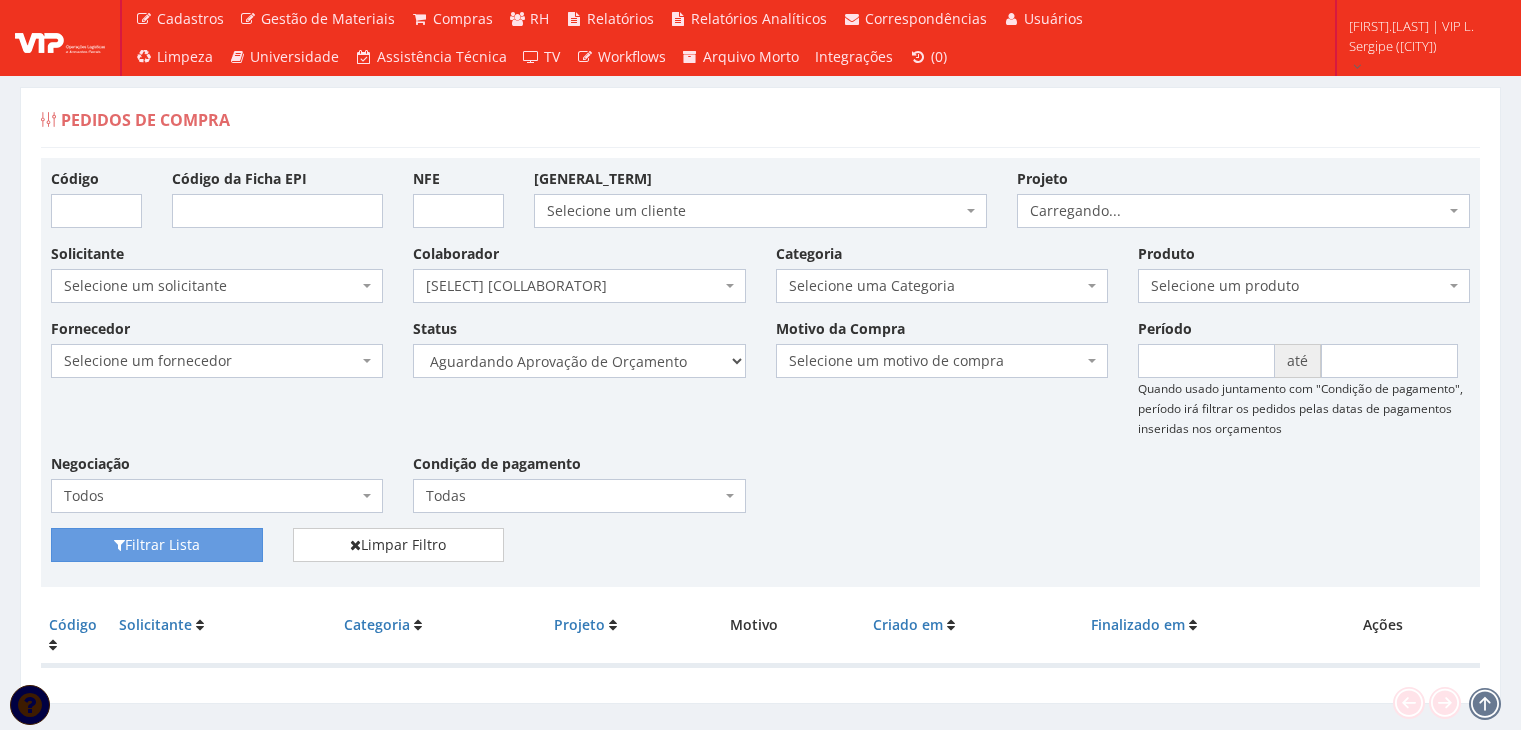 scroll, scrollTop: 0, scrollLeft: 0, axis: both 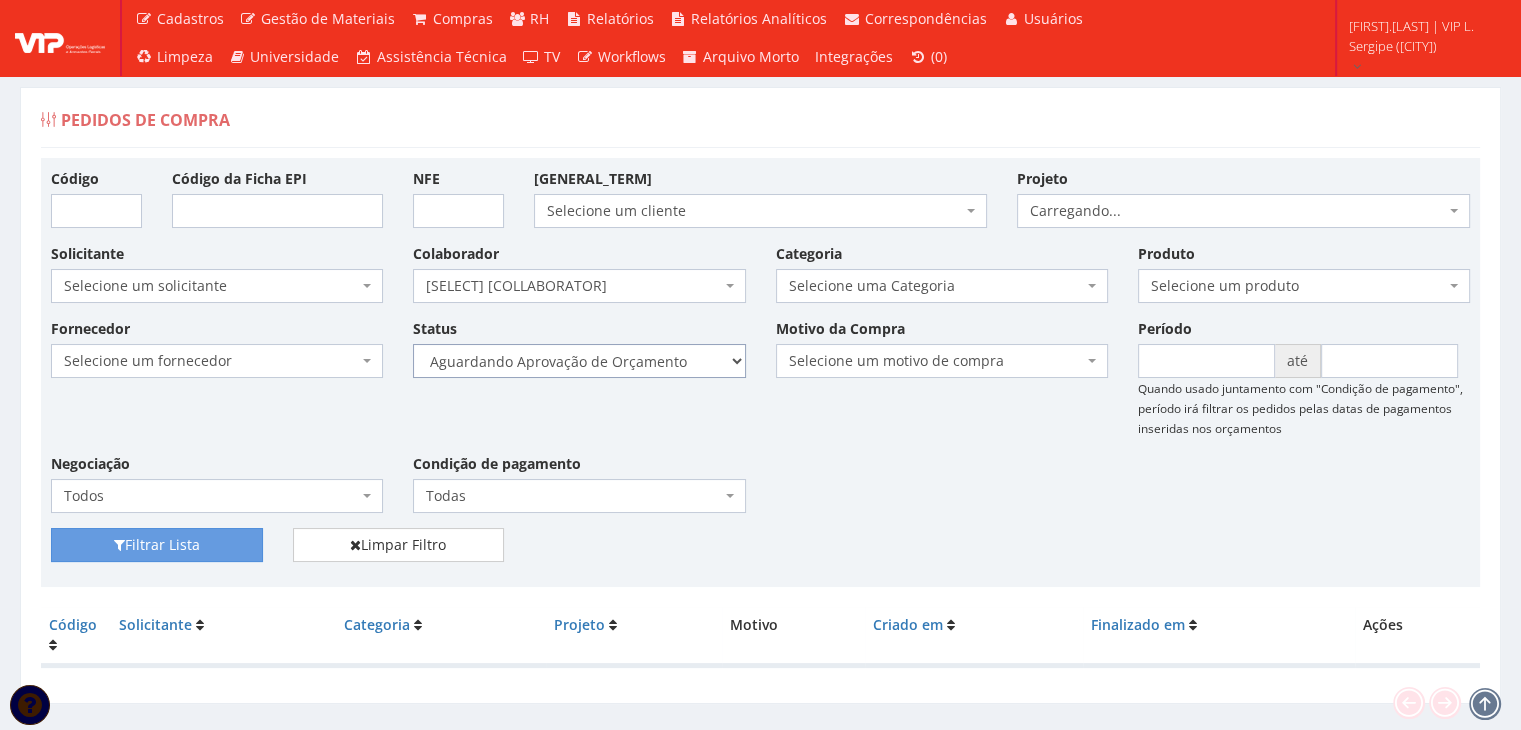 click on "Selecione um status Cancelado Aguardando Aprovação Diretoria Pedido Aprovado Aguardando Aprovação de Orçamento Orçamento Aprovado Compra Efetuada Entrega Efetuada Entrega Registrada" at bounding box center (579, 361) 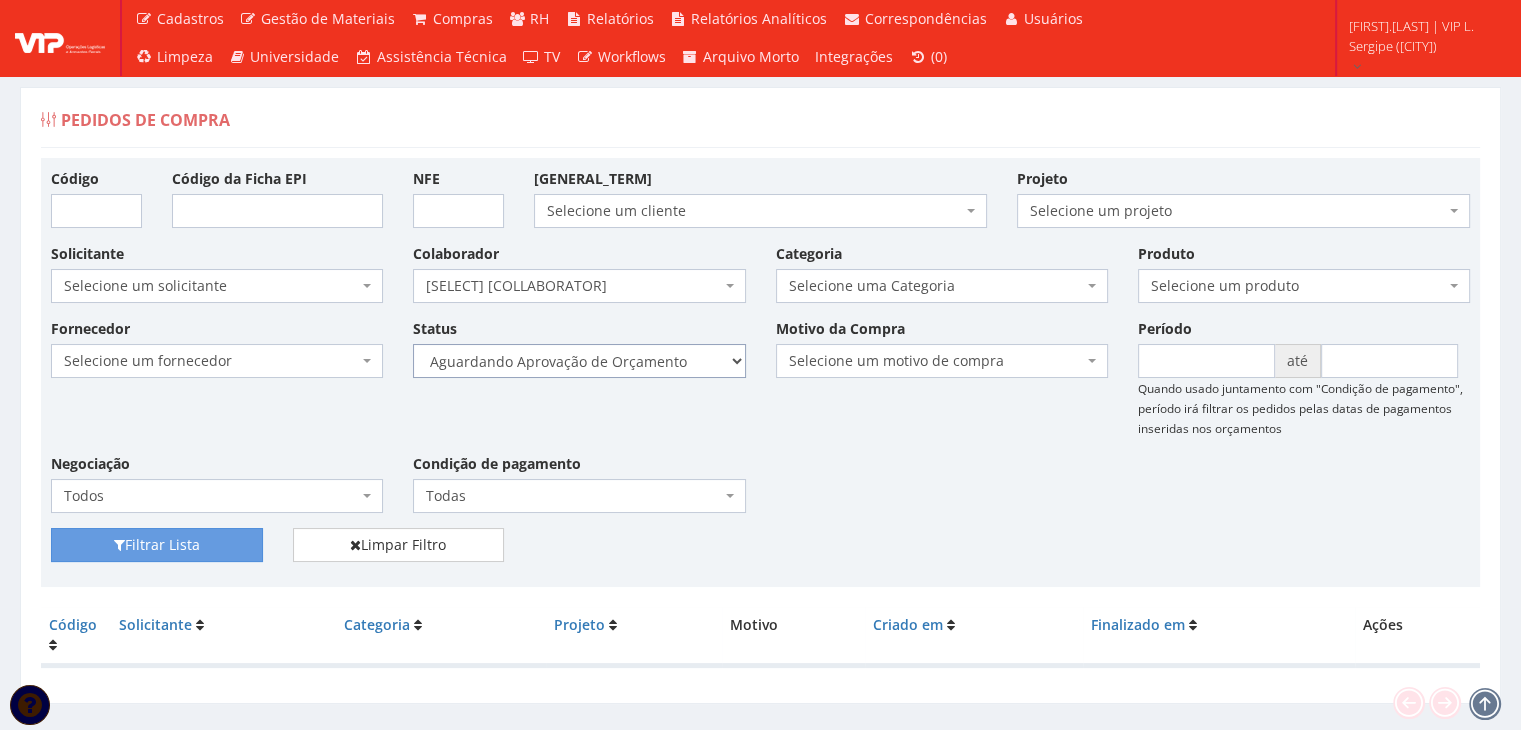 select on "1" 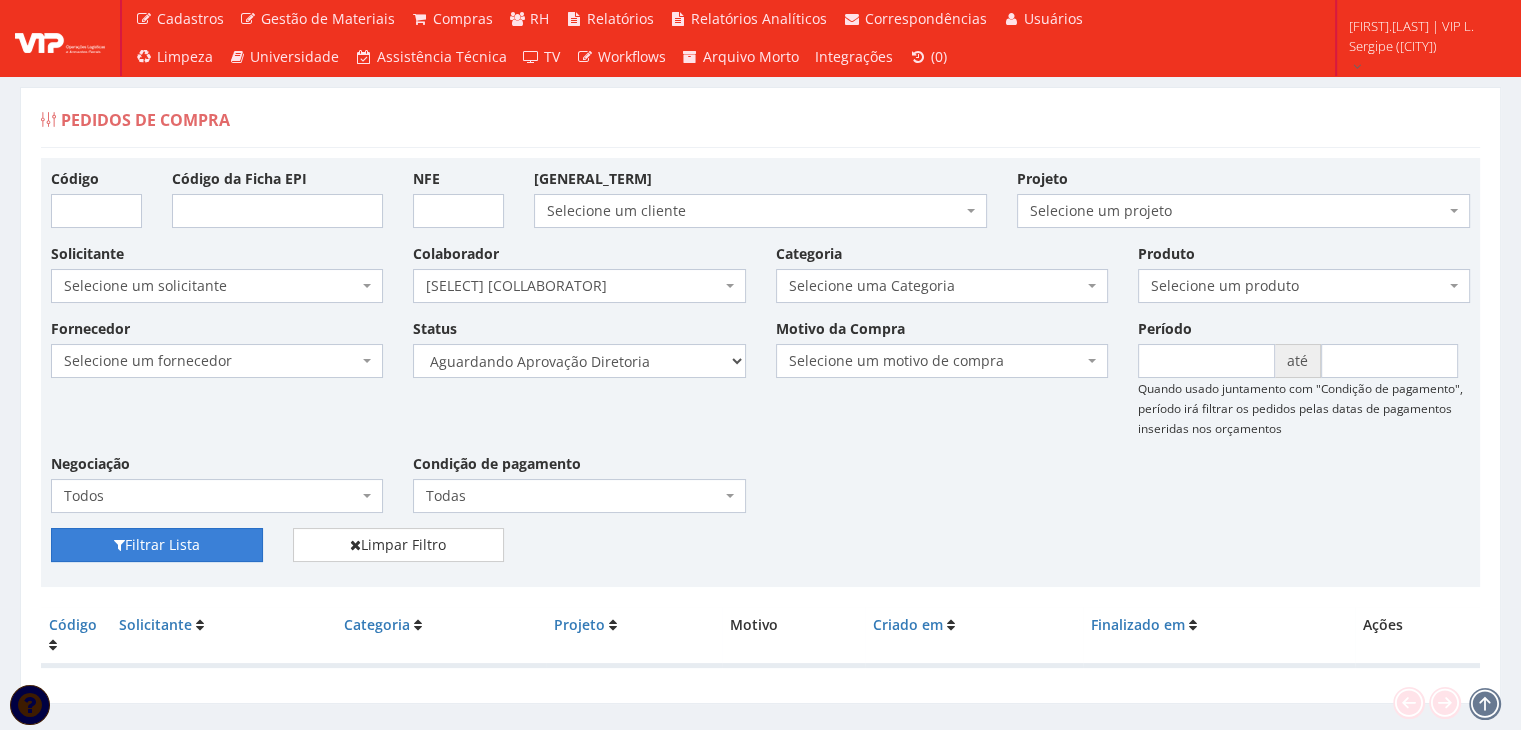 click on "Filtrar Lista" at bounding box center [157, 545] 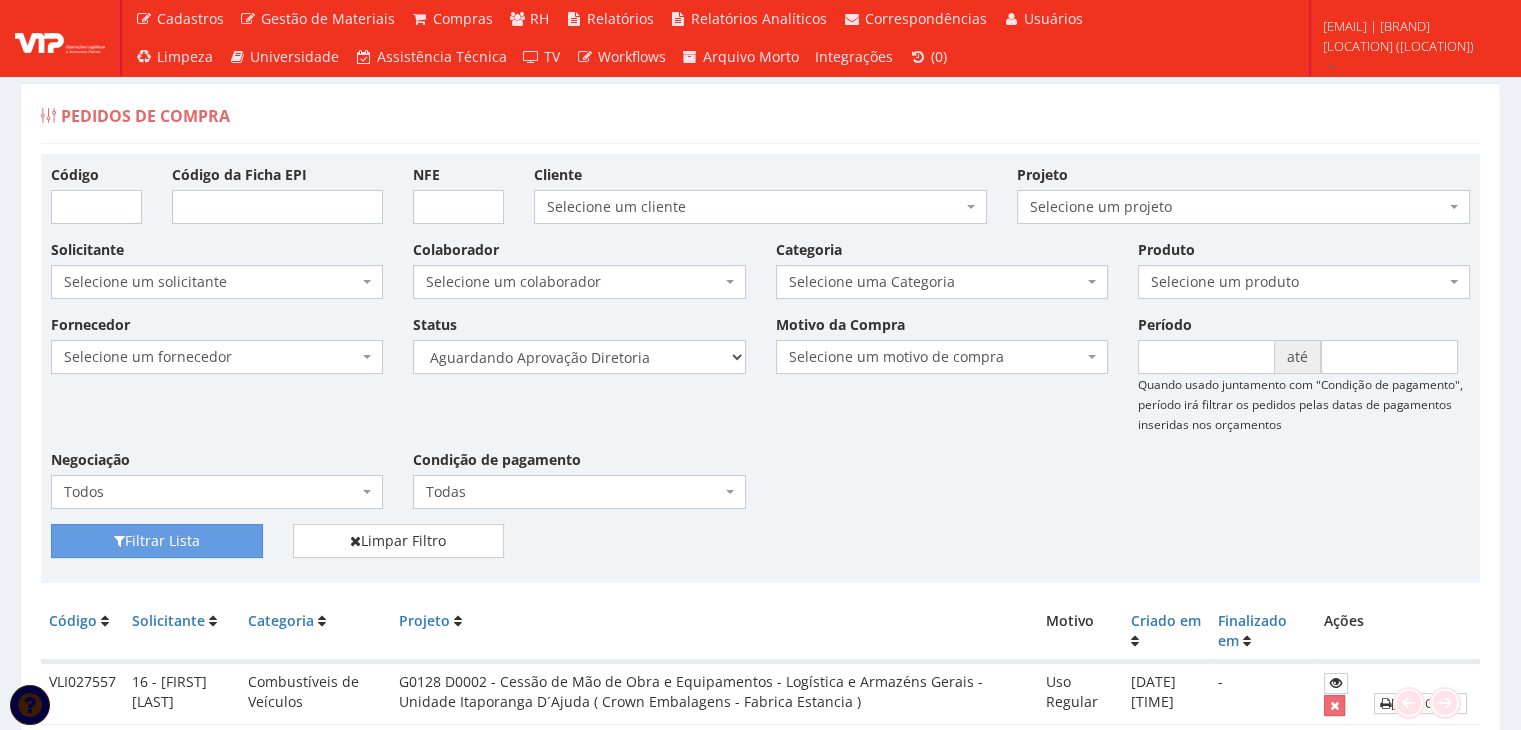 scroll, scrollTop: 0, scrollLeft: 0, axis: both 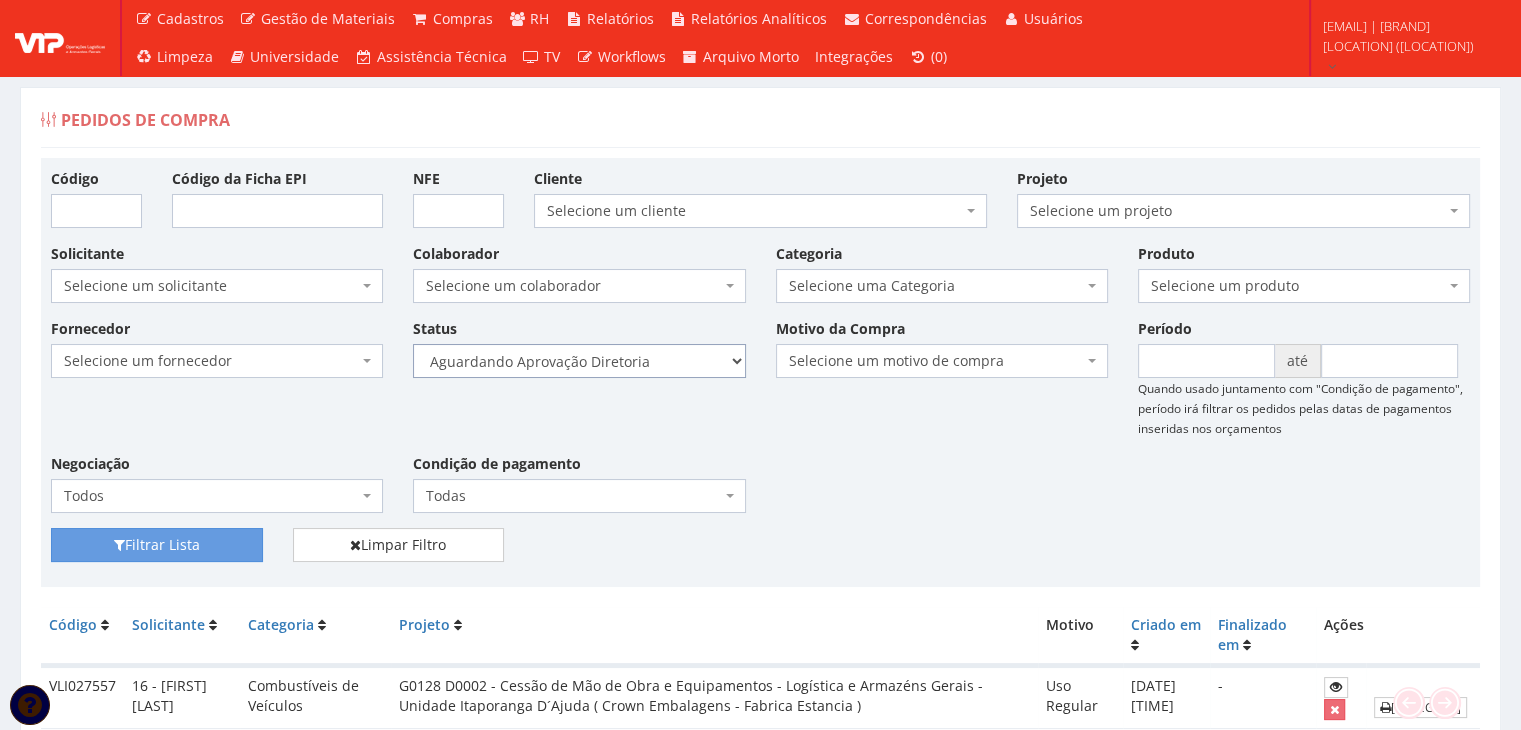 click on "Selecione um status Cancelado Aguardando Aprovação Diretoria Pedido Aprovado Aguardando Aprovação de Orçamento Orçamento Aprovado Compra Efetuada Entrega Efetuada Entrega Registrada" at bounding box center [579, 361] 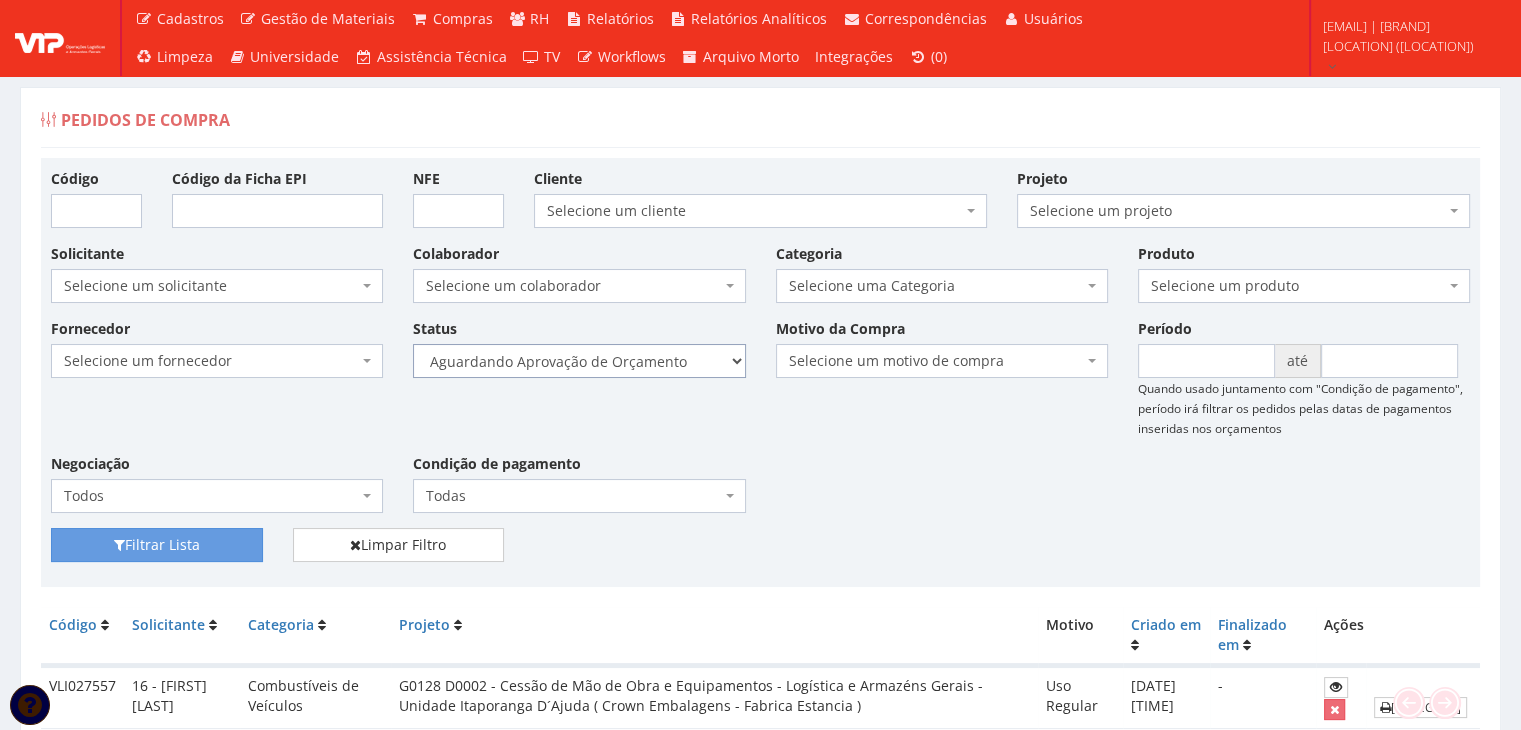 click on "Selecione um status Cancelado Aguardando Aprovação Diretoria Pedido Aprovado Aguardando Aprovação de Orçamento Orçamento Aprovado Compra Efetuada Entrega Efetuada Entrega Registrada" at bounding box center (579, 361) 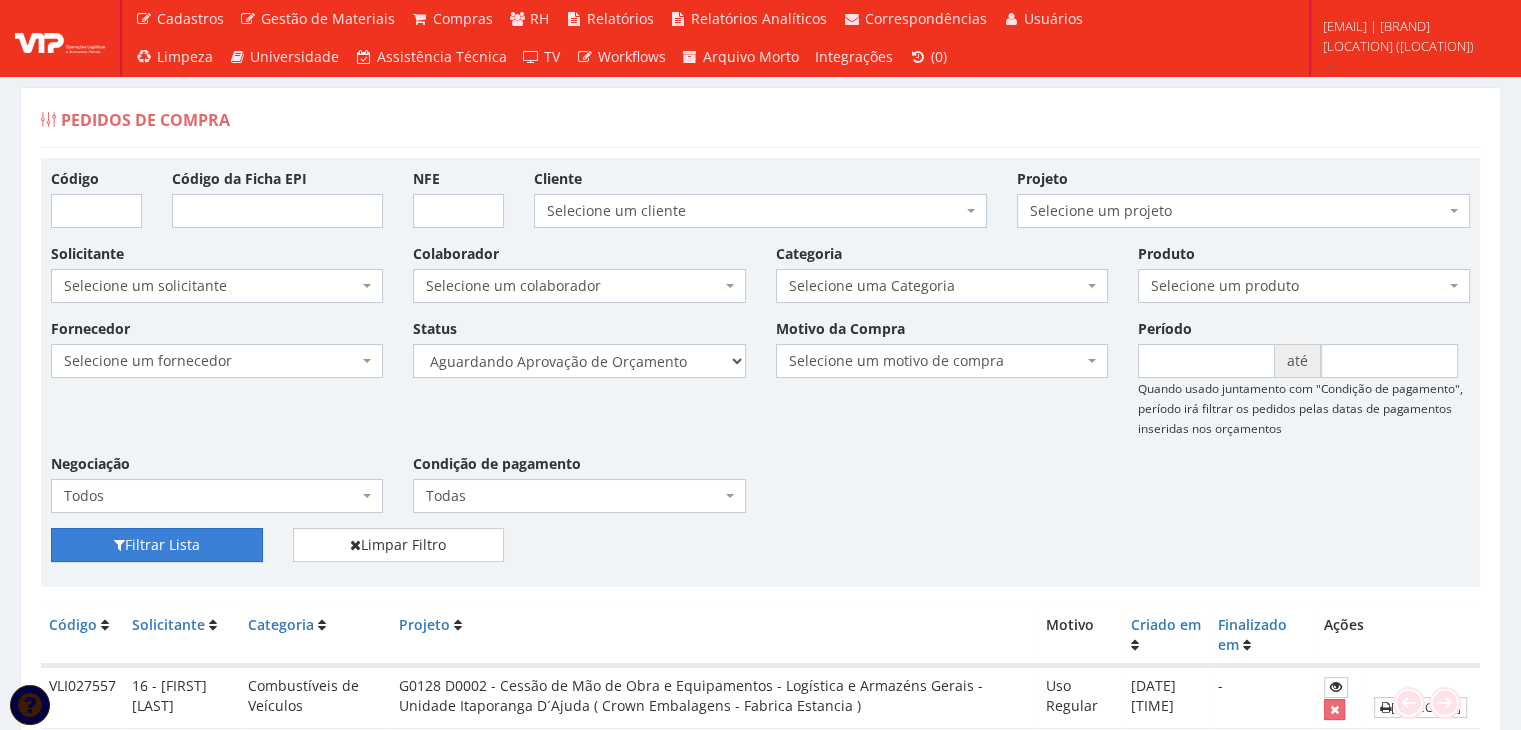 click on "Filtrar Lista" at bounding box center [157, 545] 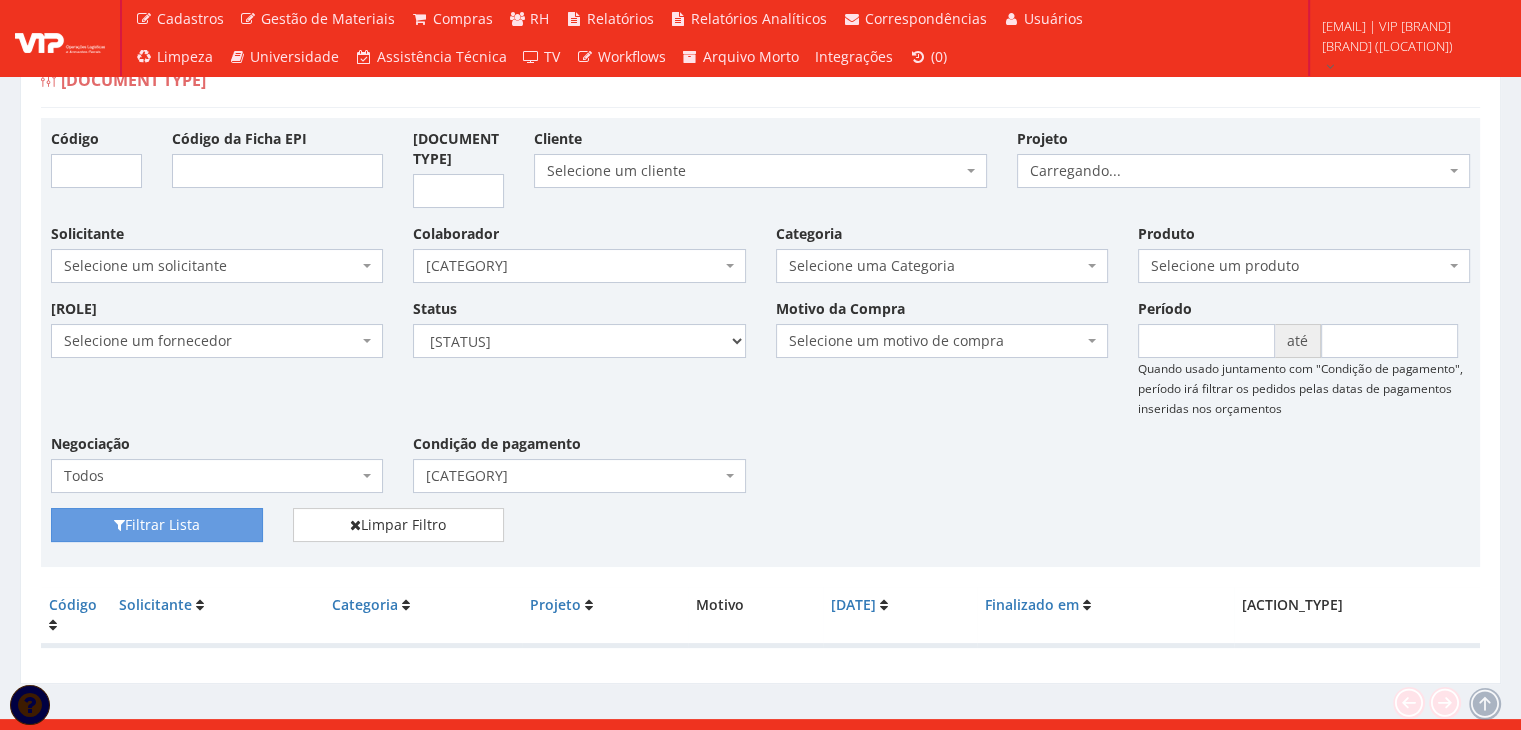 scroll, scrollTop: 40, scrollLeft: 0, axis: vertical 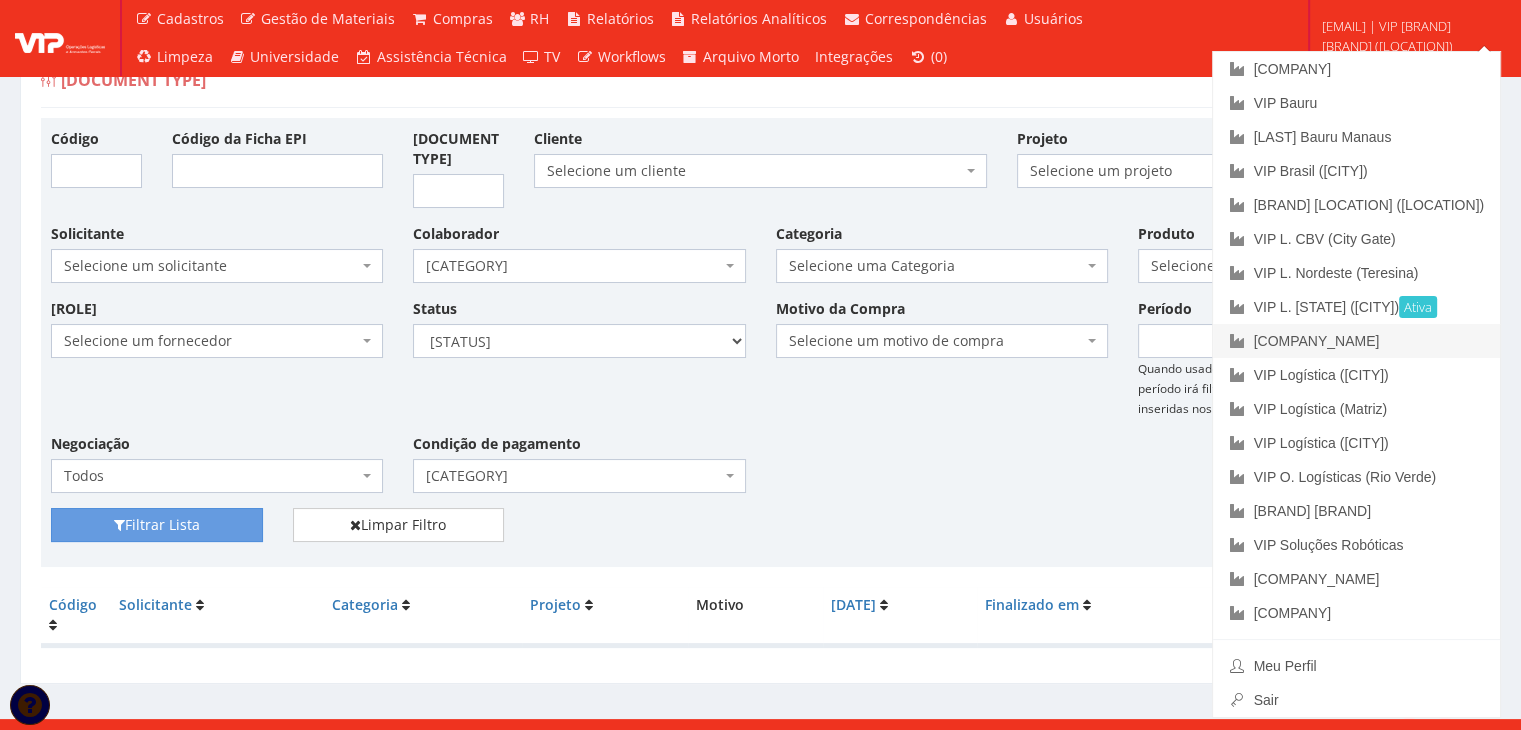 click on "[COMPANY_NAME]" at bounding box center [1356, 341] 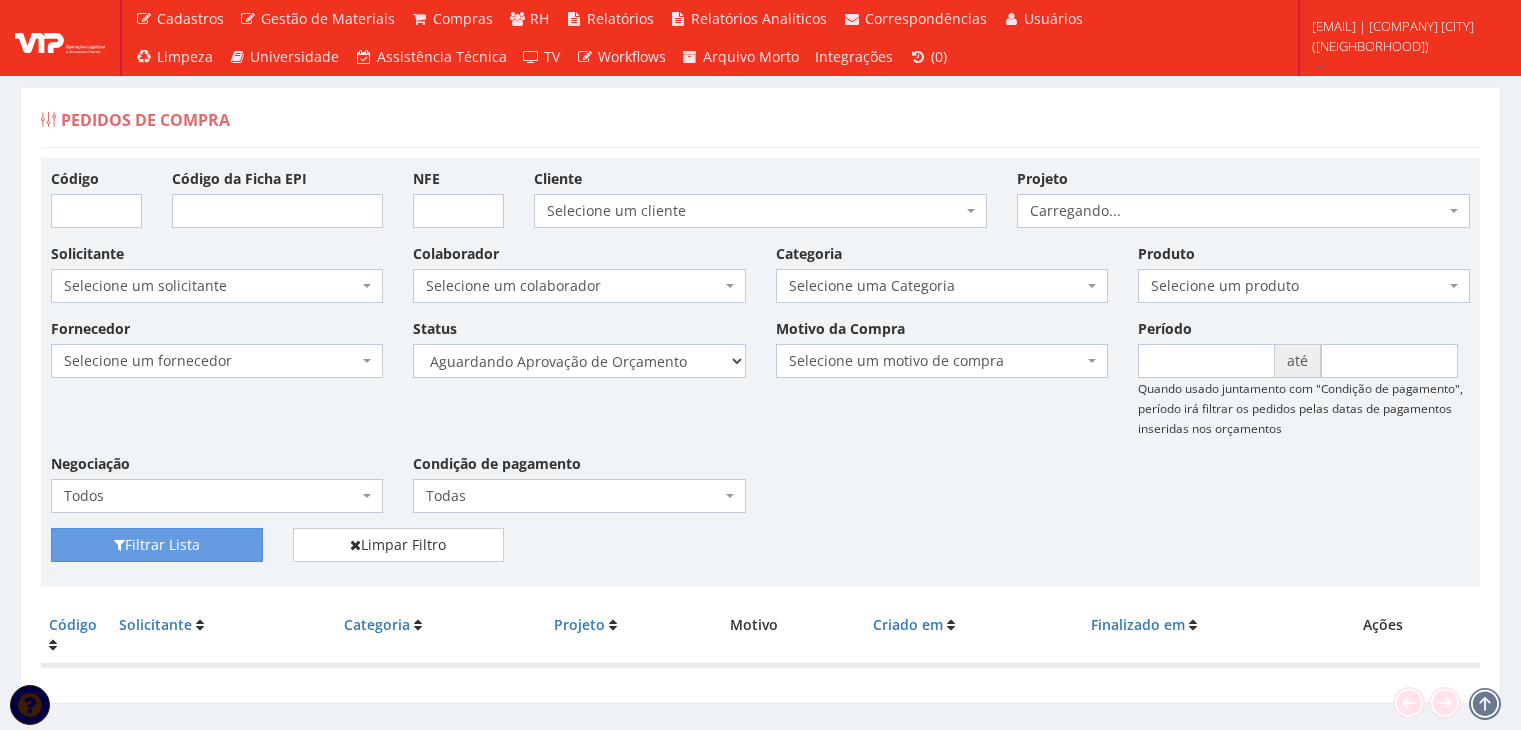 scroll, scrollTop: 0, scrollLeft: 0, axis: both 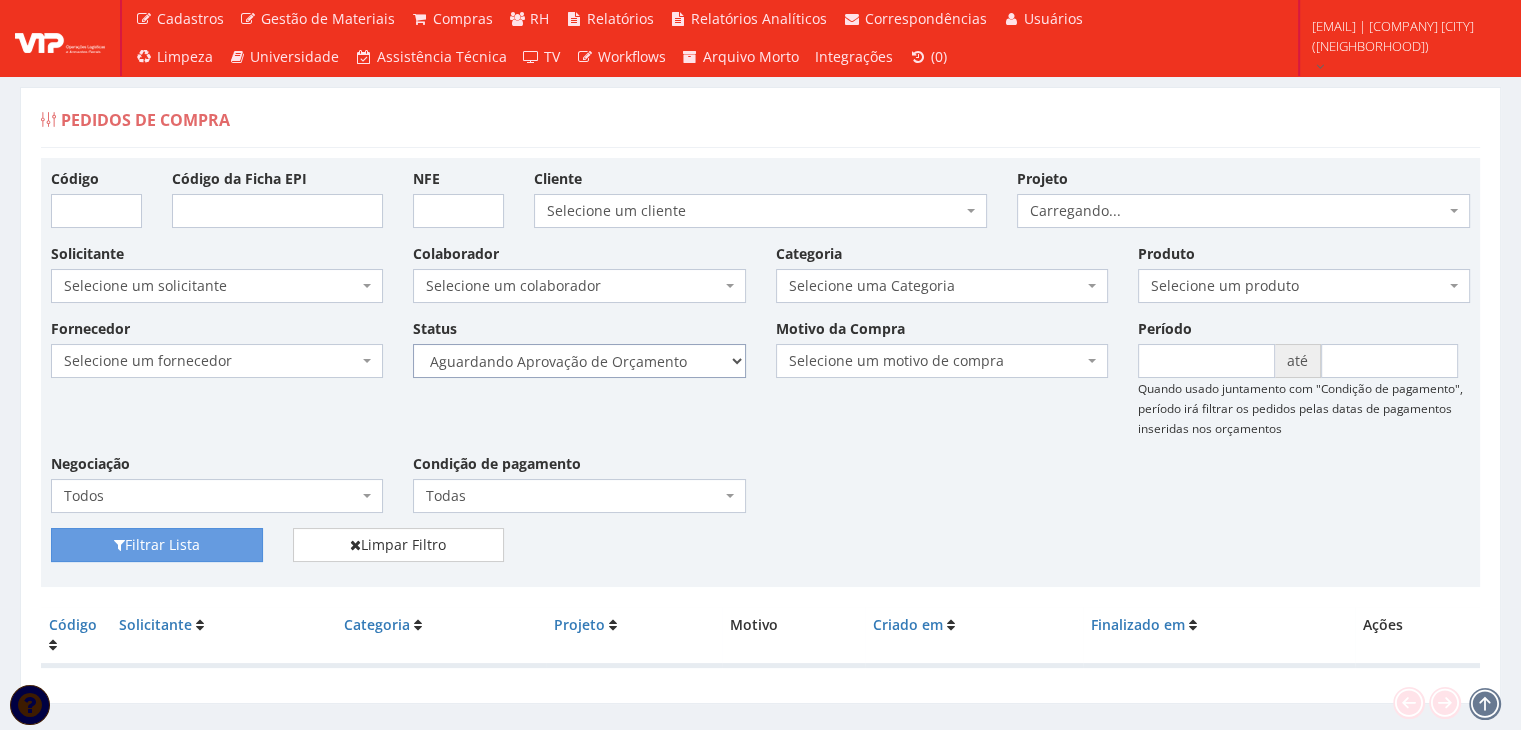 click on "Selecione um status Cancelado Aguardando Aprovação Diretoria Pedido Aprovado Aguardando Aprovação de Orçamento Orçamento Aprovado Compra Efetuada Entrega Efetuada Entrega Registrada" at bounding box center [579, 361] 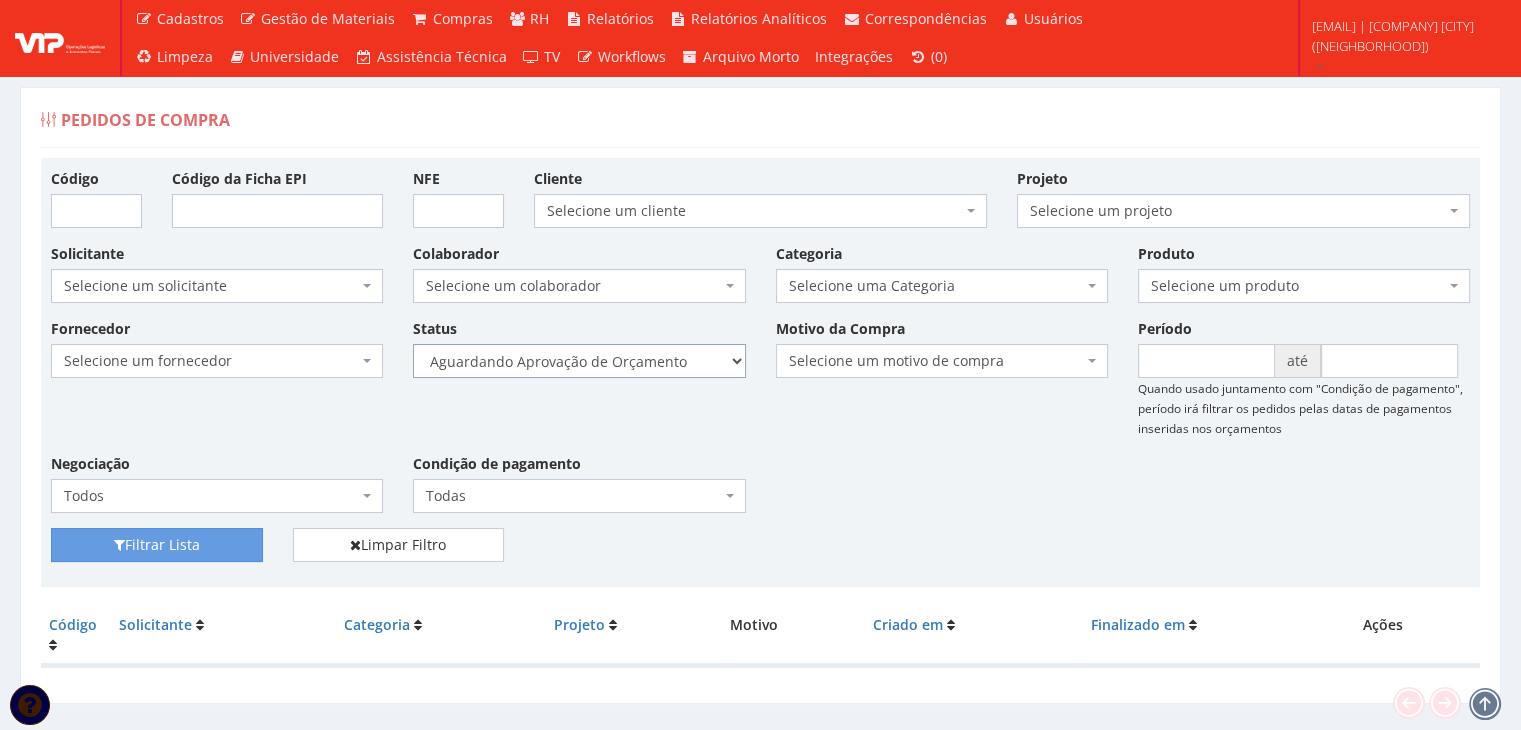 select on "1" 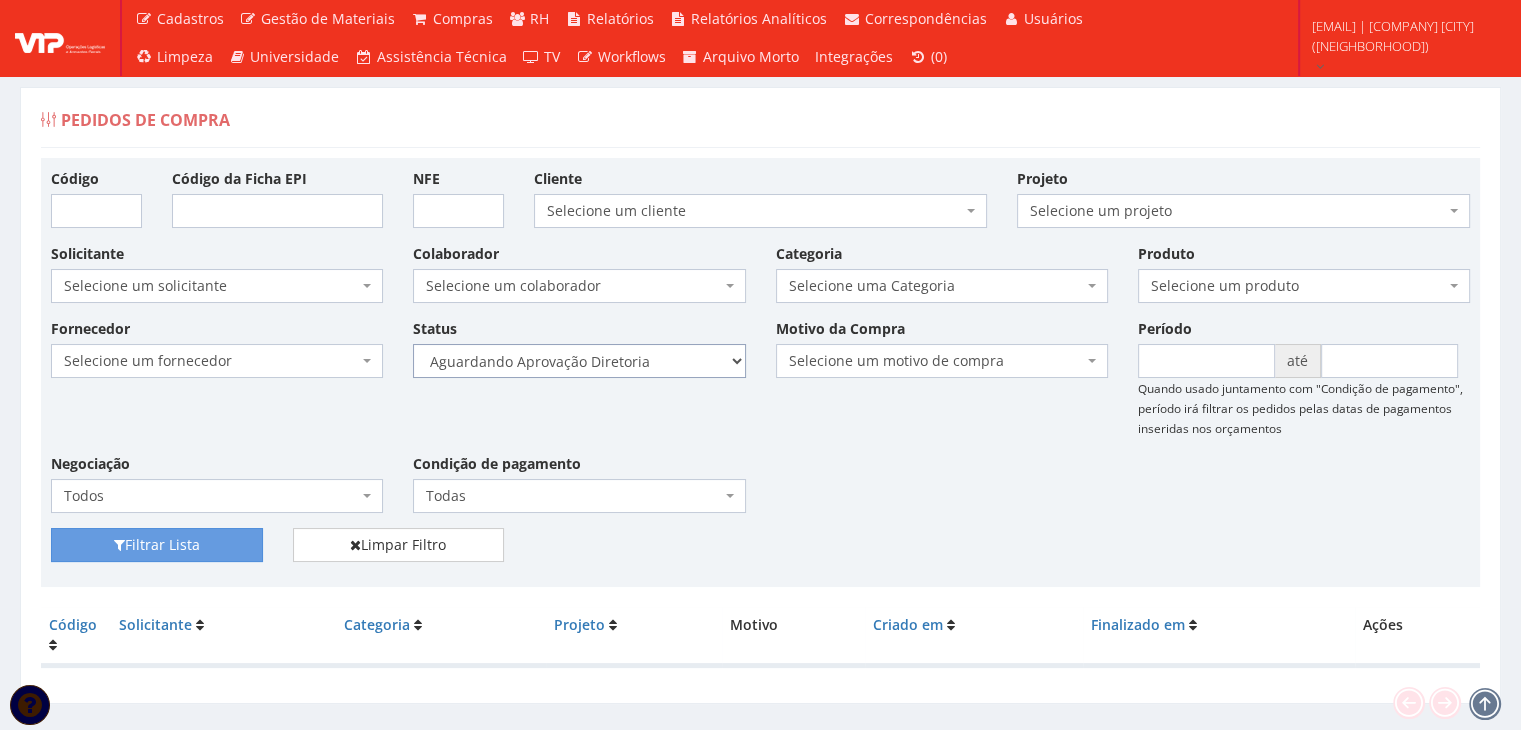 click on "Selecione um status Cancelado Aguardando Aprovação Diretoria Pedido Aprovado Aguardando Aprovação de Orçamento Orçamento Aprovado Compra Efetuada Entrega Efetuada Entrega Registrada" at bounding box center (579, 361) 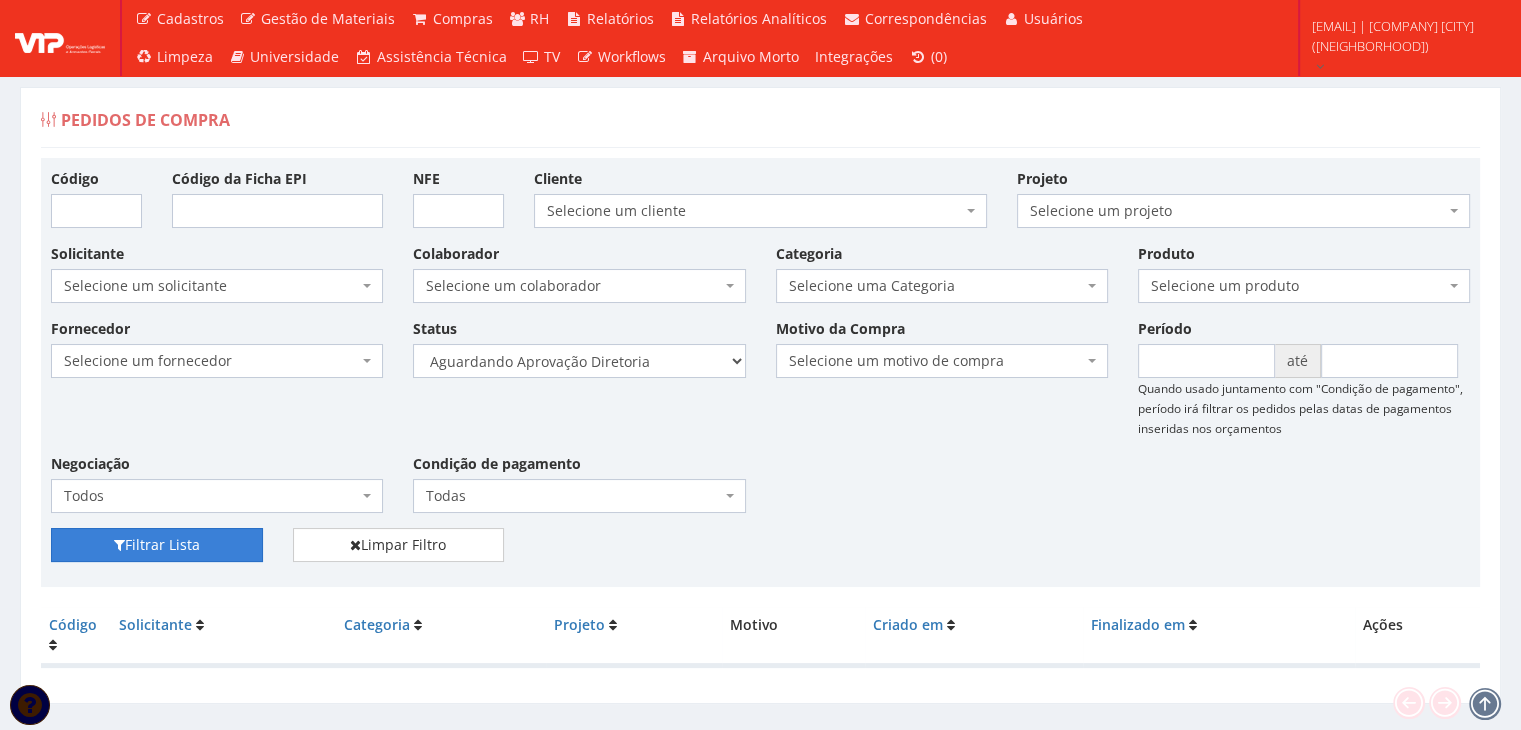 click on "Filtrar Lista" at bounding box center (157, 545) 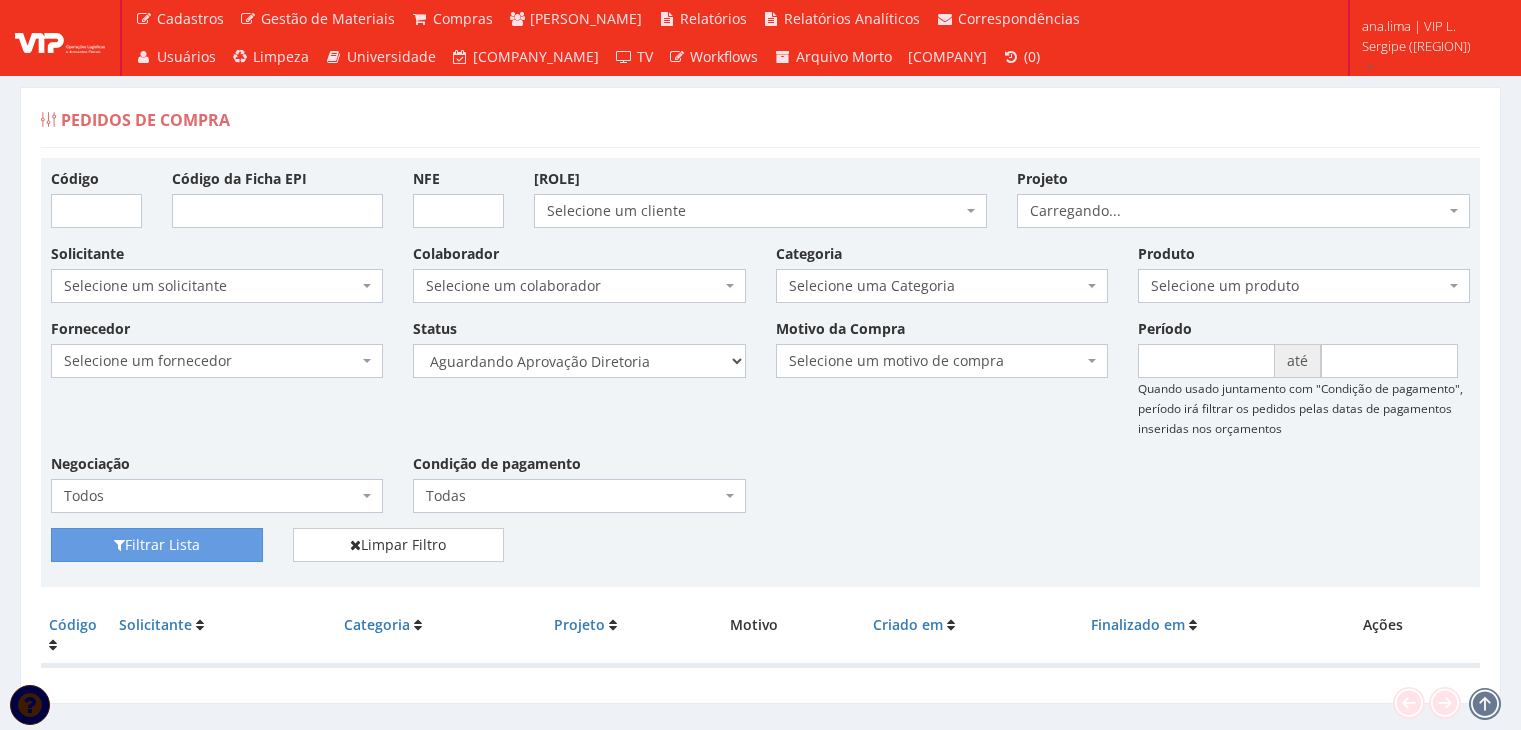 scroll, scrollTop: 0, scrollLeft: 0, axis: both 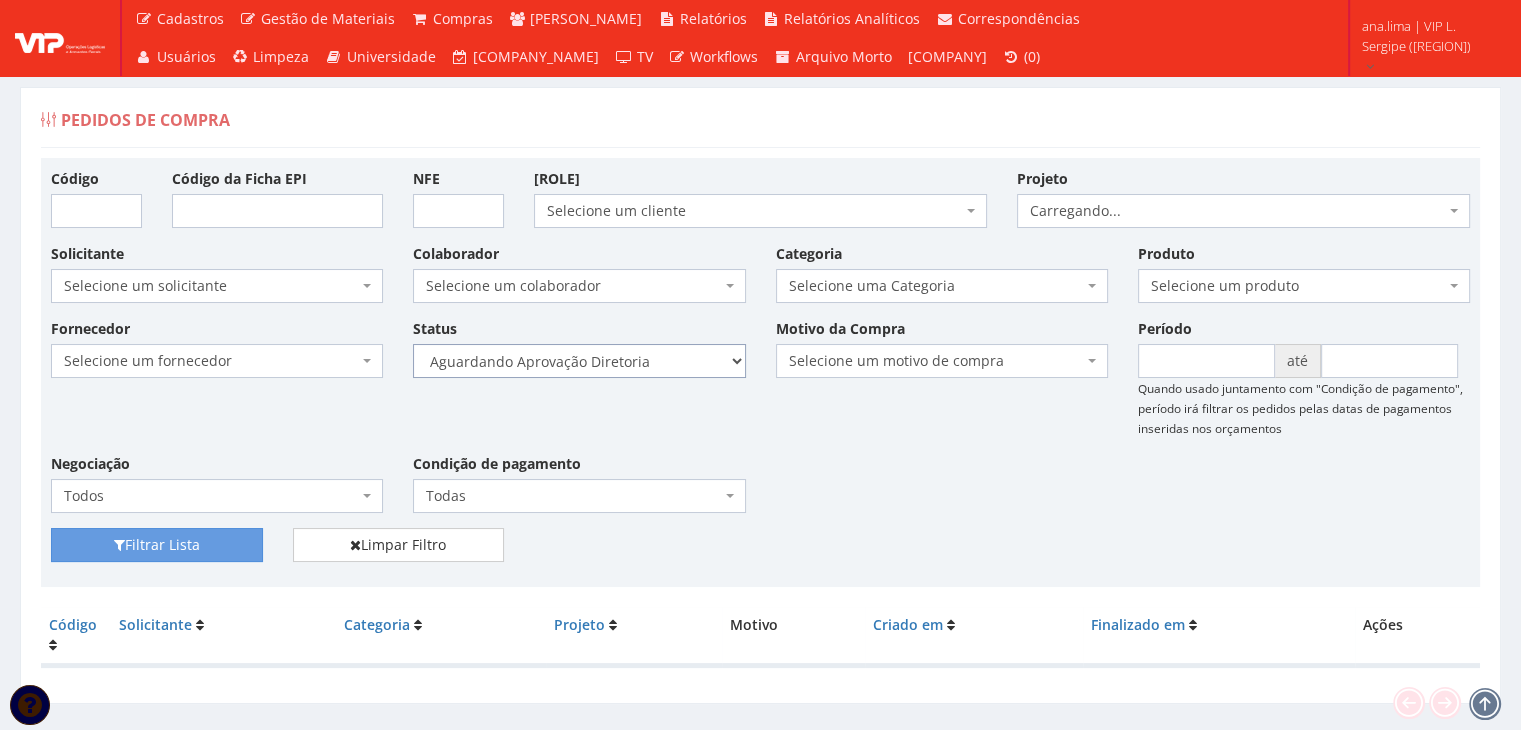 click on "Selecione um status Cancelado Aguardando Aprovação Diretoria Pedido Aprovado Aguardando Aprovação de Orçamento Orçamento Aprovado Compra Efetuada Entrega Efetuada Entrega Registrada" at bounding box center (579, 361) 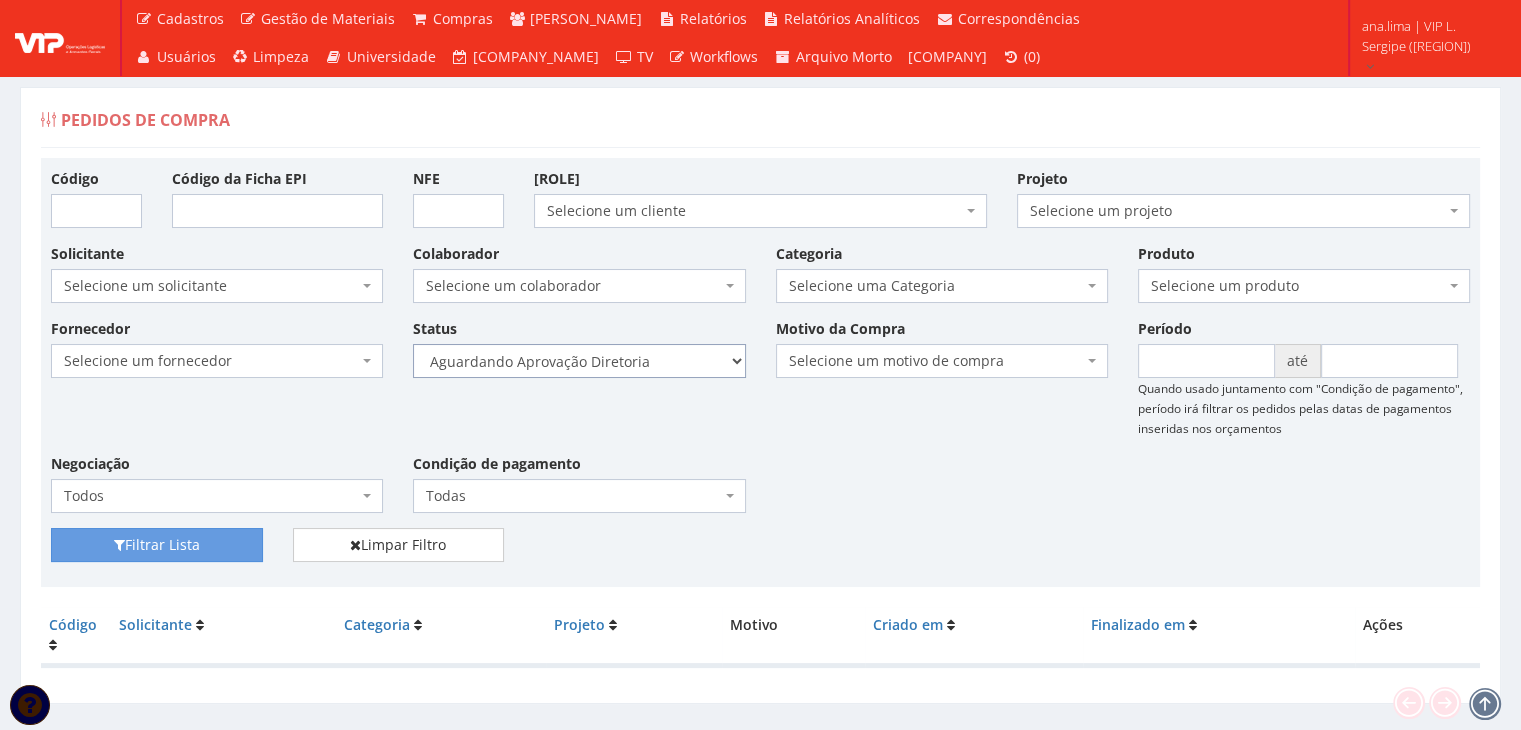 select on "4" 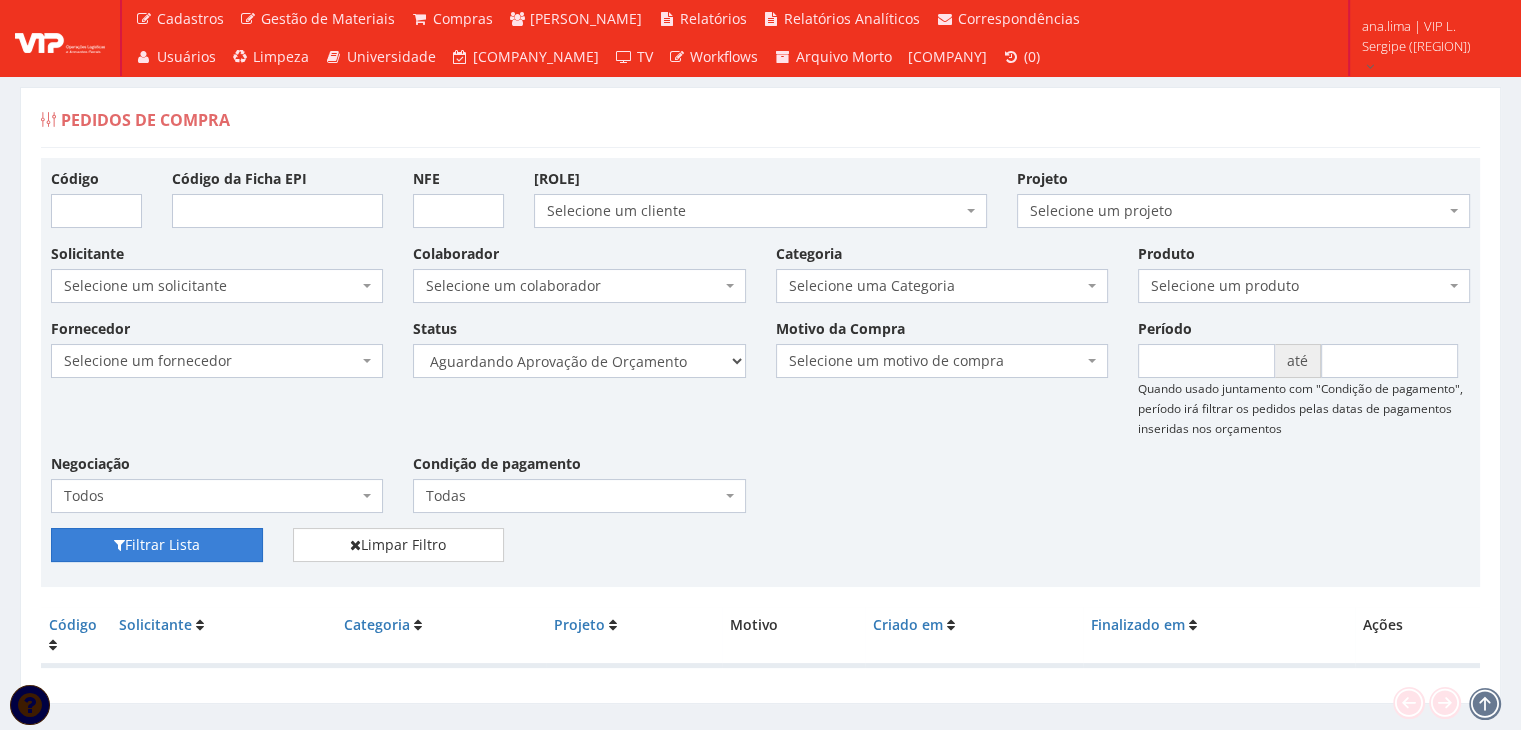 click on "Filtrar Lista" at bounding box center [157, 545] 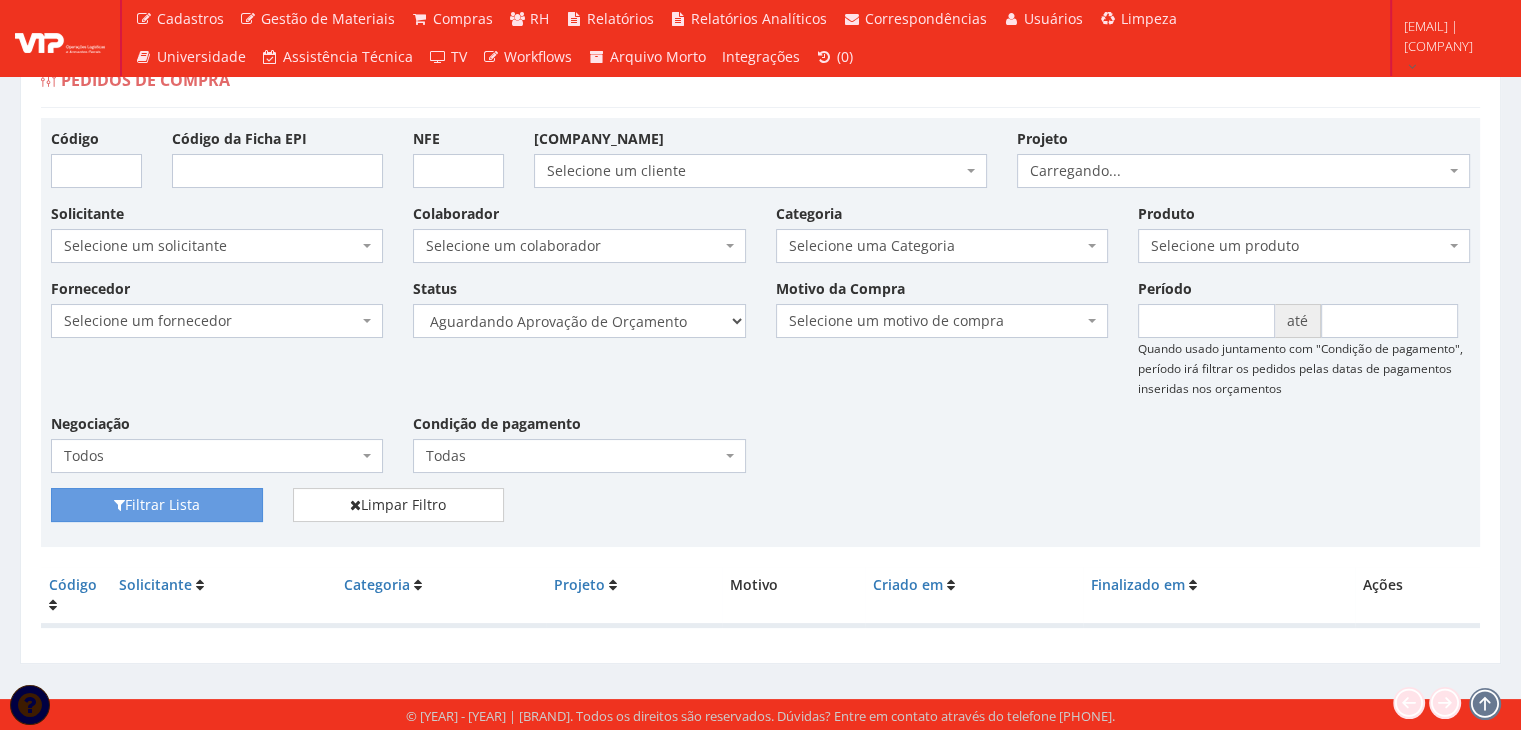 scroll, scrollTop: 40, scrollLeft: 0, axis: vertical 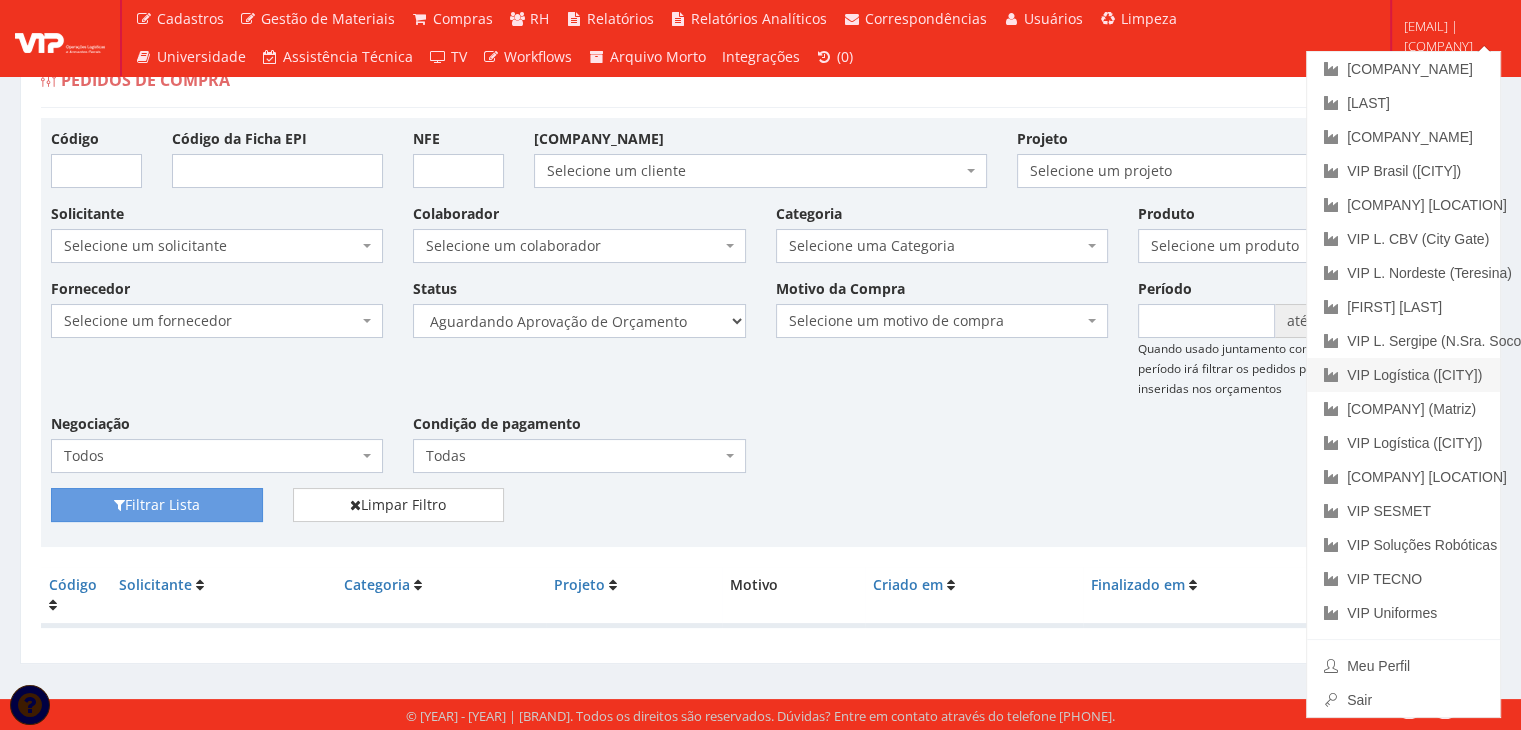 click on "VIP Logística ([CITY])" at bounding box center (1403, 375) 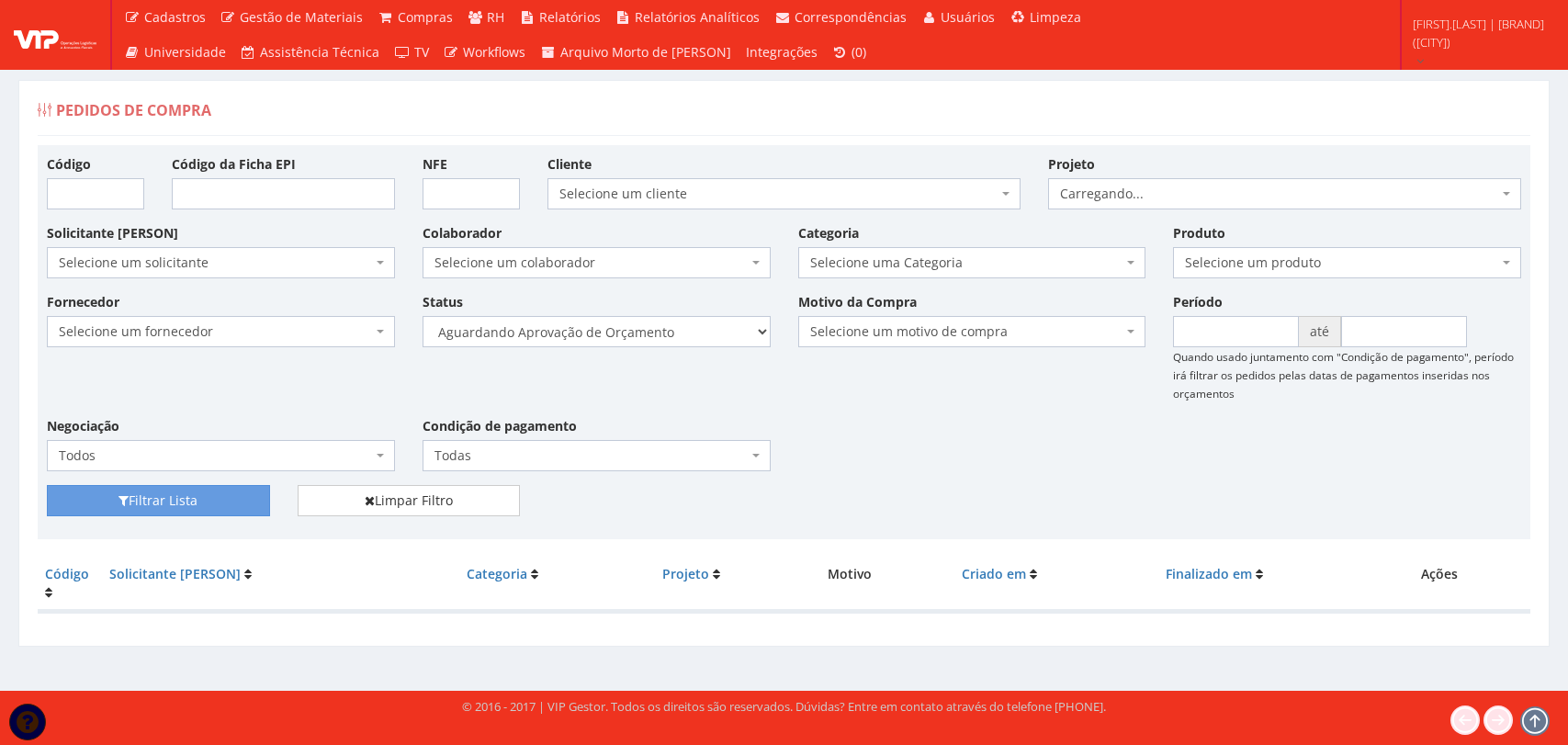 scroll, scrollTop: 0, scrollLeft: 0, axis: both 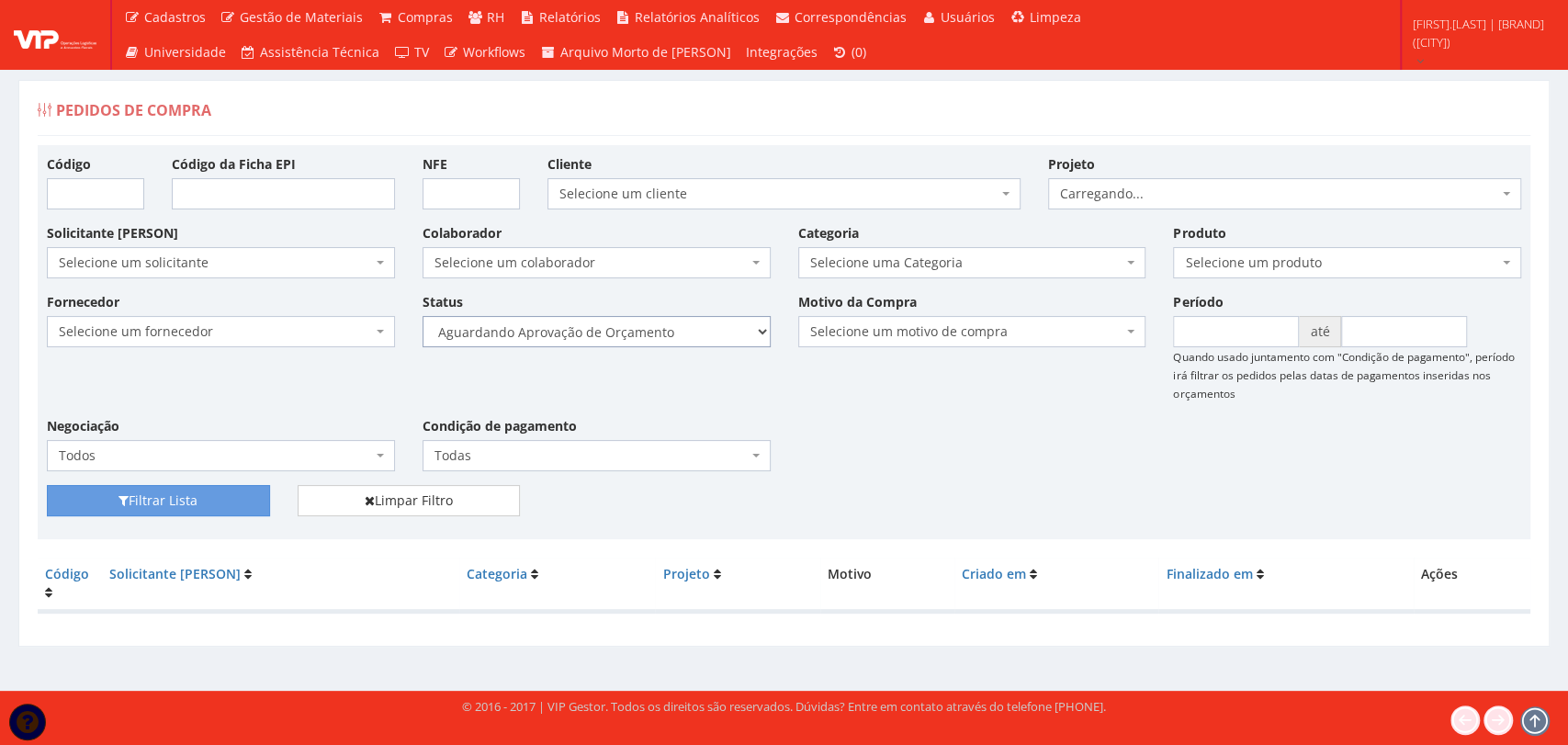 drag, startPoint x: 0, startPoint y: 0, endPoint x: 686, endPoint y: 331, distance: 761.6804 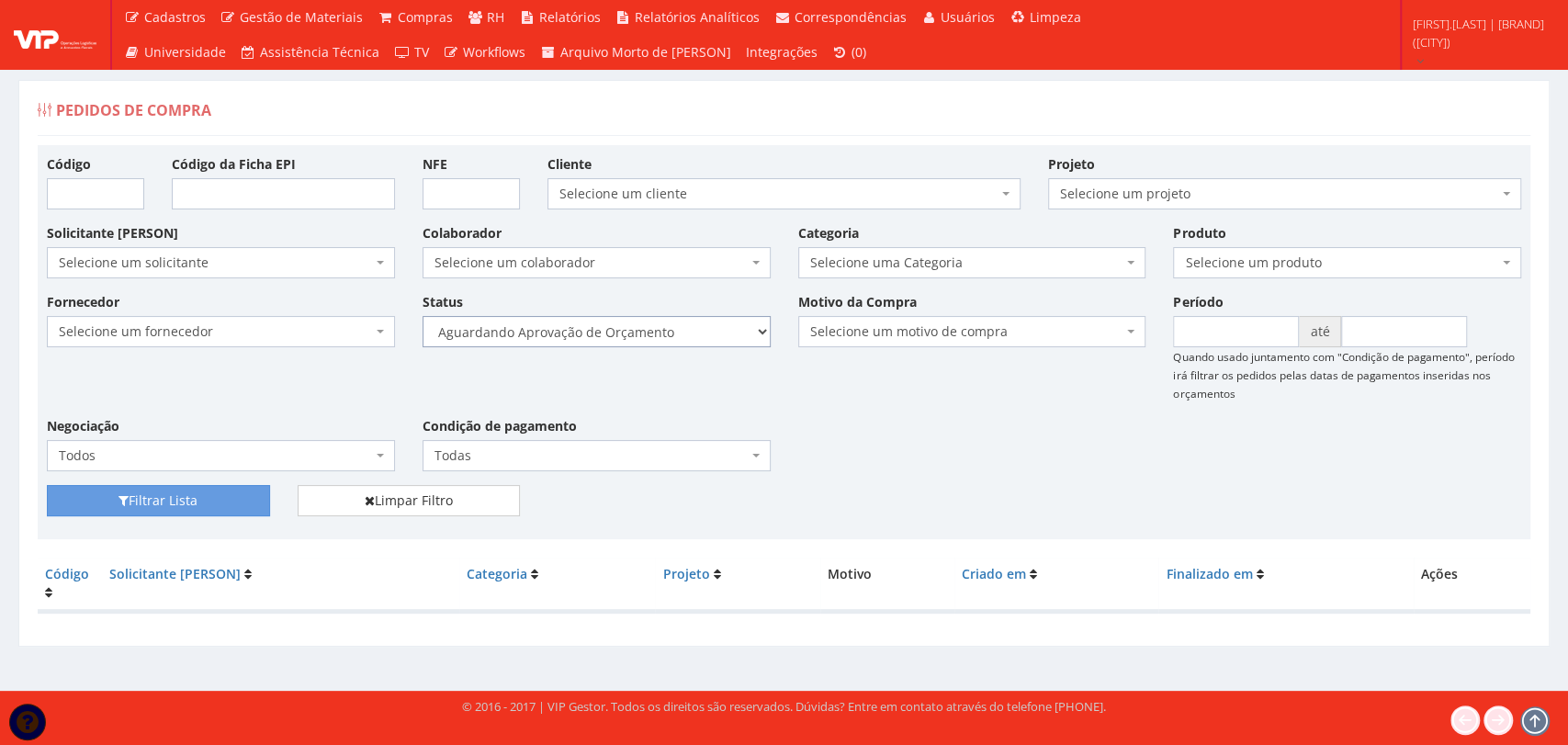 select on "1" 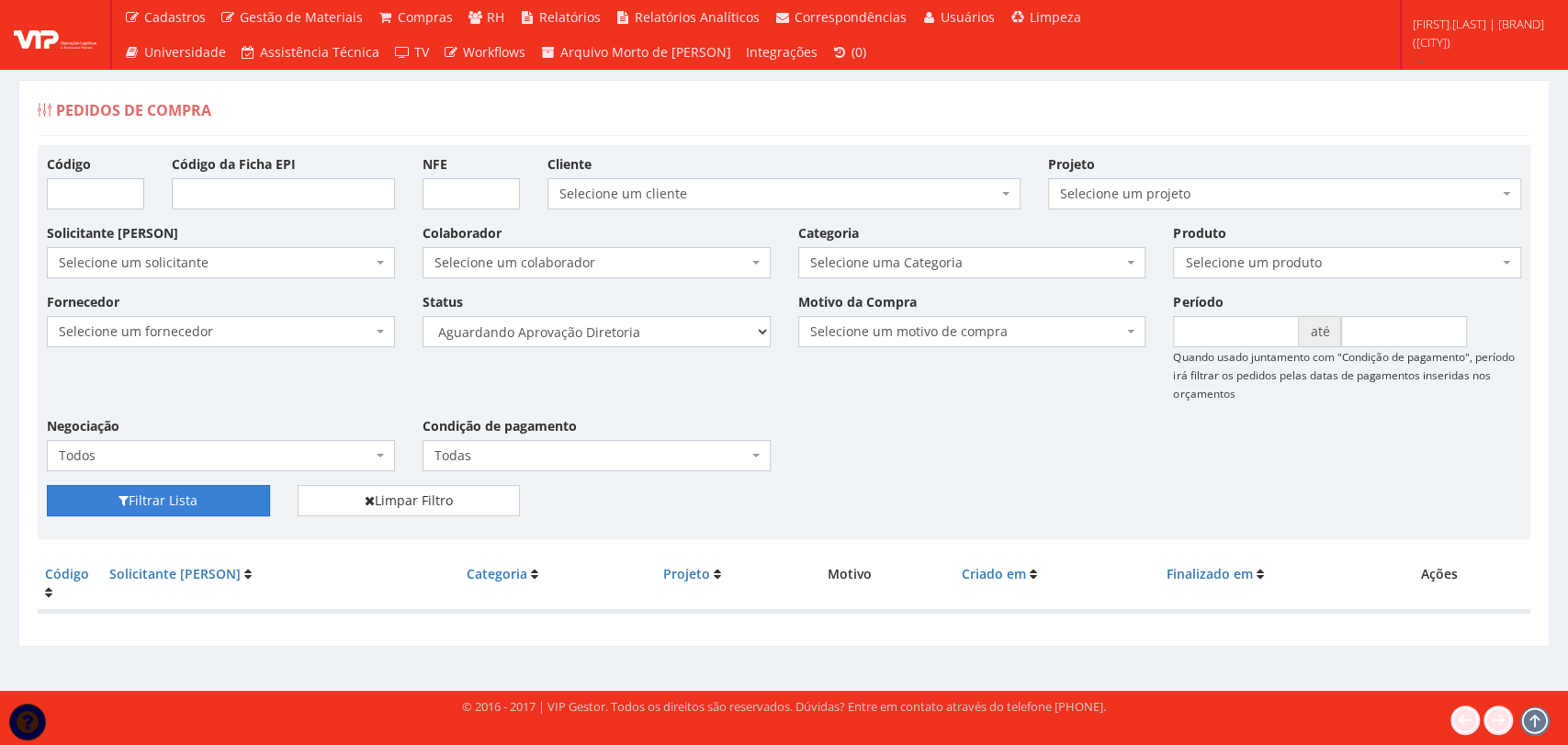 click on "Filtrar Lista" at bounding box center [158, 501] 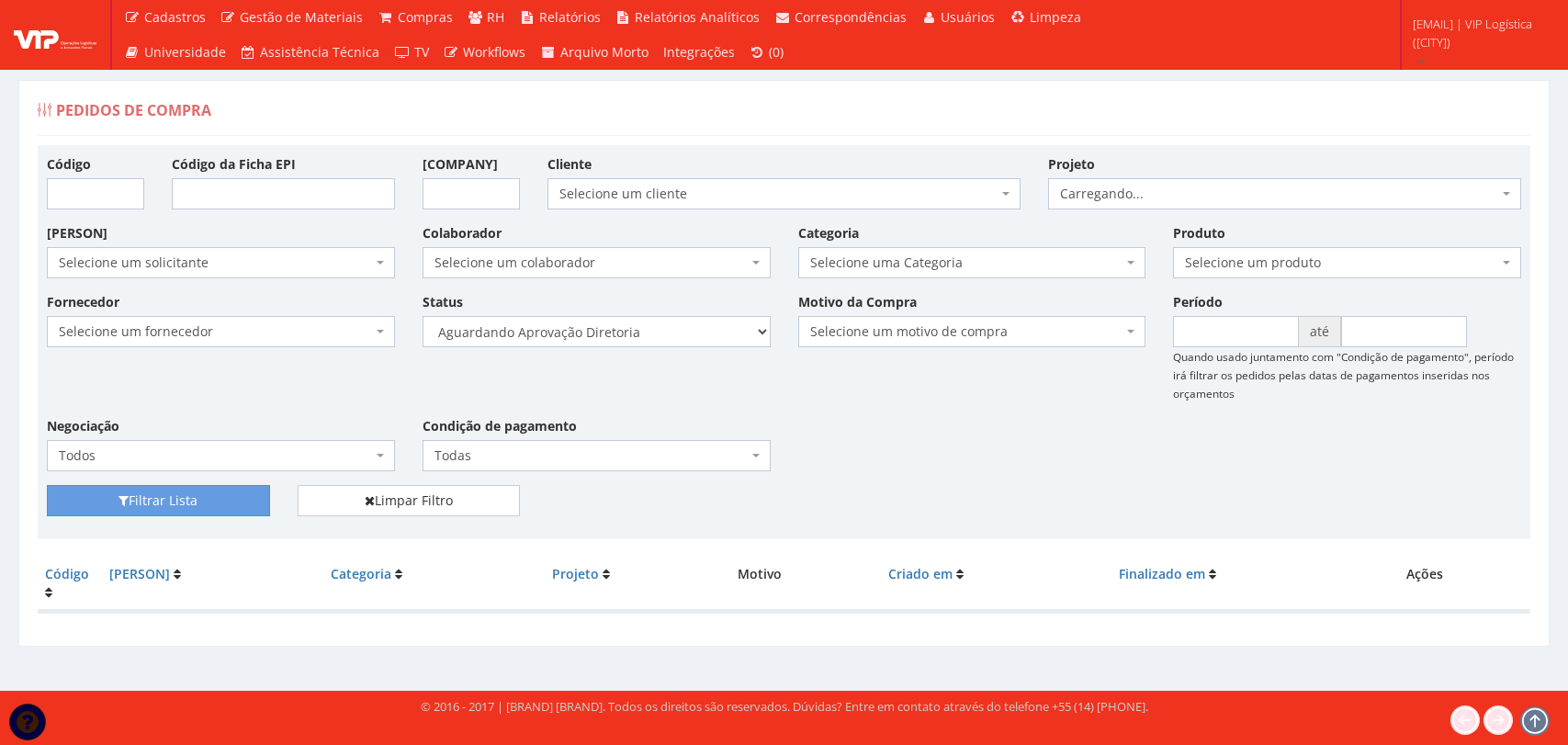 scroll, scrollTop: 0, scrollLeft: 0, axis: both 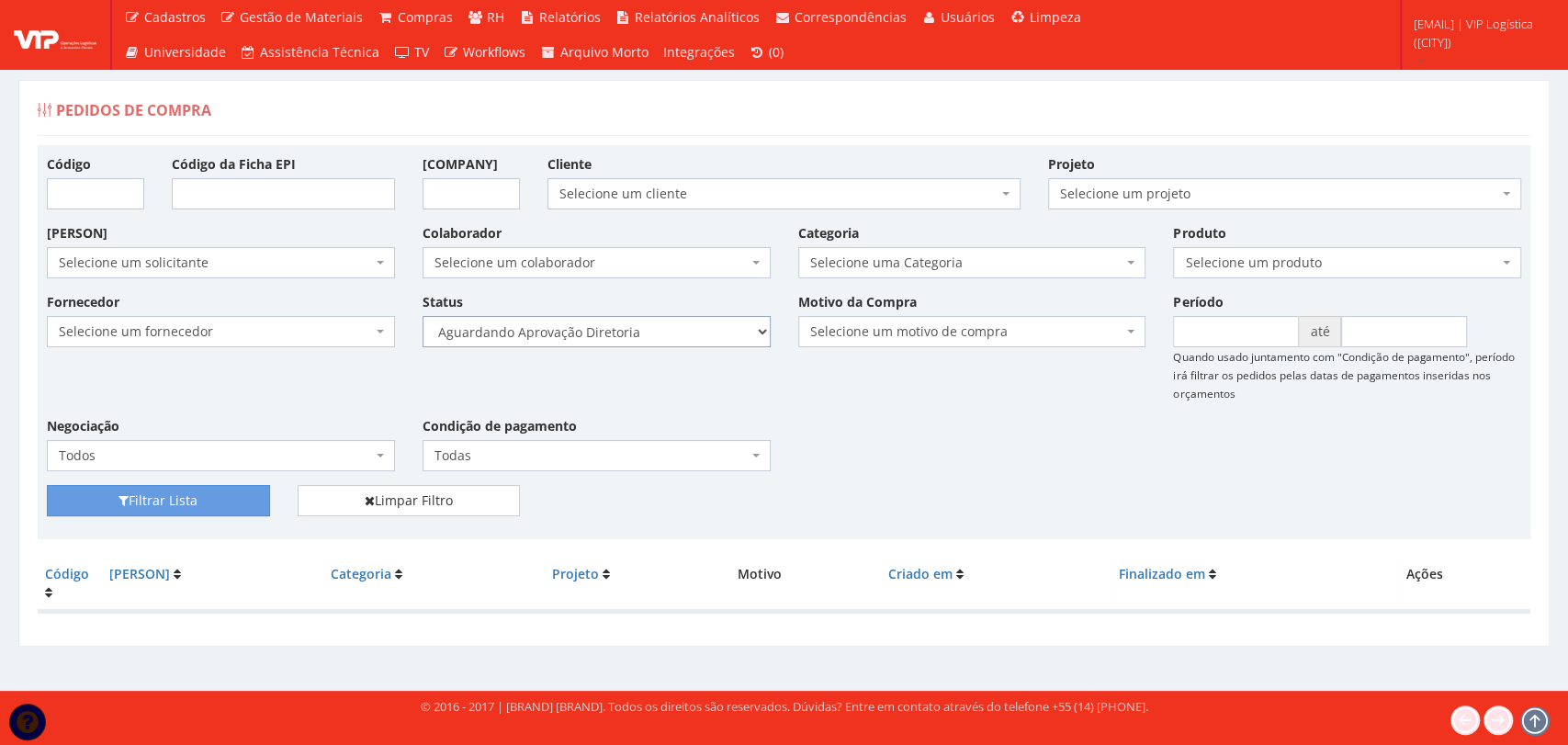 click on "Selecione um status Cancelado Aguardando Aprovação Diretoria Pedido Aprovado Aguardando Aprovação de Orçamento Orçamento Aprovado Compra Efetuada Entrega Efetuada Entrega Registrada" at bounding box center (596, 332) 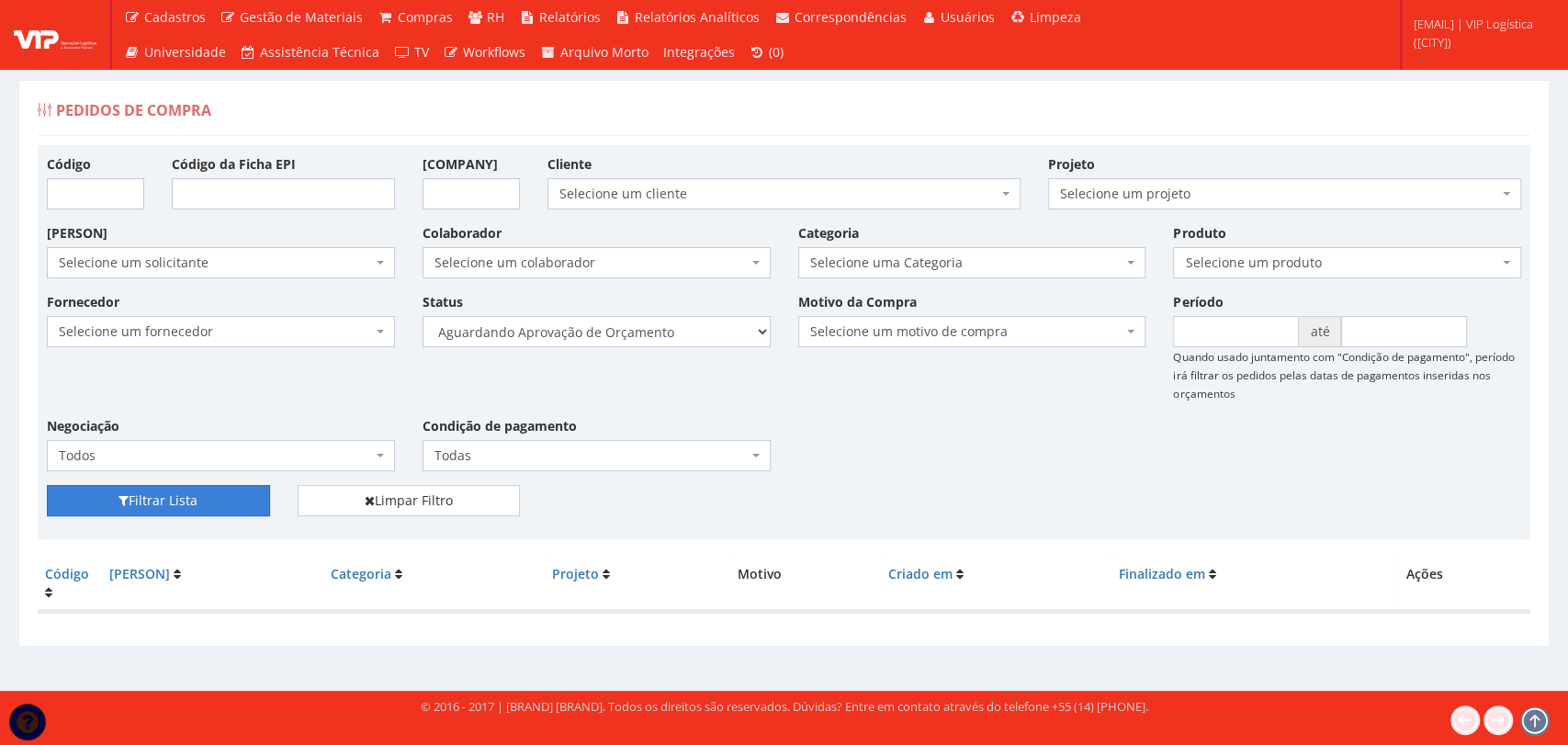 click on "Filtrar Lista" at bounding box center (158, 501) 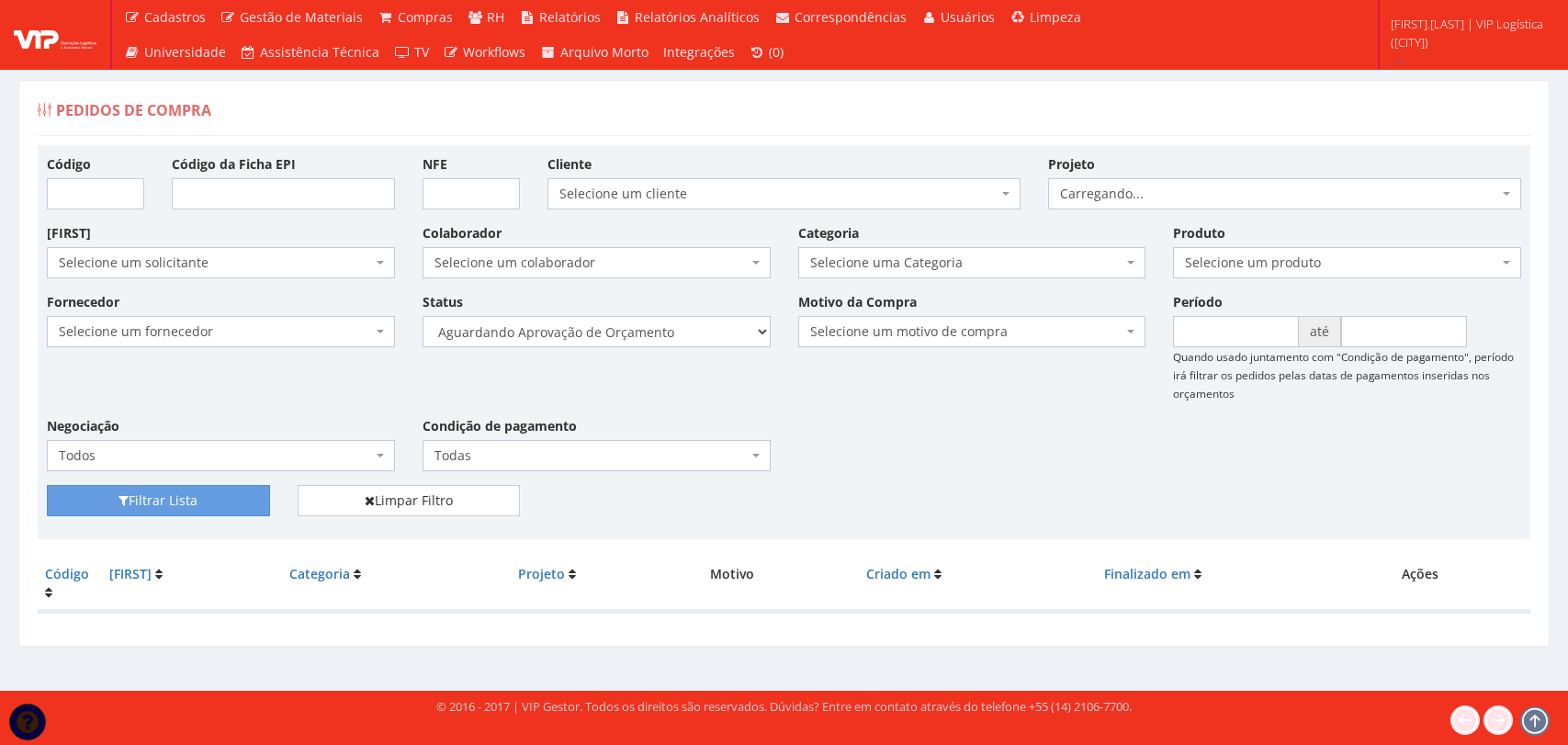 scroll, scrollTop: 0, scrollLeft: 0, axis: both 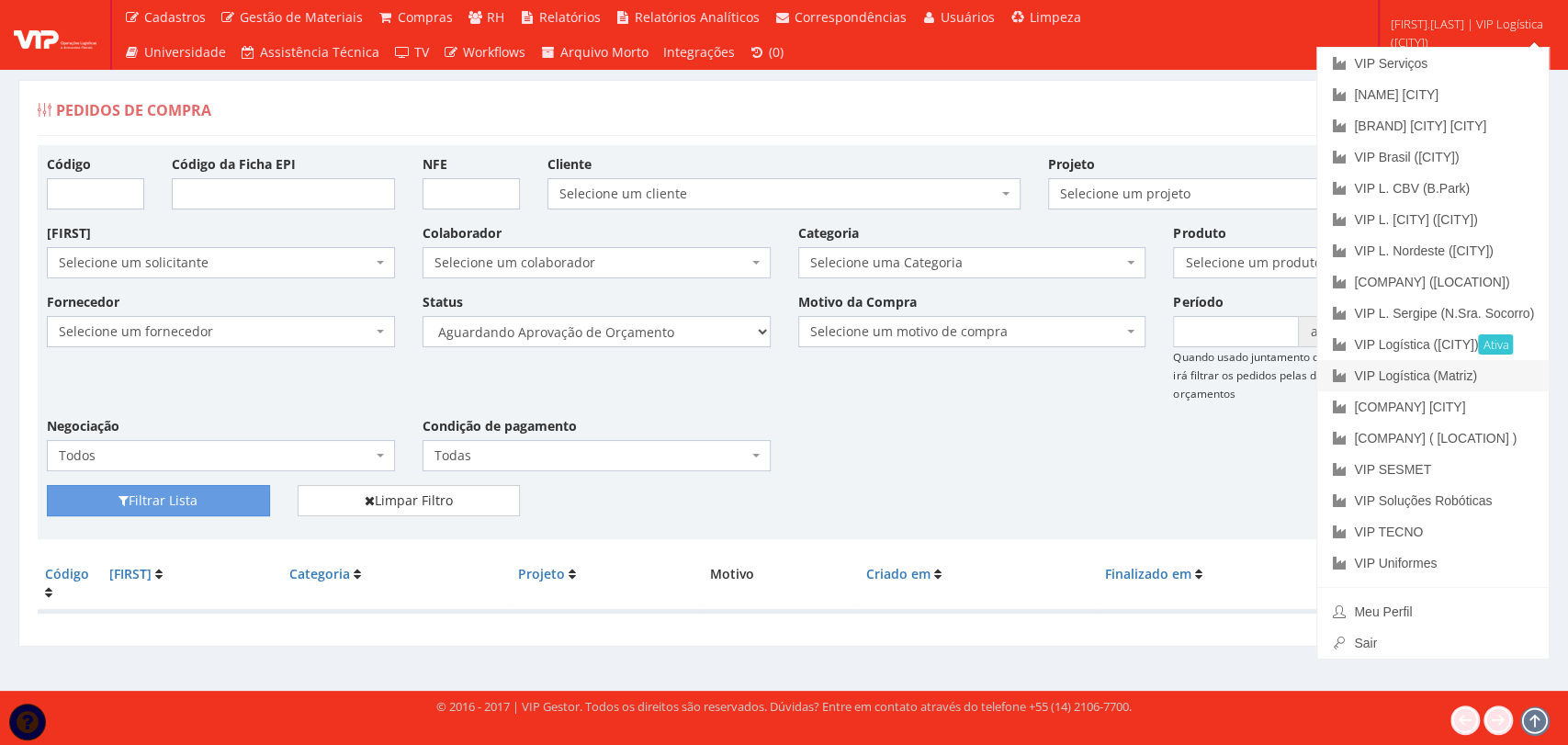 click on "VIP Logística (Matriz)" at bounding box center [1433, 376] 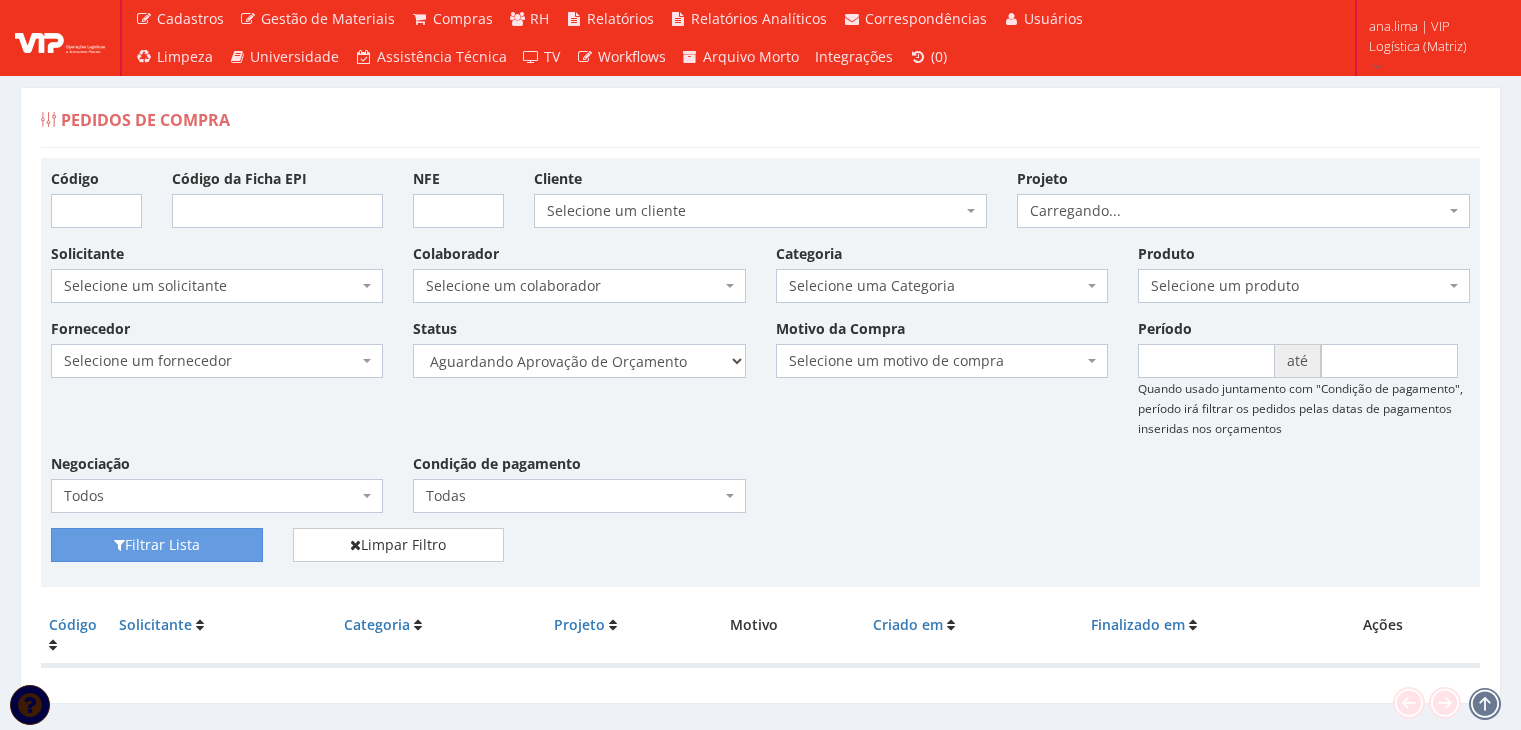 scroll, scrollTop: 0, scrollLeft: 0, axis: both 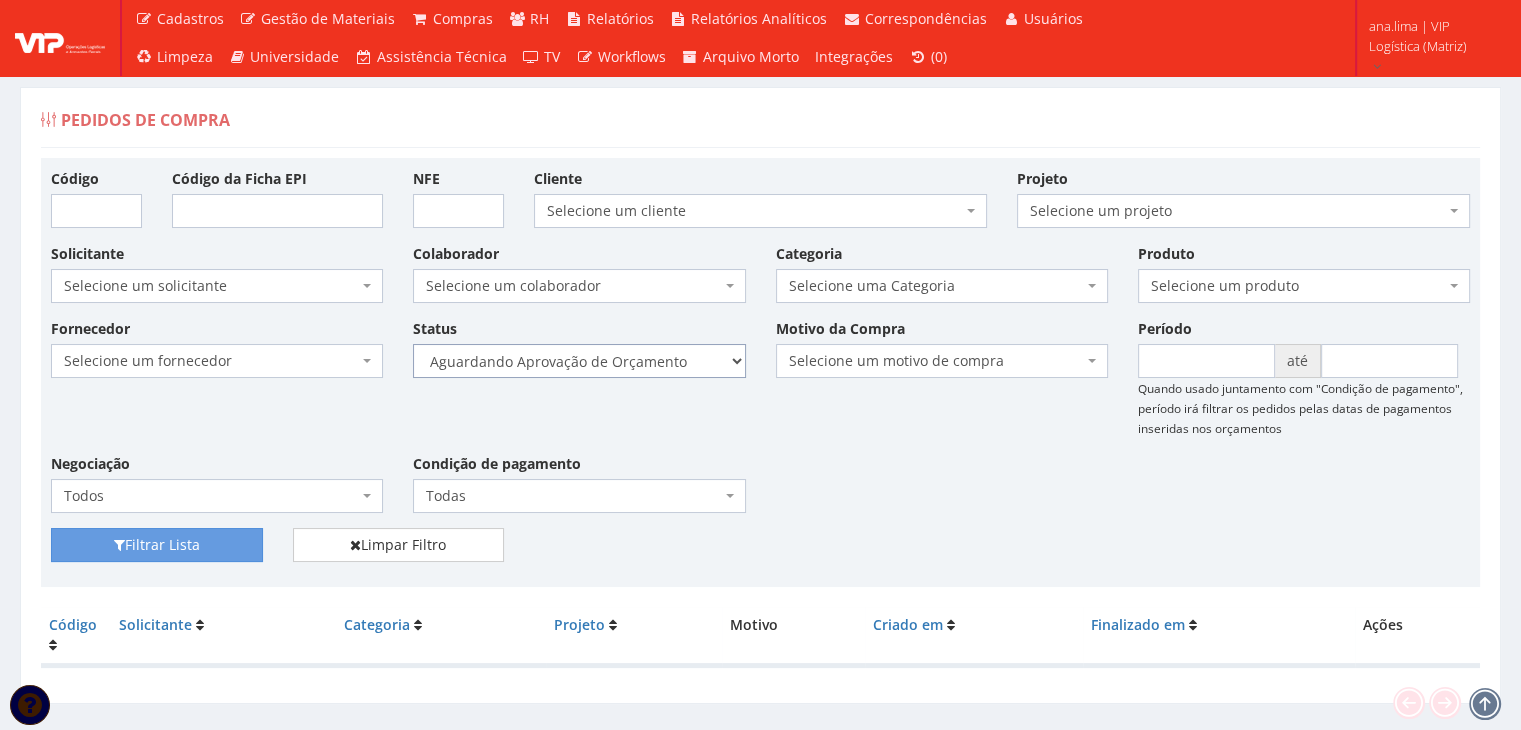 click on "Selecione um status Cancelado Aguardando Aprovação Diretoria Pedido Aprovado Aguardando Aprovação de Orçamento Orçamento Aprovado Compra Efetuada Entrega Efetuada Entrega Registrada" at bounding box center [579, 361] 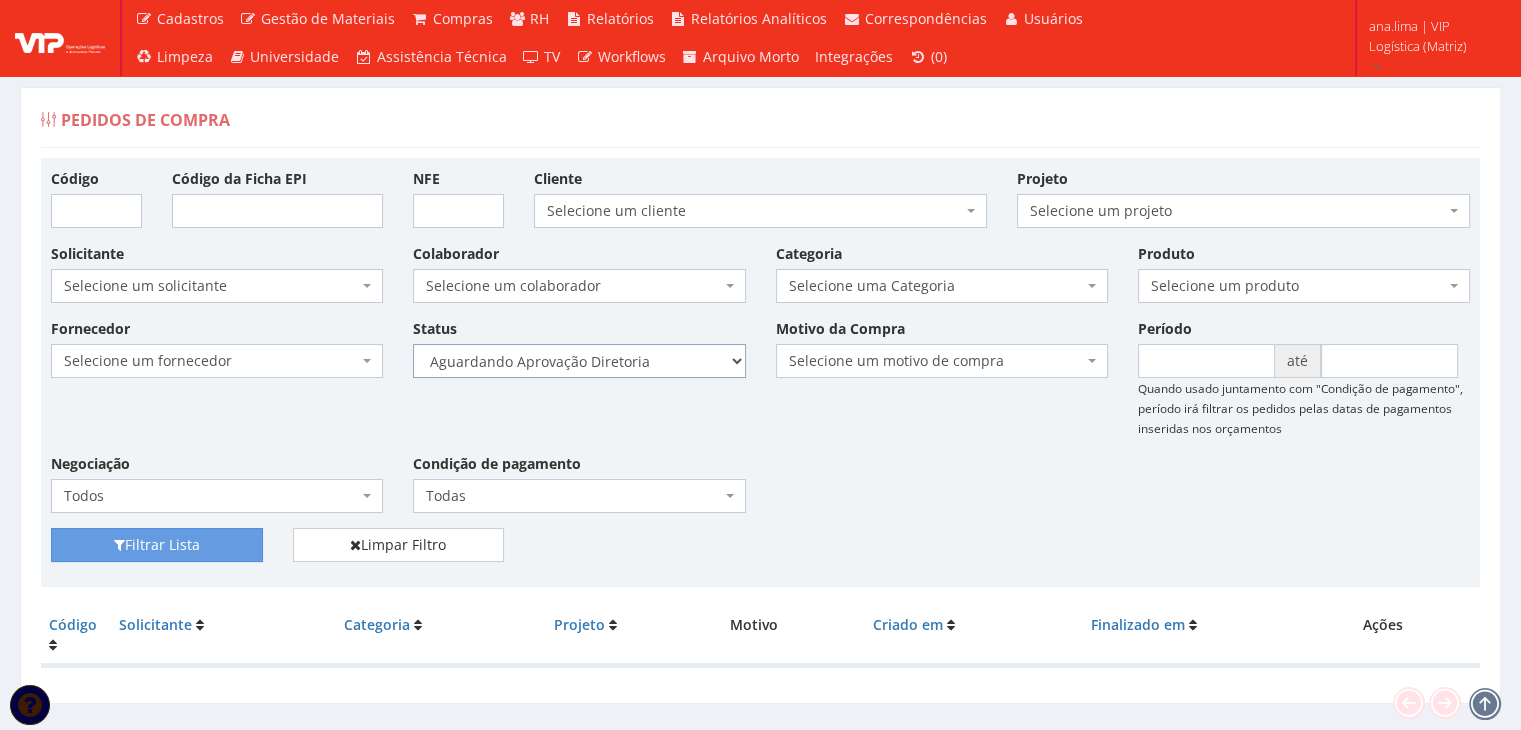 click on "Selecione um status Cancelado Aguardando Aprovação Diretoria Pedido Aprovado Aguardando Aprovação de Orçamento Orçamento Aprovado Compra Efetuada Entrega Efetuada Entrega Registrada" at bounding box center (579, 361) 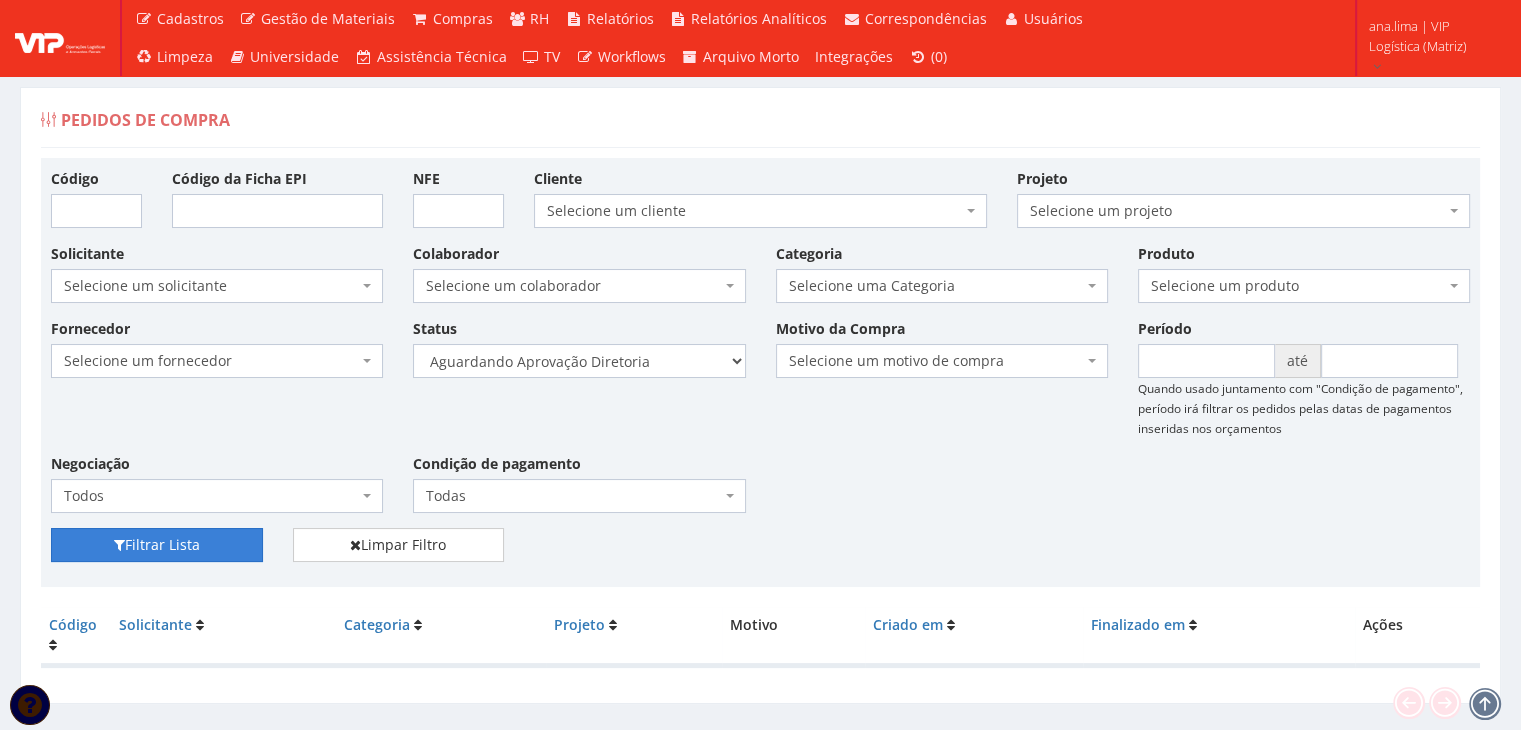 click on "Filtrar Lista" at bounding box center (157, 545) 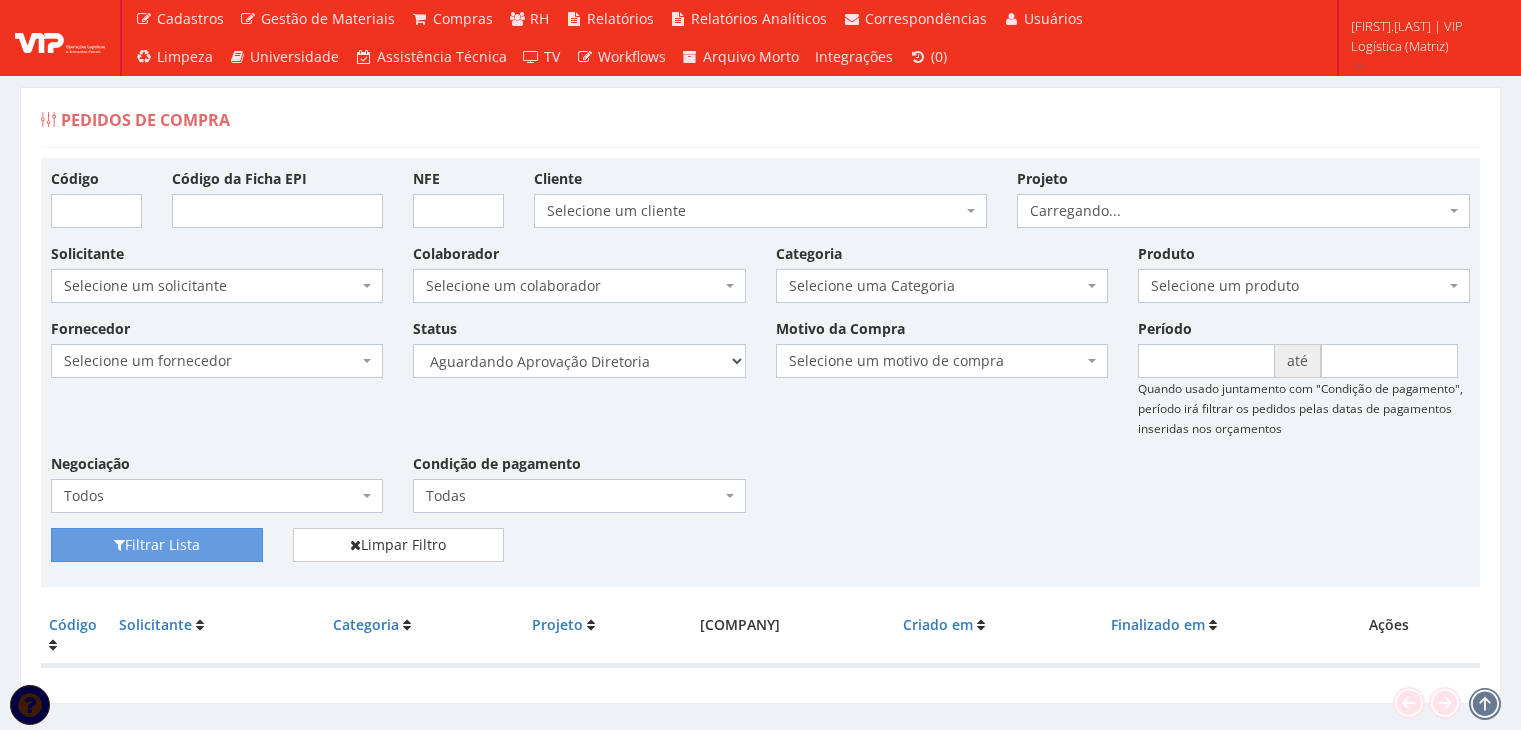 scroll, scrollTop: 0, scrollLeft: 0, axis: both 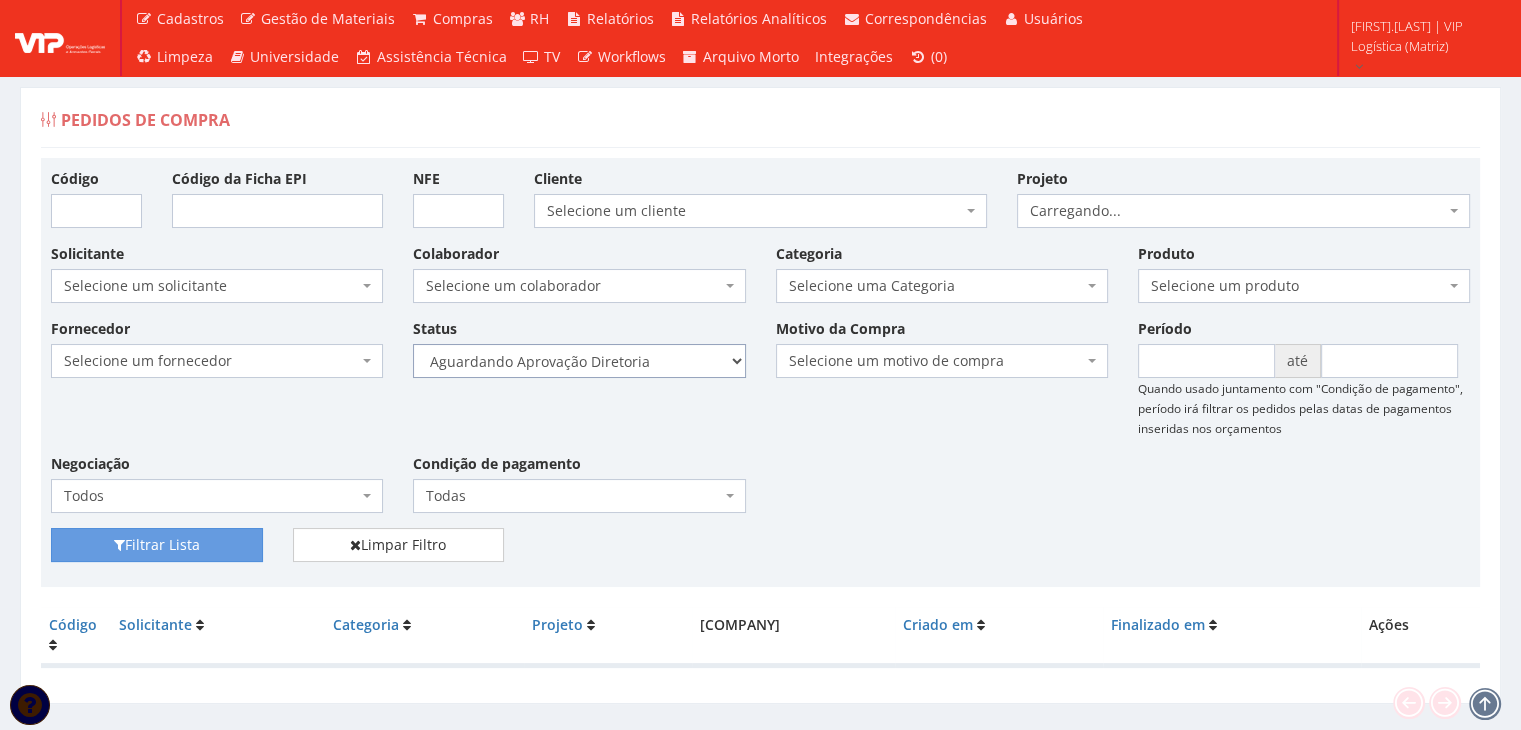 drag, startPoint x: 0, startPoint y: 0, endPoint x: 661, endPoint y: 371, distance: 757.99866 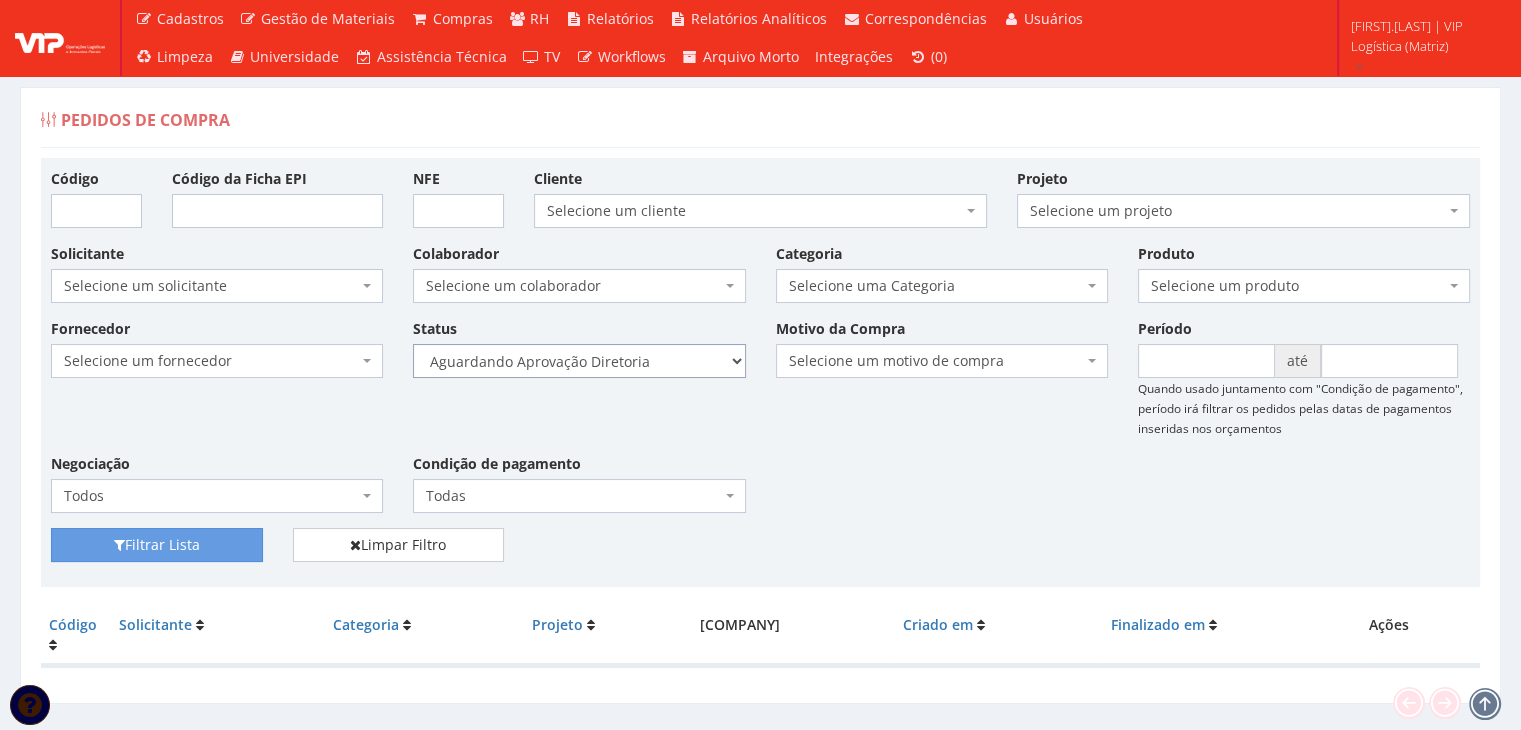select on "4" 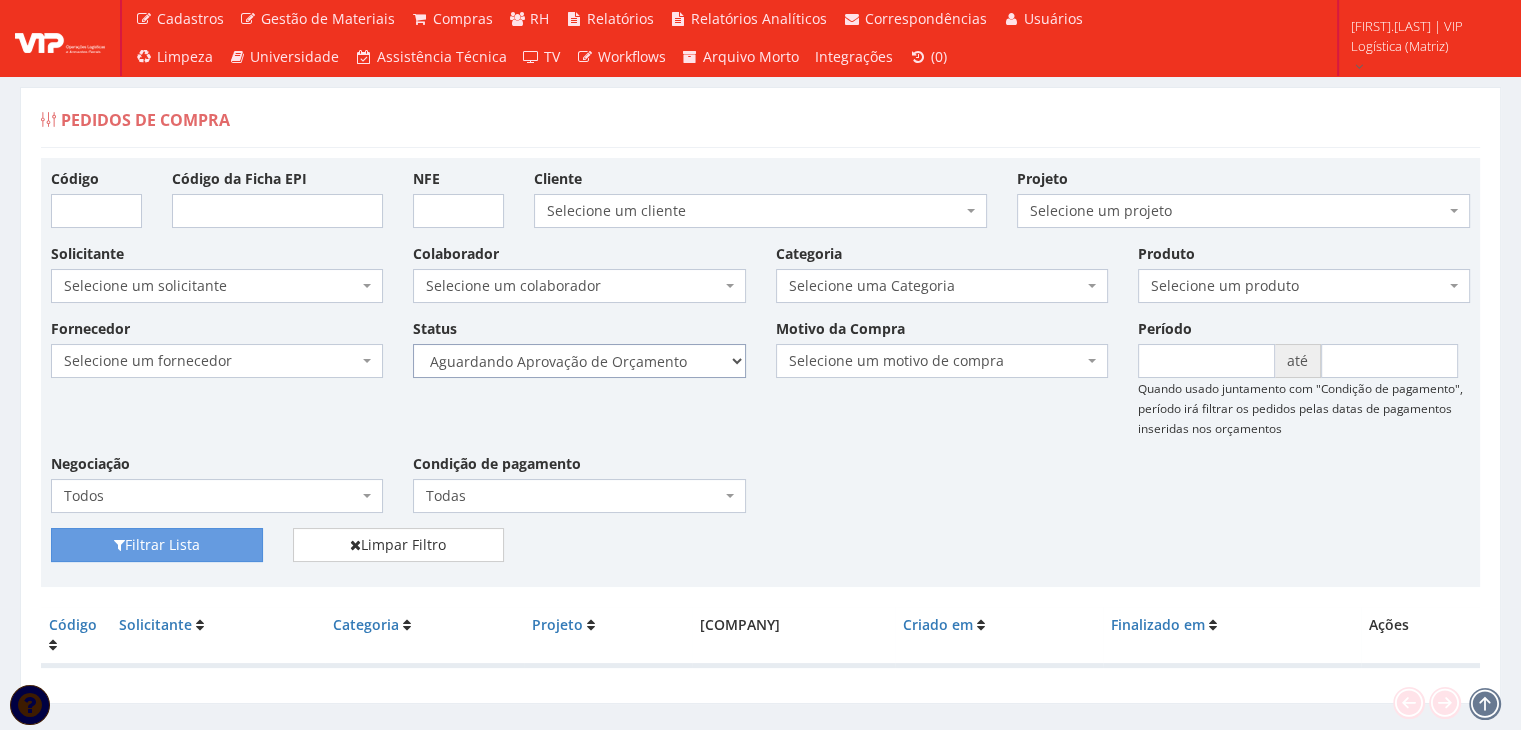 click on "Selecione um status Cancelado Aguardando Aprovação Diretoria Pedido Aprovado Aguardando Aprovação de Orçamento Orçamento Aprovado Compra Efetuada Entrega Efetuada Entrega Registrada" at bounding box center (579, 361) 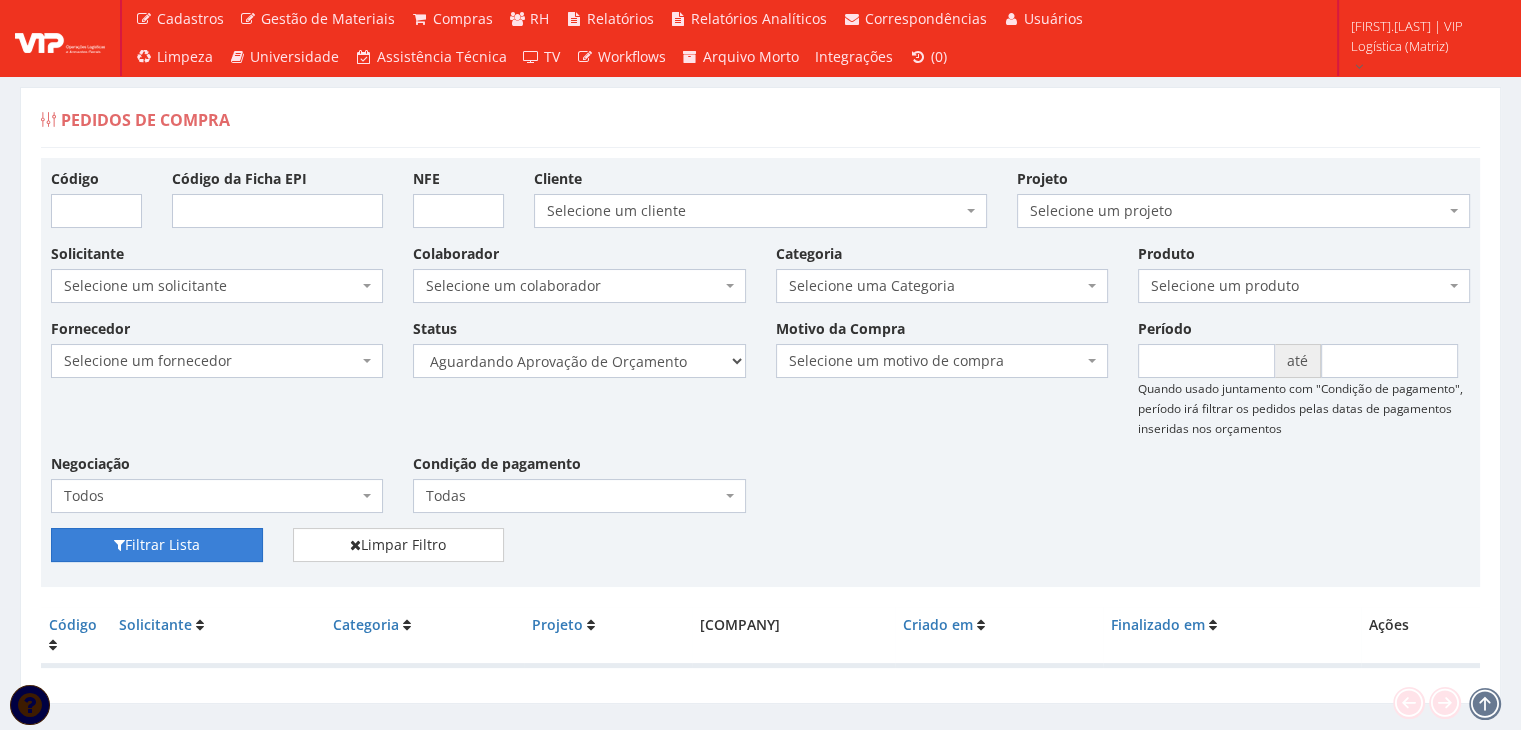click on "Filtrar Lista" at bounding box center [157, 545] 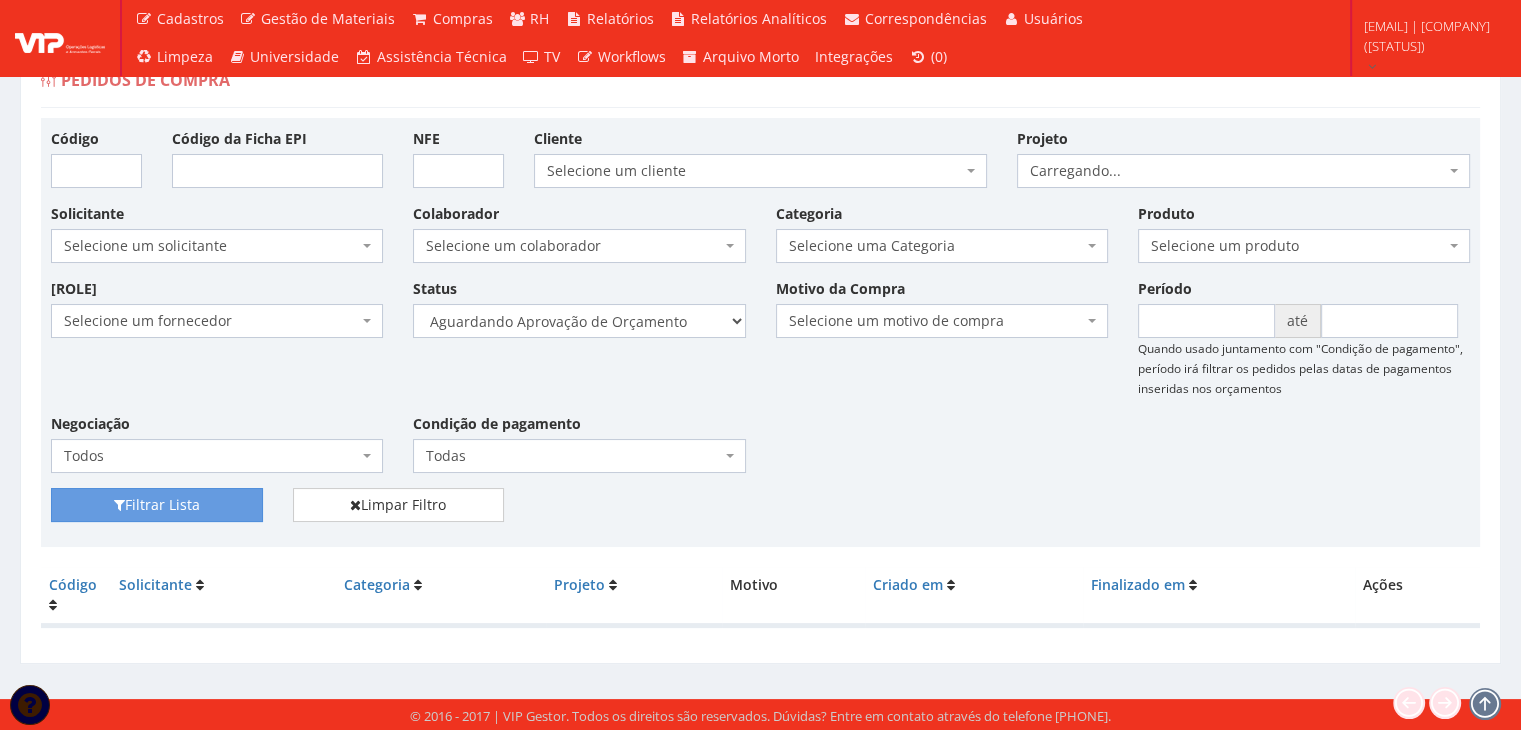 scroll, scrollTop: 40, scrollLeft: 0, axis: vertical 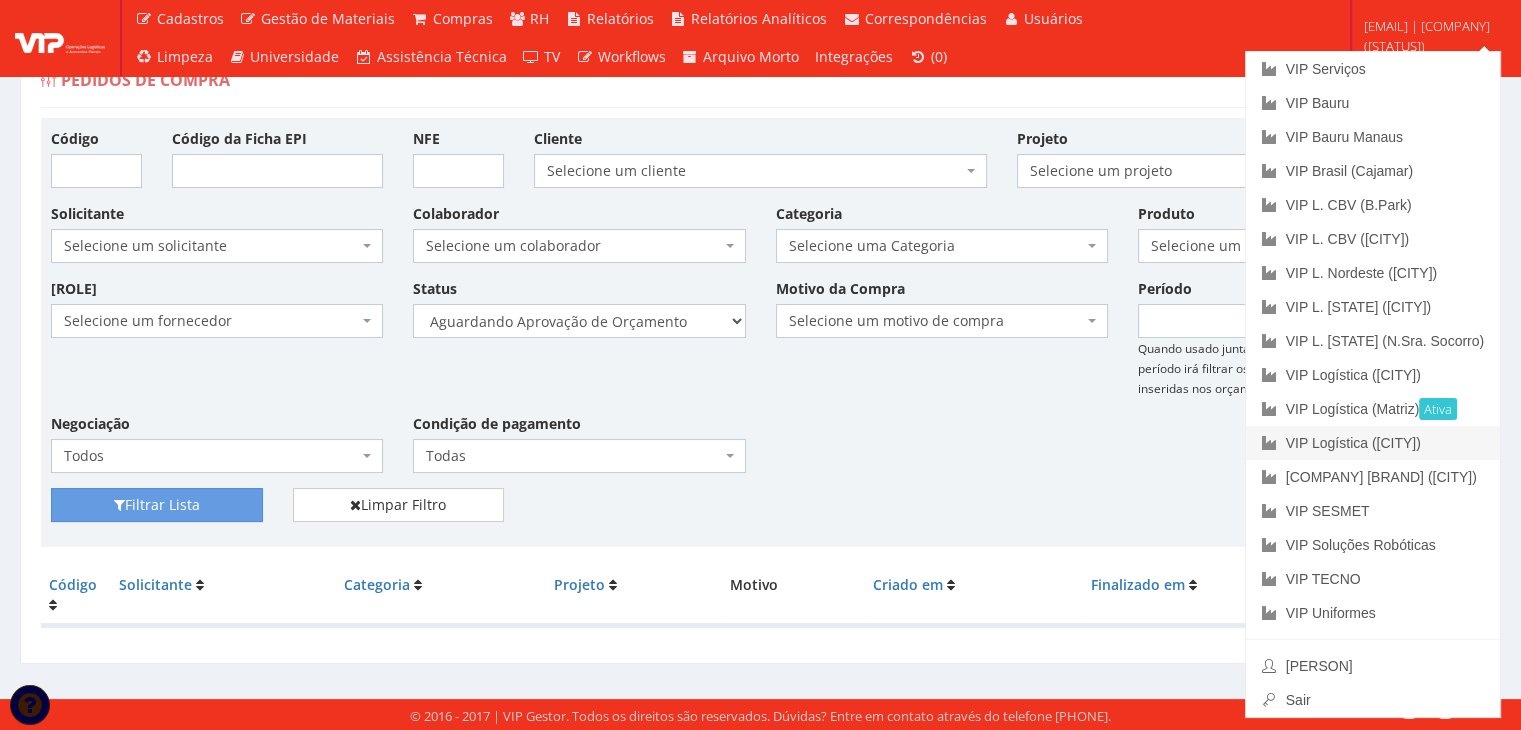 click on "VIP Logística ([CITY])" at bounding box center [1373, 443] 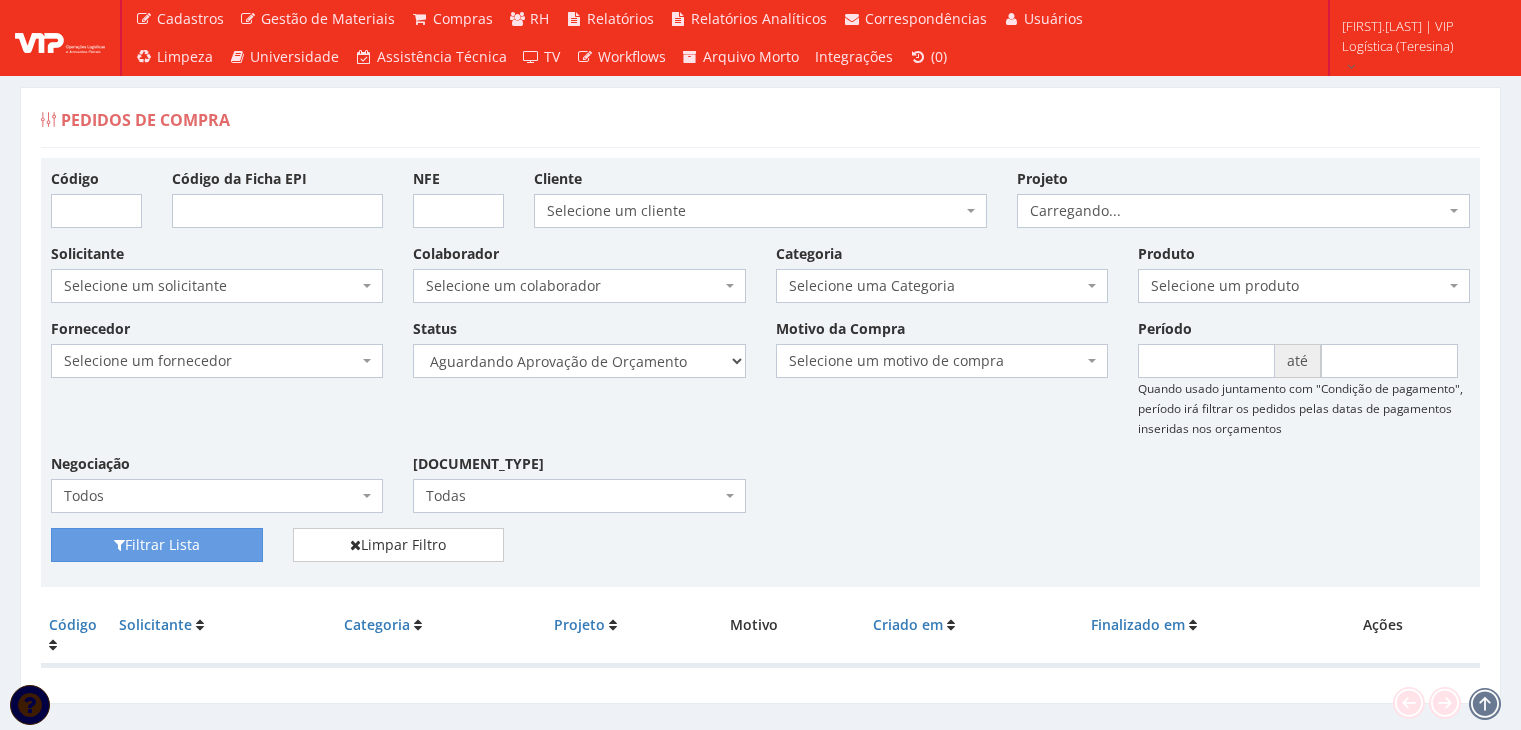 scroll, scrollTop: 0, scrollLeft: 0, axis: both 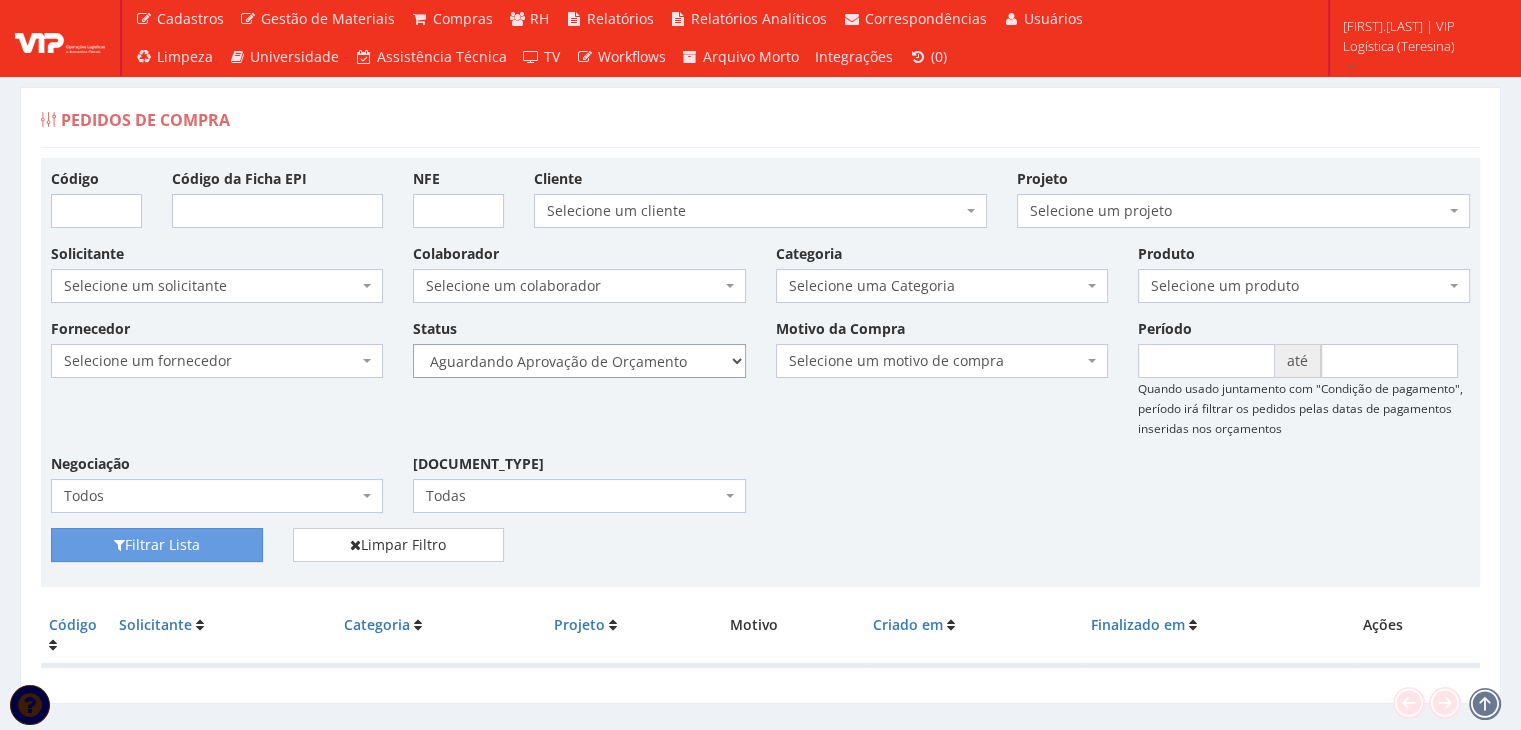 click on "Selecione um status Cancelado Aguardando Aprovação Diretoria Pedido Aprovado Aguardando Aprovação de Orçamento Orçamento Aprovado Compra Efetuada Entrega Efetuada Entrega Registrada" at bounding box center (579, 361) 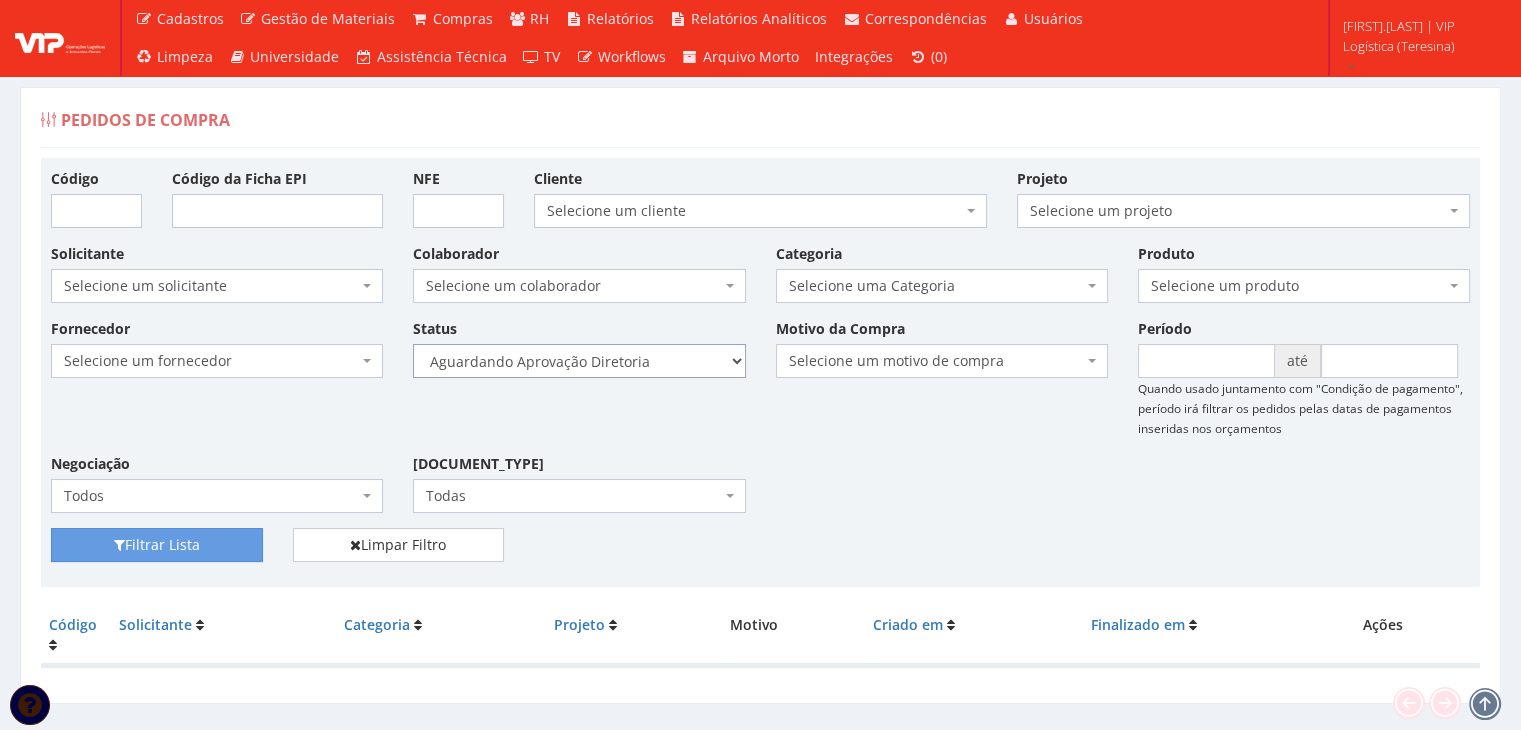 click on "Selecione um status Cancelado Aguardando Aprovação Diretoria Pedido Aprovado Aguardando Aprovação de Orçamento Orçamento Aprovado Compra Efetuada Entrega Efetuada Entrega Registrada" at bounding box center [579, 361] 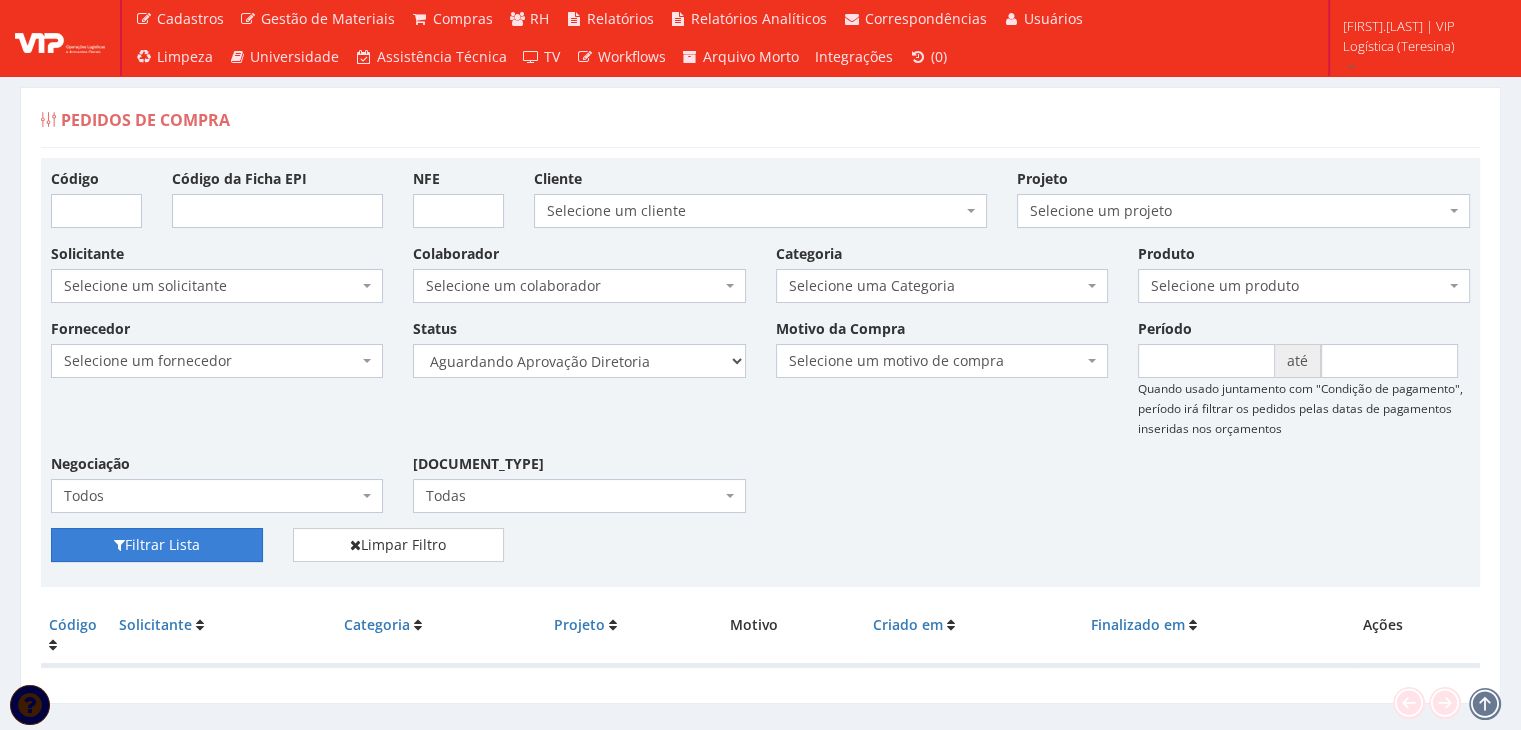 click on "Filtrar Lista" at bounding box center [157, 545] 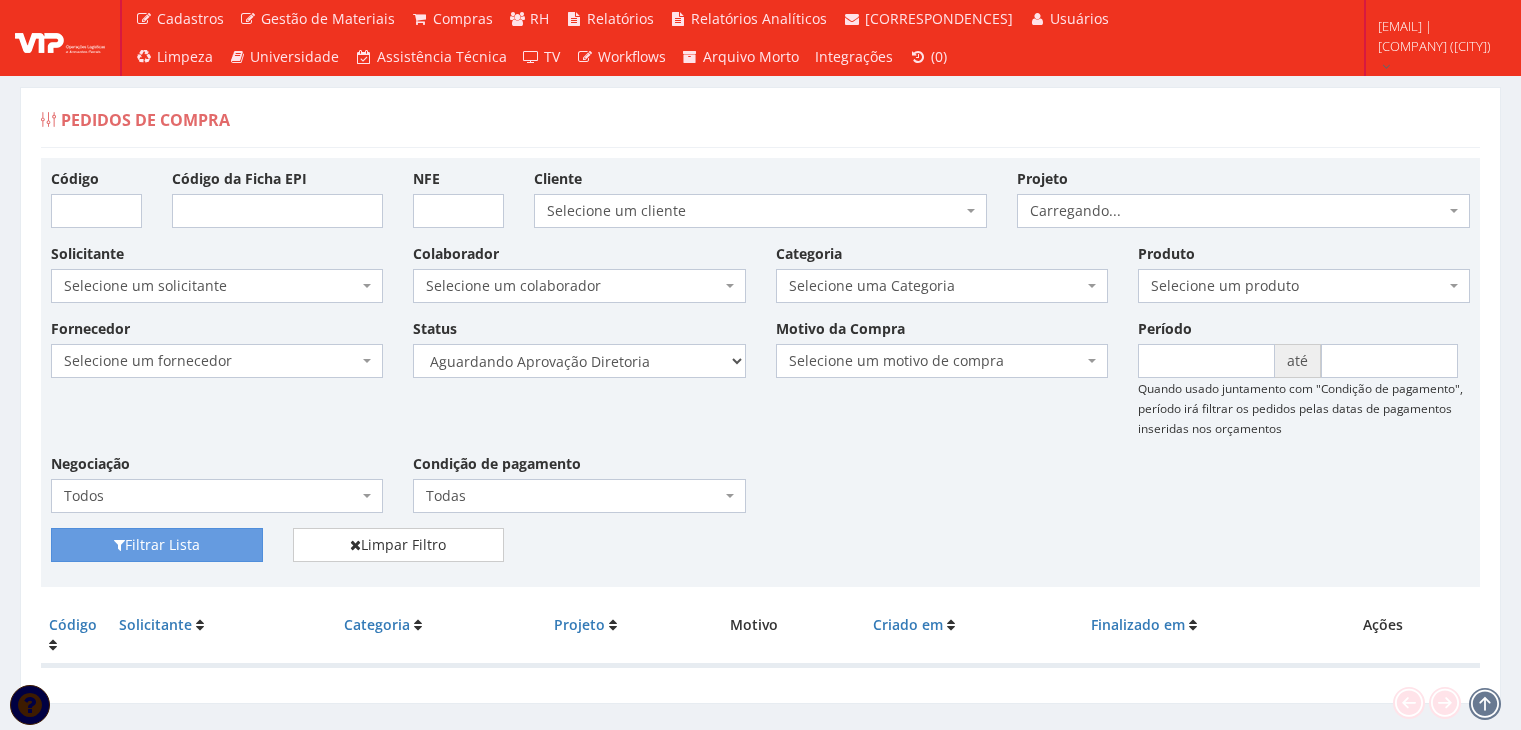 scroll, scrollTop: 0, scrollLeft: 0, axis: both 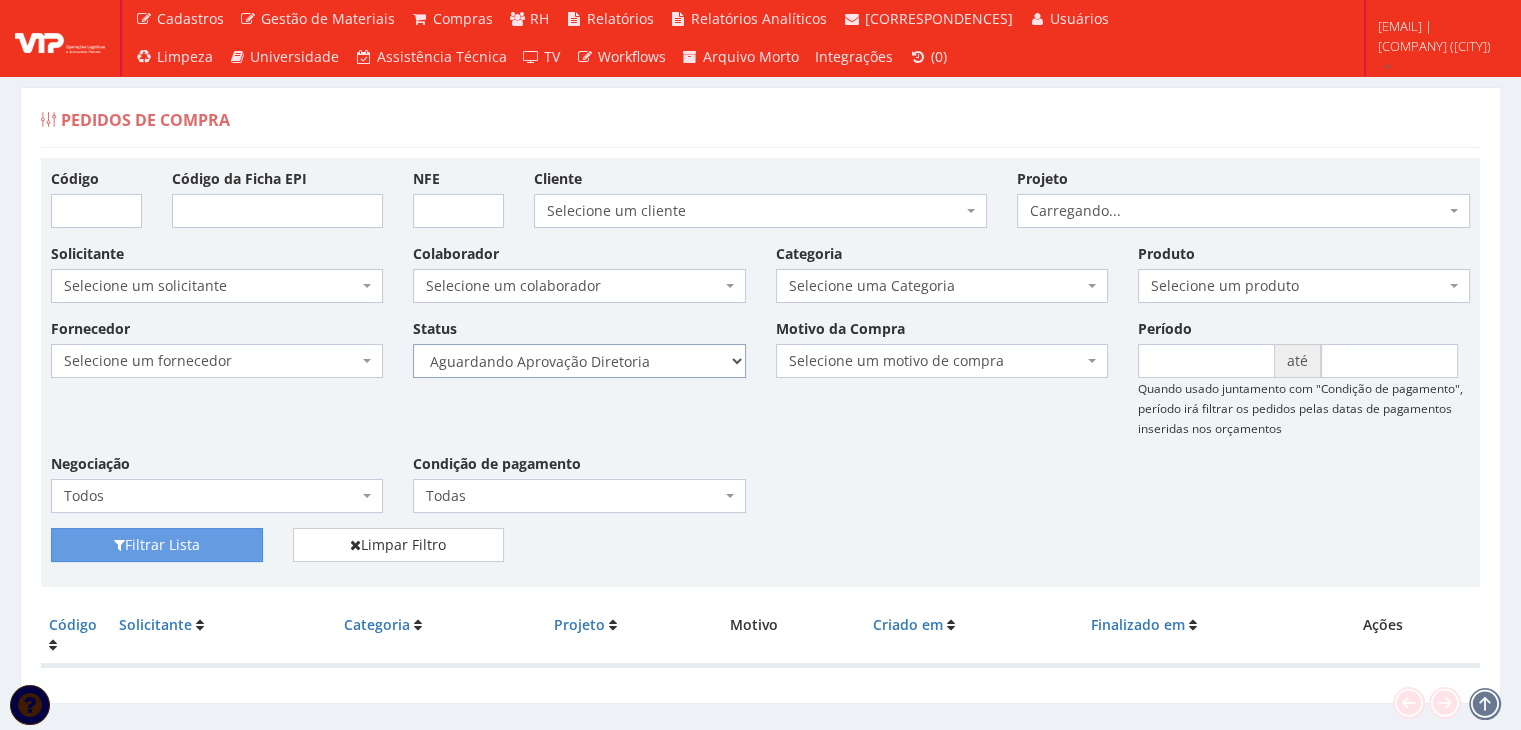 click on "Selecione um status Cancelado Aguardando Aprovação Diretoria Pedido Aprovado Aguardando Aprovação de Orçamento Orçamento Aprovado Compra Efetuada Entrega Efetuada Entrega Registrada" at bounding box center [579, 361] 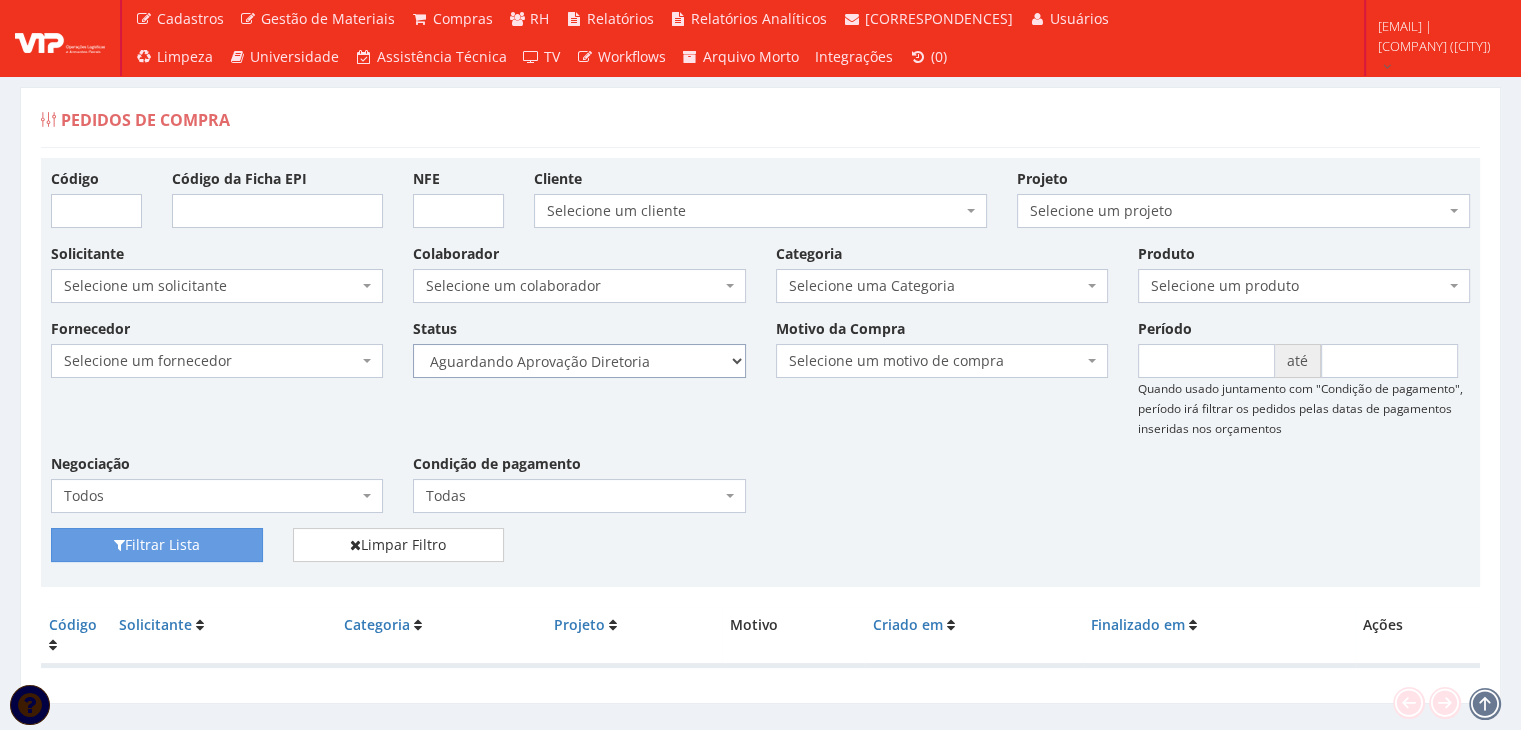 select on "4" 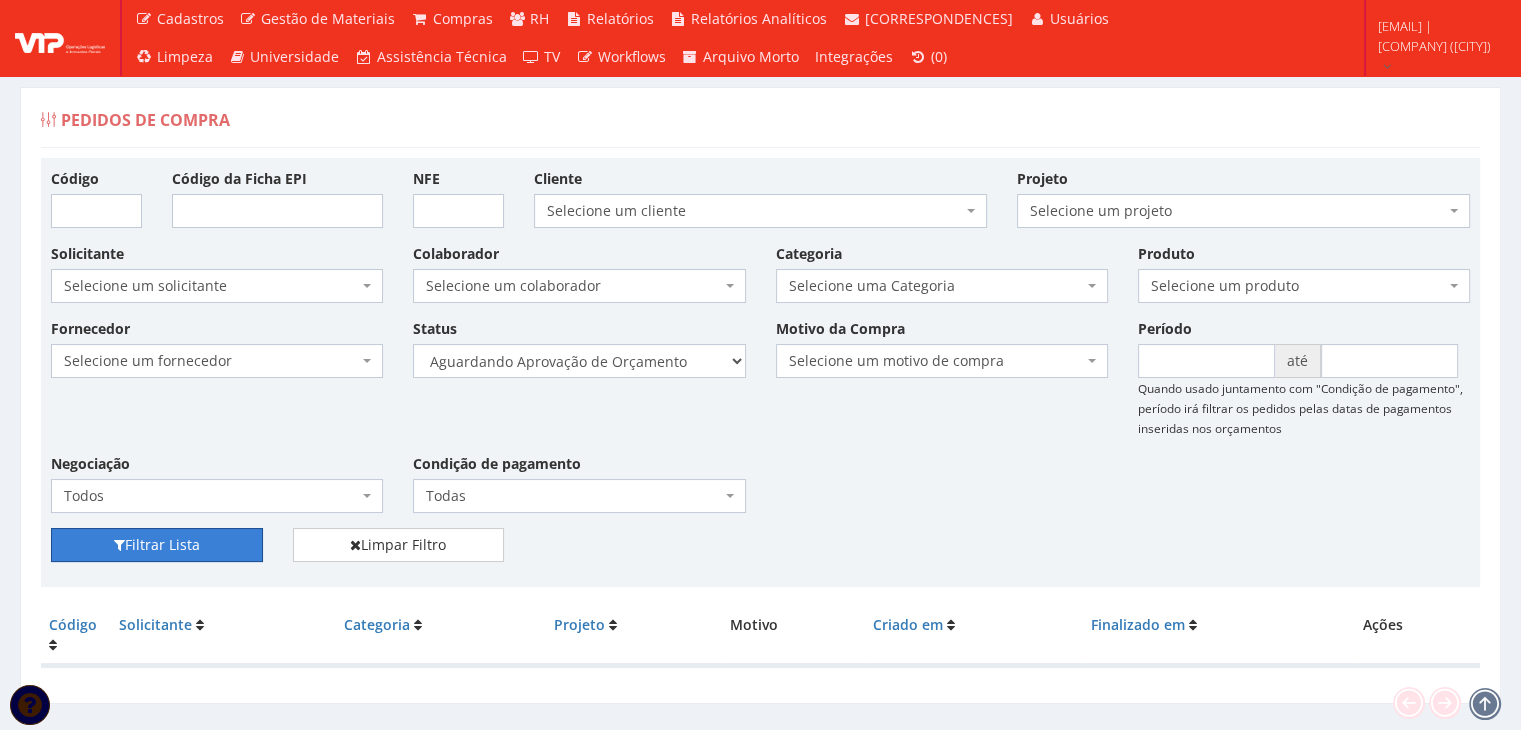 drag, startPoint x: 216, startPoint y: 551, endPoint x: 462, endPoint y: 441, distance: 269.47357 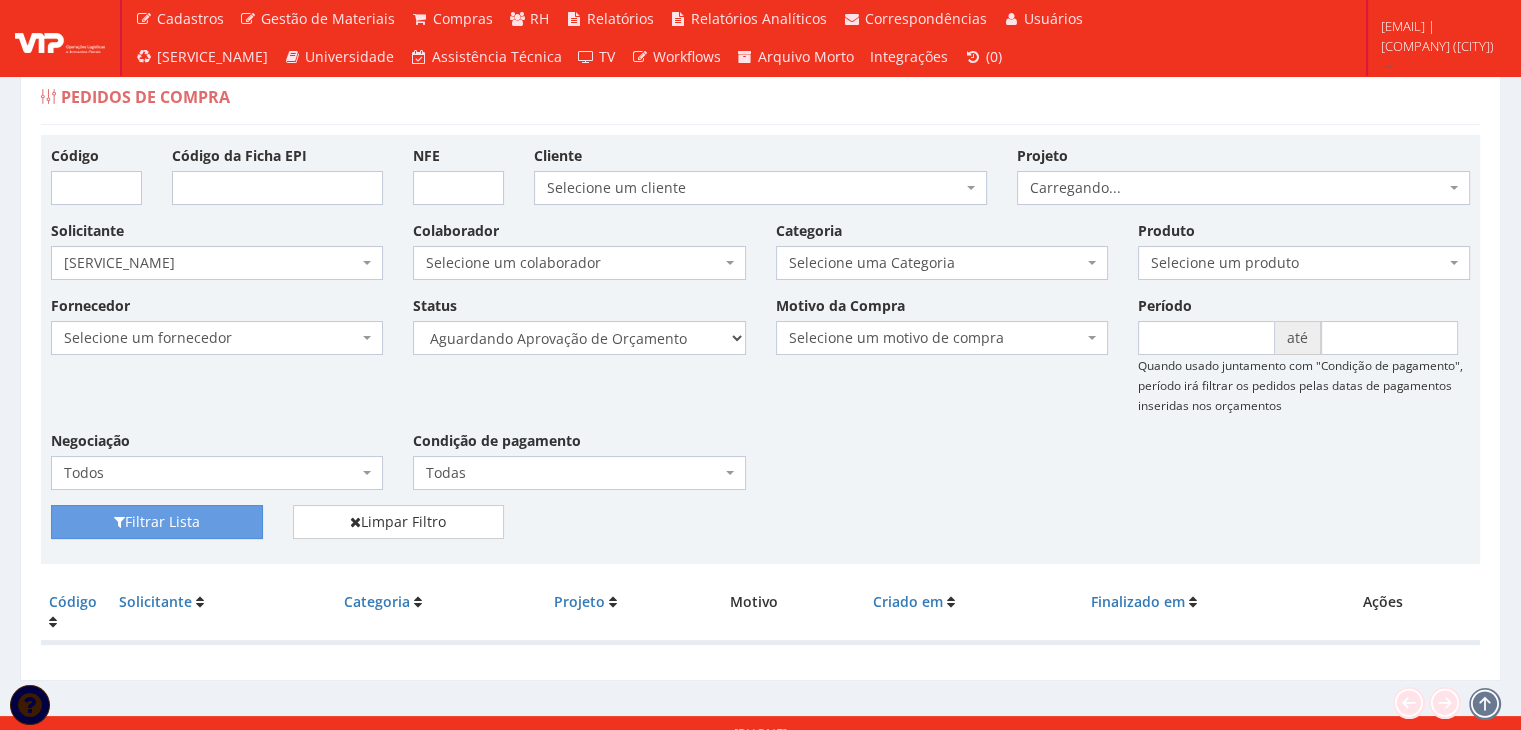 scroll, scrollTop: 40, scrollLeft: 0, axis: vertical 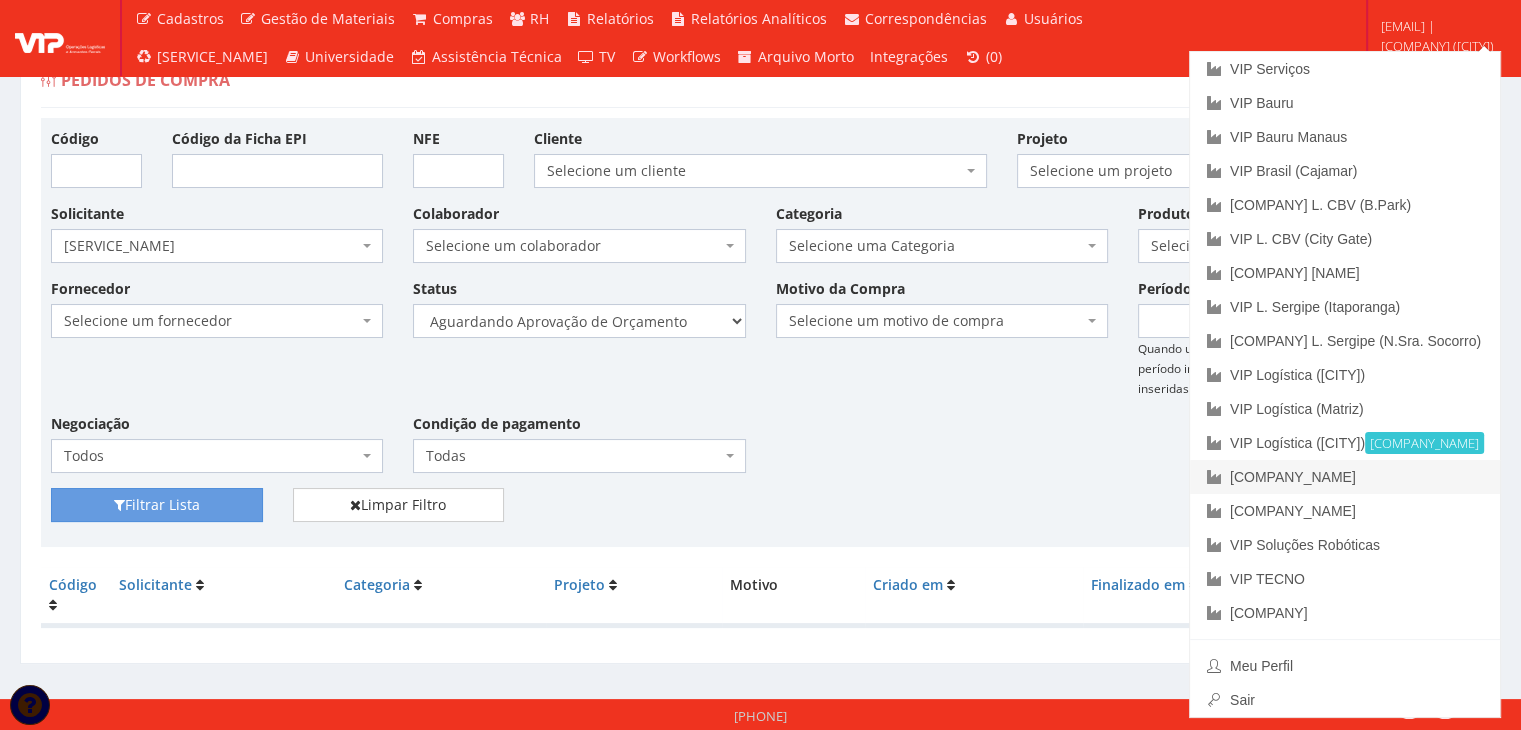 click on "[BRAND] ([LOCATION])" at bounding box center [1345, 477] 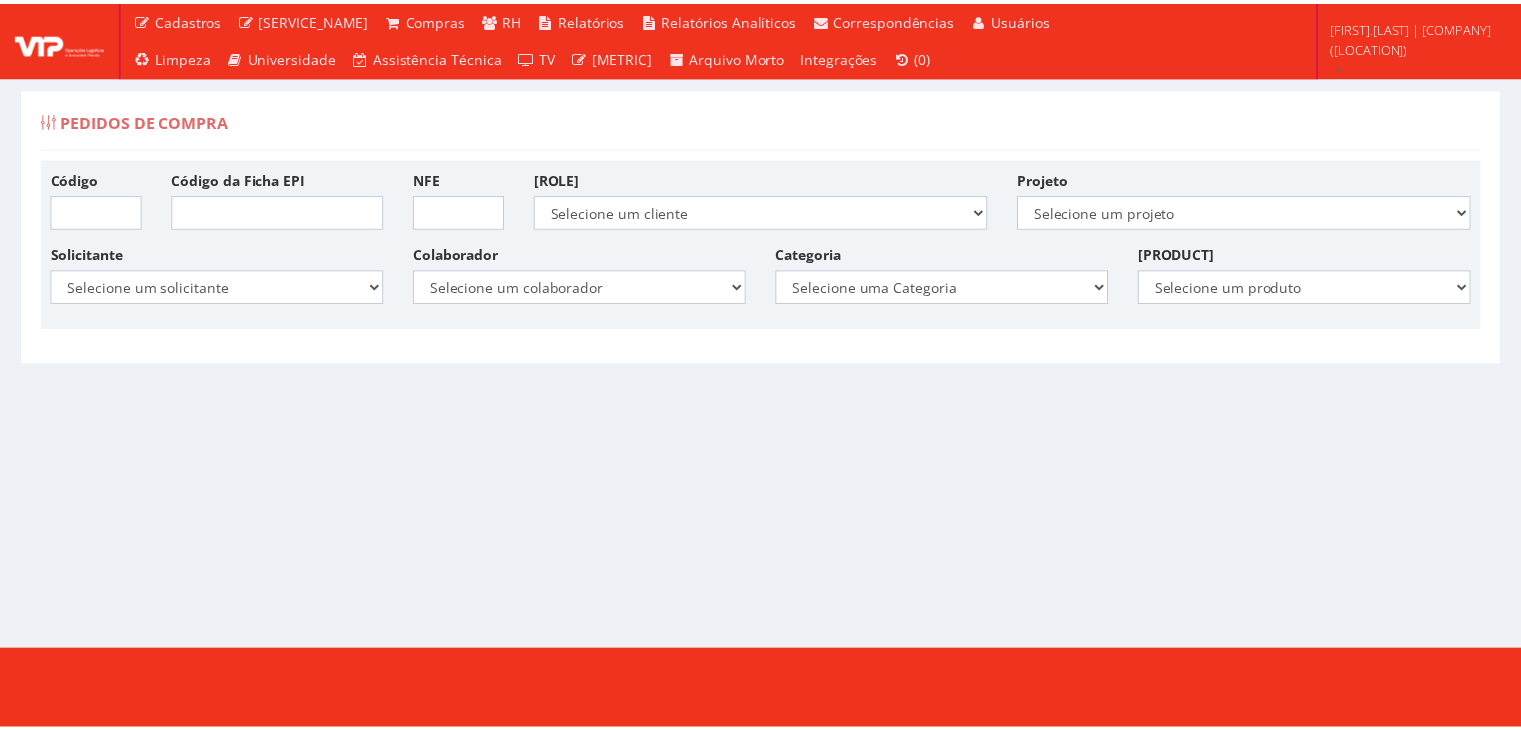 scroll, scrollTop: 0, scrollLeft: 0, axis: both 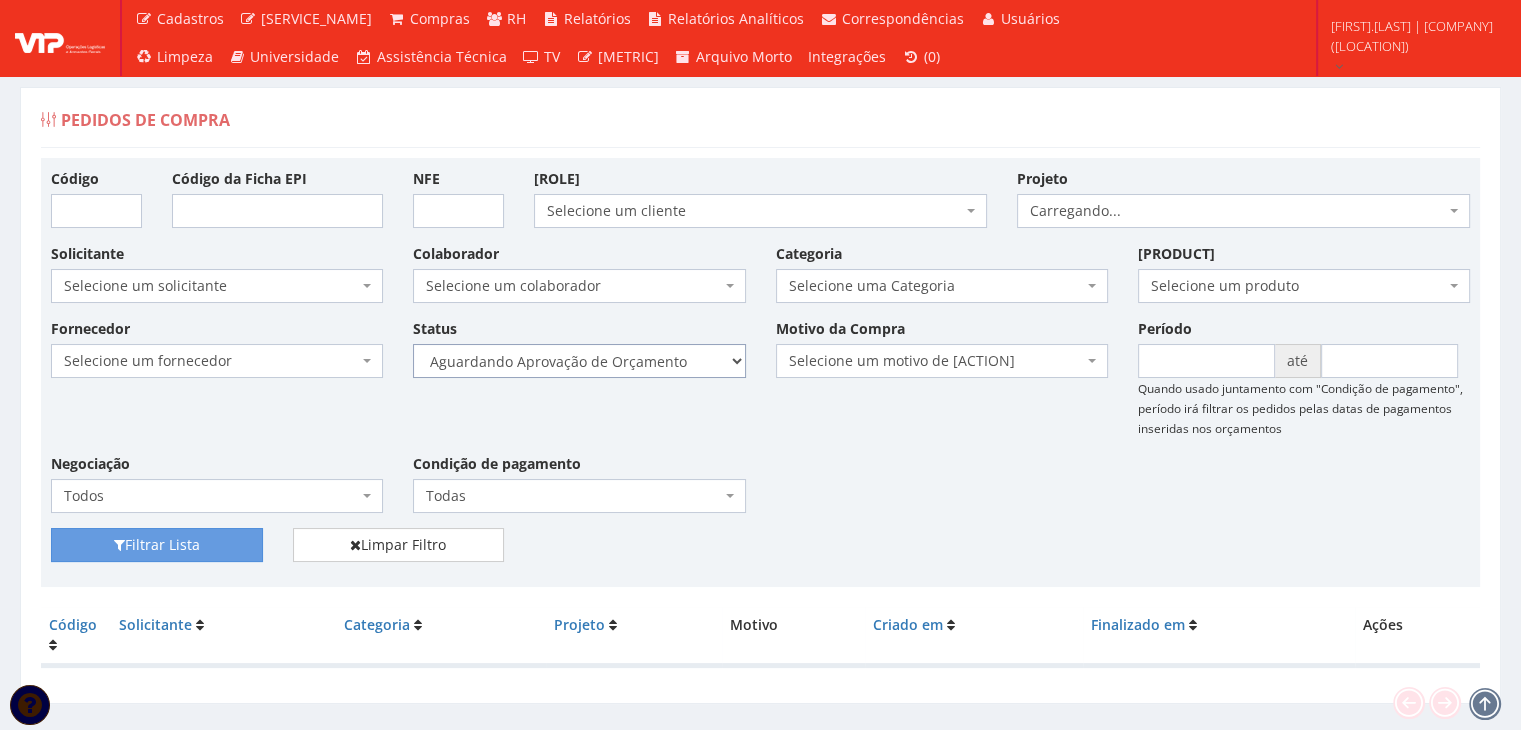 drag, startPoint x: 610, startPoint y: 359, endPoint x: 615, endPoint y: 373, distance: 14.866069 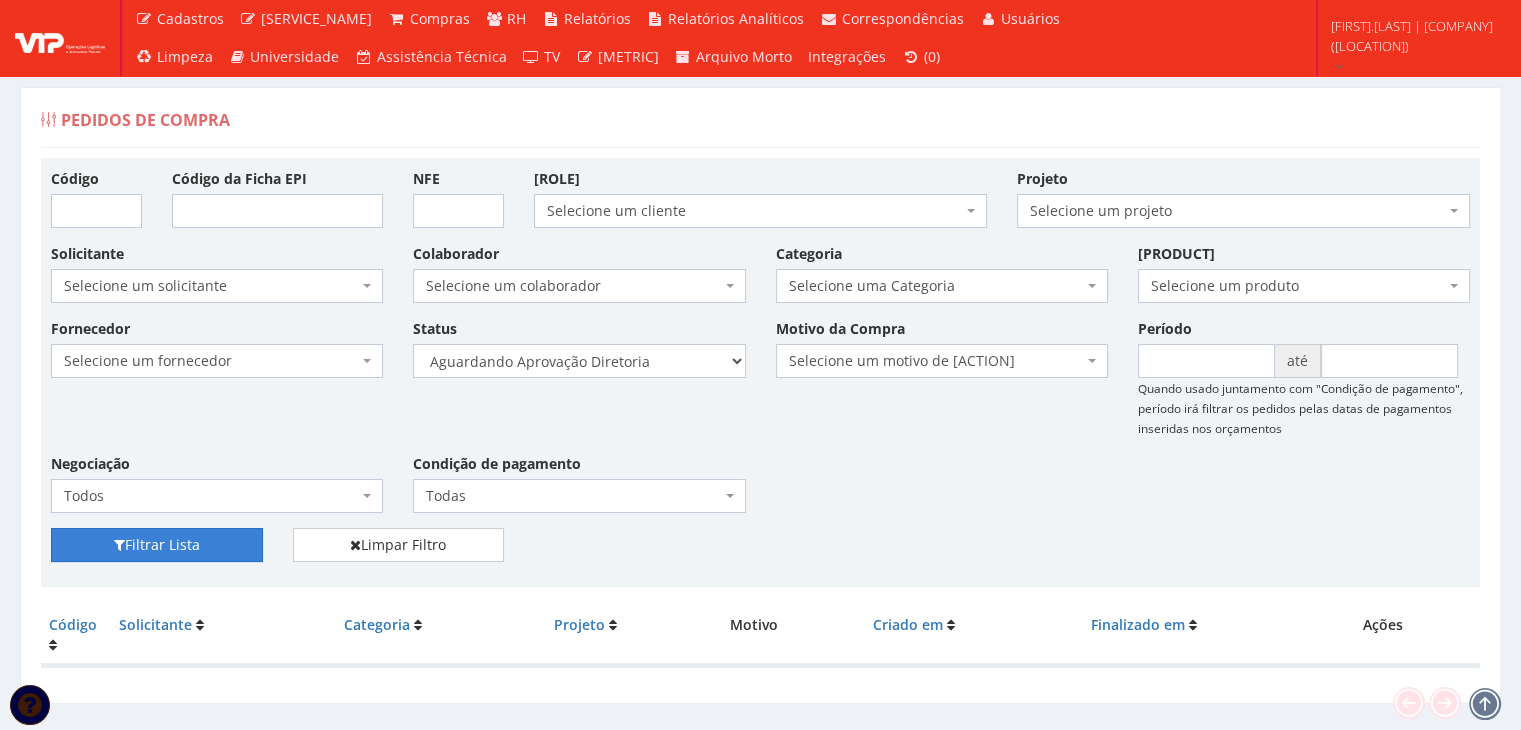 click on "Filtrar Lista" at bounding box center [157, 545] 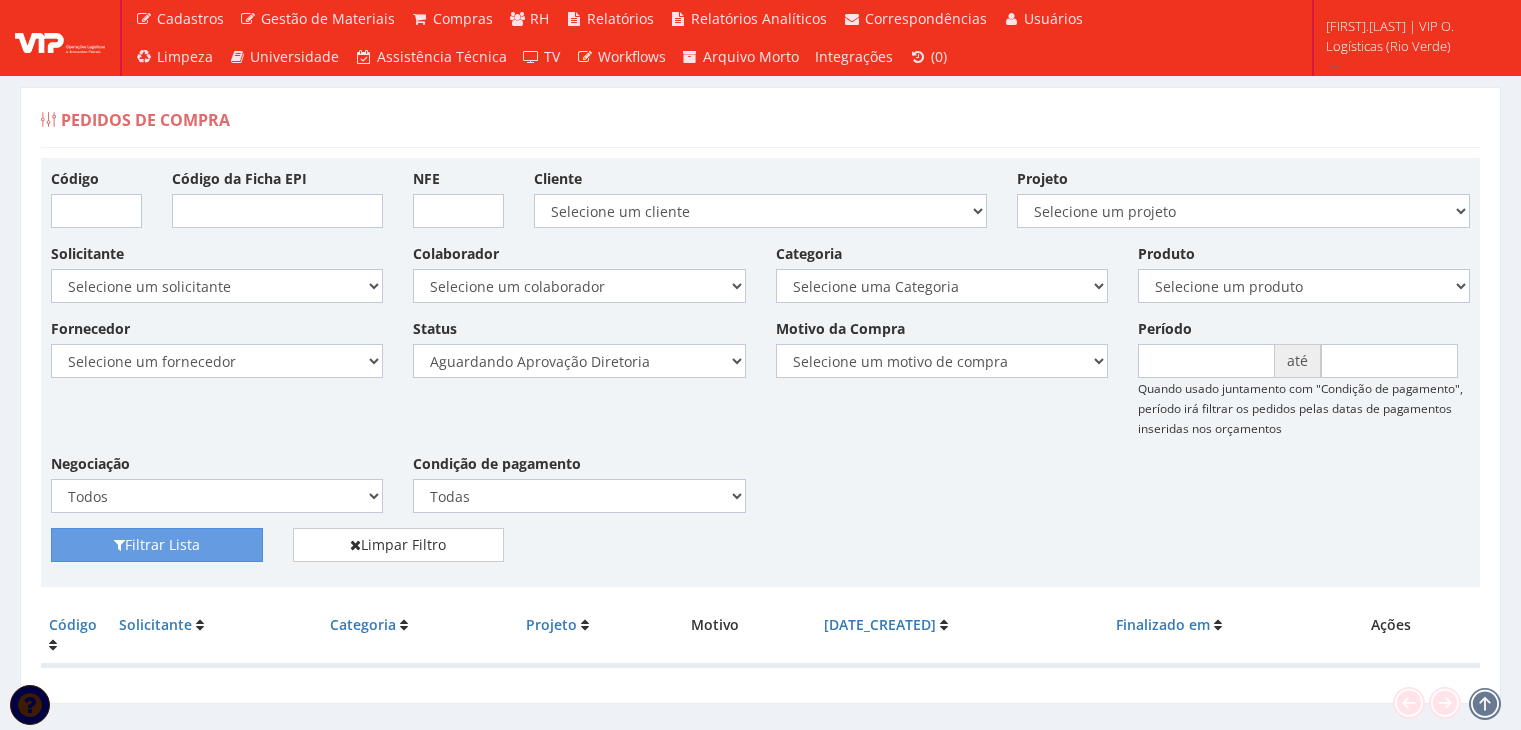 scroll, scrollTop: 0, scrollLeft: 0, axis: both 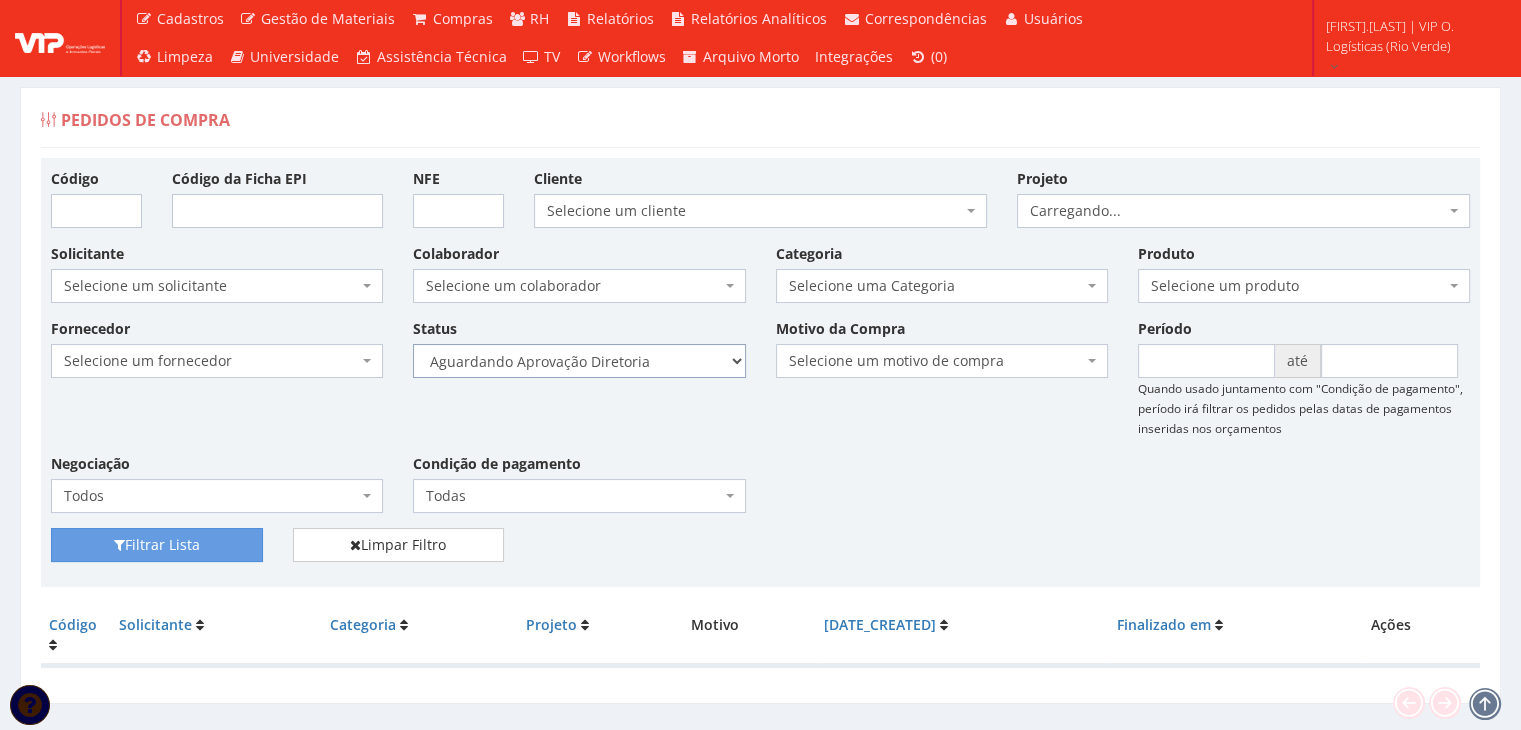 click on "Selecione um status Cancelado Aguardando Aprovação Diretoria Pedido Aprovado Aguardando Aprovação de Orçamento Orçamento Aprovado Compra Efetuada Entrega Efetuada Entrega Registrada" at bounding box center [579, 361] 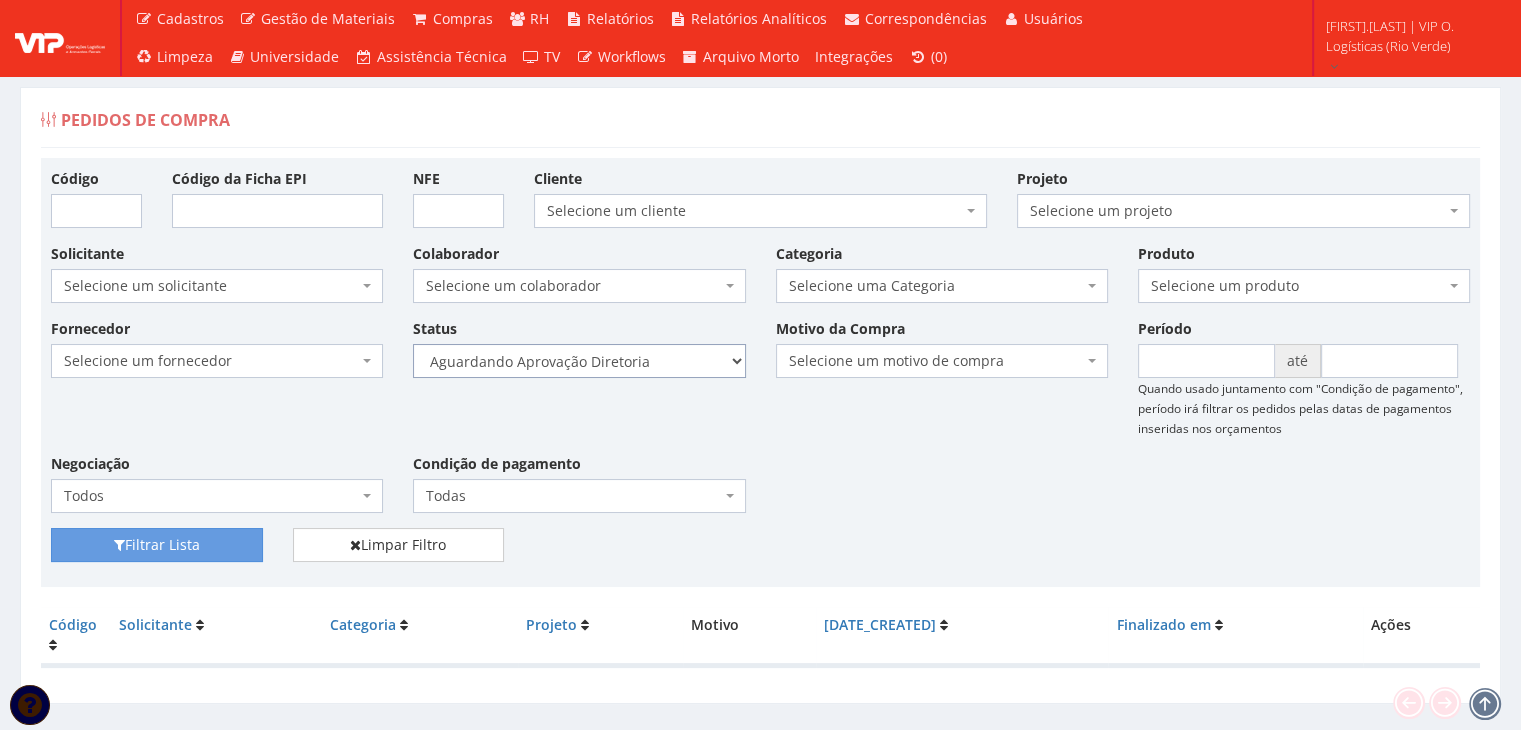 select on "4" 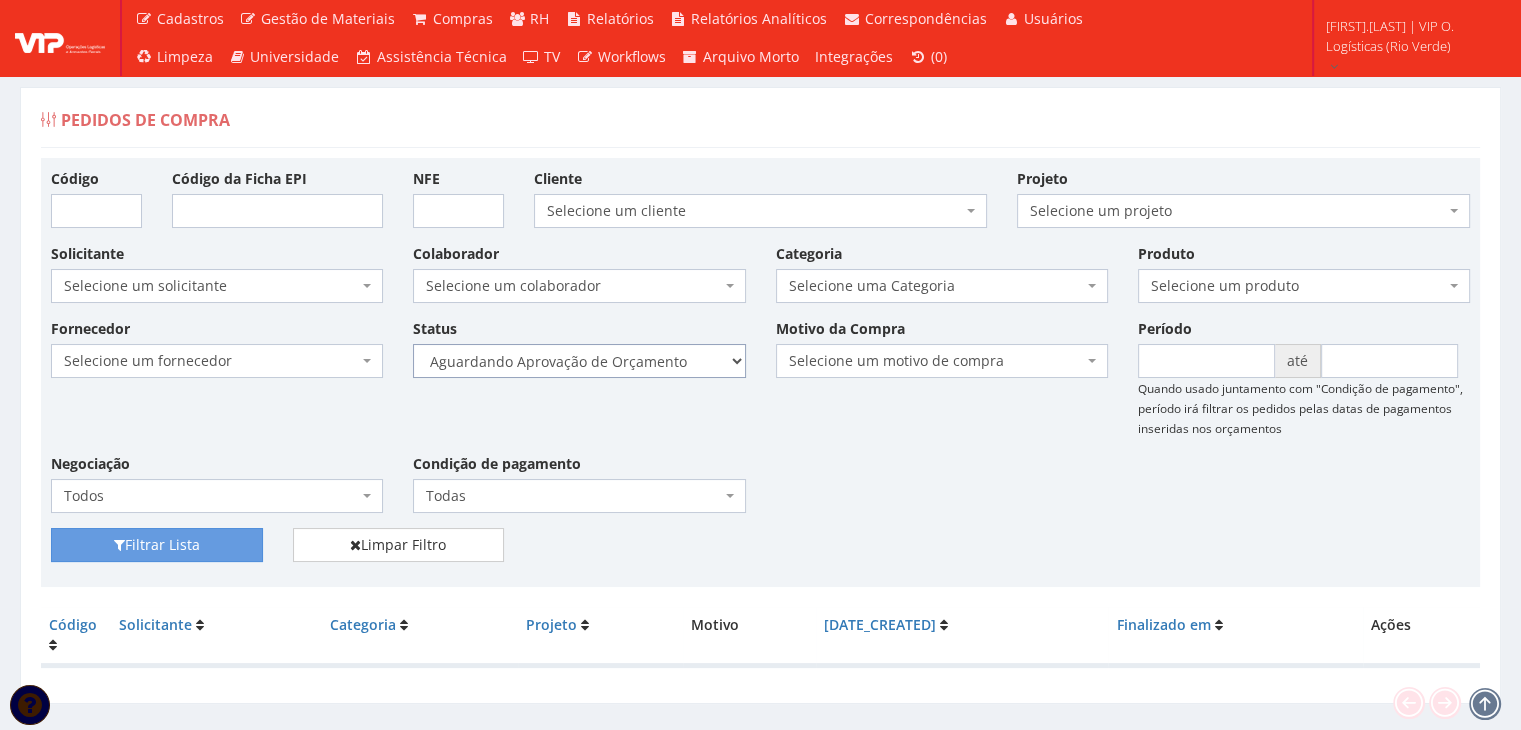 click on "Selecione um status Cancelado Aguardando Aprovação Diretoria Pedido Aprovado Aguardando Aprovação de Orçamento Orçamento Aprovado Compra Efetuada Entrega Efetuada Entrega Registrada" at bounding box center [579, 361] 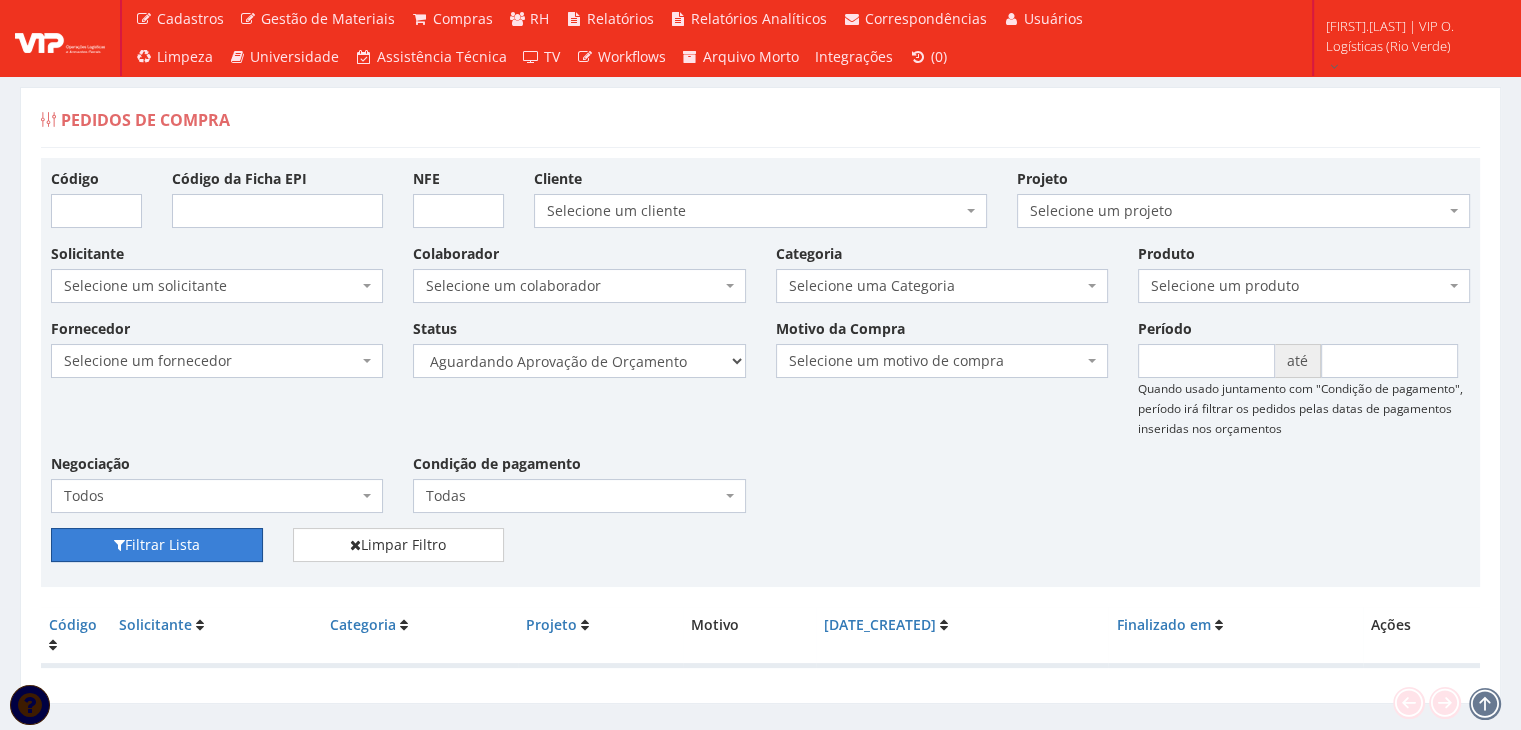drag, startPoint x: 201, startPoint y: 540, endPoint x: 407, endPoint y: 443, distance: 227.69498 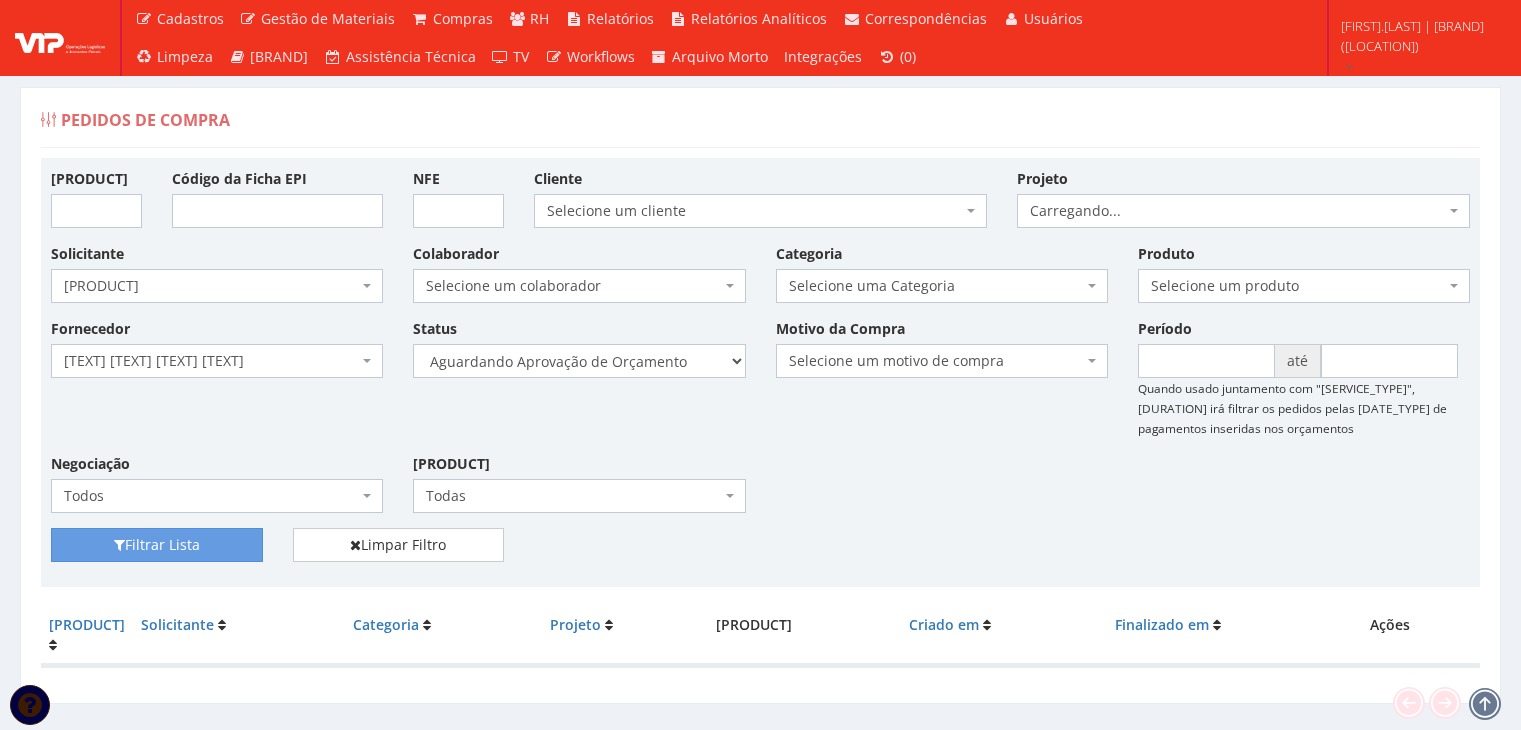 scroll, scrollTop: 0, scrollLeft: 0, axis: both 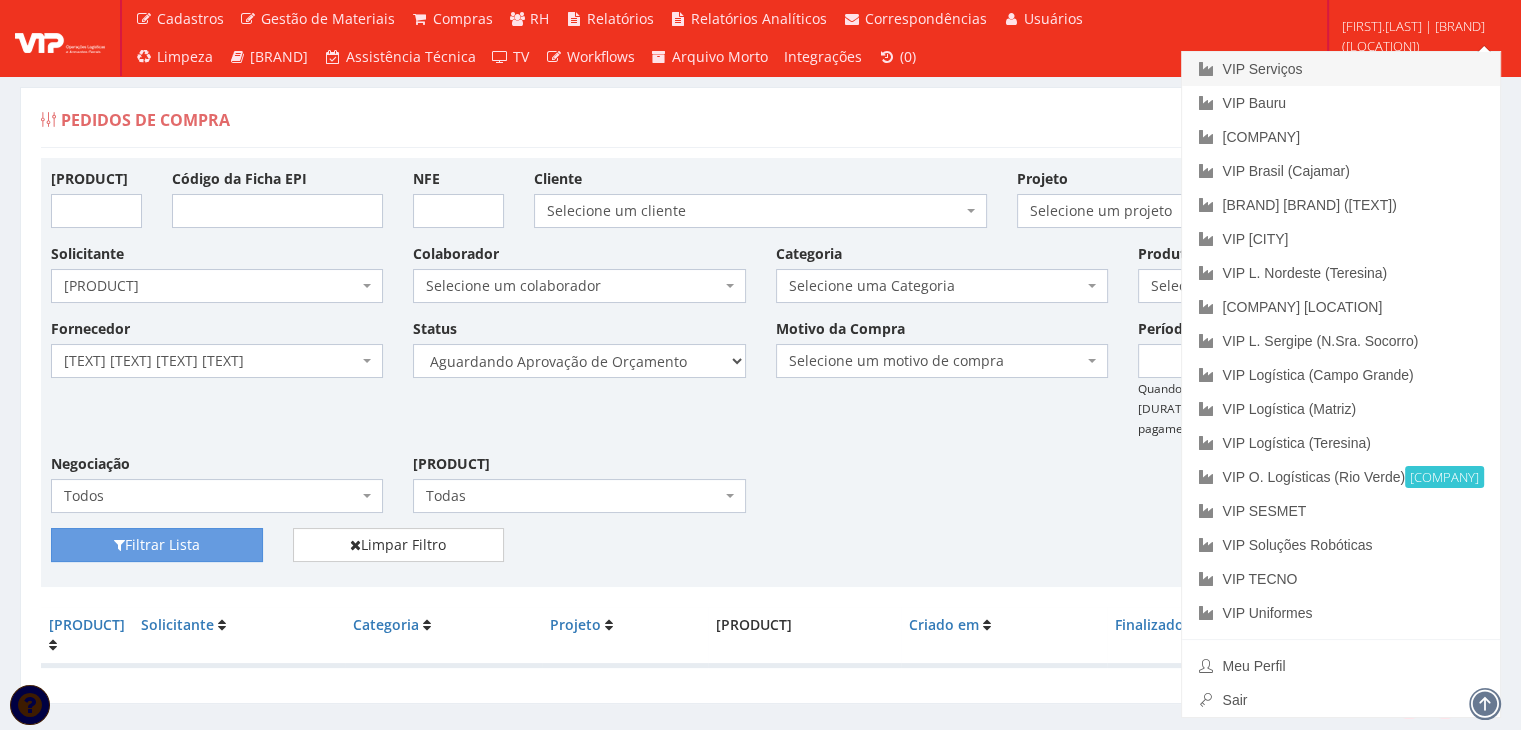 click on "VIP Serviços" at bounding box center [1341, 69] 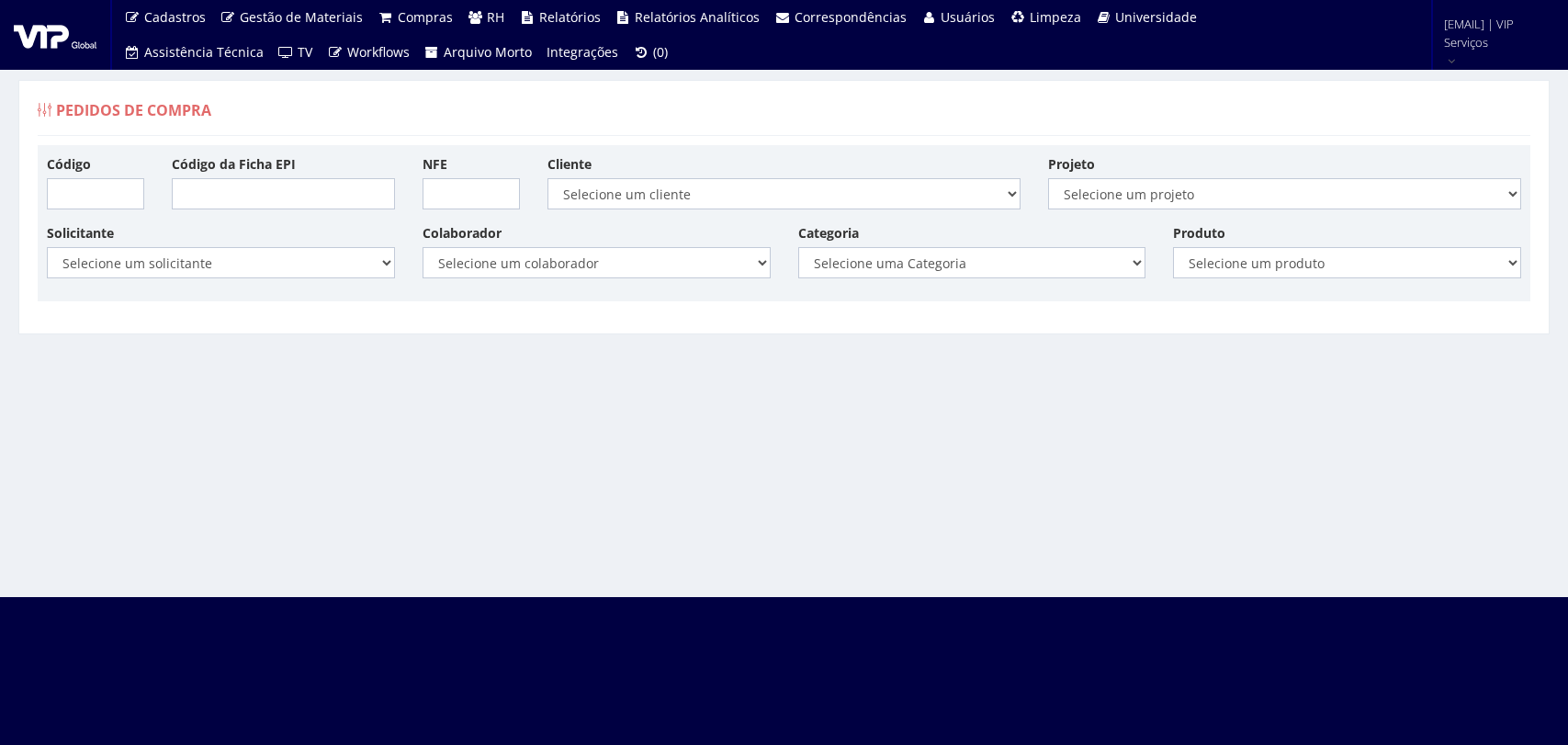 scroll, scrollTop: 0, scrollLeft: 0, axis: both 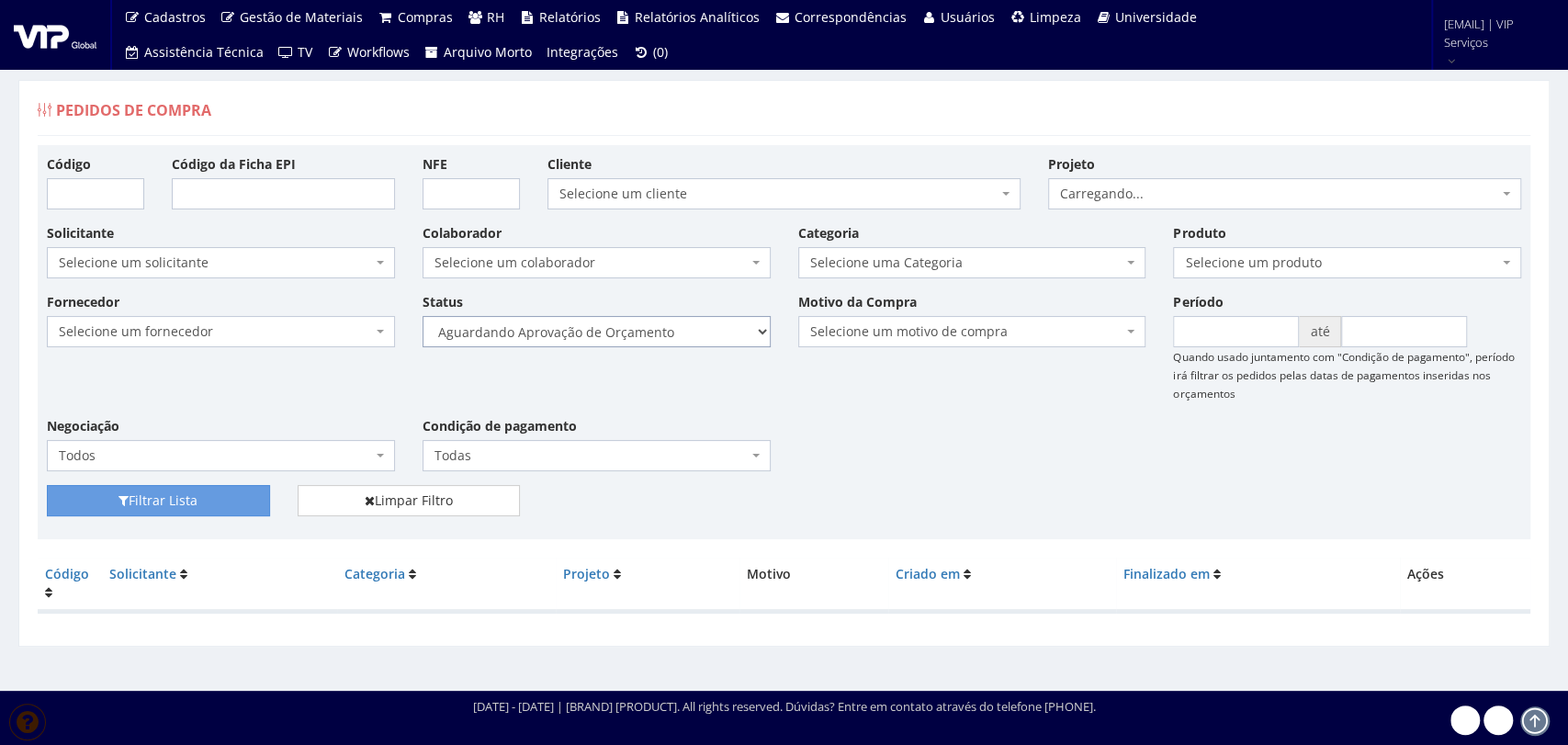 click on "Selecione um status Cancelado Aguardando Aprovação Diretoria Pedido Aprovado Aguardando Aprovação de Orçamento Orçamento Aprovado Compra Efetuada Entrega Efetuada Entrega Registrada" at bounding box center (596, 332) 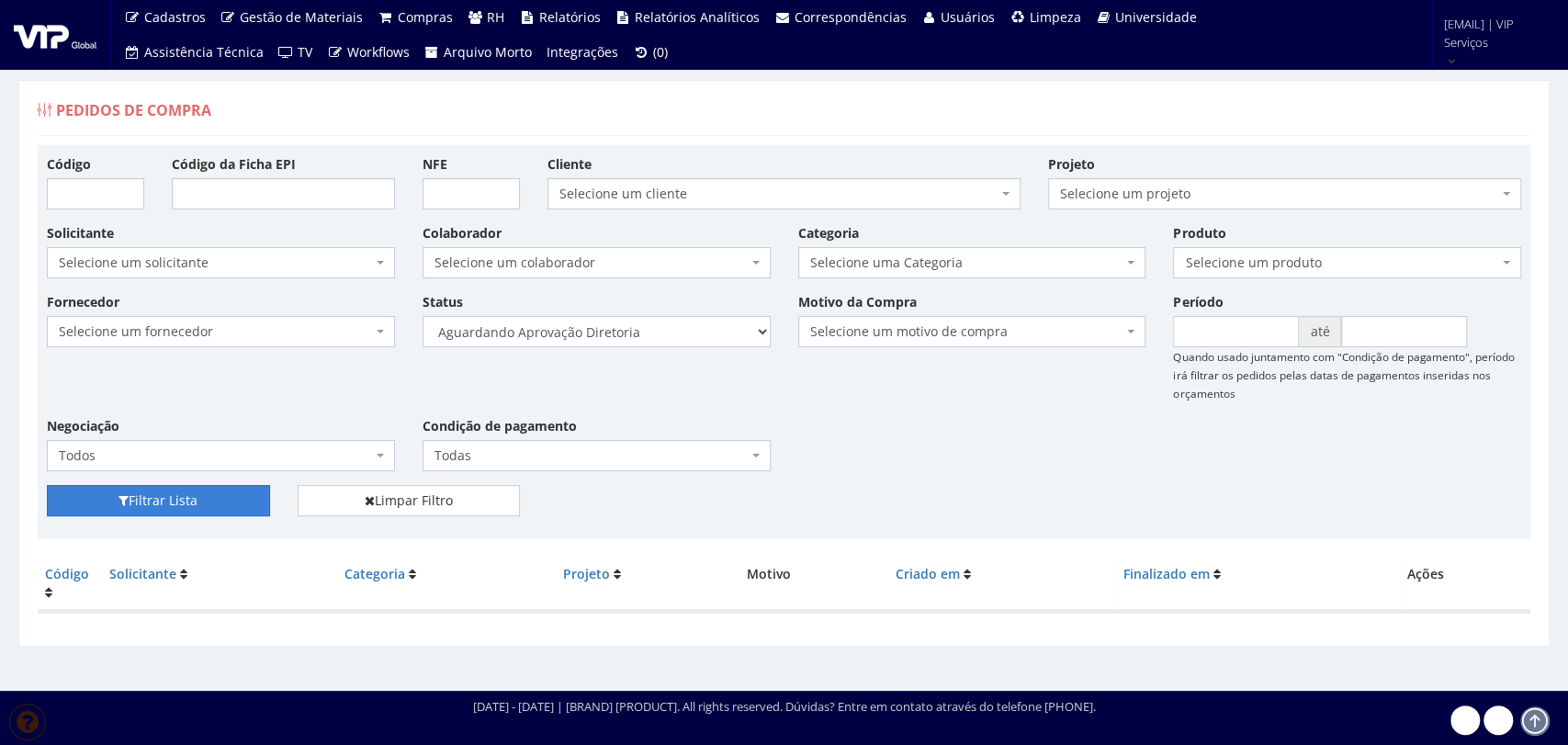 click on "Filtrar Lista" at bounding box center (158, 501) 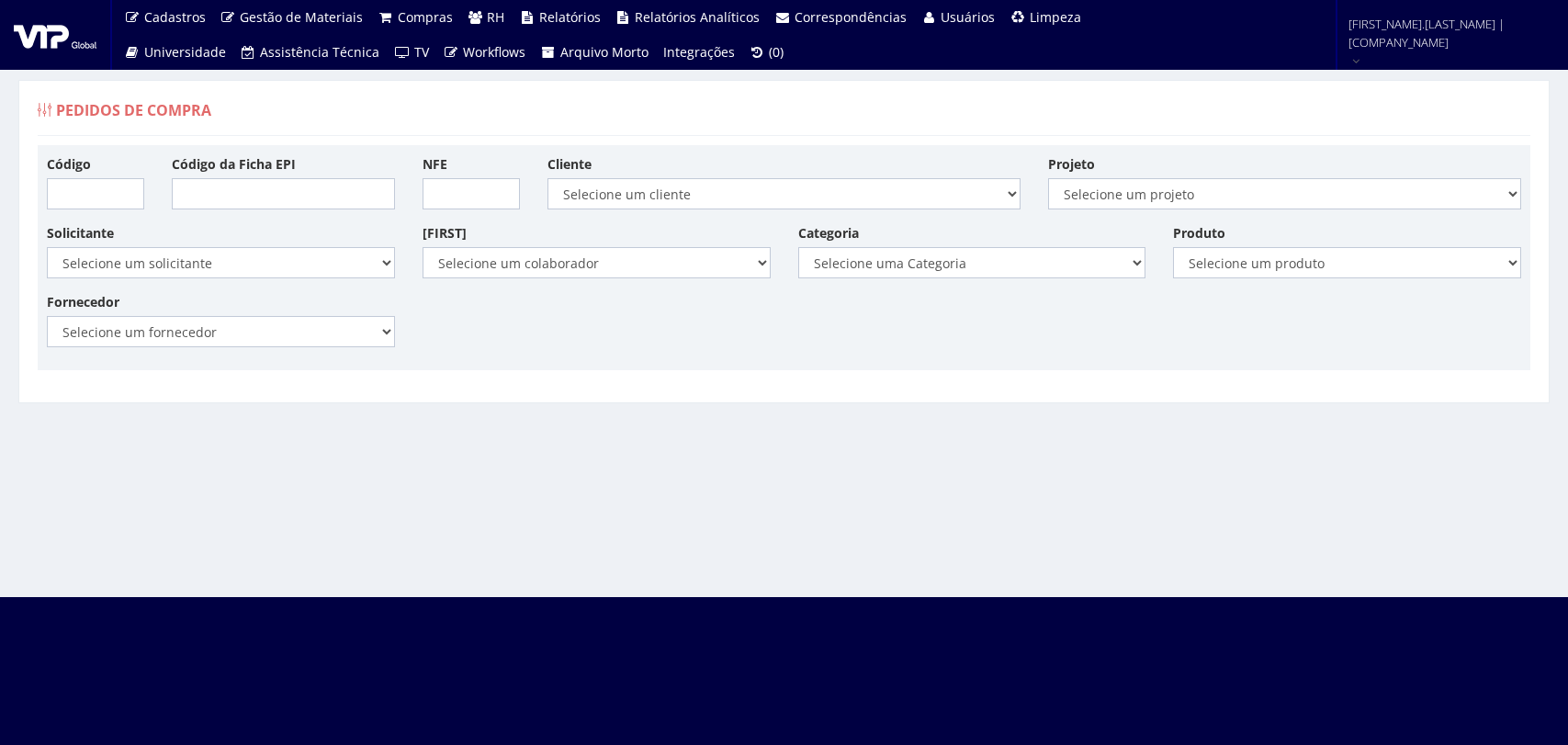 scroll, scrollTop: 0, scrollLeft: 0, axis: both 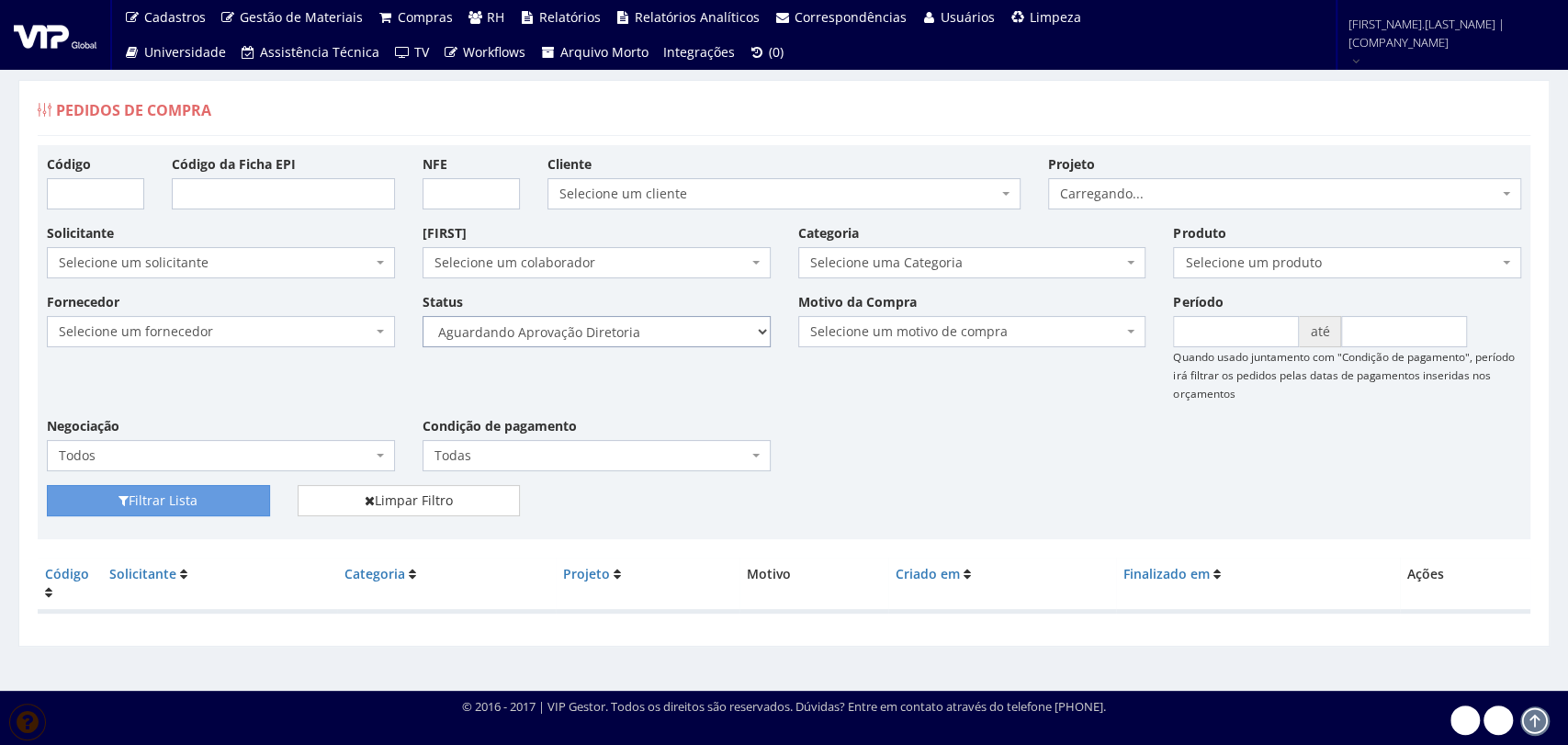 click on "Selecione um status Cancelado Aguardando Aprovação Diretoria Pedido Aprovado Aguardando Aprovação de Orçamento Orçamento Aprovado Compra Efetuada Entrega Efetuada Entrega Registrada" at bounding box center (596, 332) 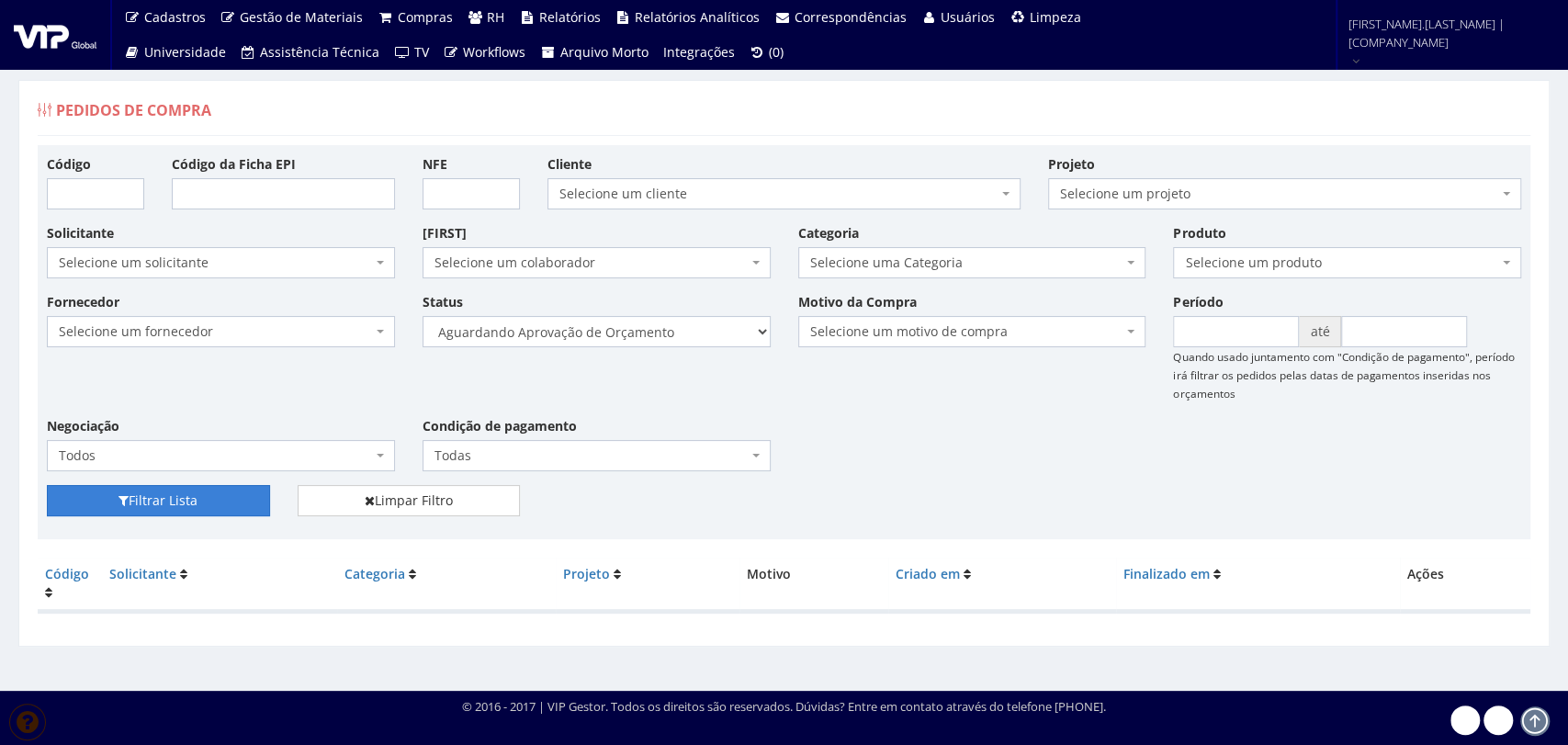 click on "Filtrar Lista" at bounding box center (158, 501) 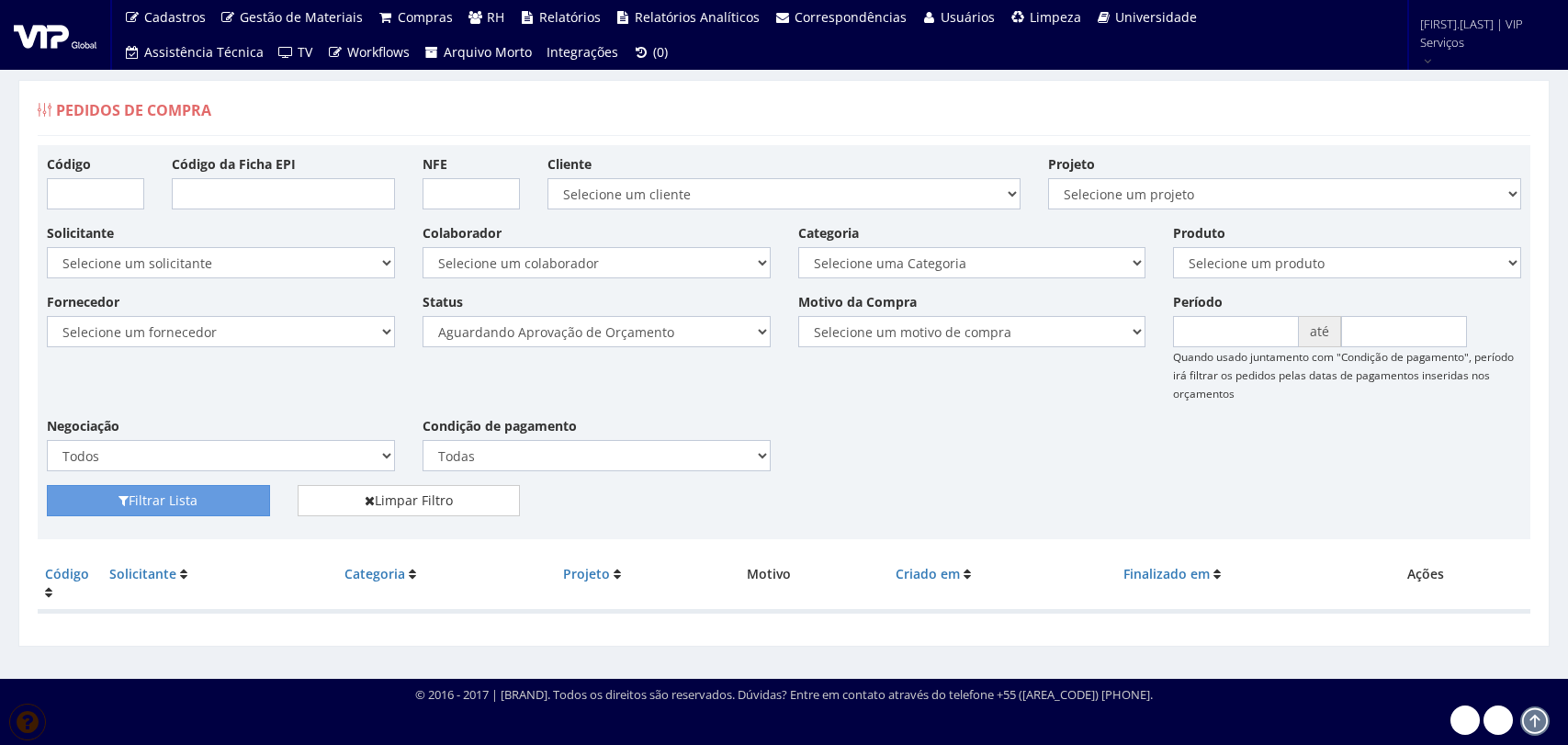 scroll, scrollTop: 0, scrollLeft: 0, axis: both 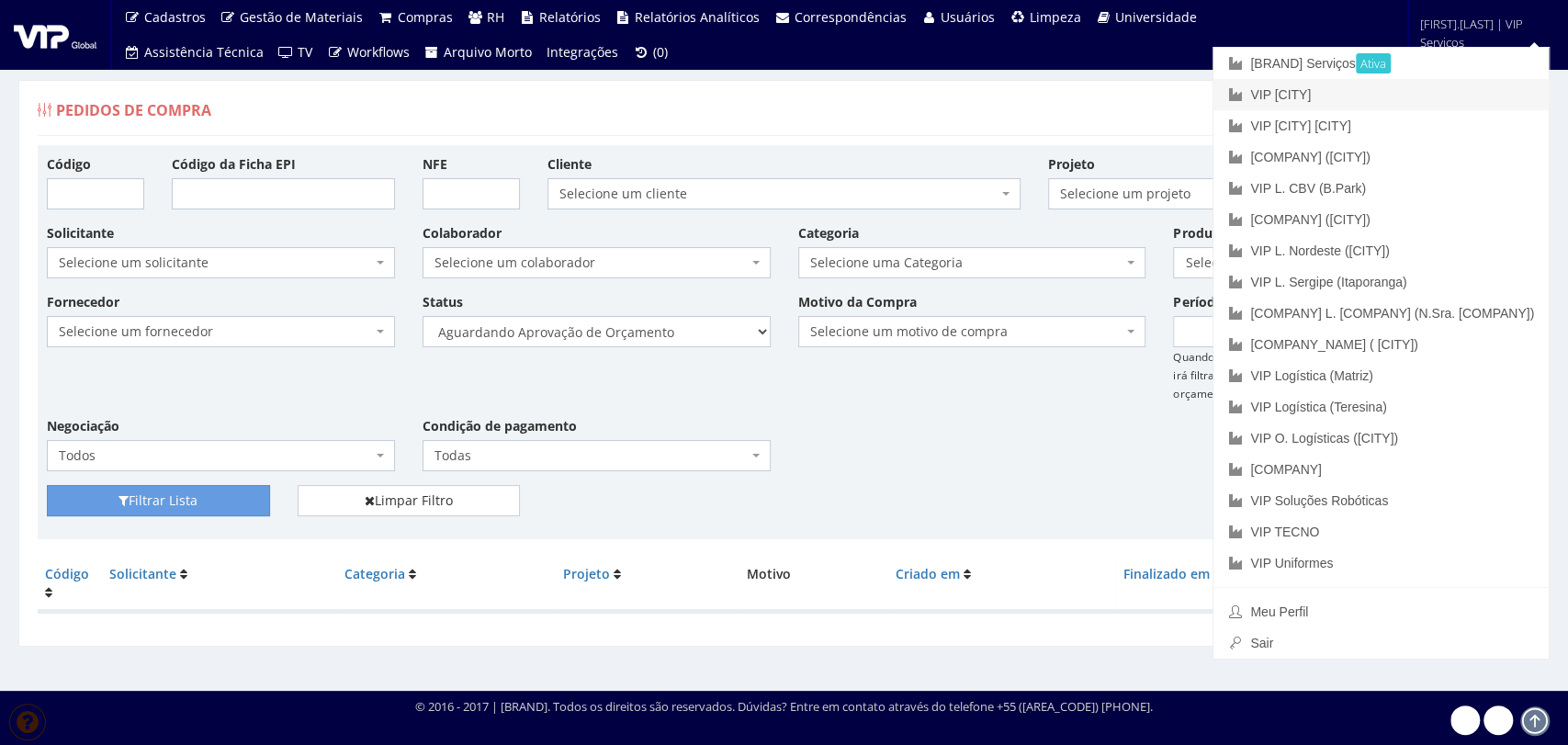 click on "VIP Bauru" at bounding box center (1381, 95) 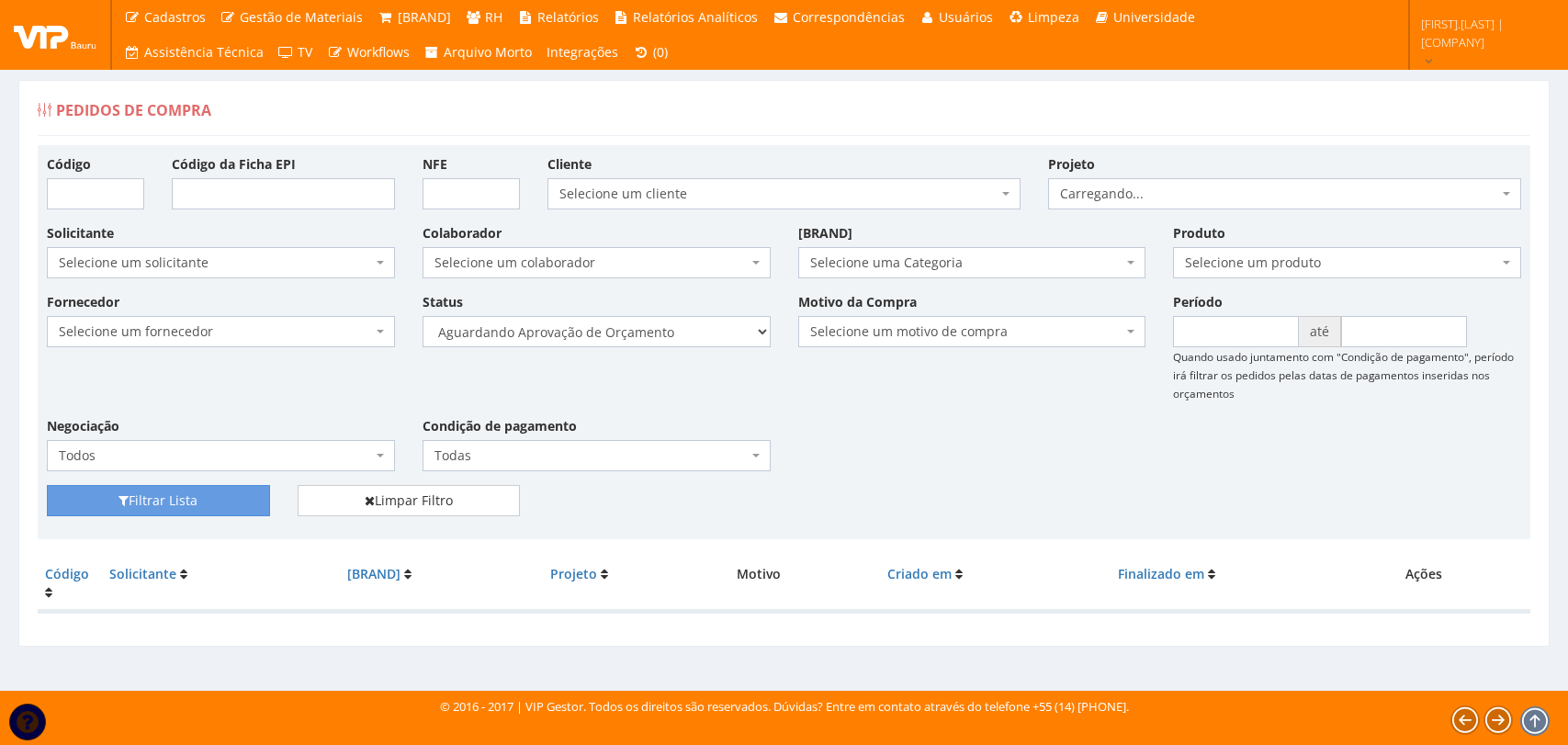 scroll, scrollTop: 0, scrollLeft: 0, axis: both 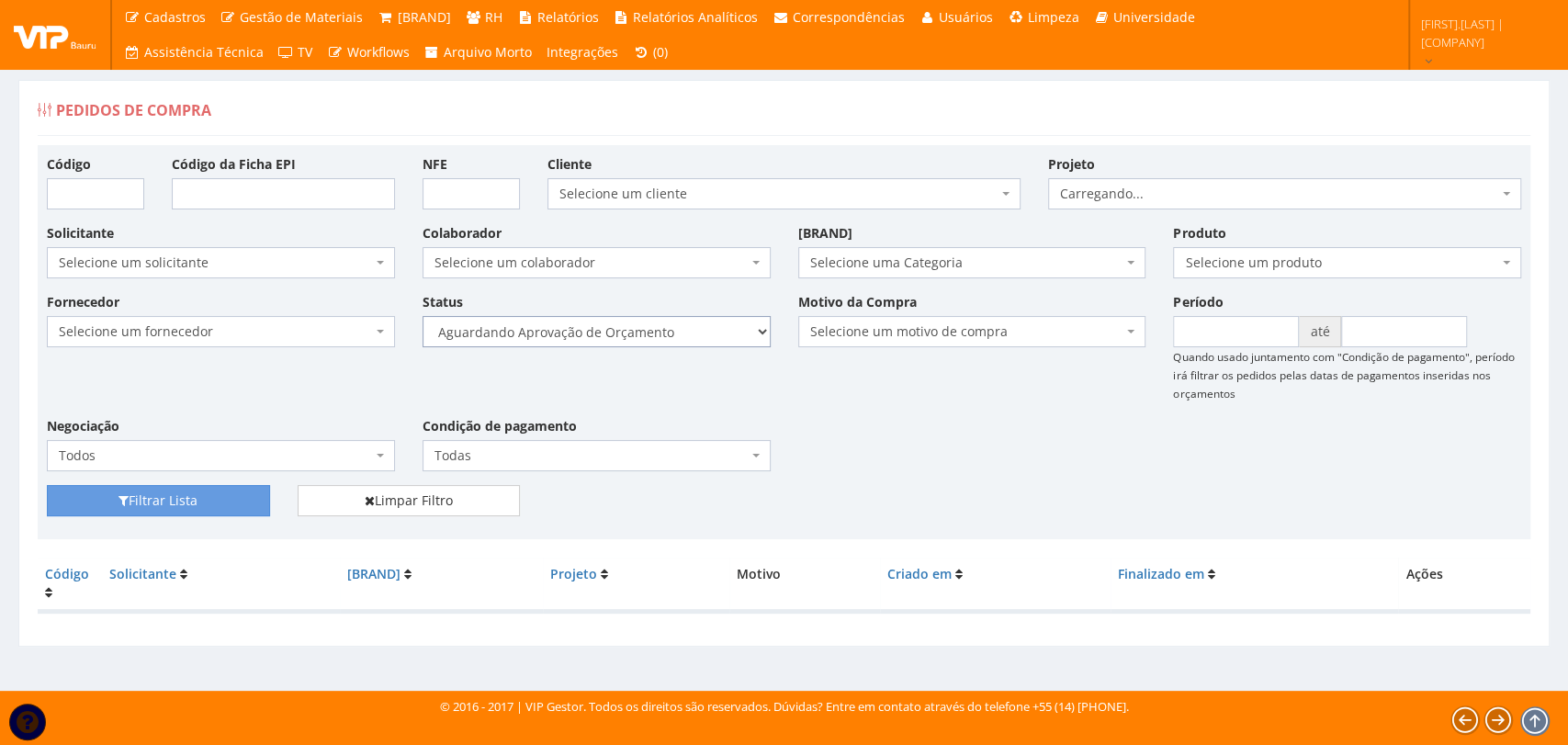 click on "Selecione um status Cancelado Aguardando Aprovação Diretoria Pedido Aprovado Aguardando Aprovação de Orçamento Orçamento Aprovado Compra Efetuada Entrega Efetuada Entrega Registrada" at bounding box center [596, 332] 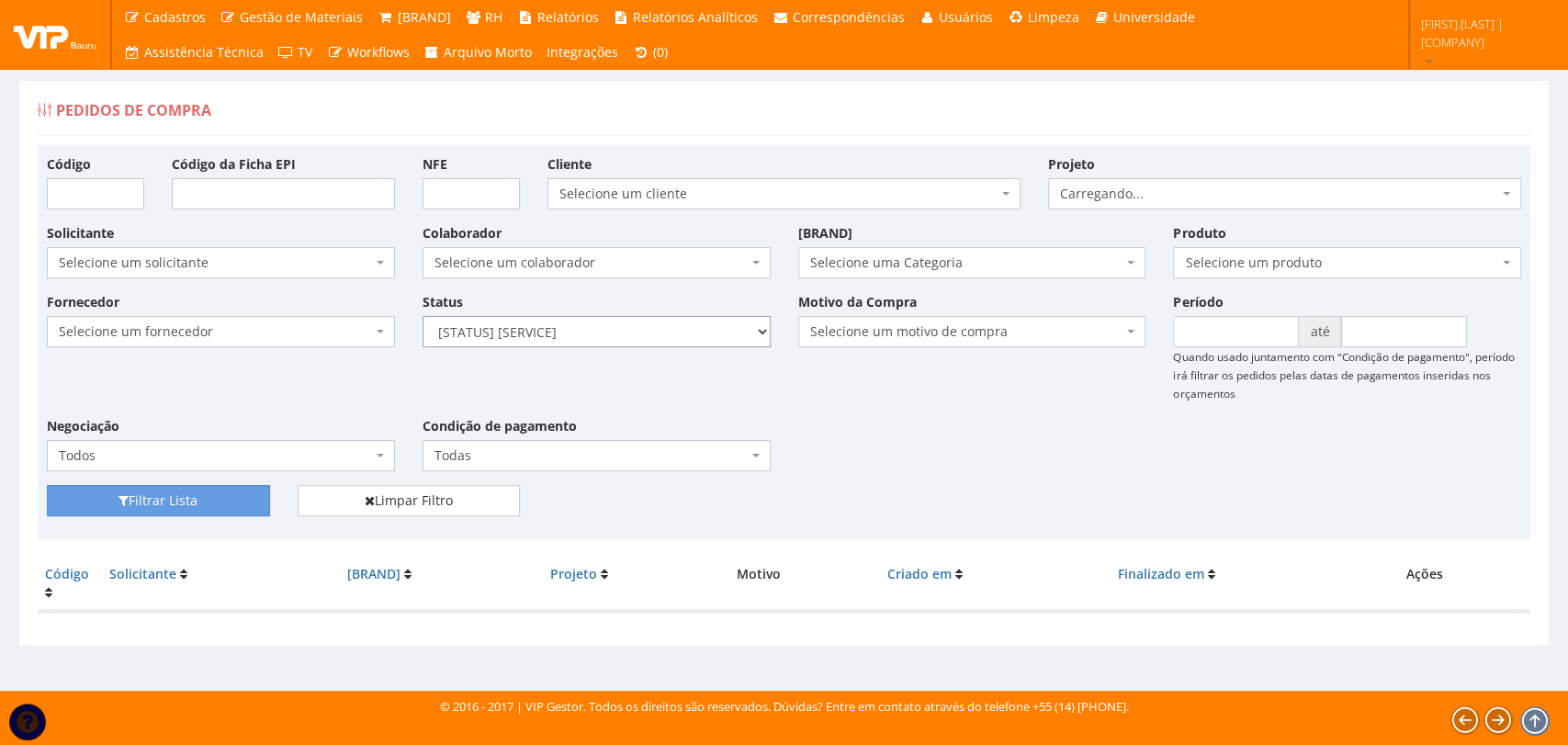 click on "Selecione um status Cancelado Aguardando Aprovação Diretoria Pedido Aprovado Aguardando Aprovação de Orçamento Orçamento Aprovado Compra Efetuada Entrega Efetuada Entrega Registrada" at bounding box center (596, 332) 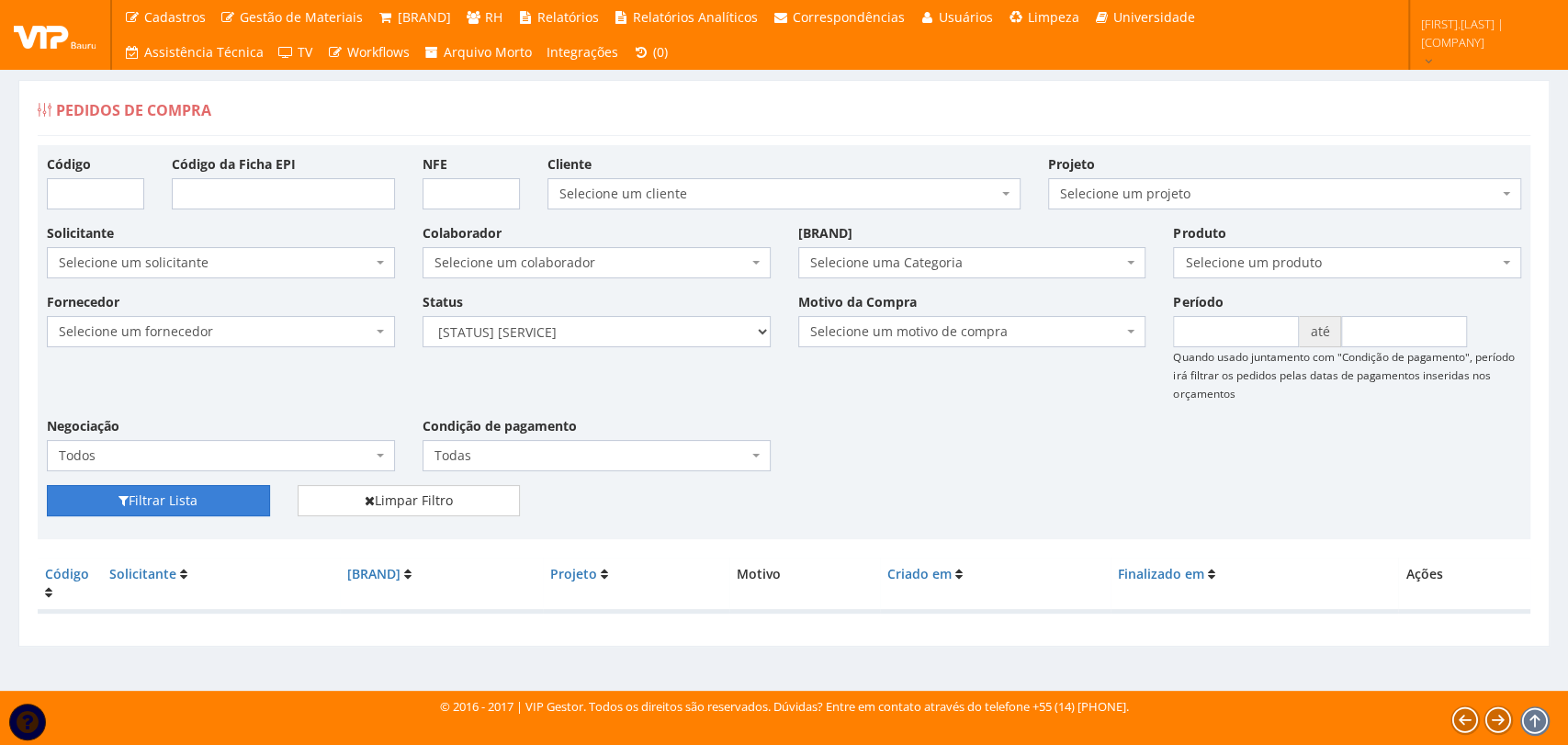 click on "Filtrar Lista" at bounding box center [158, 501] 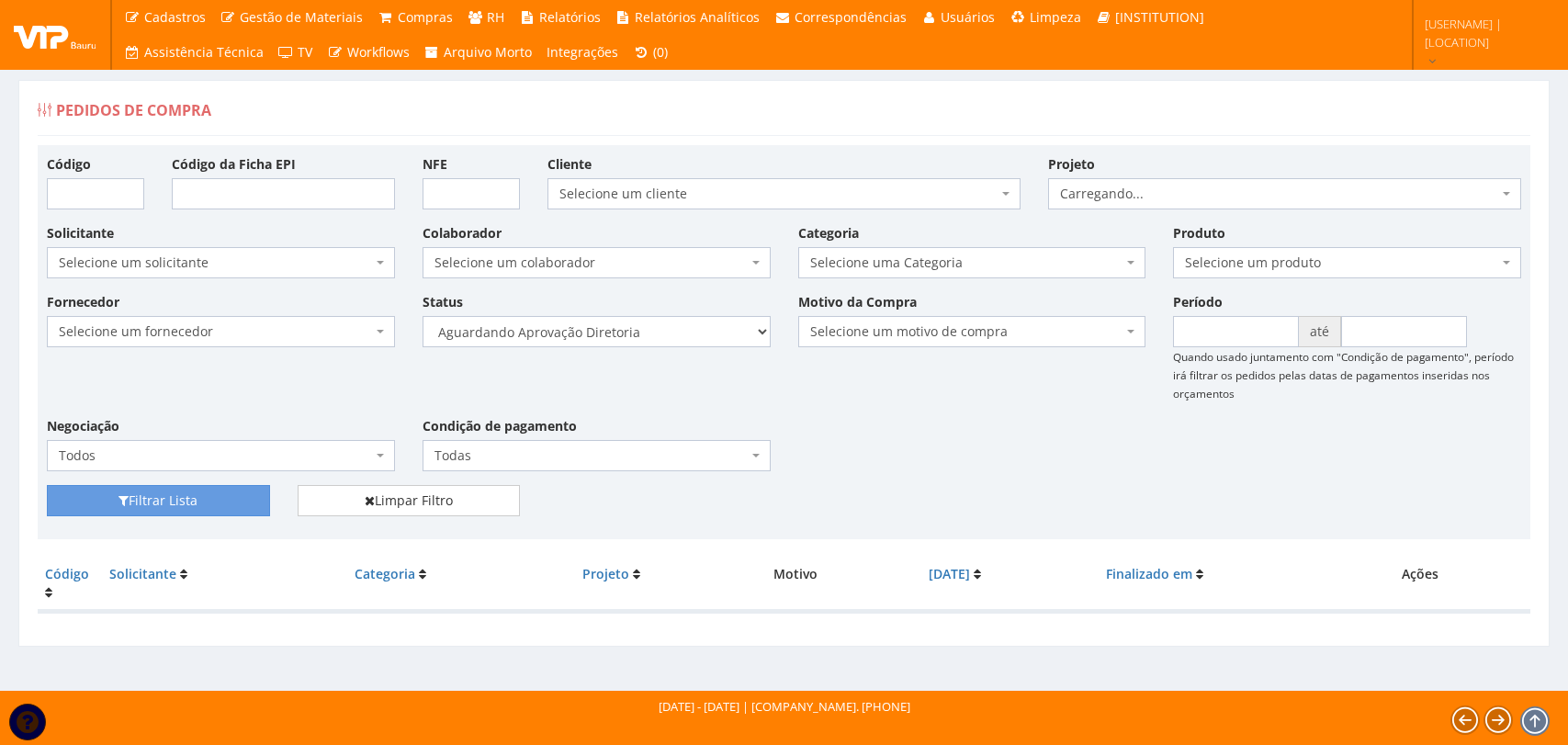scroll, scrollTop: 0, scrollLeft: 0, axis: both 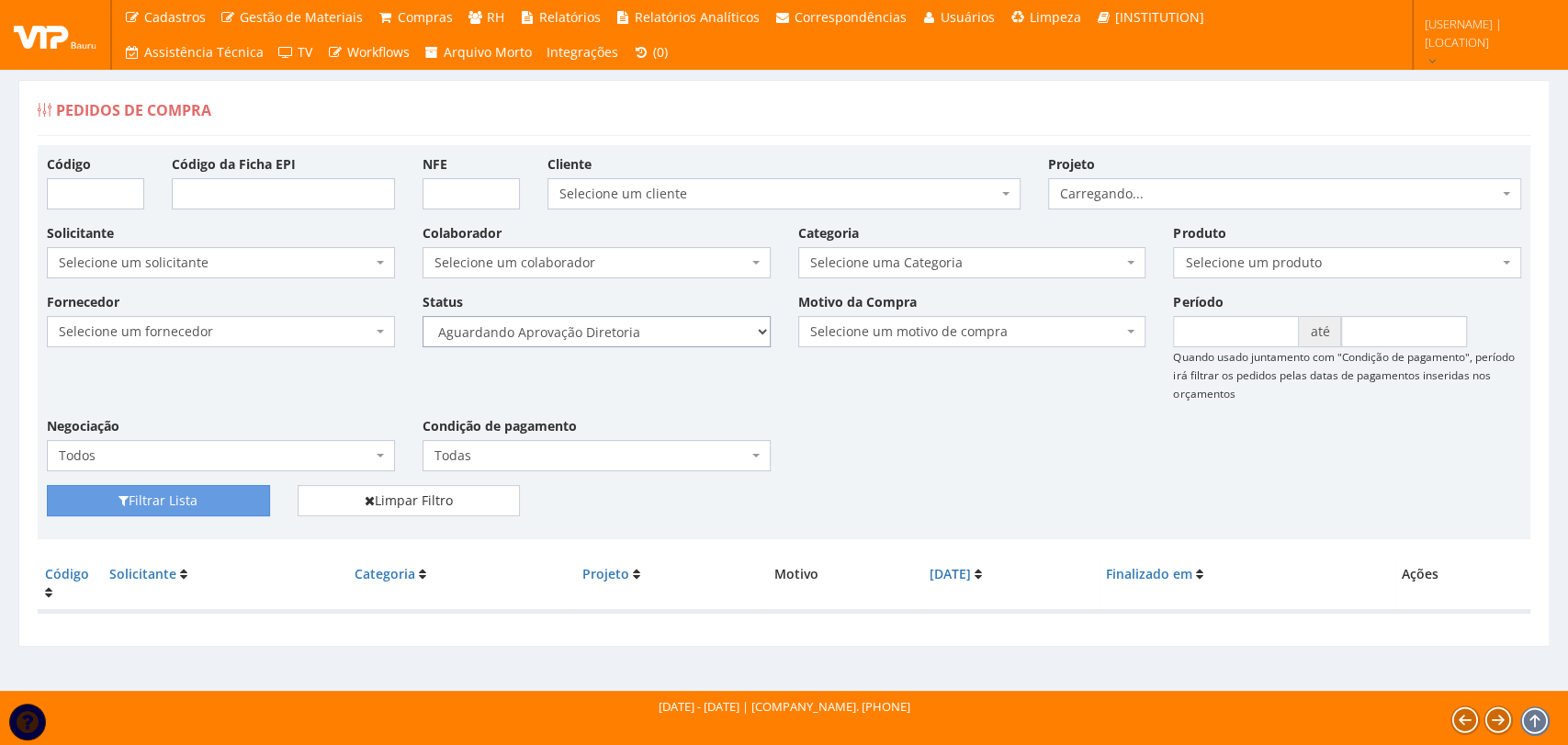 click on "Selecione um status Cancelado Aguardando Aprovação Diretoria Pedido Aprovado Aguardando Aprovação de Orçamento Orçamento Aprovado Compra Efetuada Entrega Efetuada Entrega Registrada" at bounding box center [596, 332] 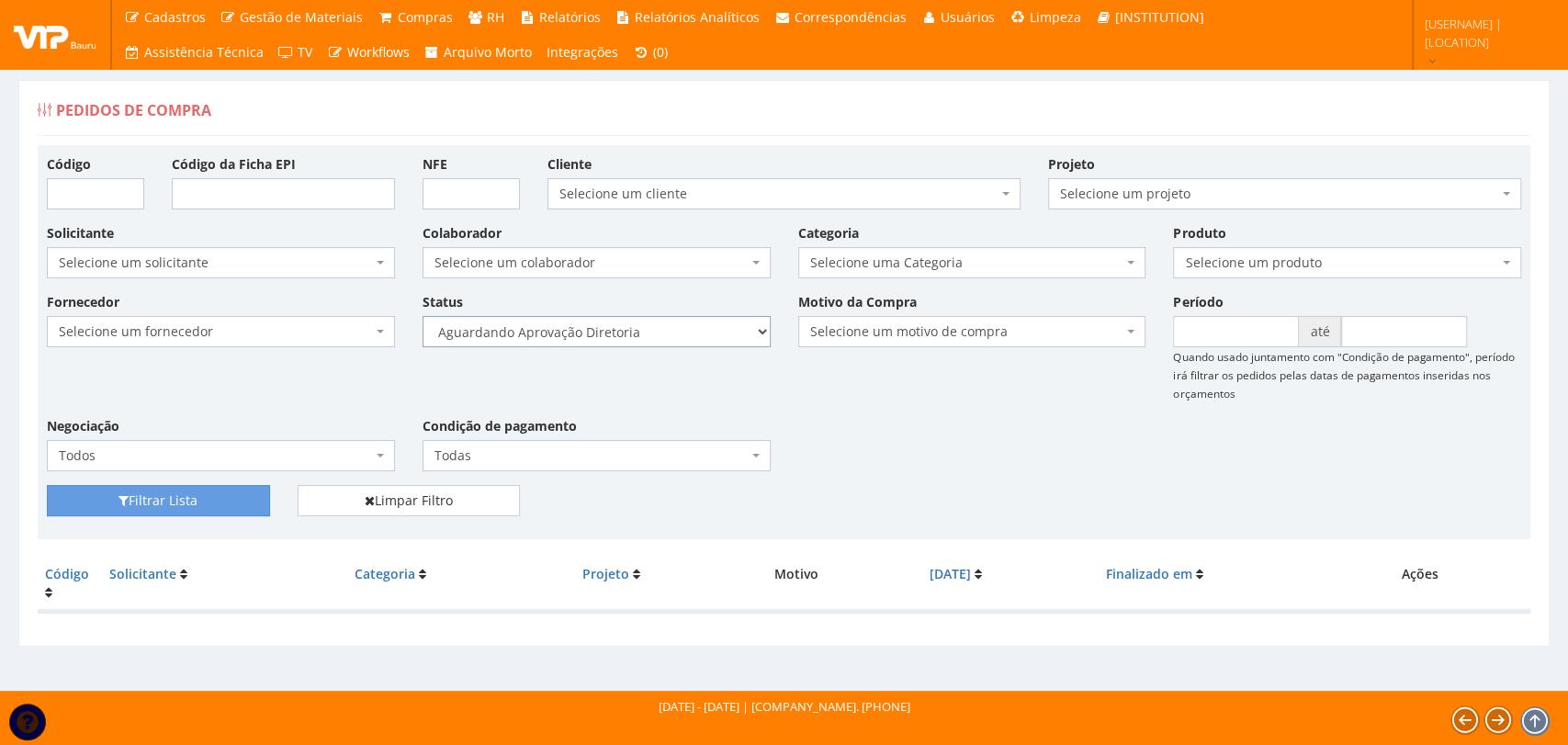 select on "4" 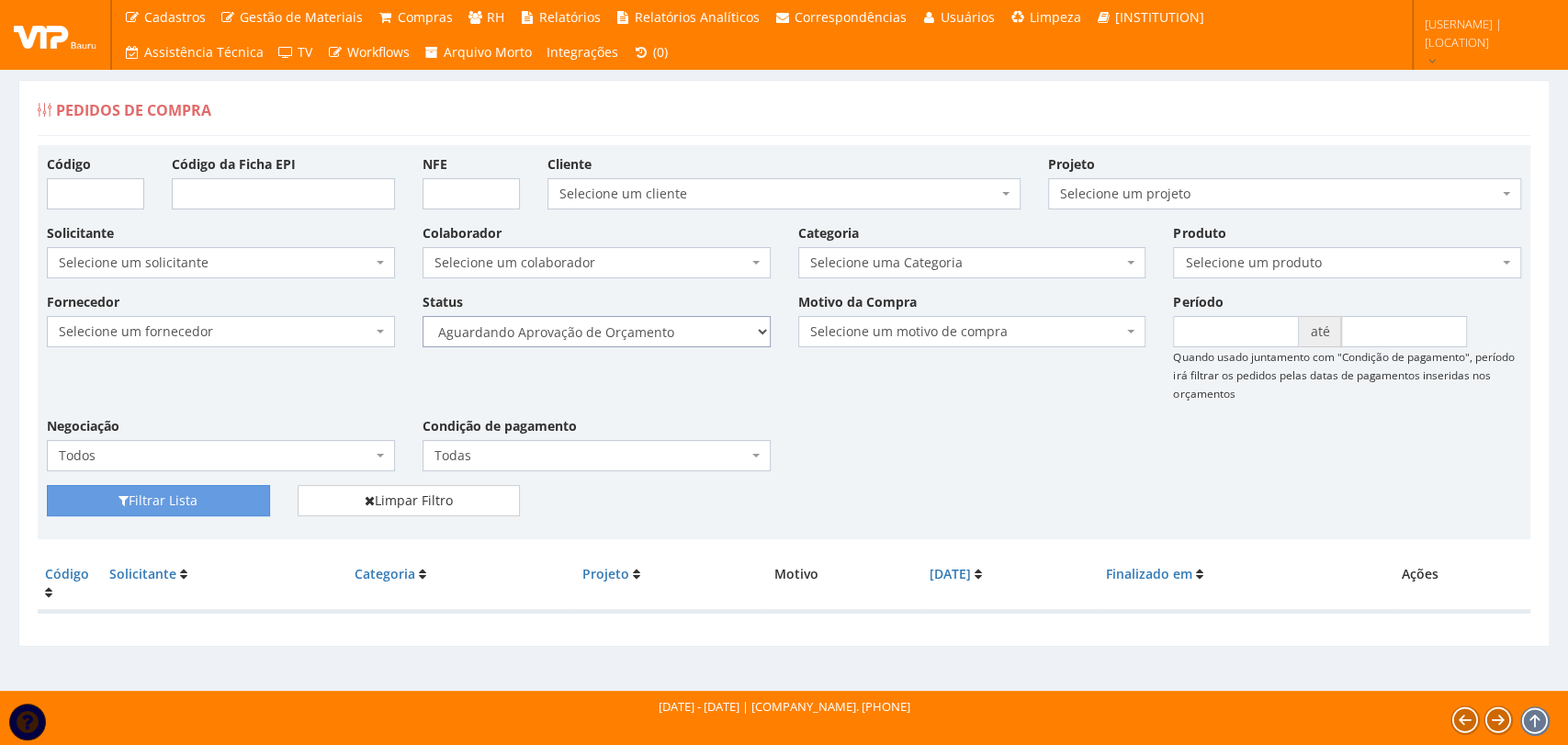 click on "Selecione um status Cancelado Aguardando Aprovação Diretoria Pedido Aprovado Aguardando Aprovação de Orçamento Orçamento Aprovado Compra Efetuada Entrega Efetuada Entrega Registrada" at bounding box center [596, 332] 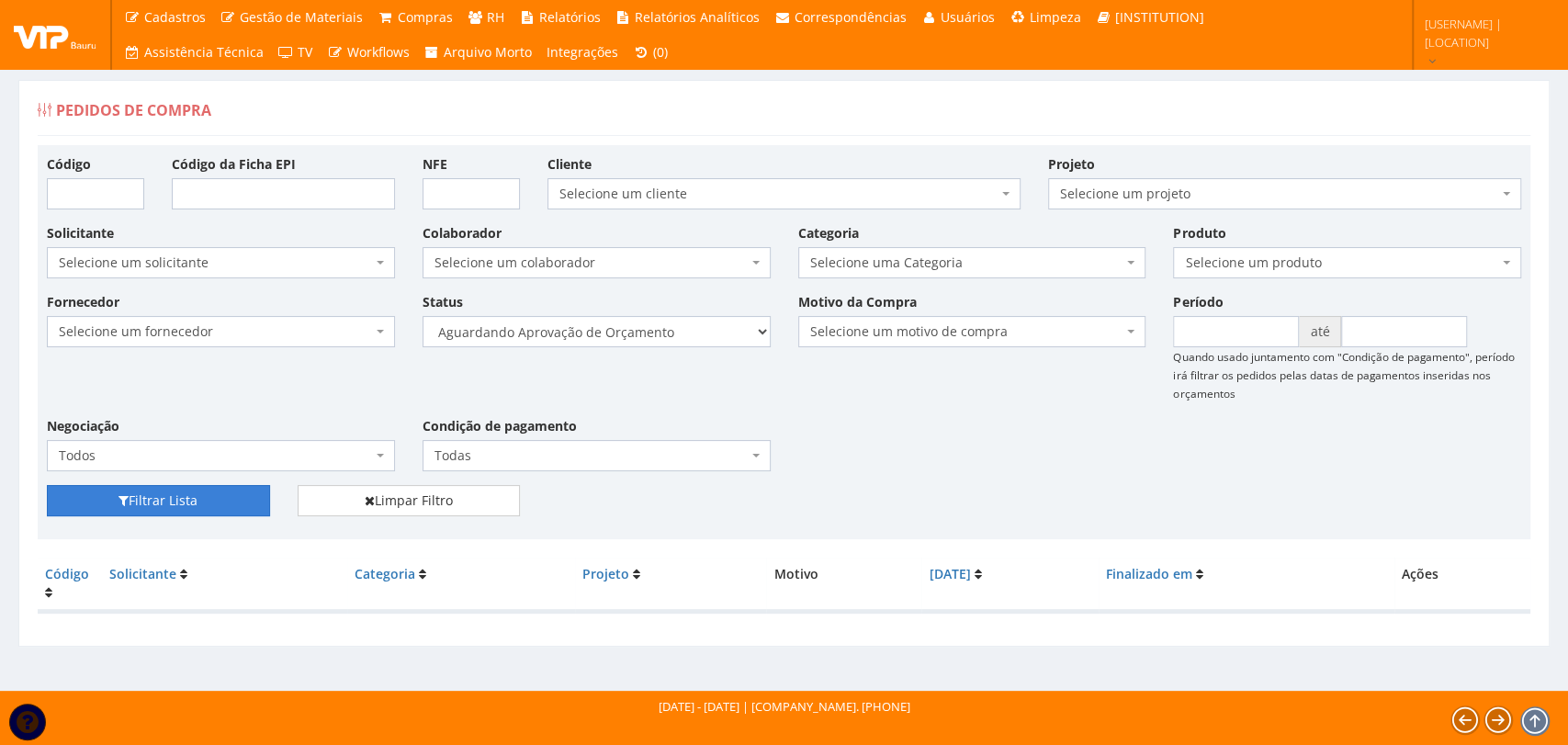 click on "Filtrar Lista" at bounding box center (158, 501) 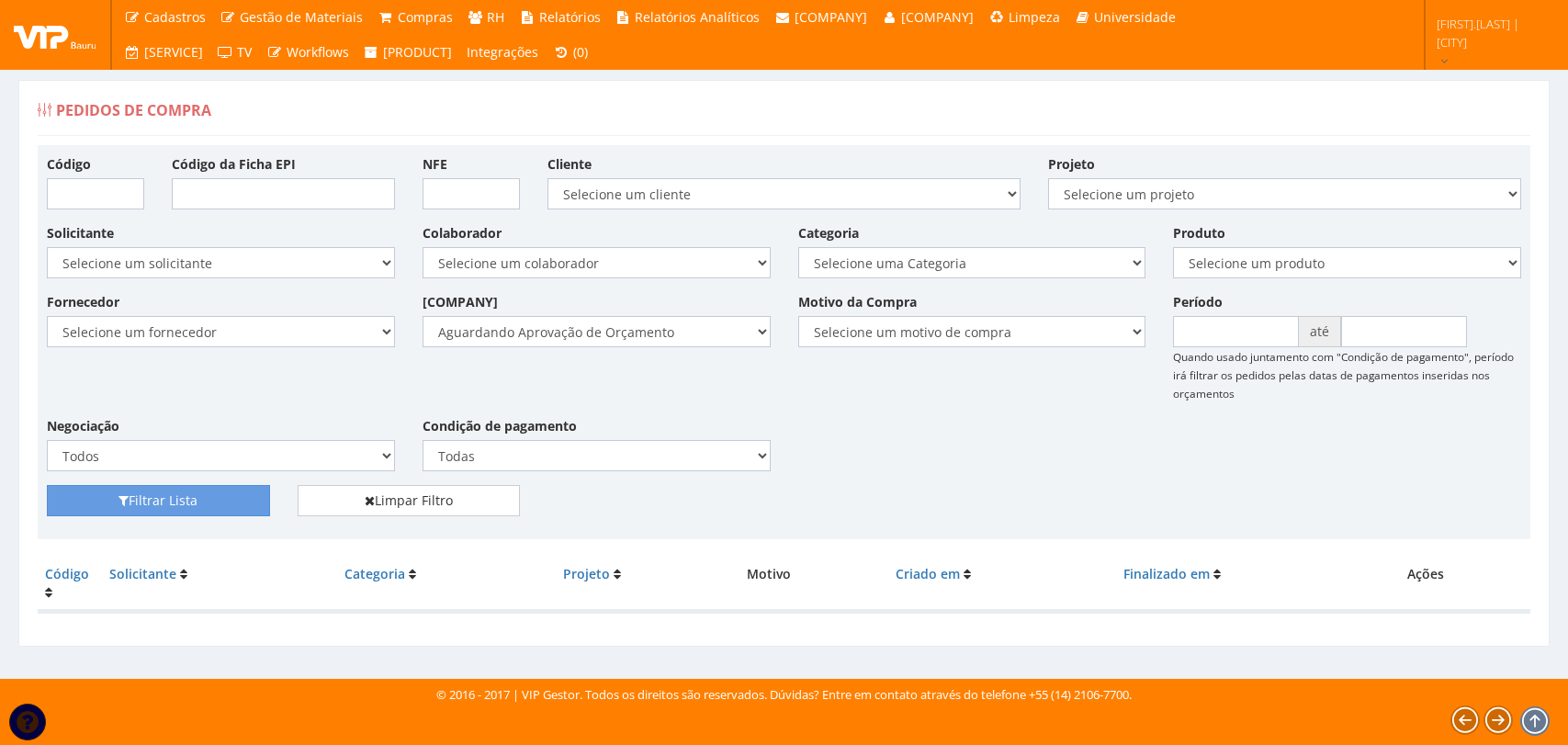 scroll, scrollTop: 0, scrollLeft: 0, axis: both 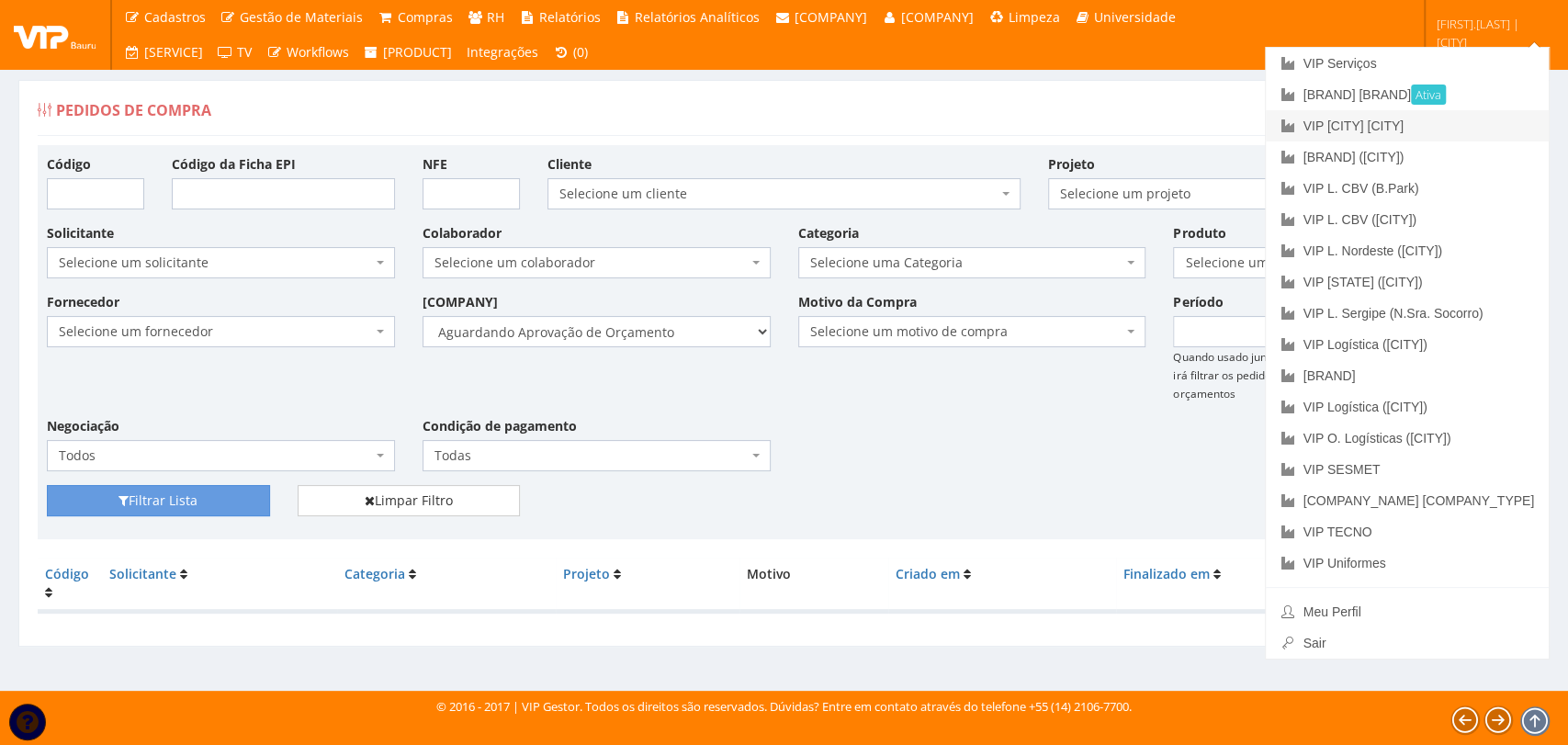 click on "VIP [CITY] [CITY]" at bounding box center (1407, 126) 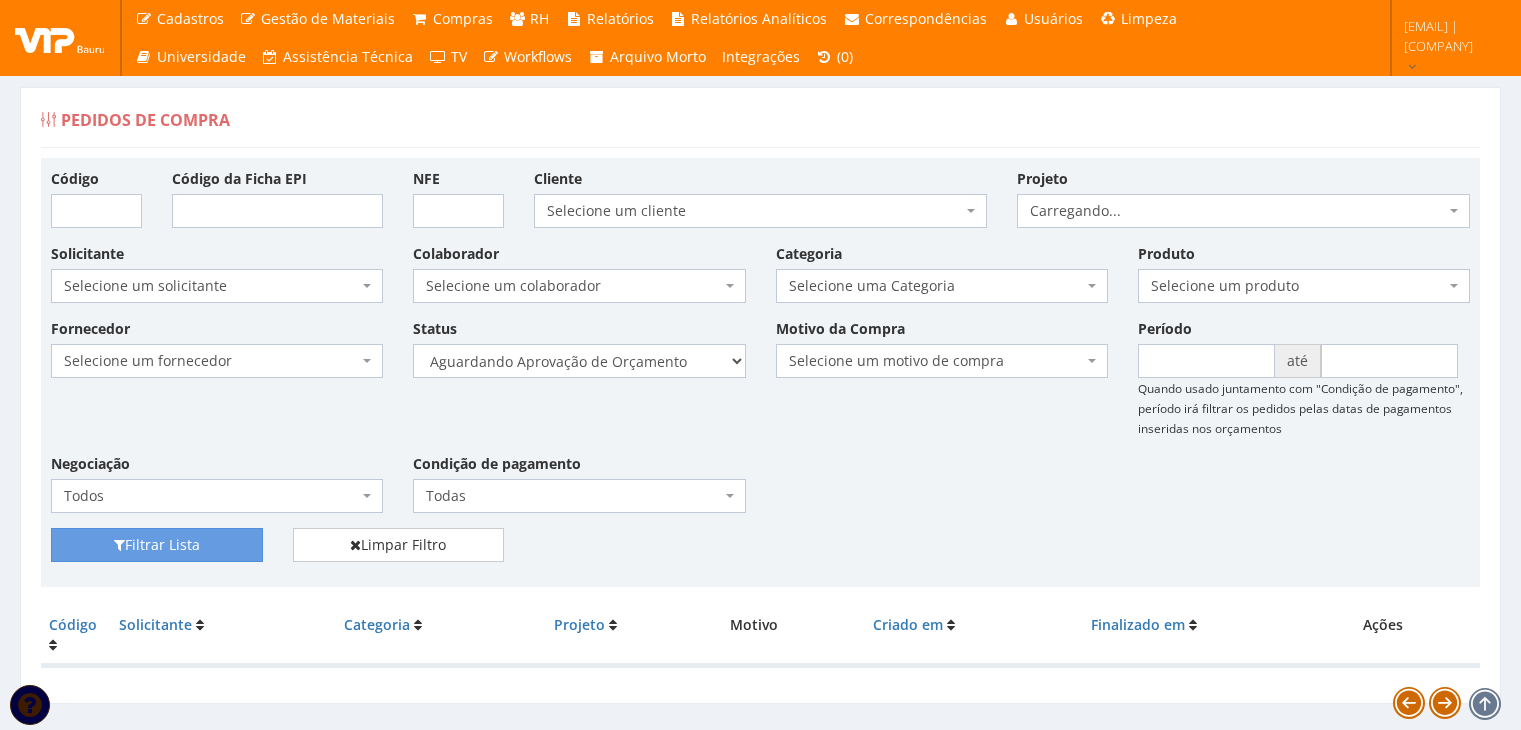 scroll, scrollTop: 0, scrollLeft: 0, axis: both 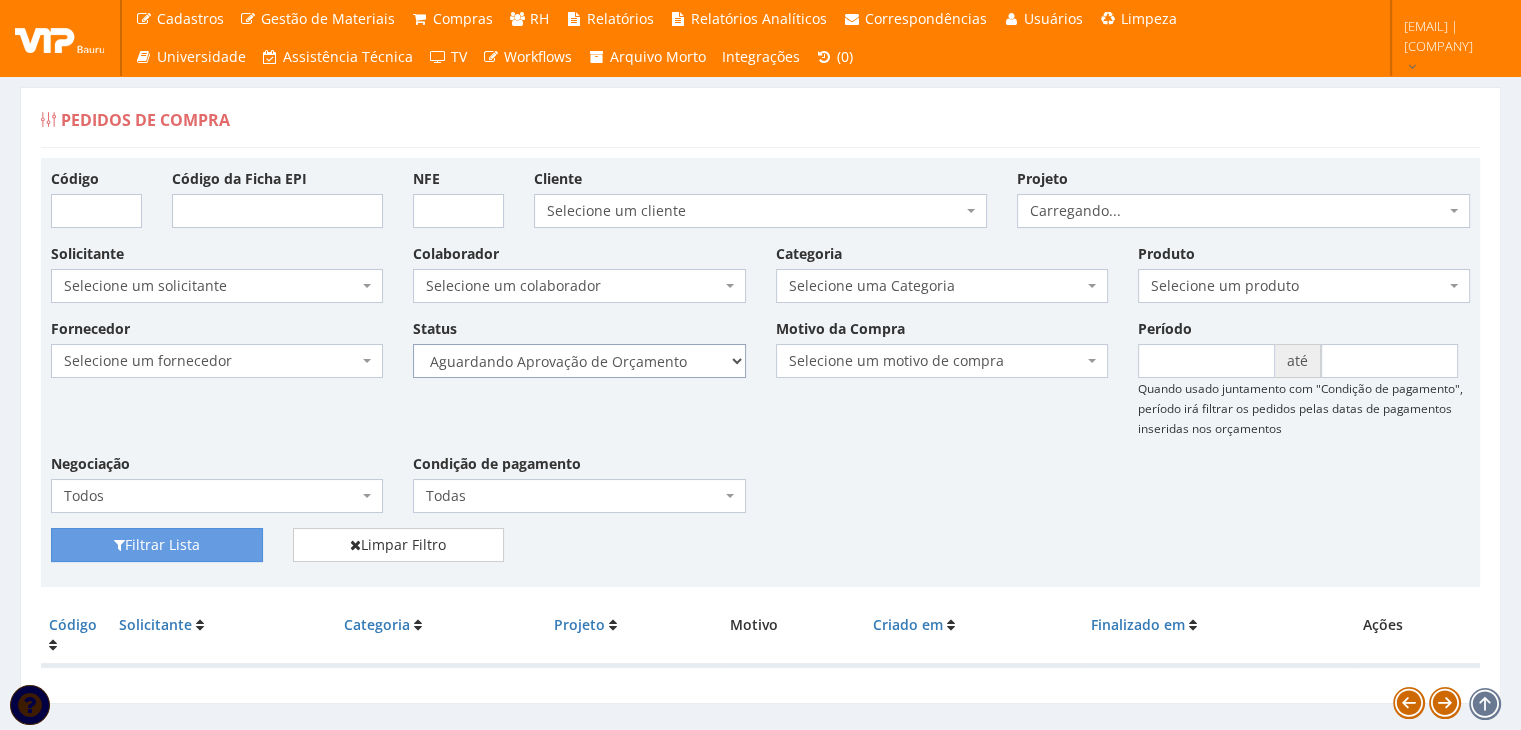 drag, startPoint x: 661, startPoint y: 356, endPoint x: 661, endPoint y: 368, distance: 12 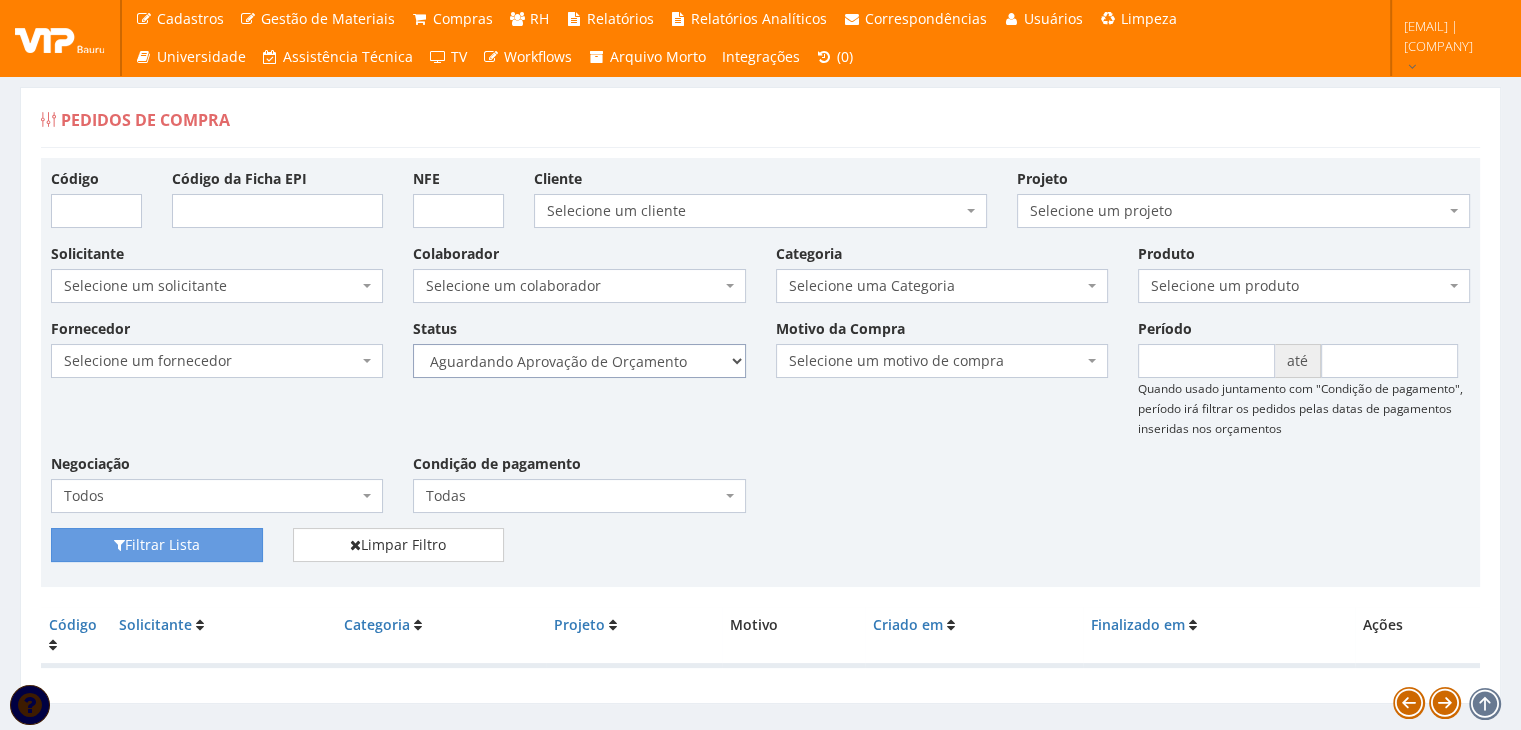 select on "1" 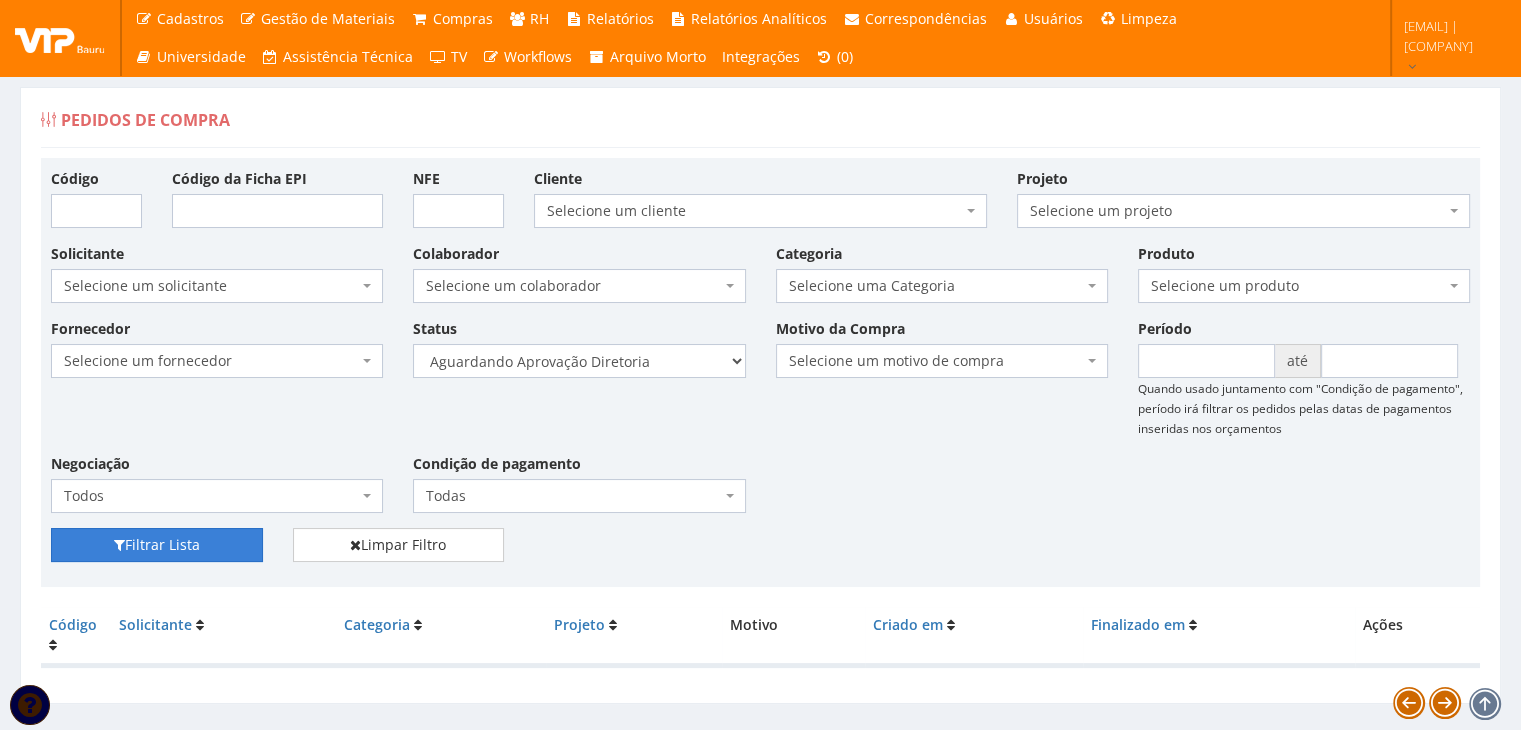 drag, startPoint x: 163, startPoint y: 551, endPoint x: 419, endPoint y: 489, distance: 263.40085 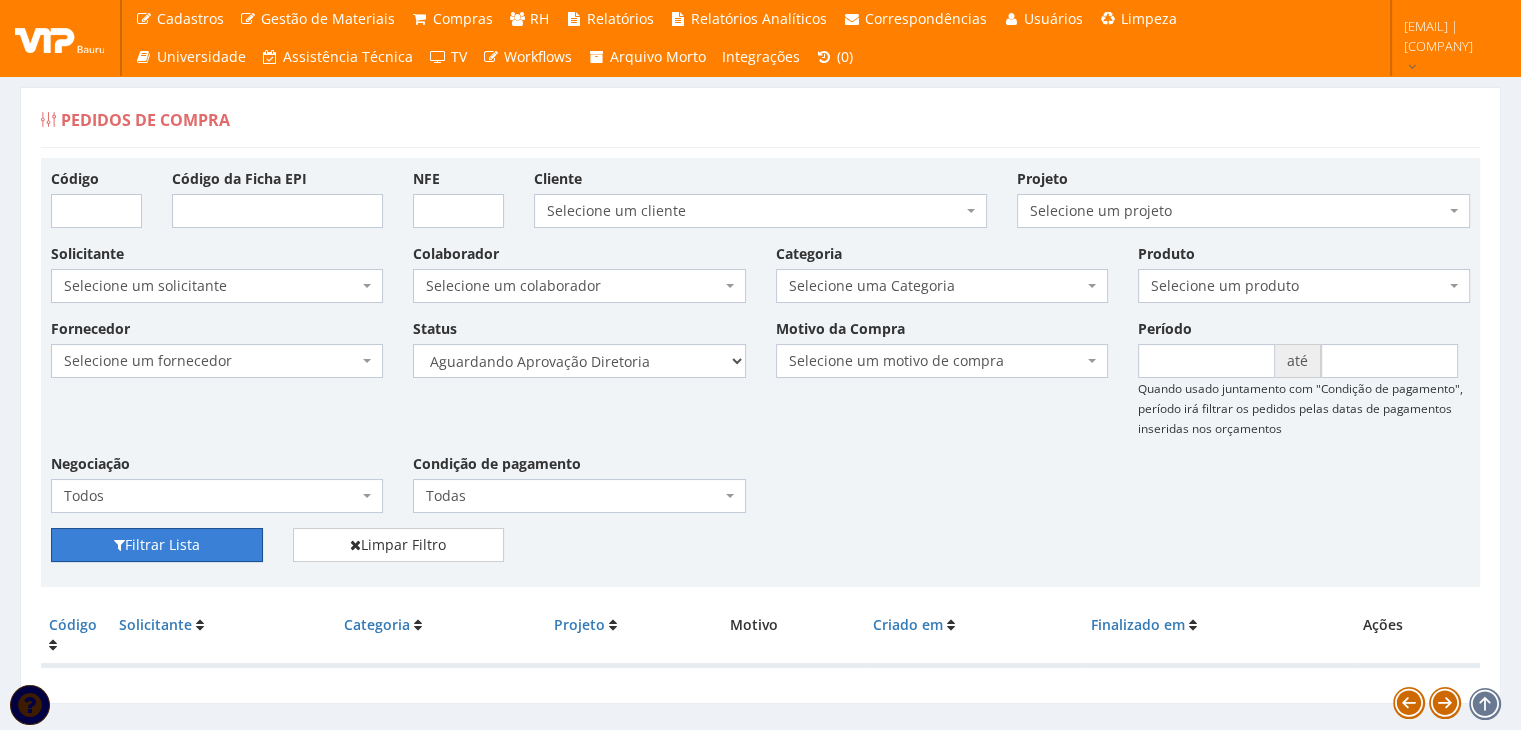 click on "Filtrar Lista" at bounding box center (157, 545) 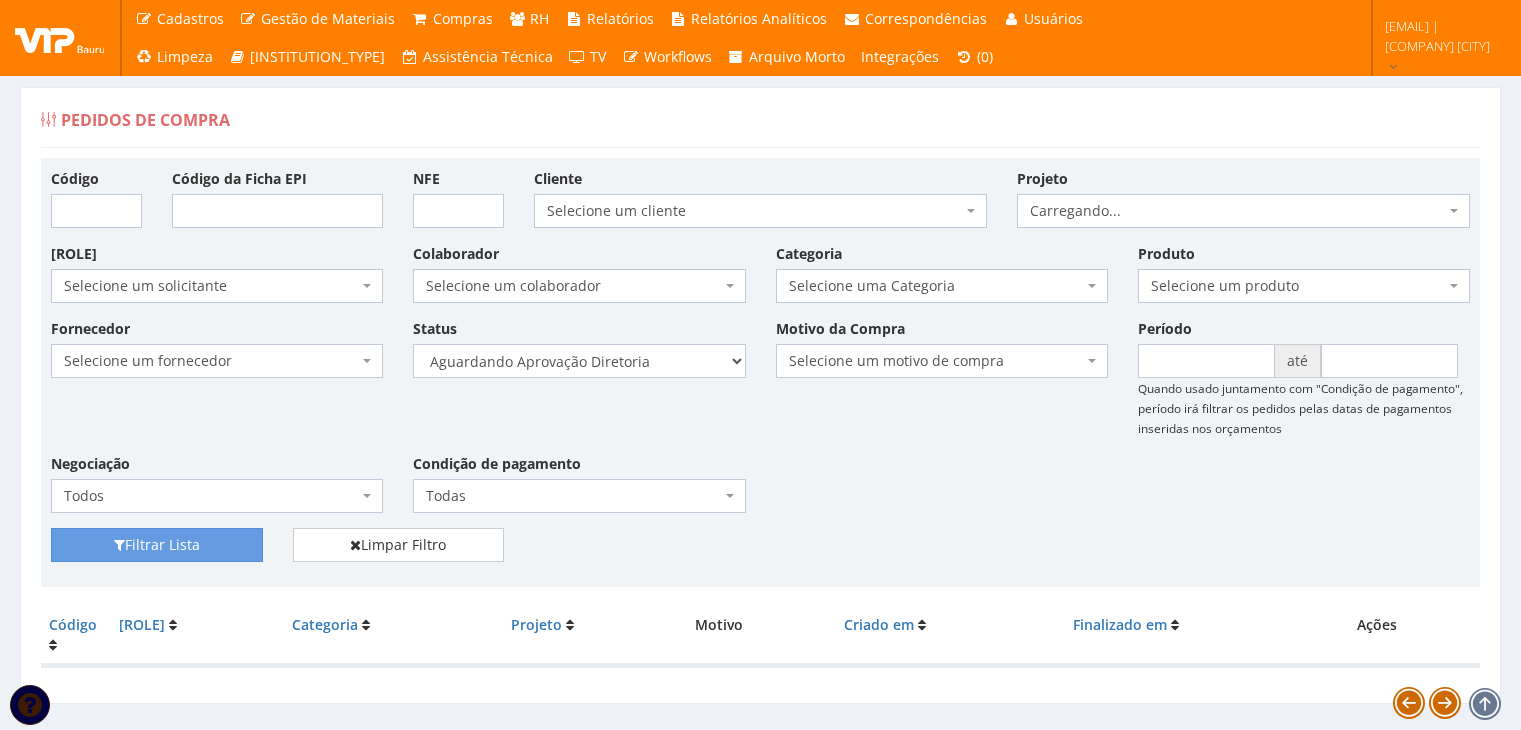 scroll, scrollTop: 0, scrollLeft: 0, axis: both 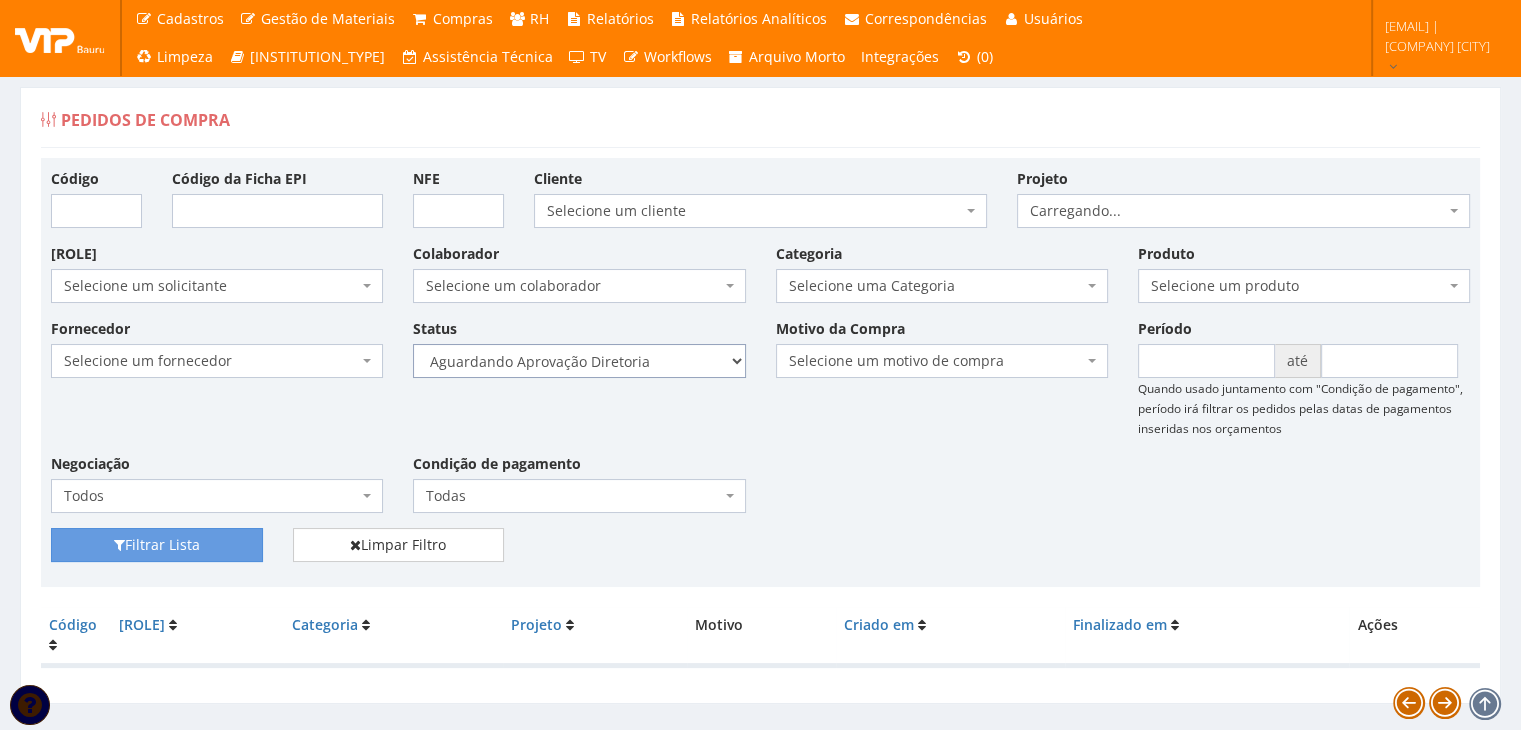 drag, startPoint x: 641, startPoint y: 363, endPoint x: 642, endPoint y: 373, distance: 10.049875 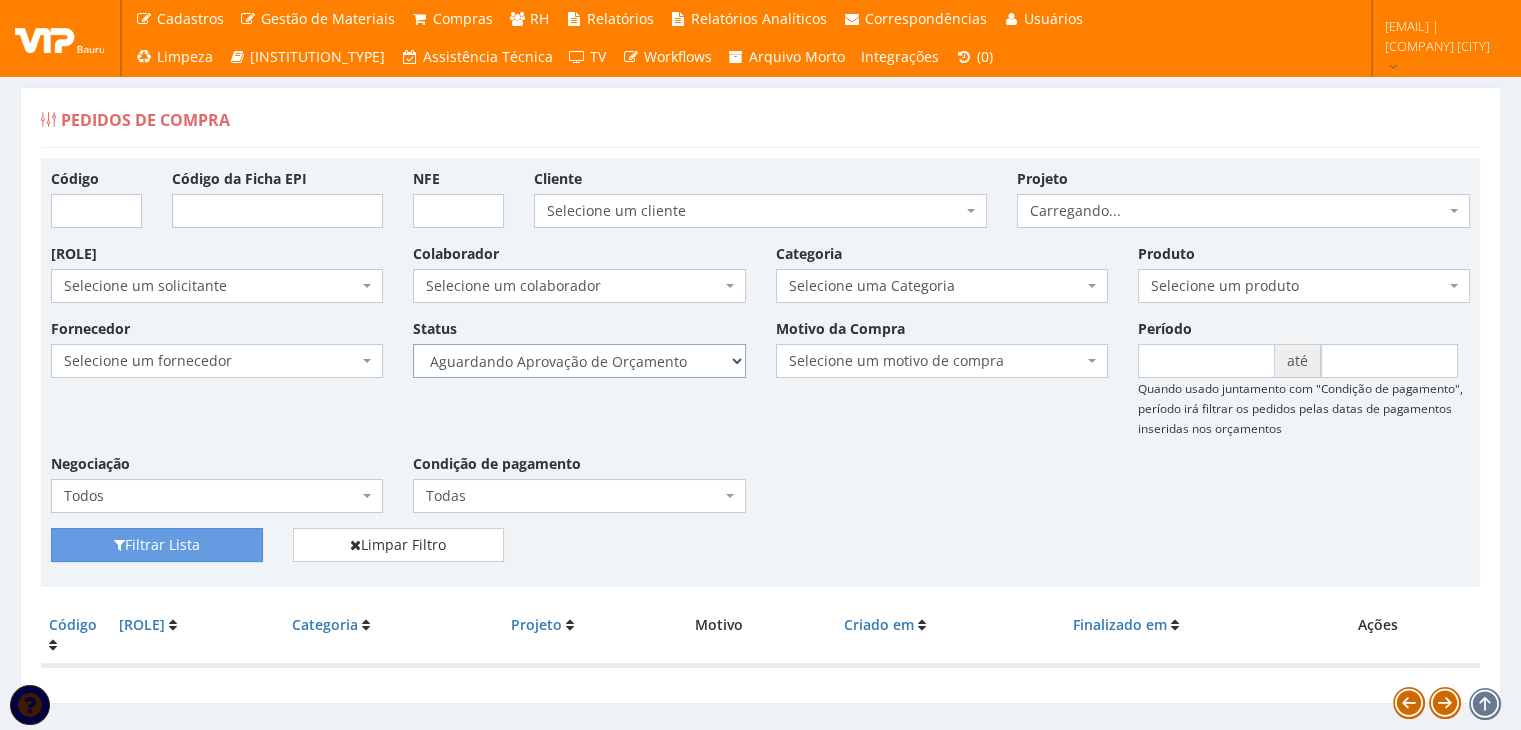 click on "Selecione um status Cancelado Aguardando Aprovação Diretoria Pedido Aprovado Aguardando Aprovação de Orçamento Orçamento Aprovado Compra Efetuada Entrega Efetuada Entrega Registrada" at bounding box center [579, 361] 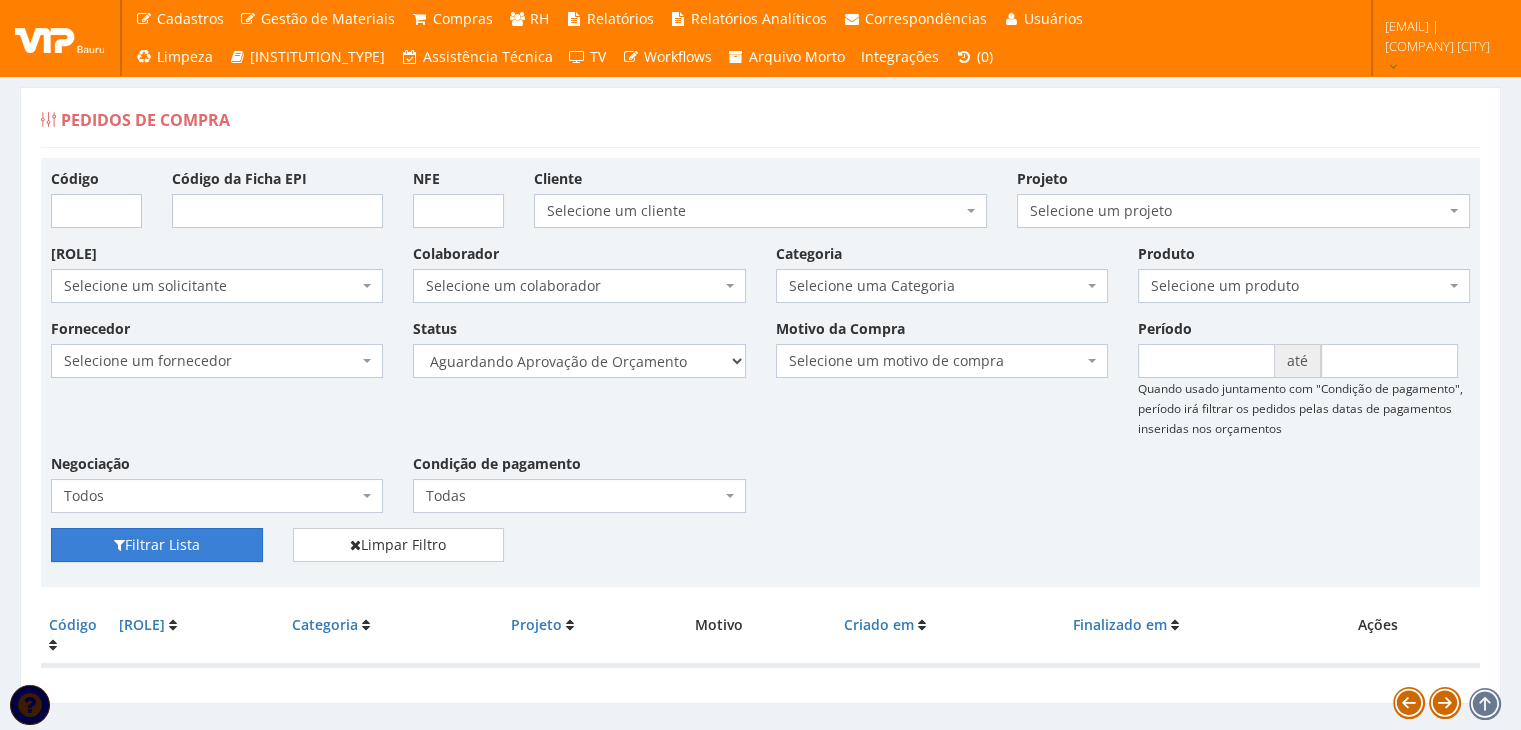 click on "Filtrar Lista" at bounding box center [157, 545] 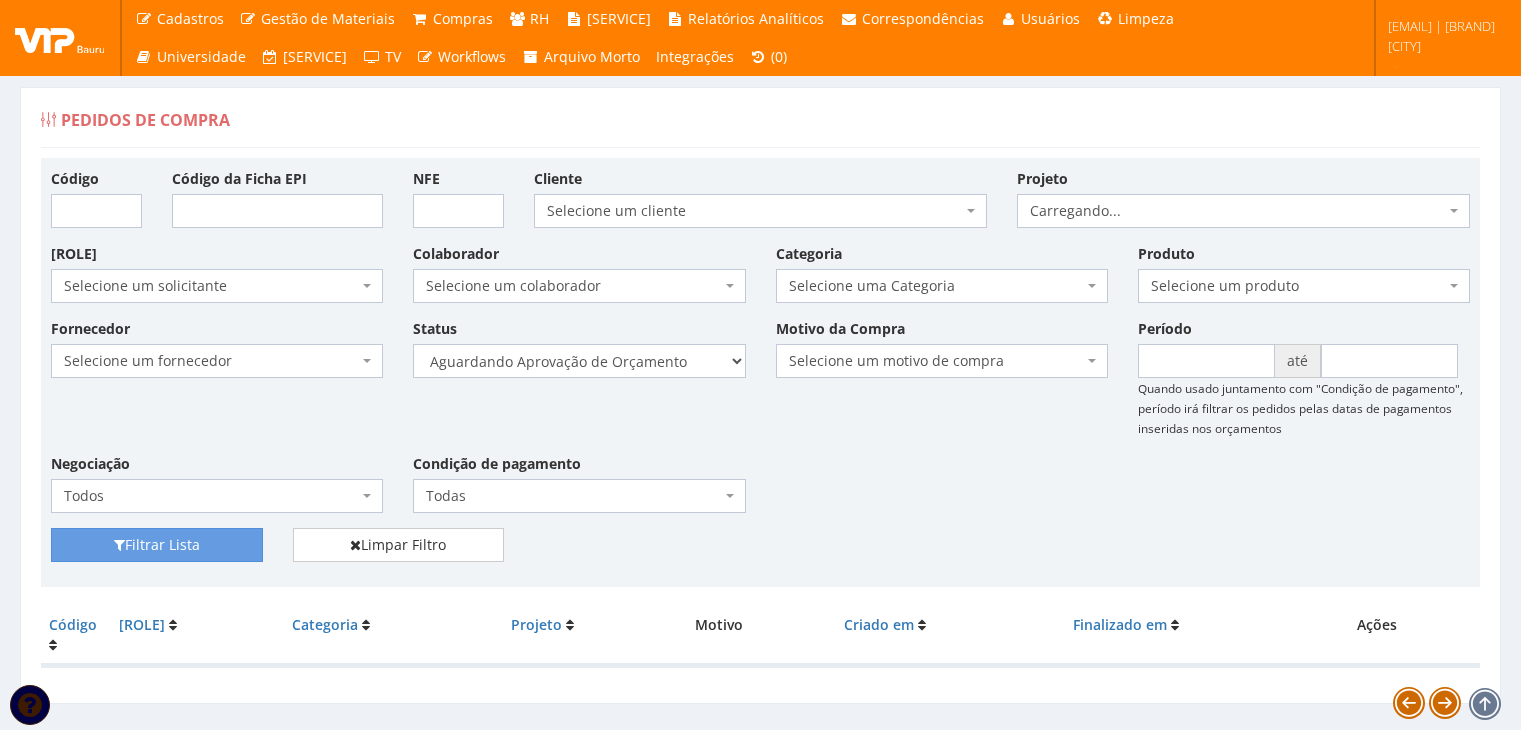 scroll, scrollTop: 0, scrollLeft: 0, axis: both 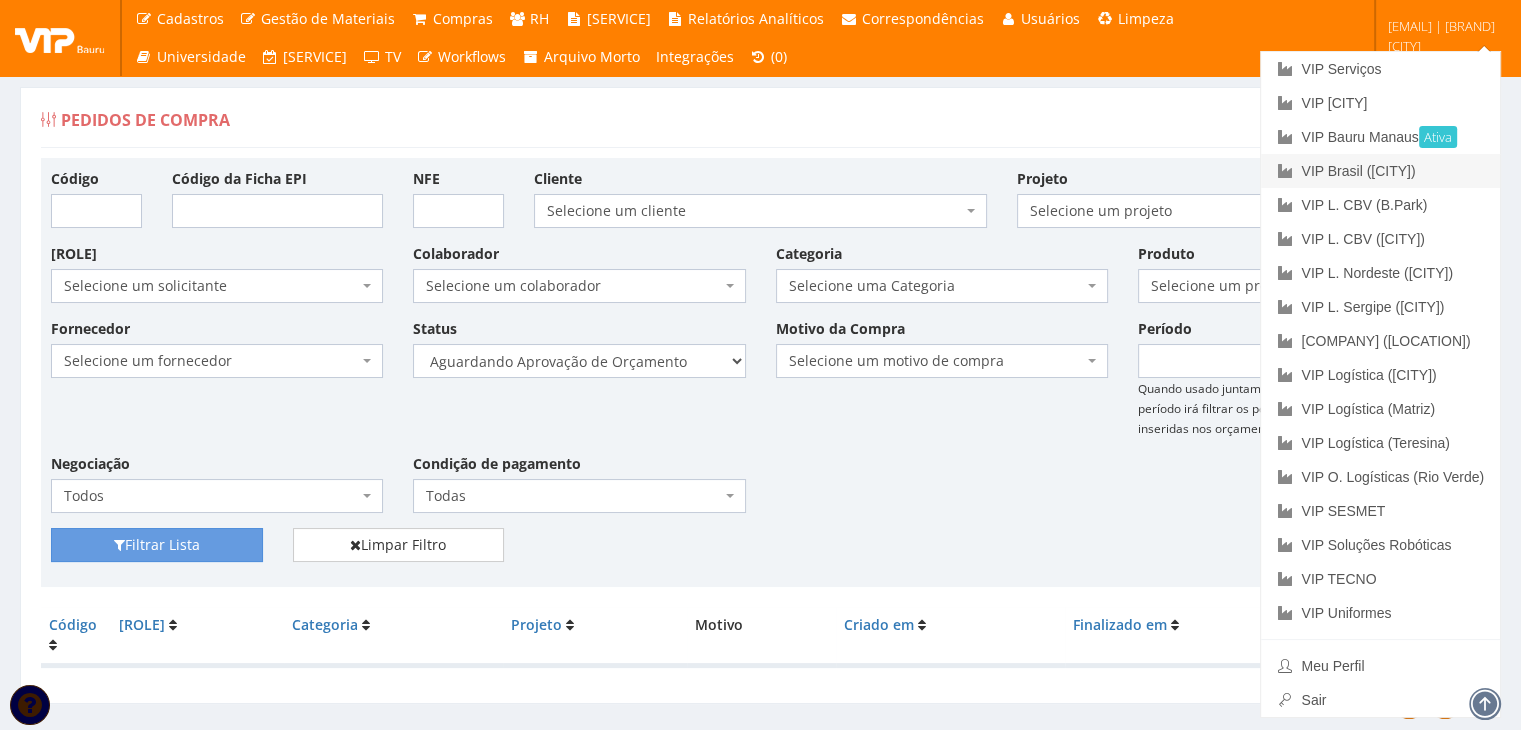 click on "[BRAND] ([CITY])" at bounding box center (1380, 171) 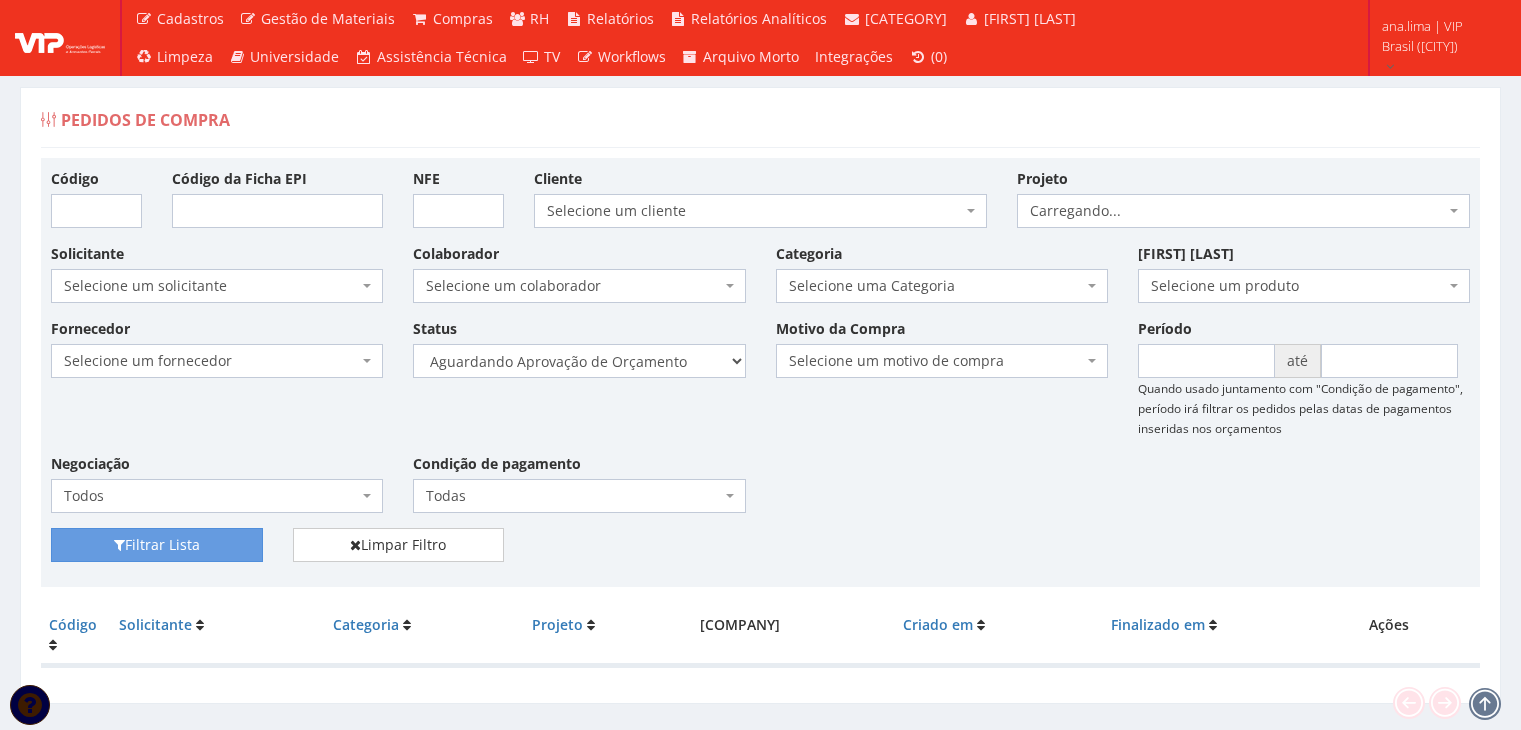 scroll, scrollTop: 0, scrollLeft: 0, axis: both 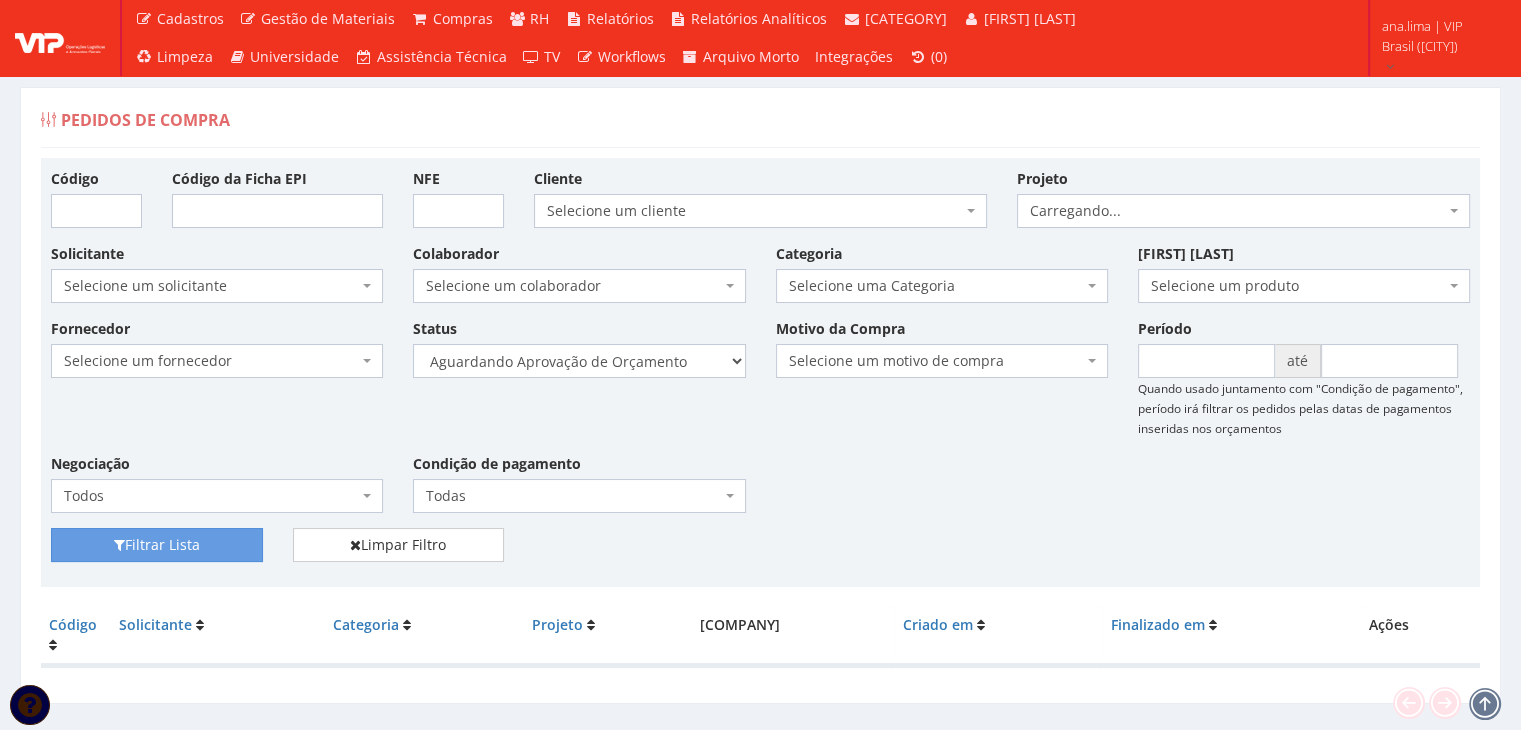 select on "1" 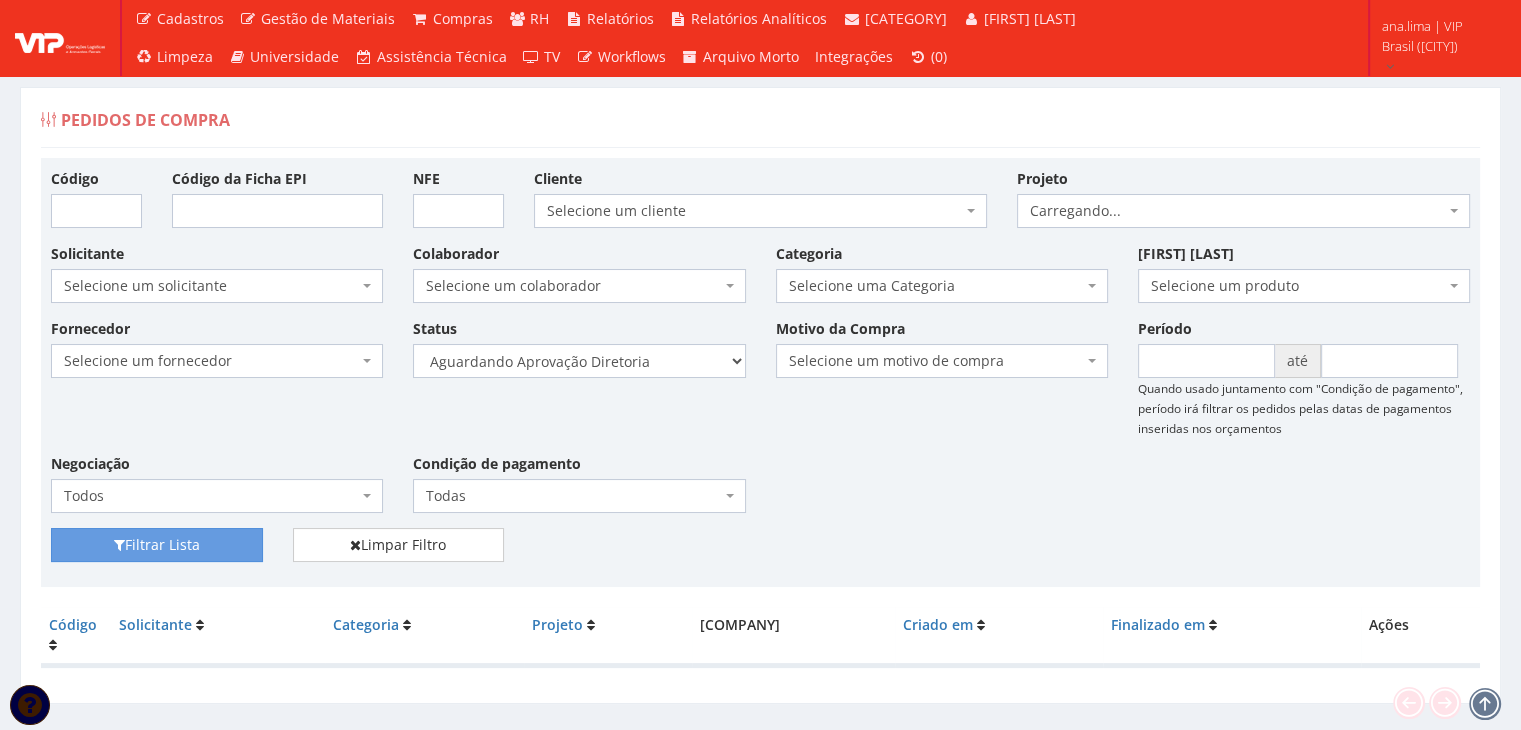 click on "Selecione um status Cancelado Aguardando Aprovação Diretoria Pedido Aprovado Aguardando Aprovação de Orçamento Orçamento Aprovado Compra Efetuada Entrega Efetuada Entrega Registrada" at bounding box center [579, 361] 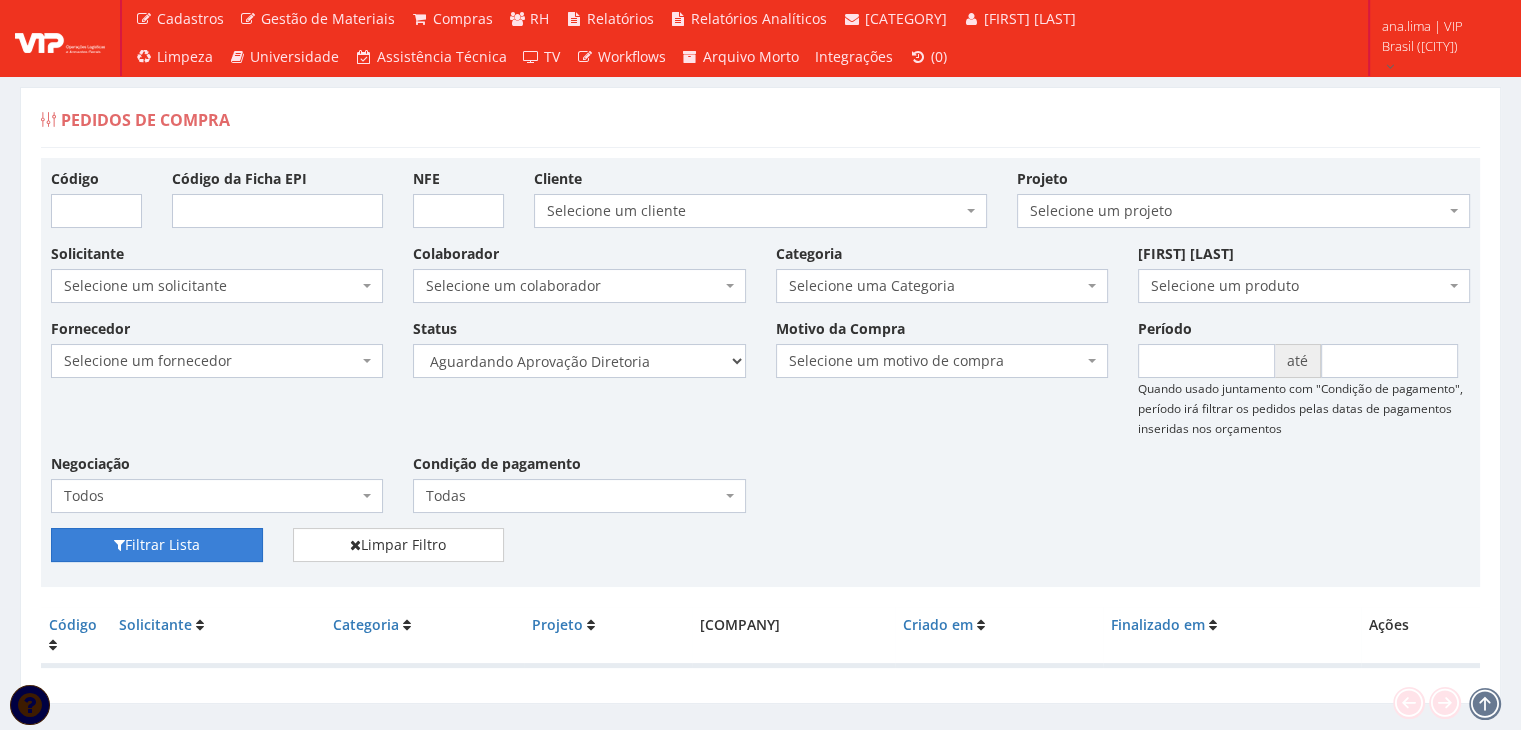 click on "Filtrar Lista" at bounding box center [157, 545] 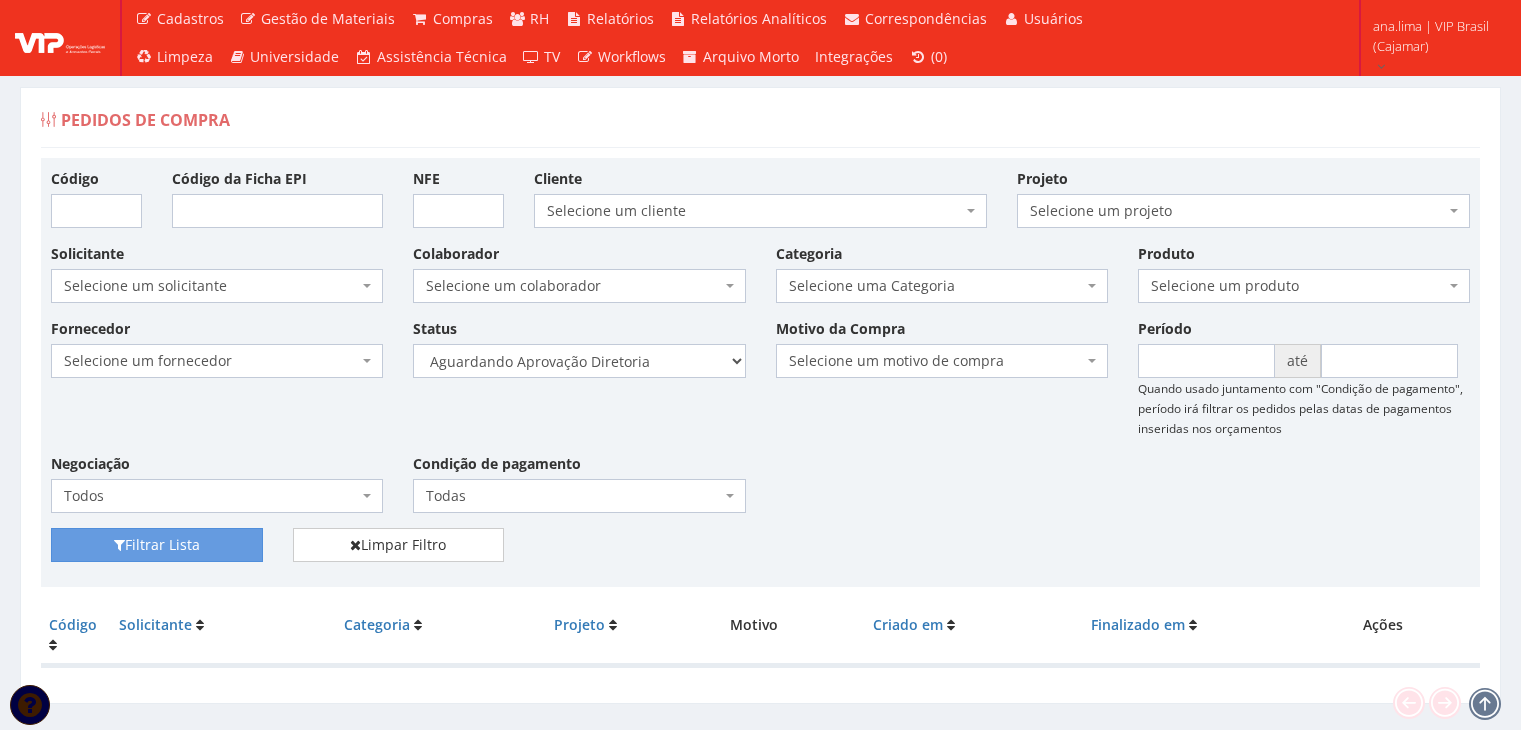scroll, scrollTop: 0, scrollLeft: 0, axis: both 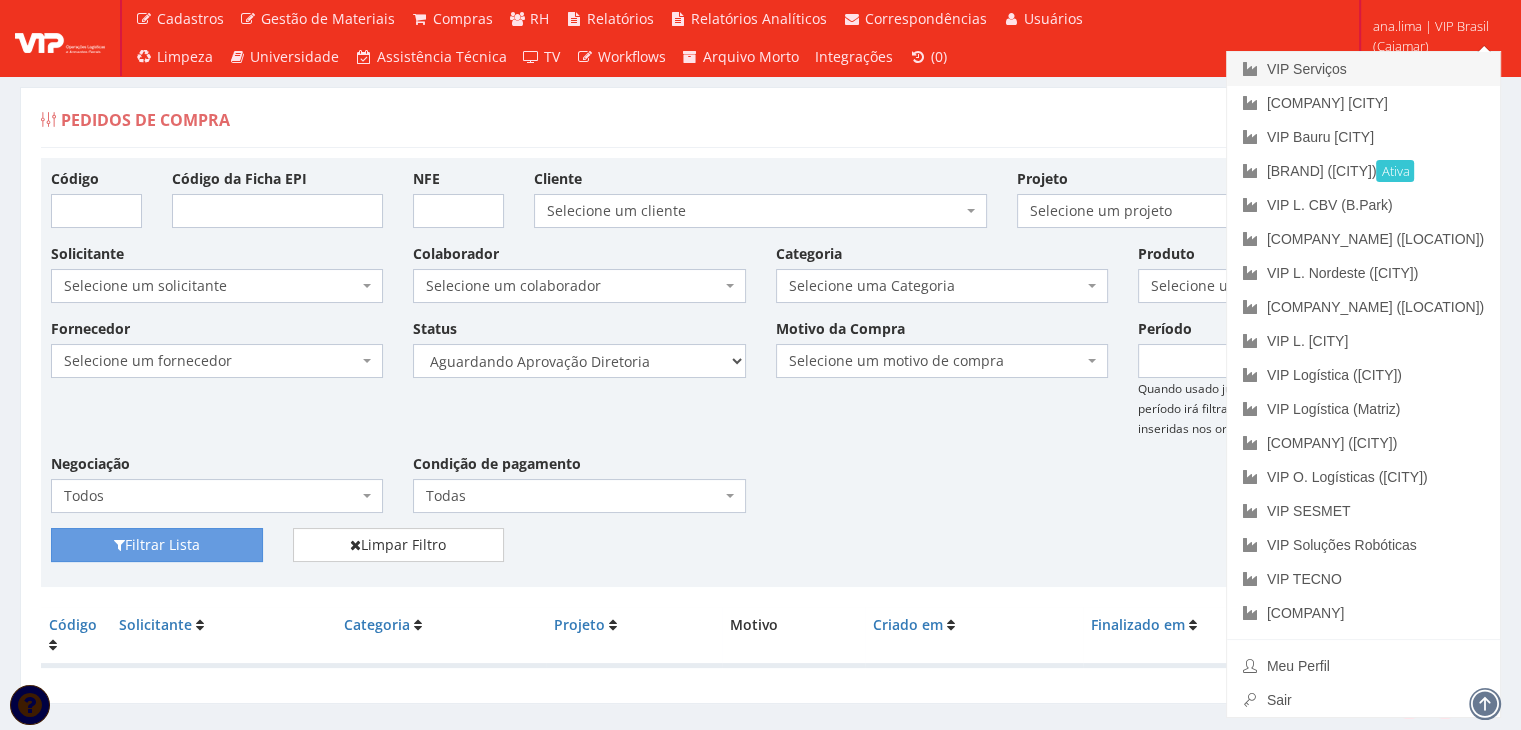 click on "VIP Serviços" at bounding box center [1363, 69] 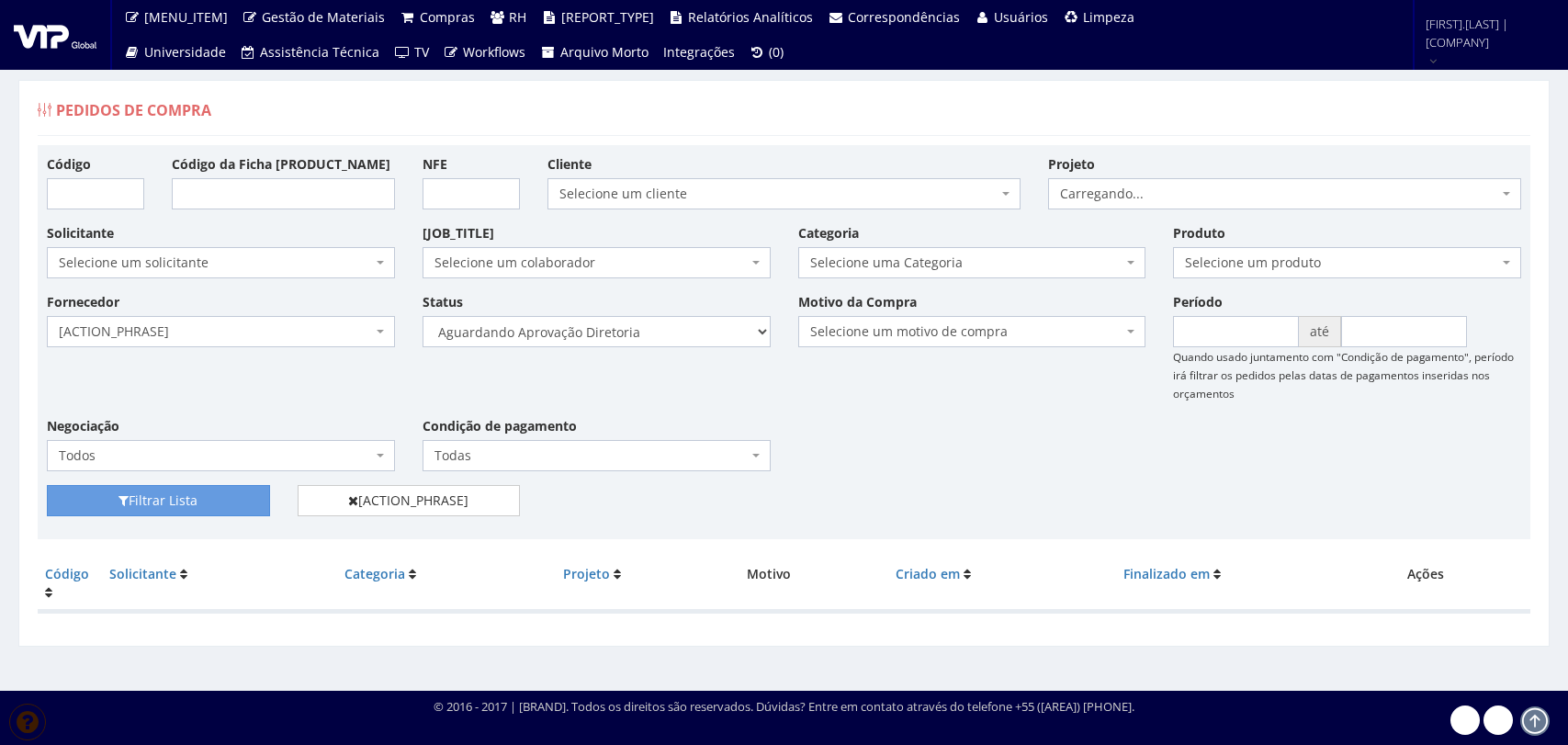 scroll, scrollTop: 0, scrollLeft: 0, axis: both 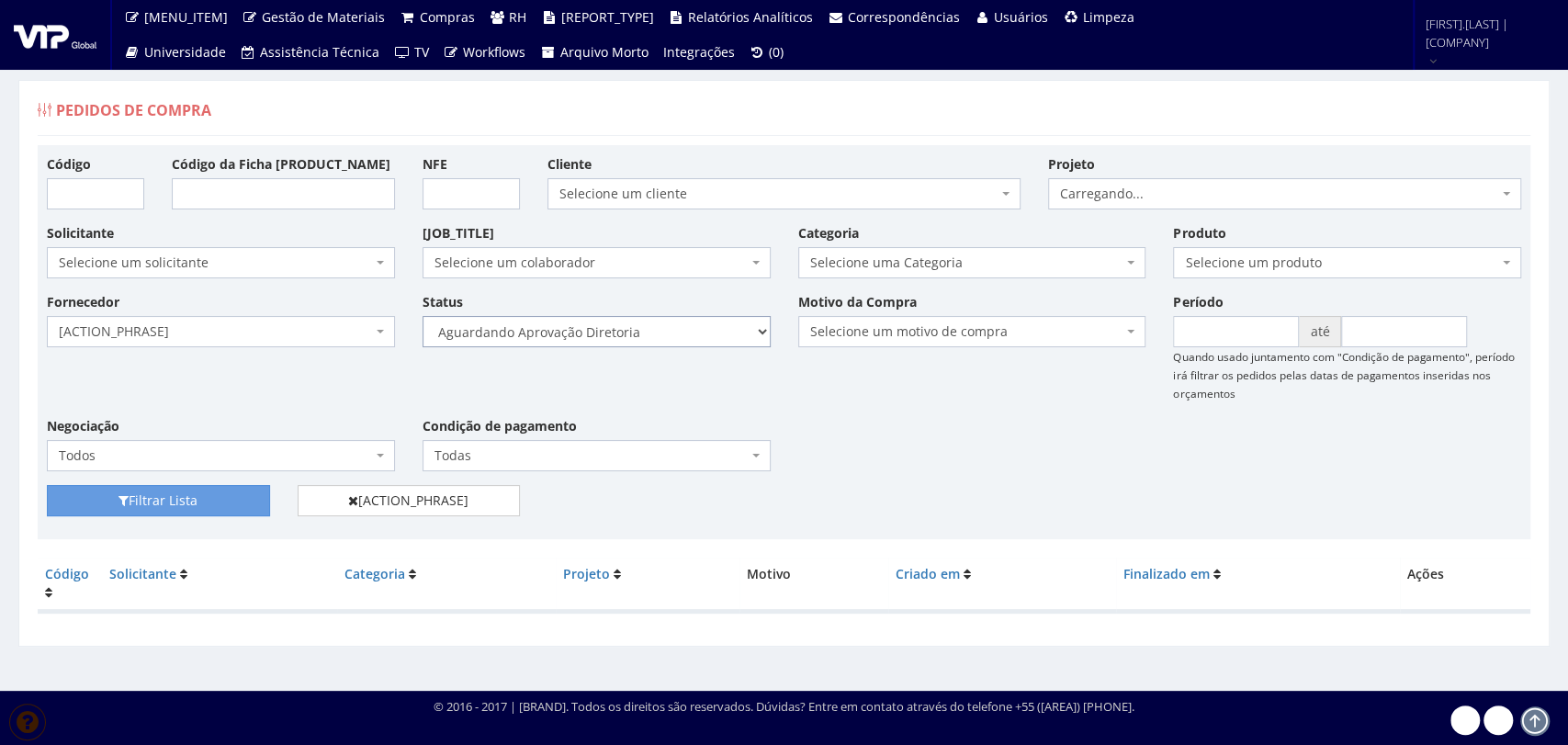 click on "Selecione um status Cancelado Aguardando Aprovação Diretoria Pedido Aprovado Aguardando Aprovação de Orçamento Orçamento Aprovado Compra Efetuada Entrega Efetuada Entrega Registrada" at bounding box center [596, 332] 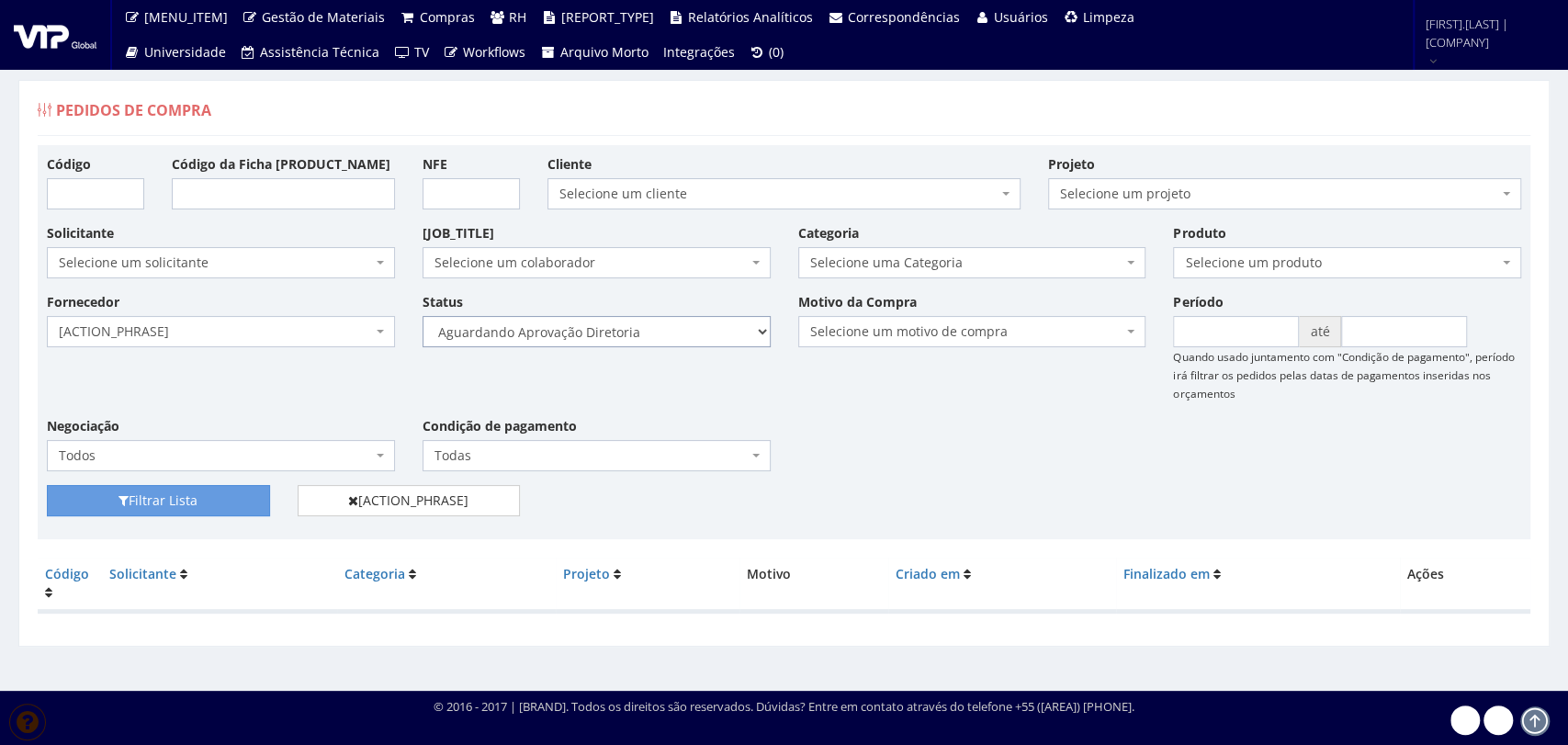 click on "Selecione um status Cancelado Aguardando Aprovação Diretoria Pedido Aprovado Aguardando Aprovação de Orçamento Orçamento Aprovado Compra Efetuada Entrega Efetuada Entrega Registrada" at bounding box center (596, 332) 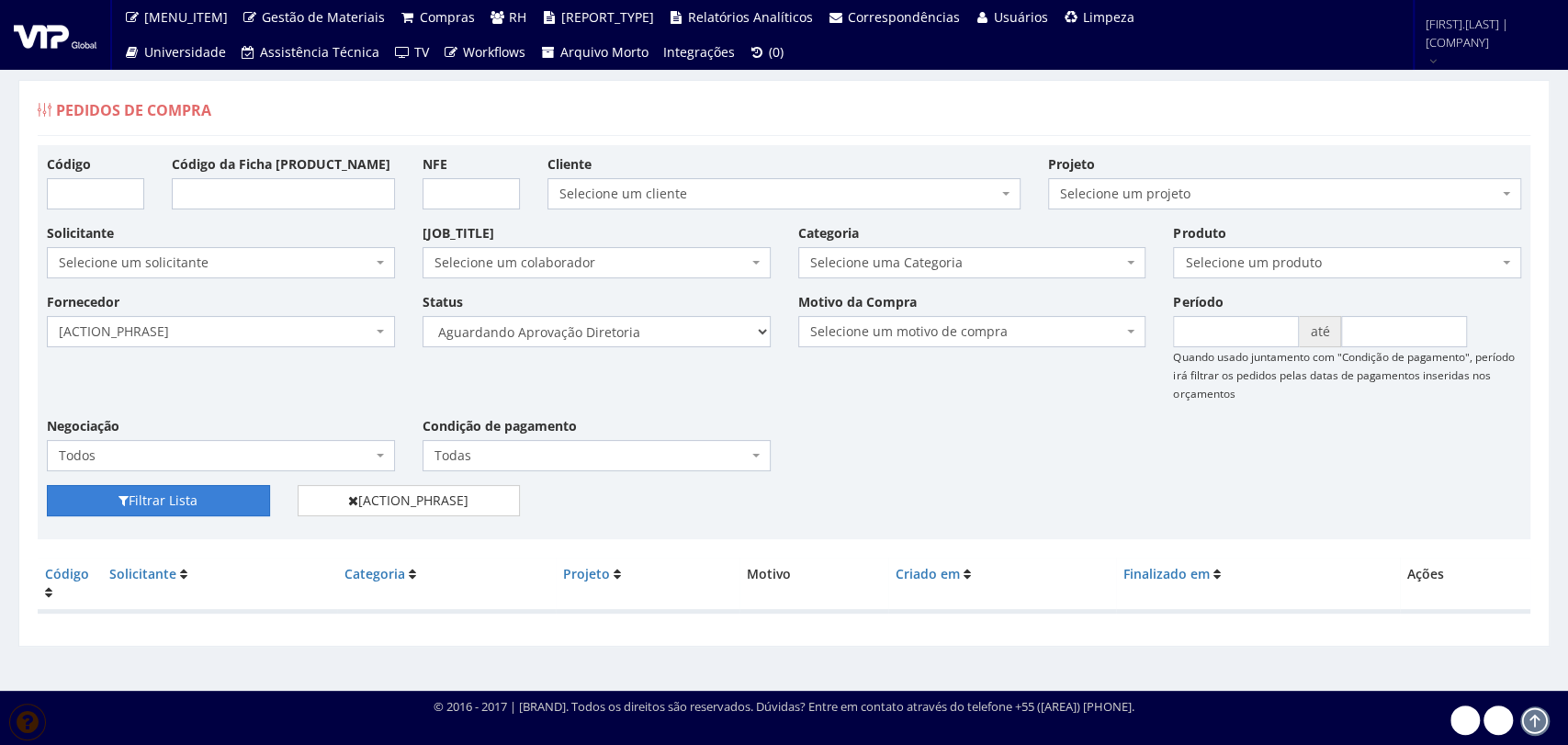 click on "Filtrar Lista" at bounding box center (158, 501) 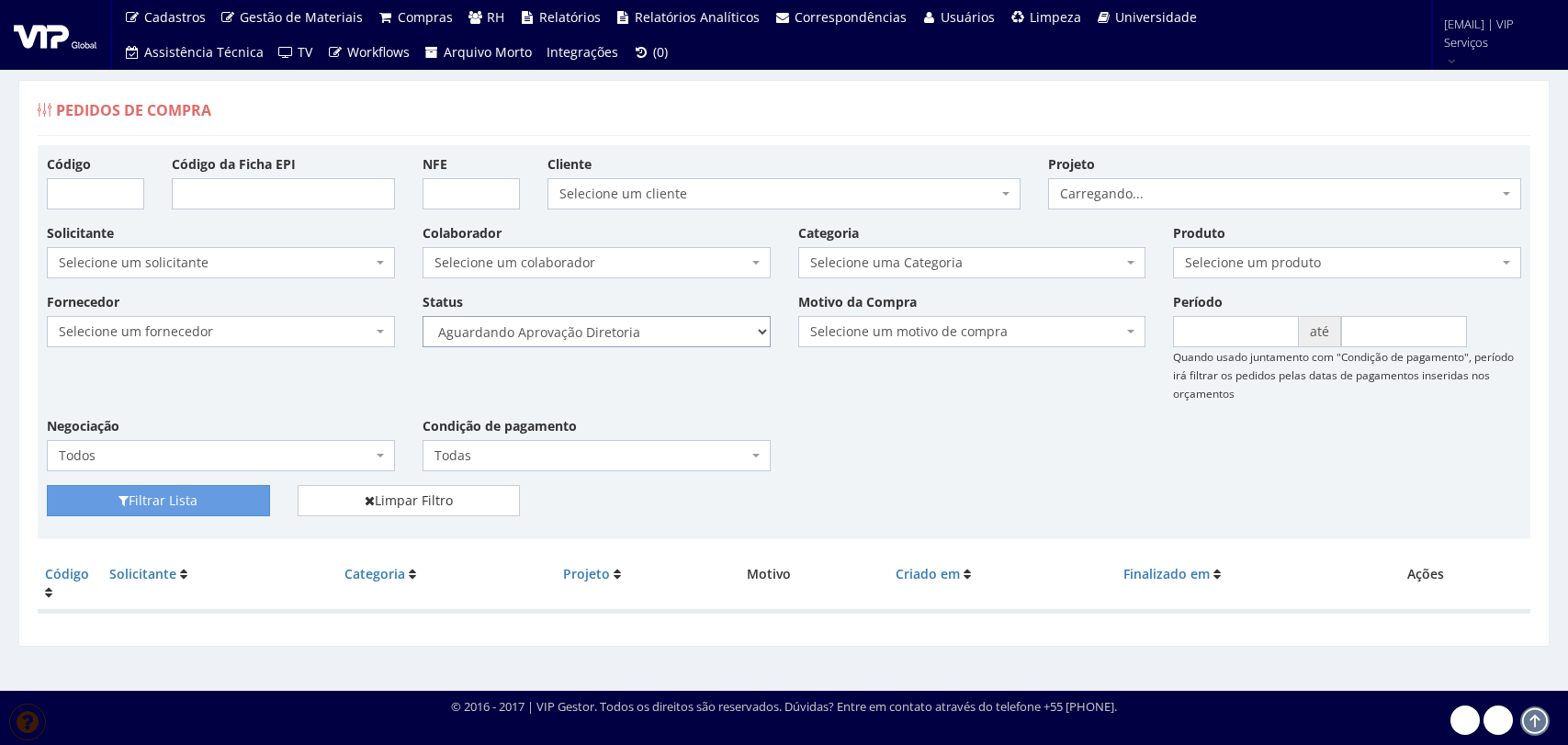 scroll, scrollTop: 0, scrollLeft: 0, axis: both 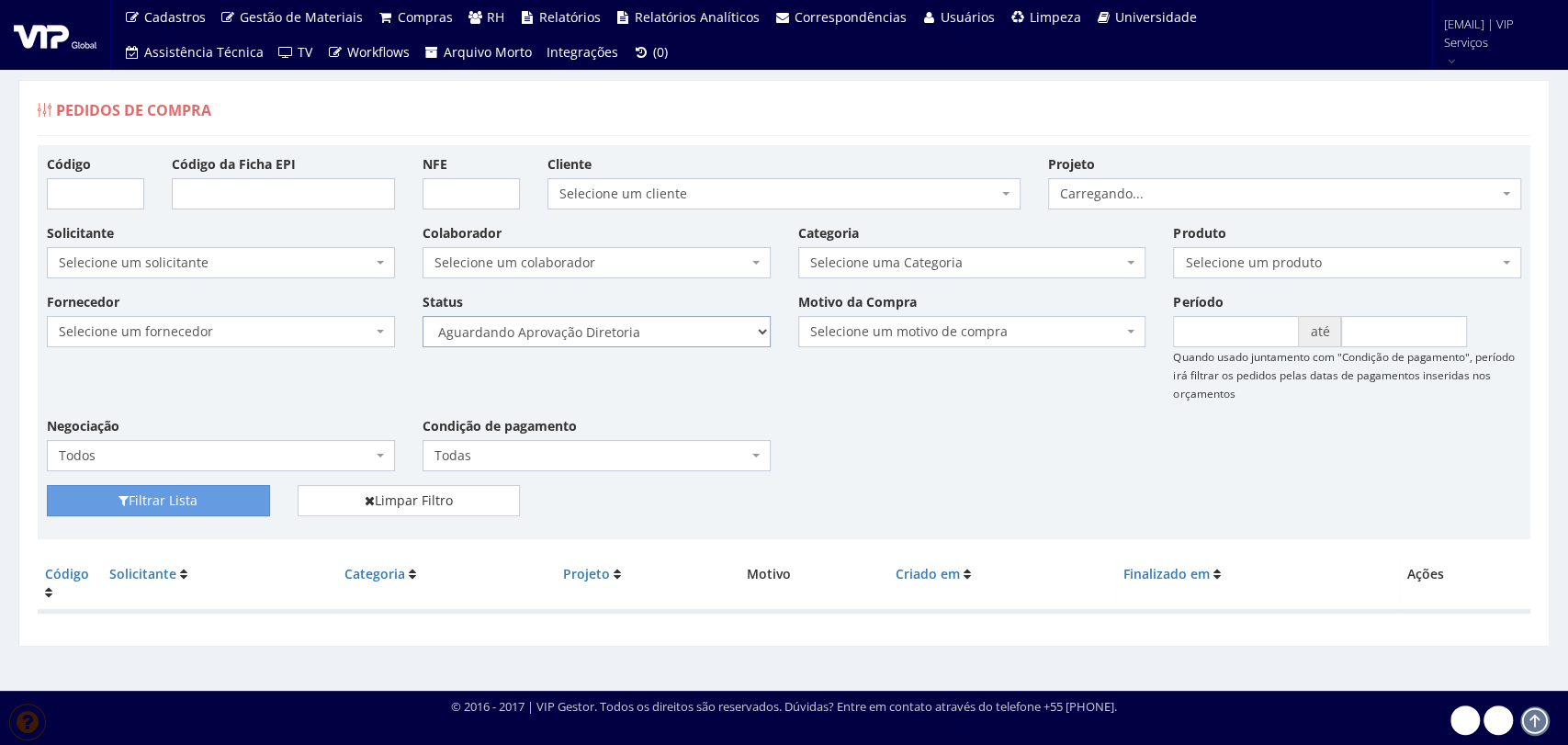 drag, startPoint x: 0, startPoint y: 0, endPoint x: 643, endPoint y: 341, distance: 727.826 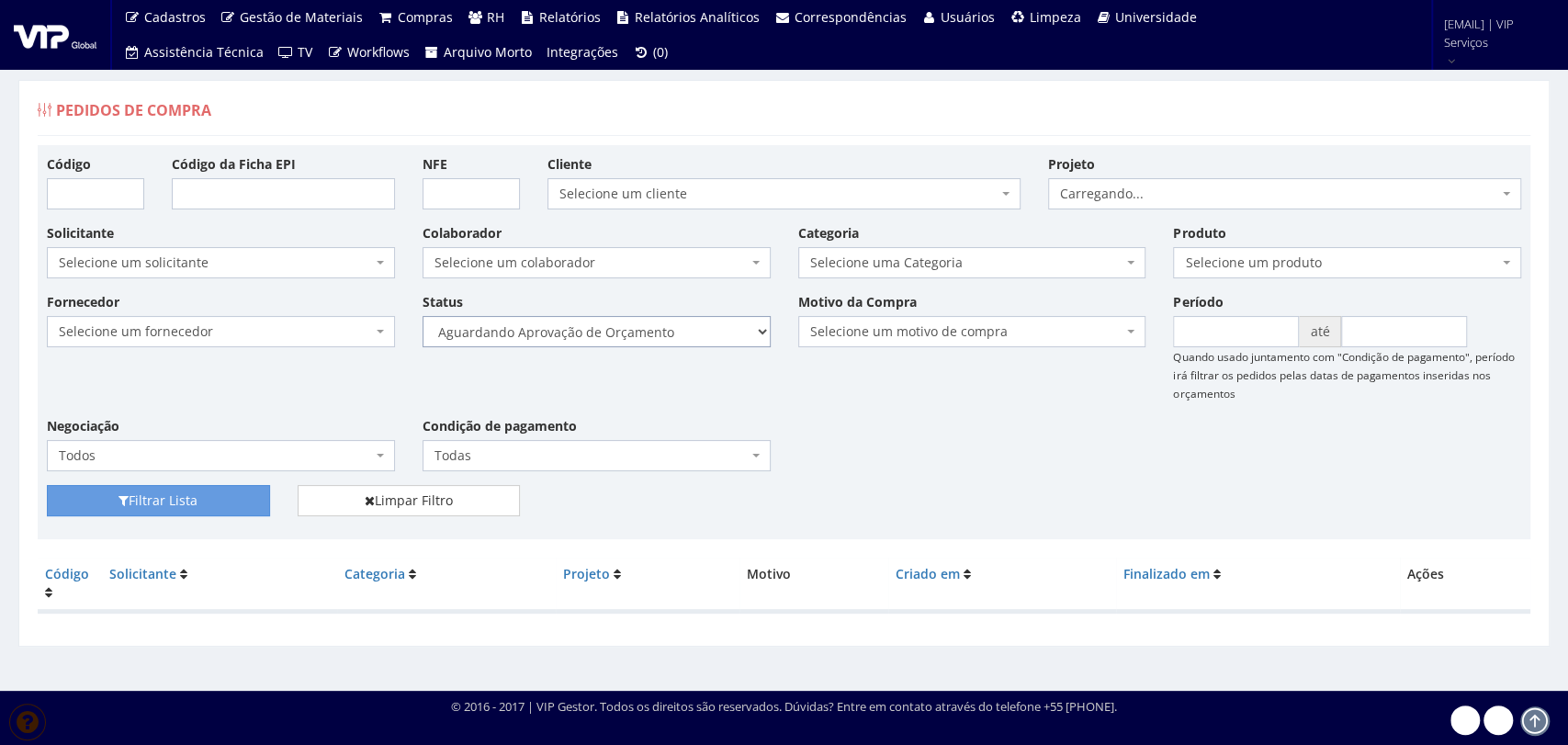 click on "Selecione um status Cancelado Aguardando Aprovação Diretoria Pedido Aprovado Aguardando Aprovação de Orçamento Orçamento Aprovado Compra Efetuada Entrega Efetuada Entrega Registrada" at bounding box center (596, 332) 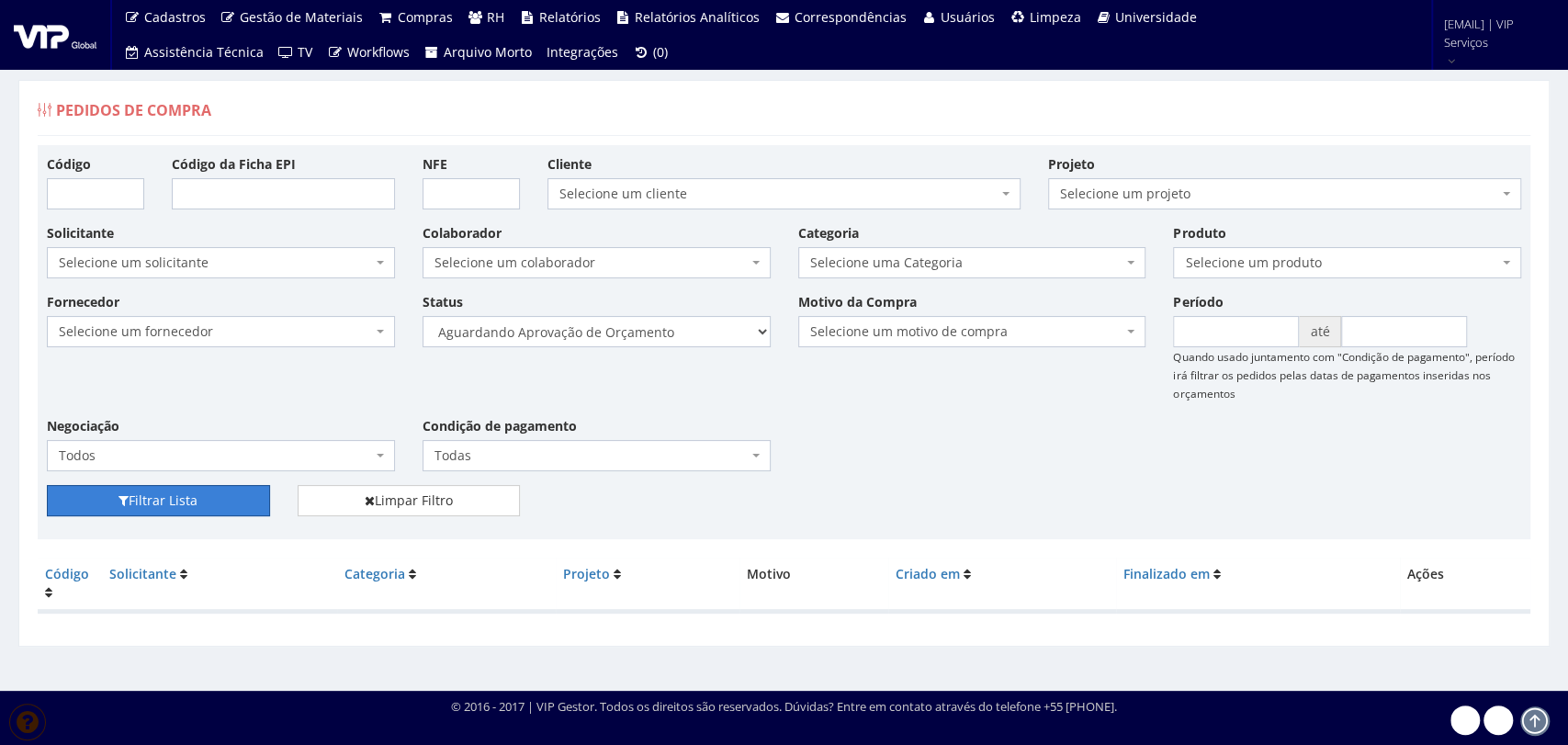 drag, startPoint x: 240, startPoint y: 501, endPoint x: 265, endPoint y: 482, distance: 31.4006 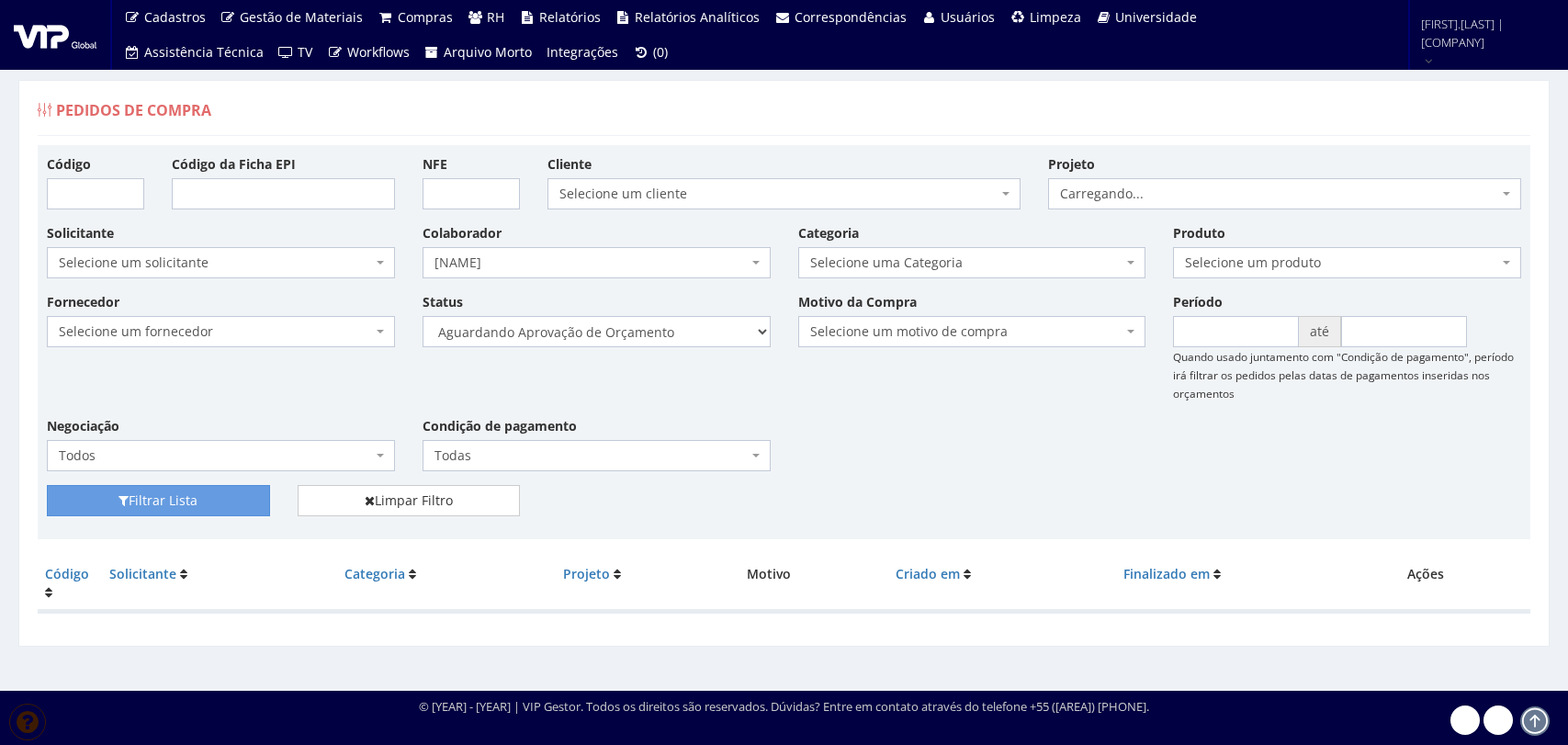 scroll, scrollTop: 0, scrollLeft: 0, axis: both 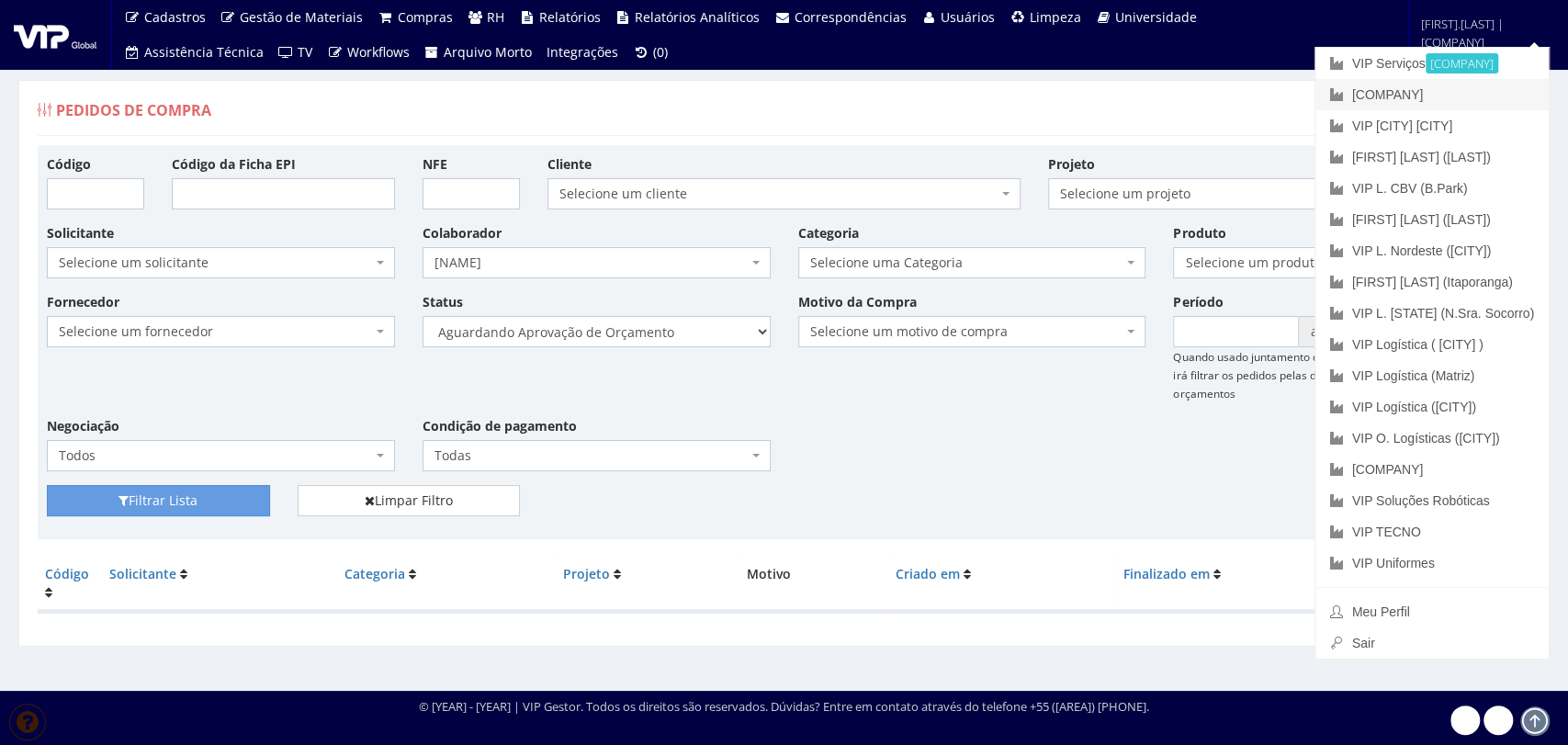 click on "[COMPANY]" at bounding box center [1432, 95] 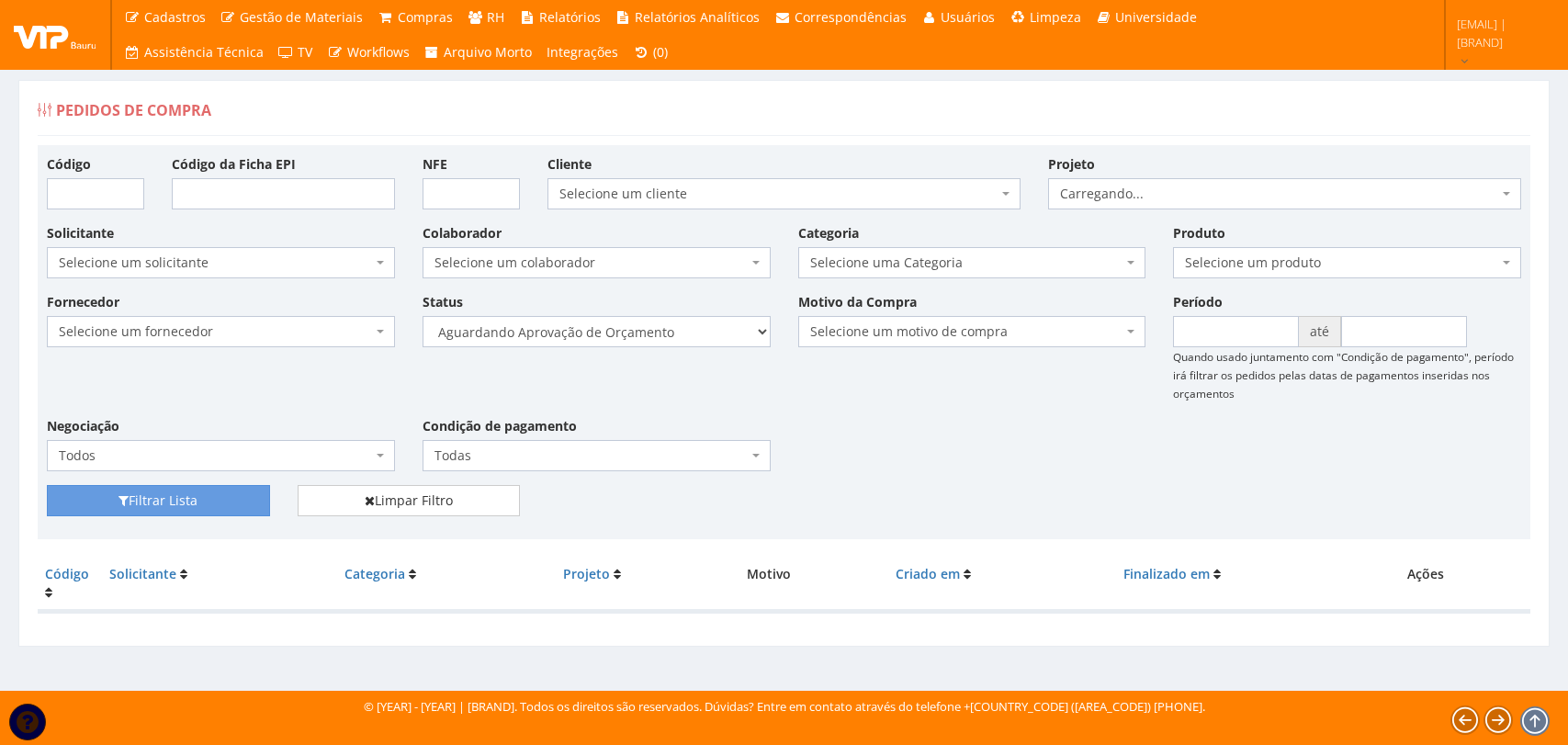 scroll, scrollTop: 0, scrollLeft: 0, axis: both 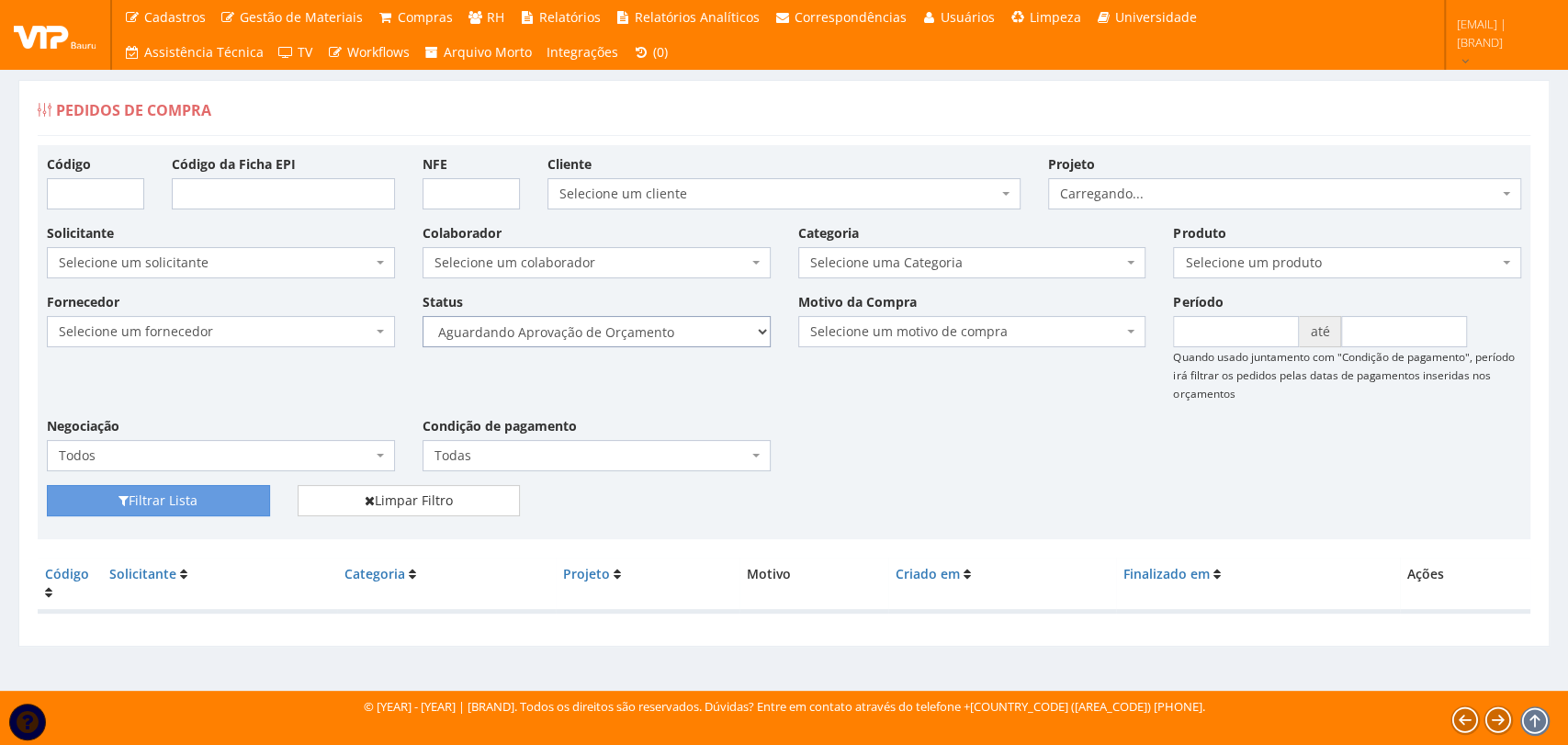 drag, startPoint x: 668, startPoint y: 333, endPoint x: 665, endPoint y: 343, distance: 10.440307 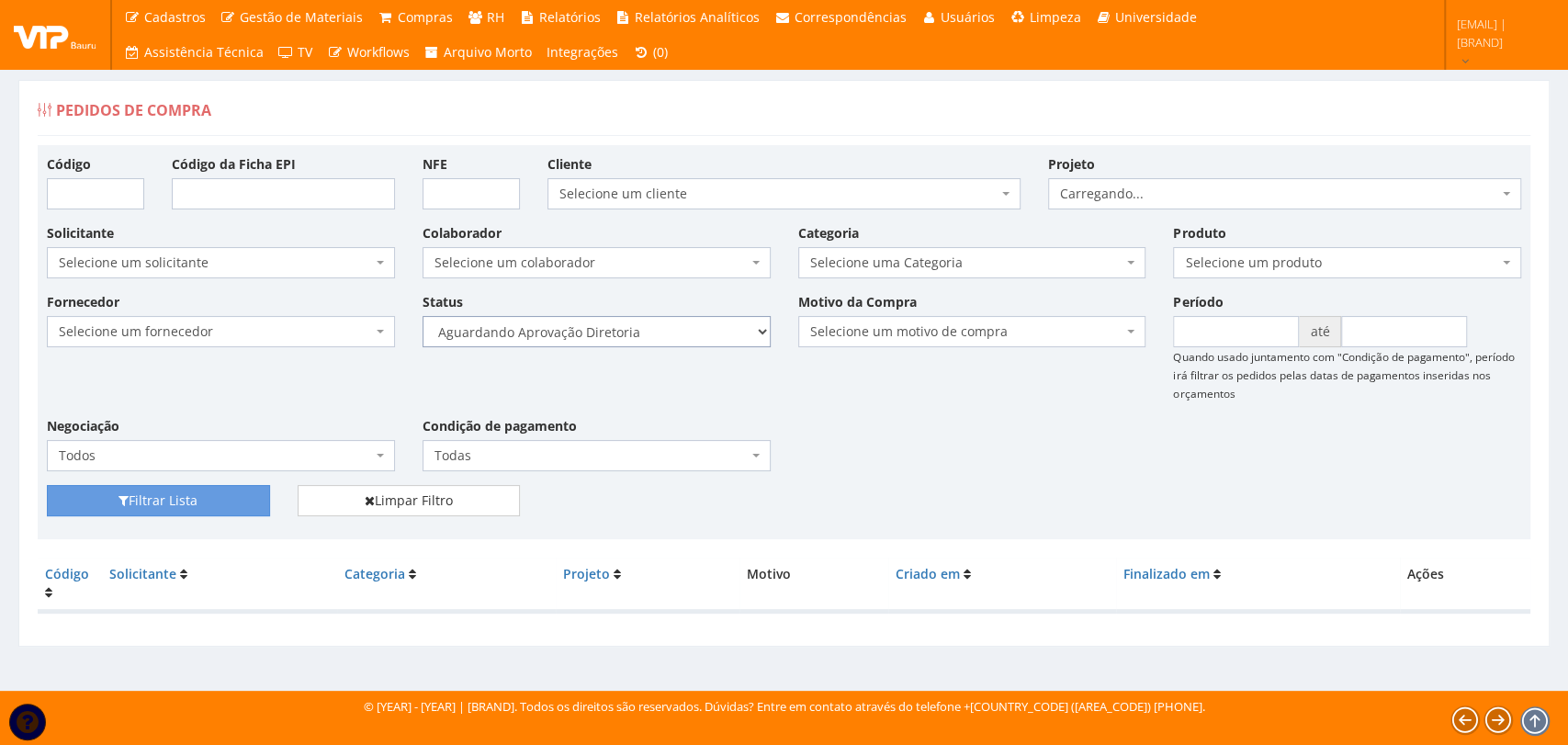 click on "Selecione um status Cancelado Aguardando Aprovação Diretoria Pedido Aprovado Aguardando Aprovação de Orçamento Orçamento Aprovado Compra Efetuada Entrega Efetuada Entrega Registrada" at bounding box center [596, 332] 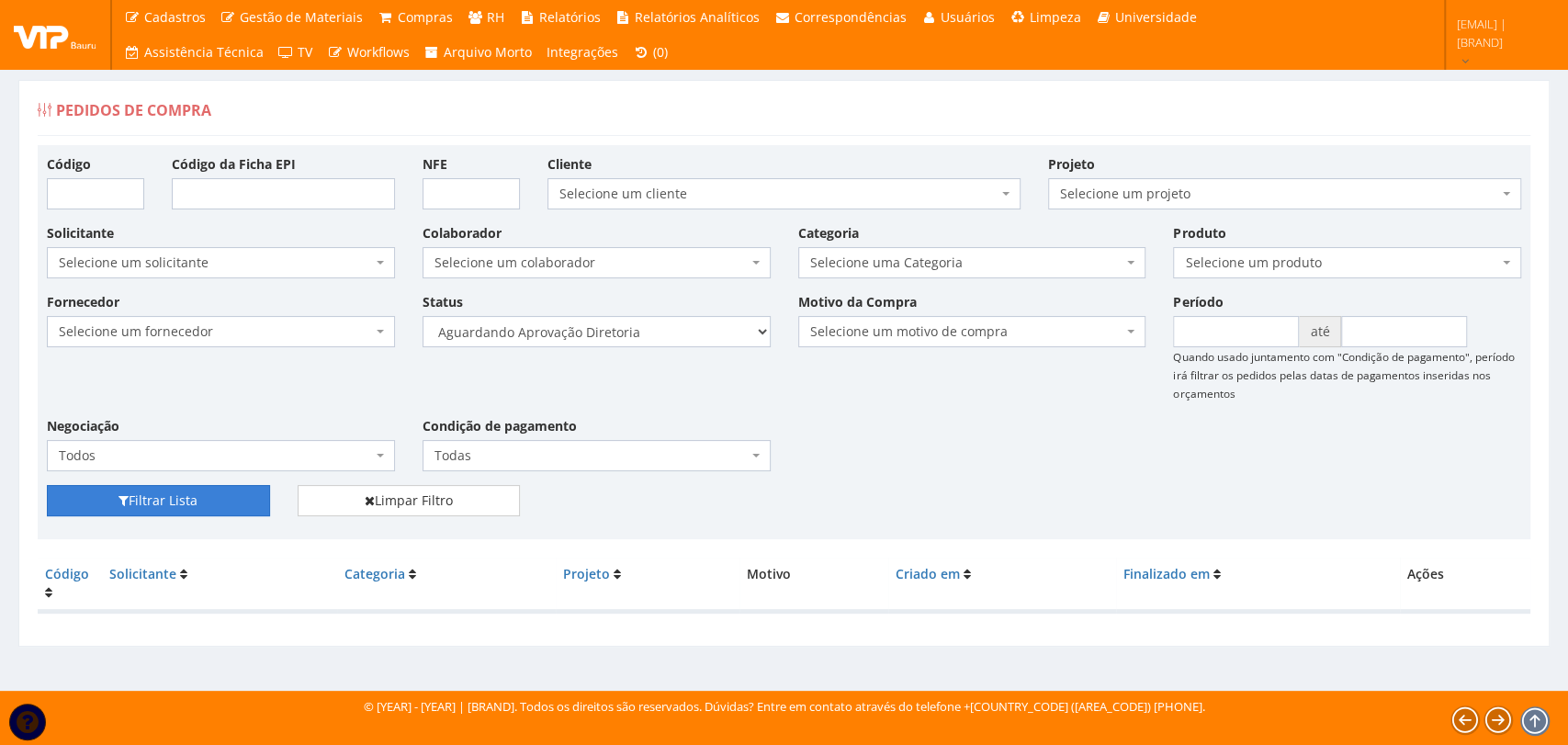 click on "Filtrar Lista" at bounding box center [158, 501] 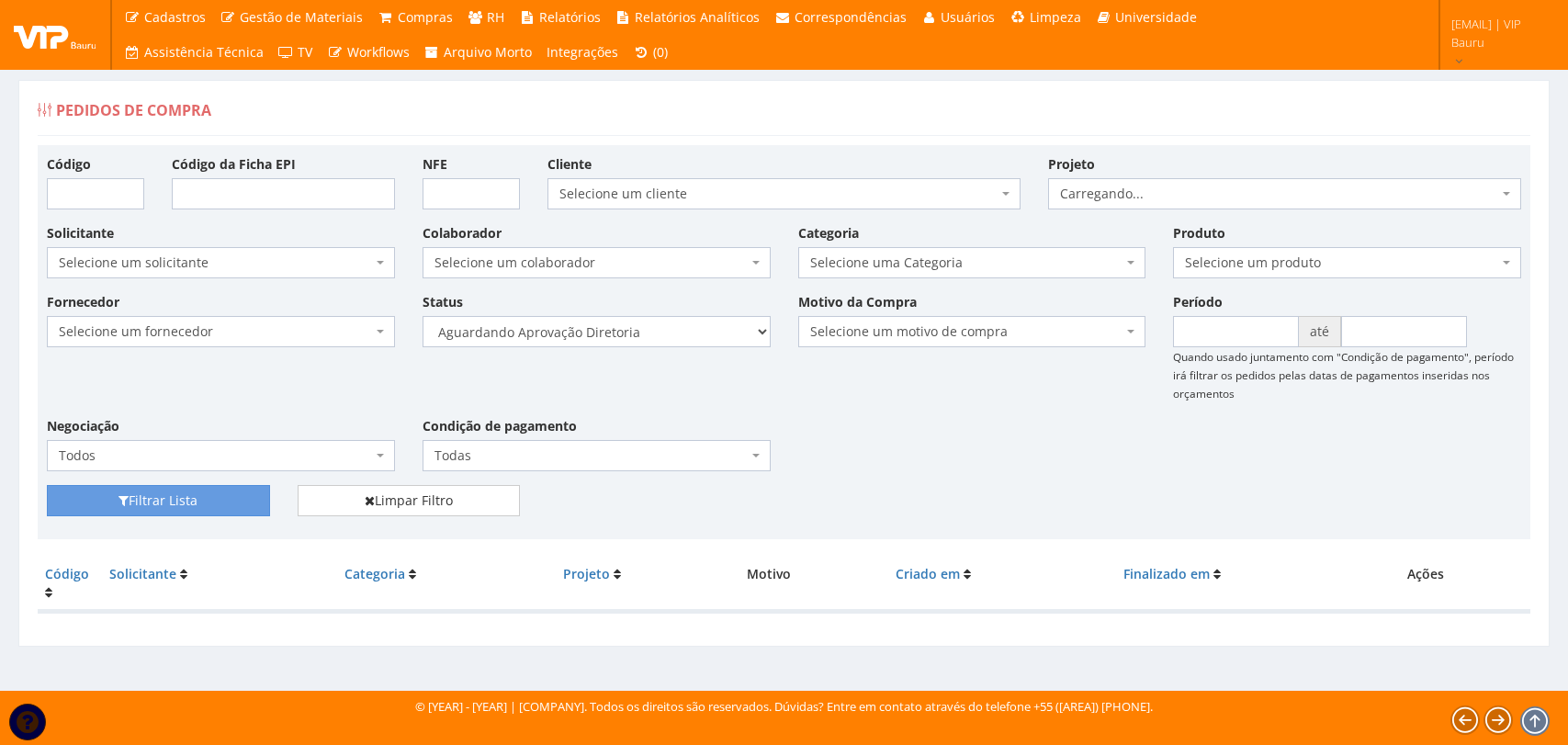 scroll, scrollTop: 0, scrollLeft: 0, axis: both 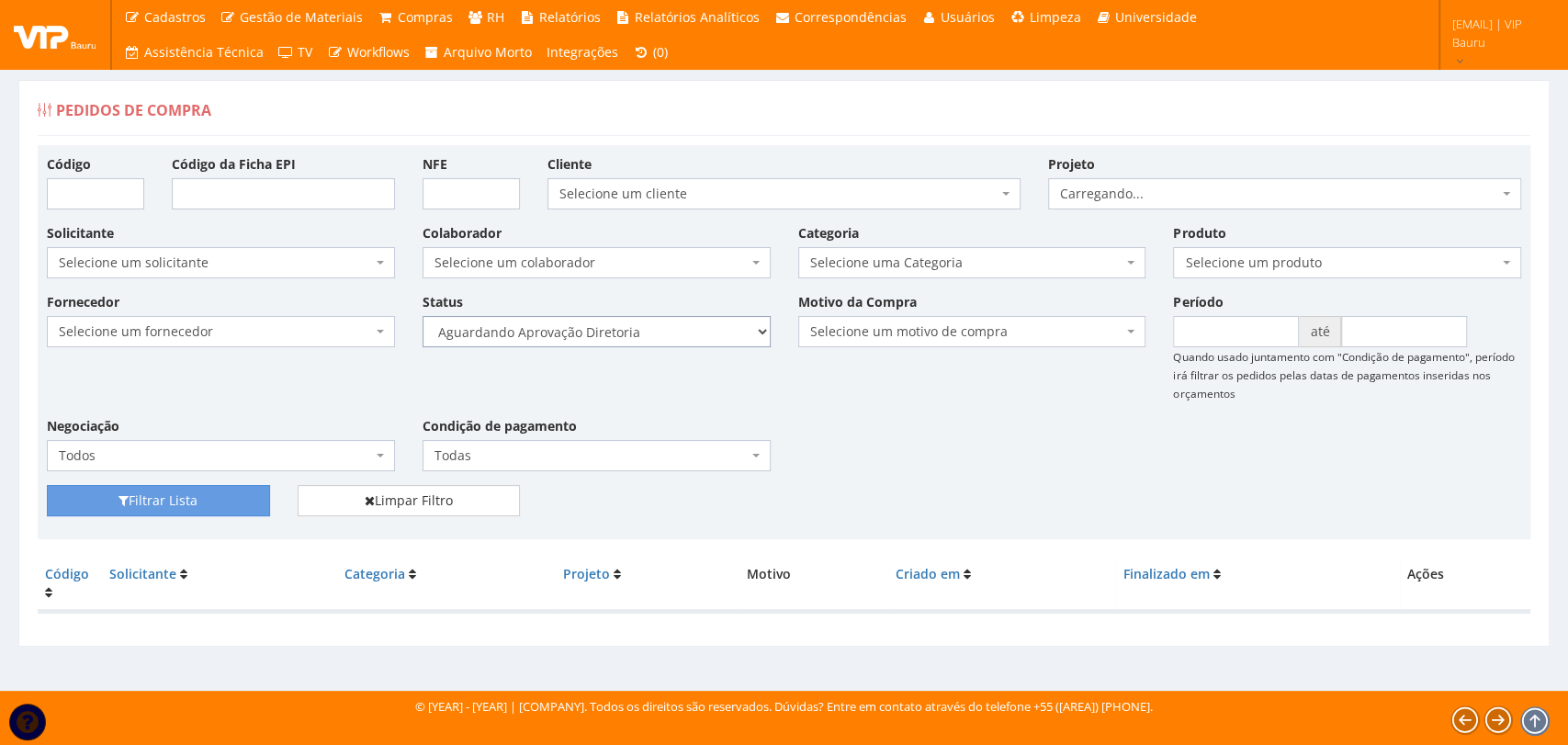 click on "Selecione um status Cancelado Aguardando Aprovação Diretoria Pedido Aprovado Aguardando Aprovação de Orçamento Orçamento Aprovado Compra Efetuada Entrega Efetuada Entrega Registrada" at bounding box center (596, 332) 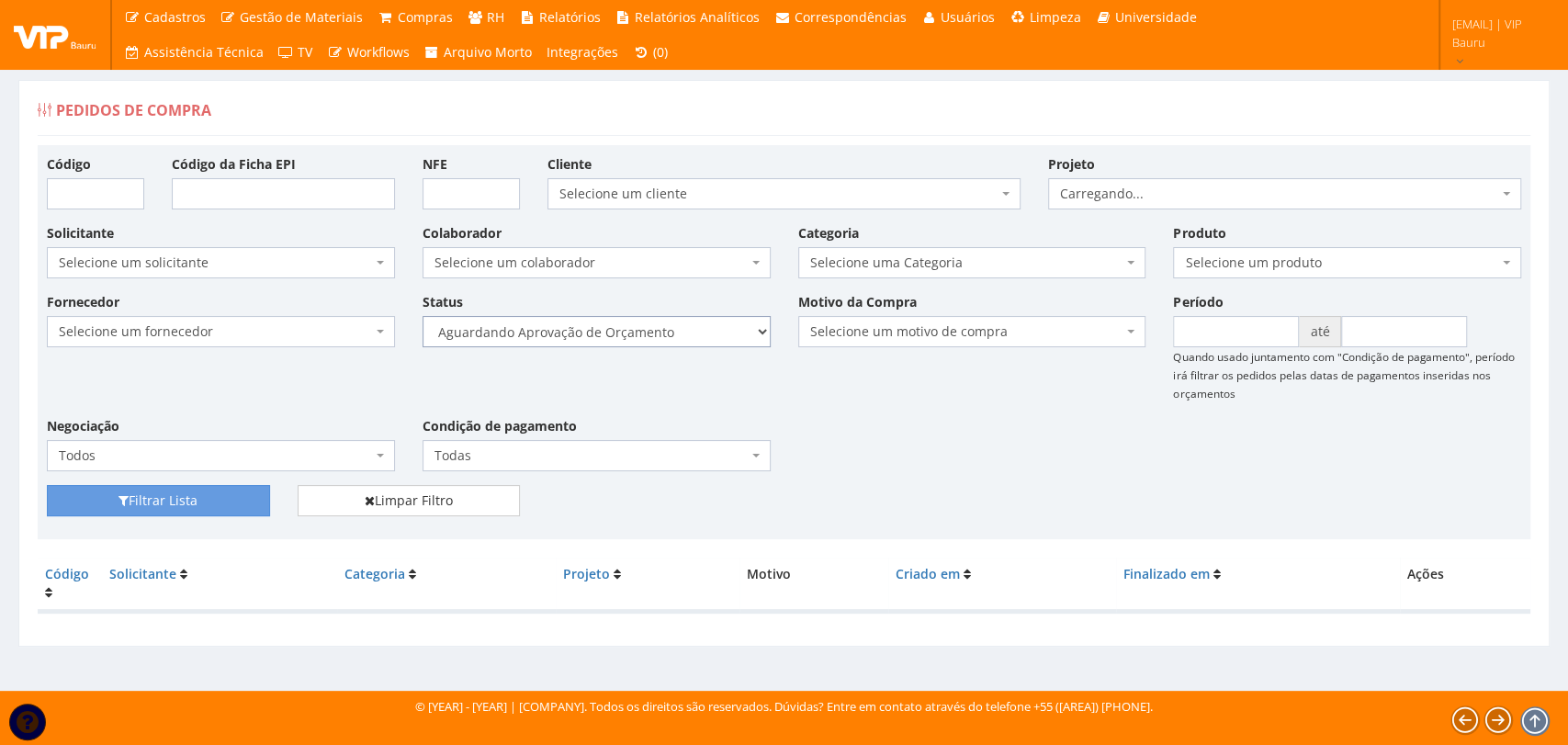 click on "Selecione um status Cancelado Aguardando Aprovação Diretoria Pedido Aprovado Aguardando Aprovação de Orçamento Orçamento Aprovado Compra Efetuada Entrega Efetuada Entrega Registrada" at bounding box center [596, 332] 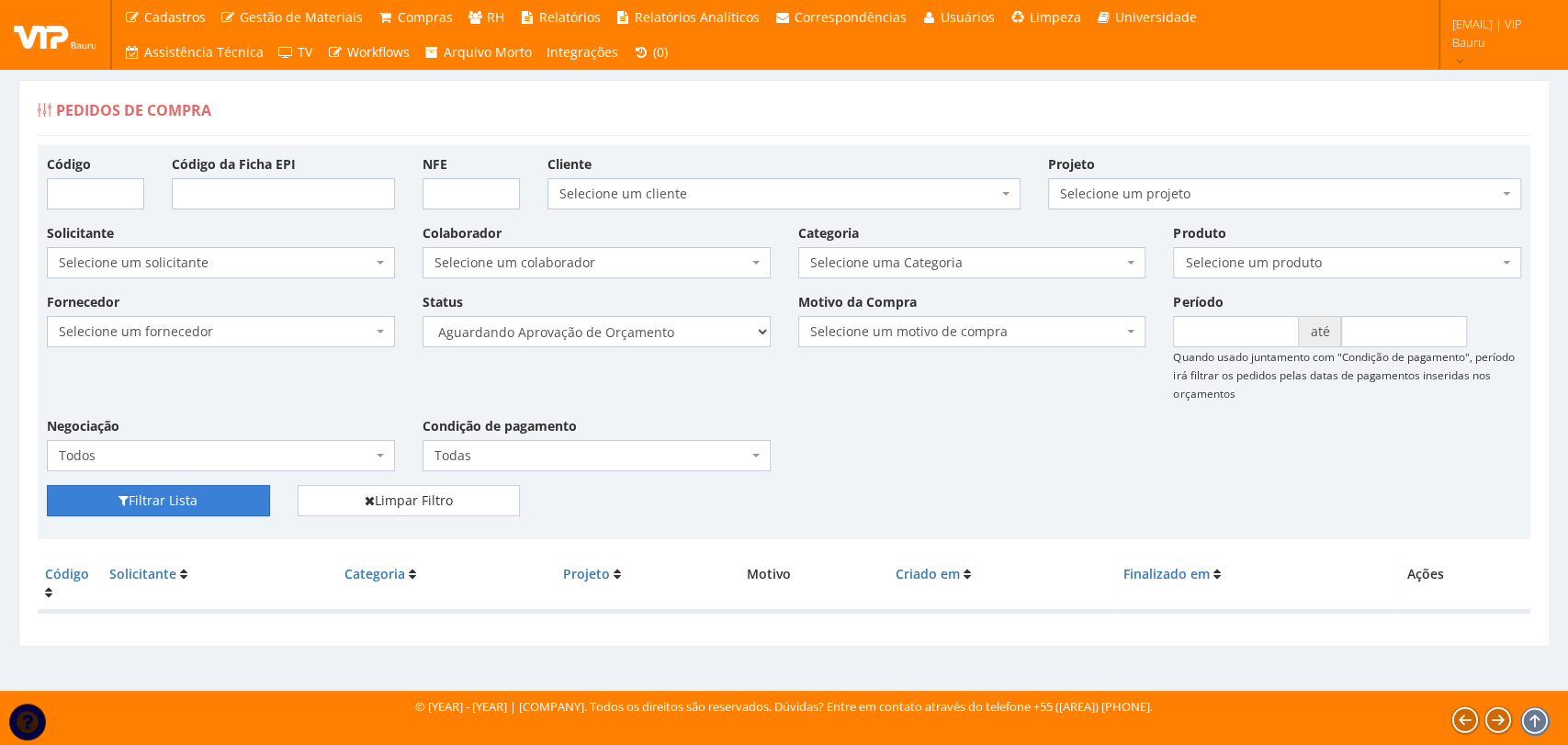click on "Filtrar Lista" at bounding box center [158, 501] 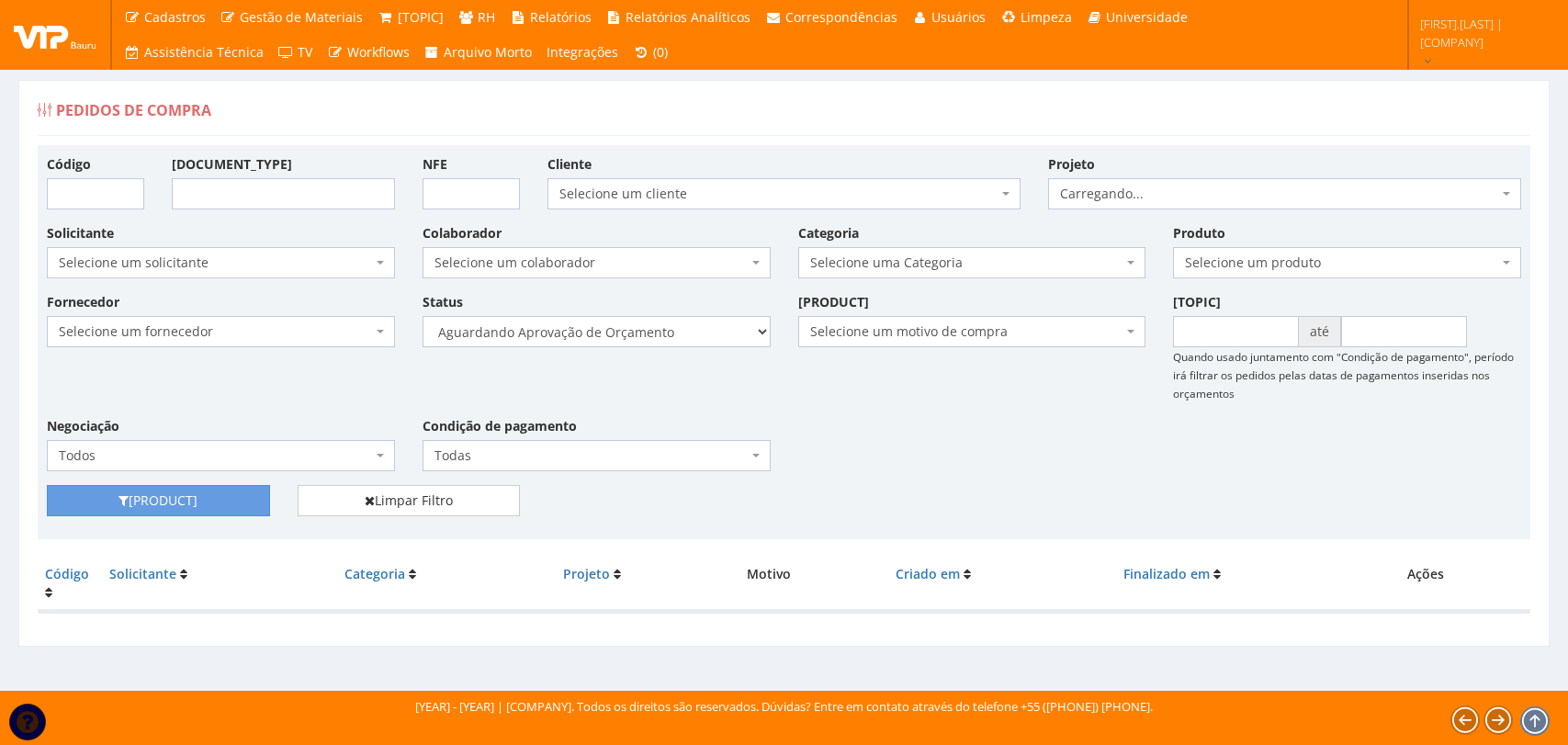 scroll, scrollTop: 0, scrollLeft: 0, axis: both 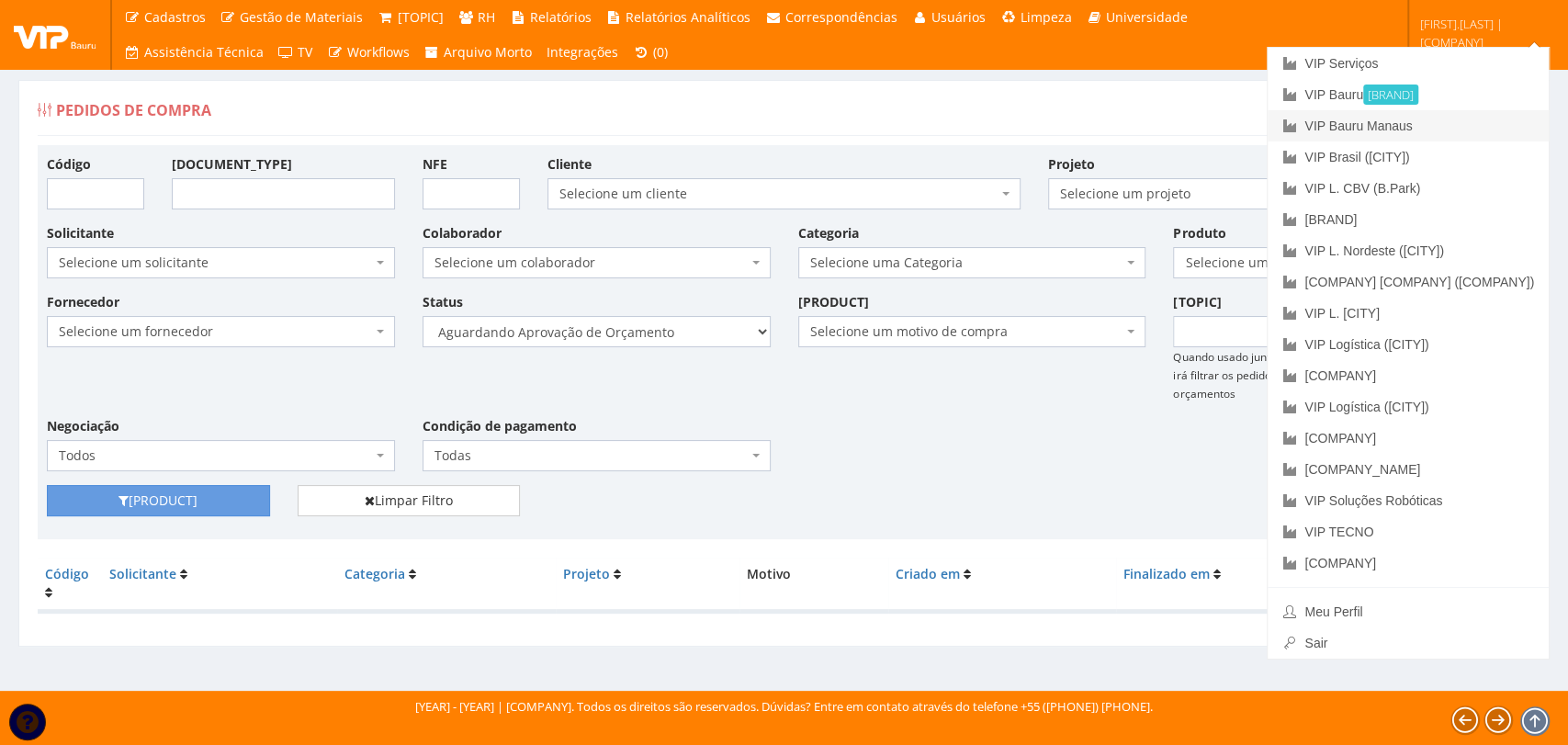 click on "VIP Bauru Manaus" at bounding box center (1408, 126) 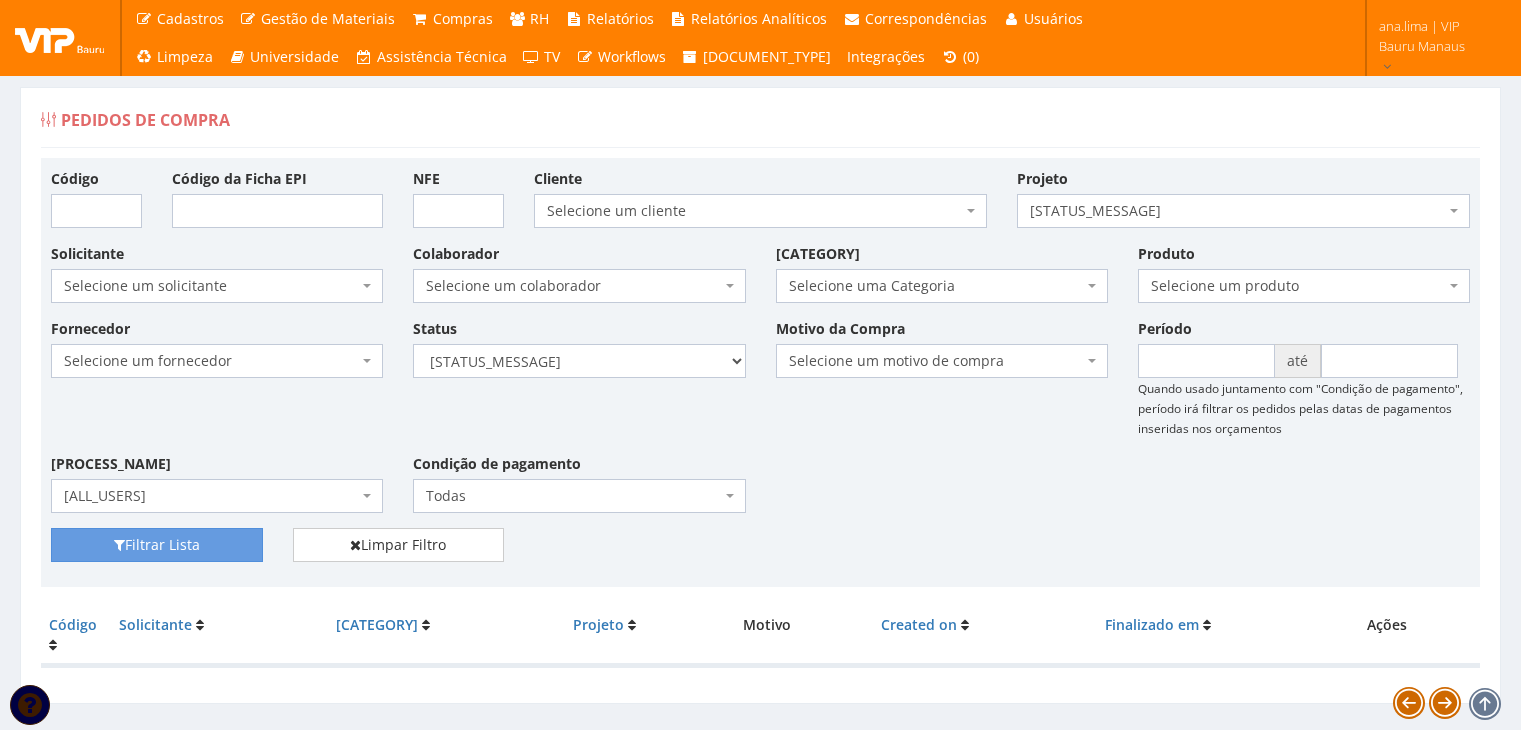 scroll, scrollTop: 0, scrollLeft: 0, axis: both 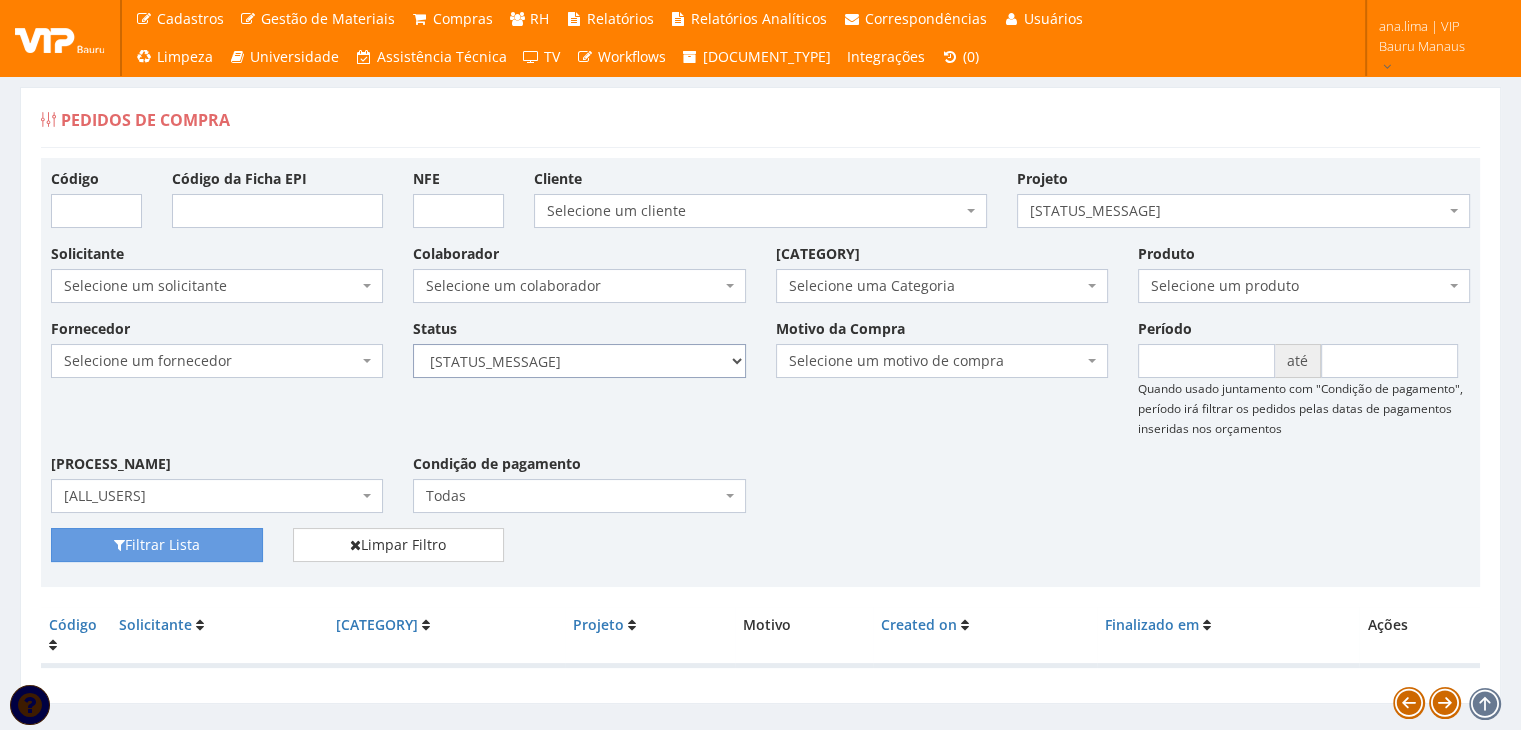 click on "Selecione um status Cancelado Aguardando Aprovação Diretoria Pedido Aprovado Aguardando Aprovação de Orçamento Orçamento Aprovado Compra Efetuada Entrega Efetuada Entrega Registrada" at bounding box center (579, 361) 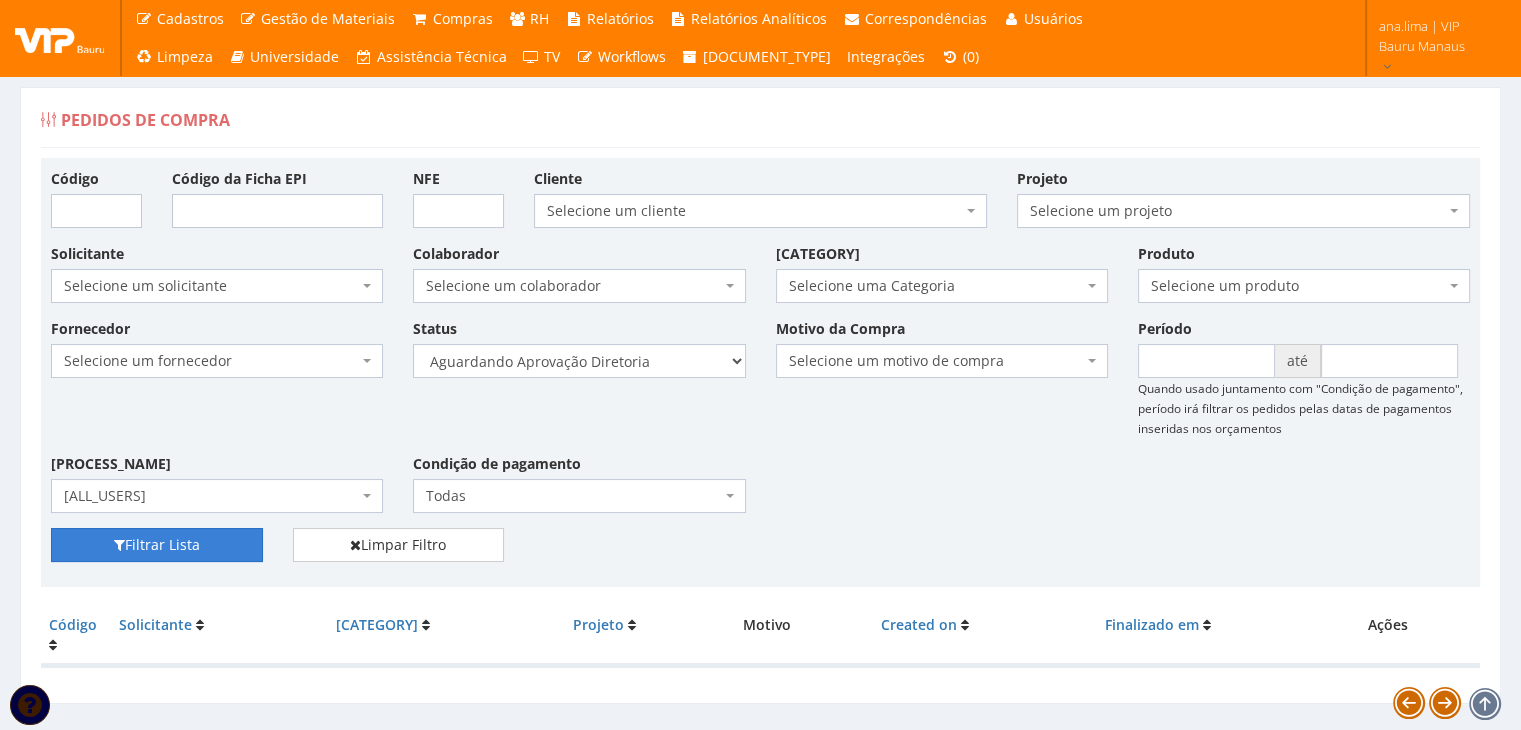 click on "Filtrar Lista" at bounding box center [157, 545] 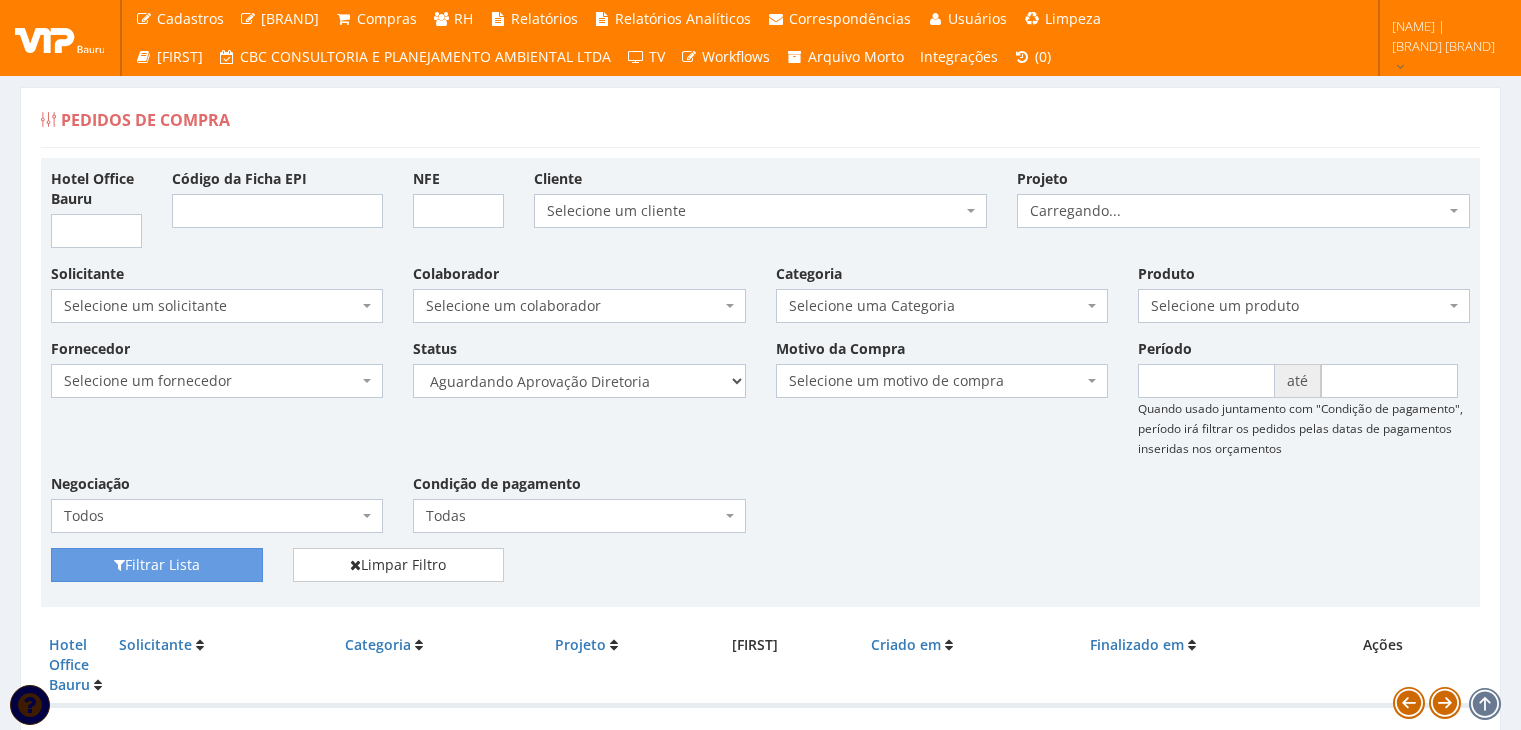 scroll, scrollTop: 0, scrollLeft: 0, axis: both 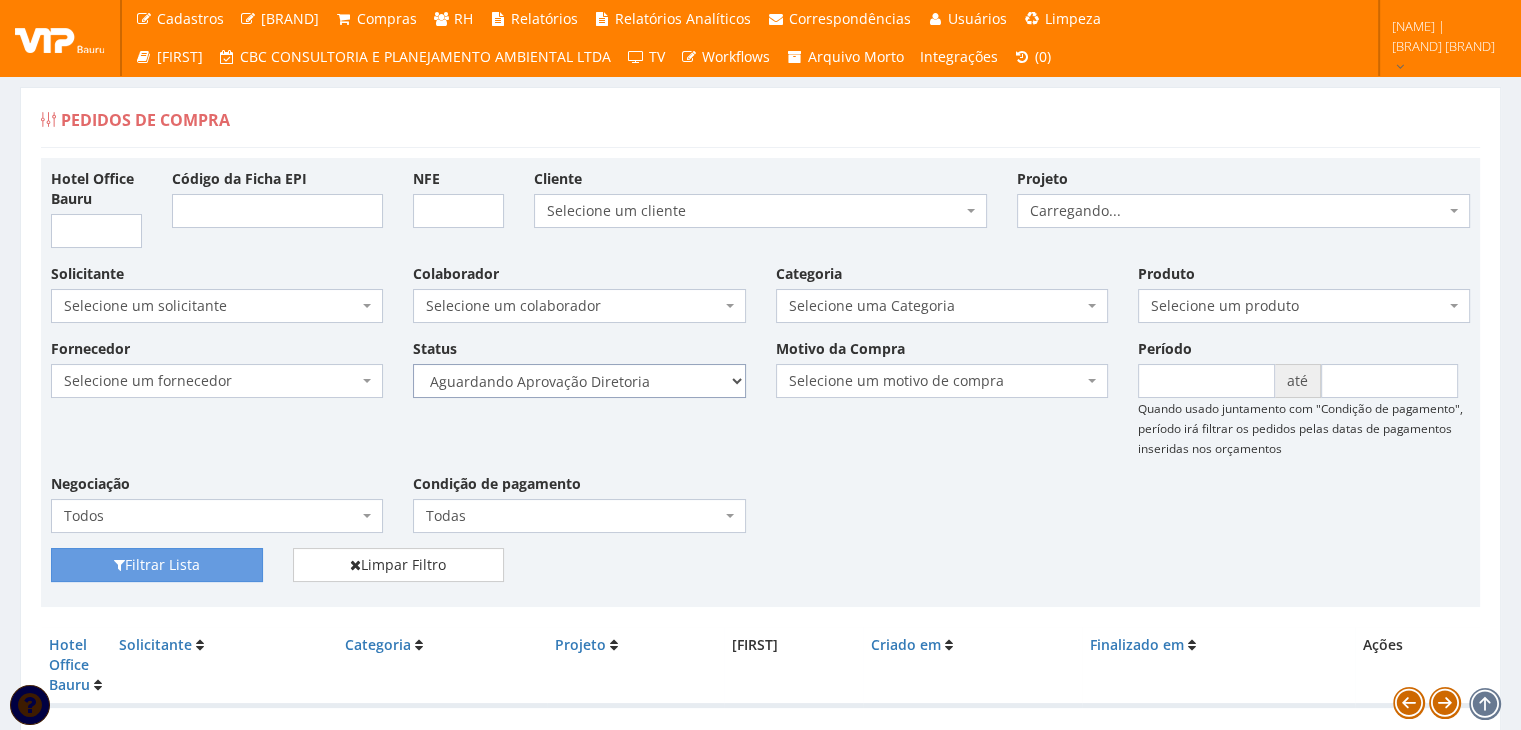 drag, startPoint x: 0, startPoint y: 0, endPoint x: 626, endPoint y: 357, distance: 720.6421 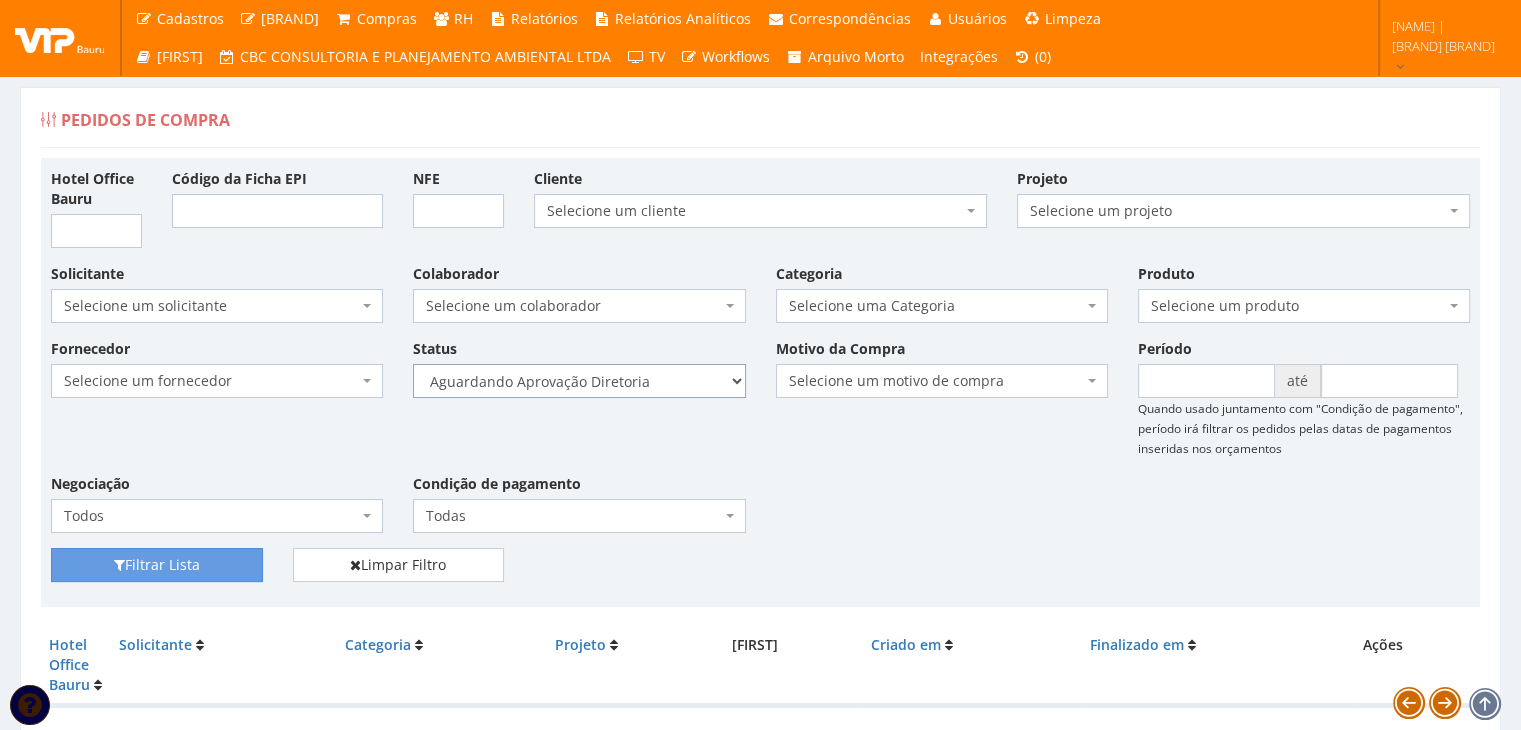 select on "4" 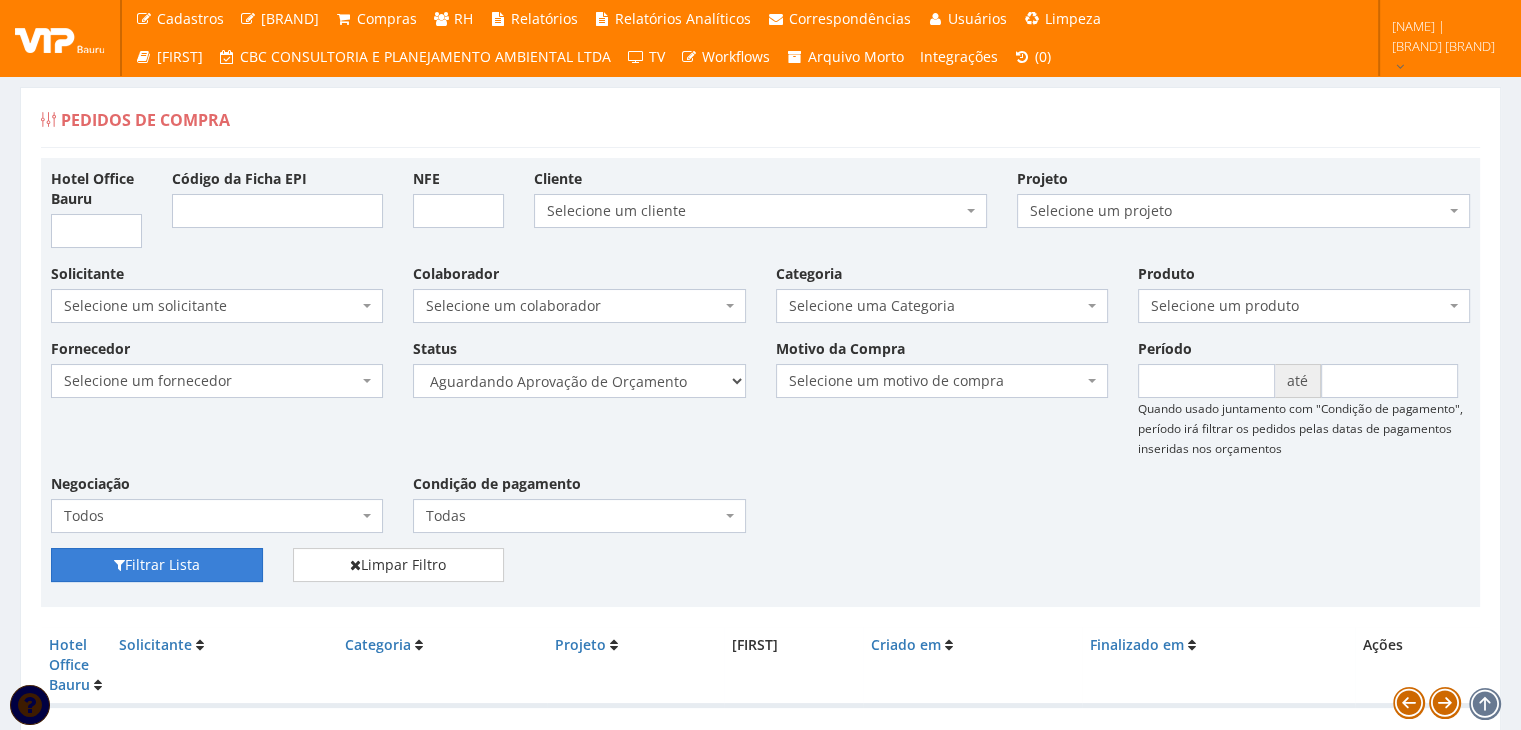 drag, startPoint x: 218, startPoint y: 549, endPoint x: 480, endPoint y: 466, distance: 274.83267 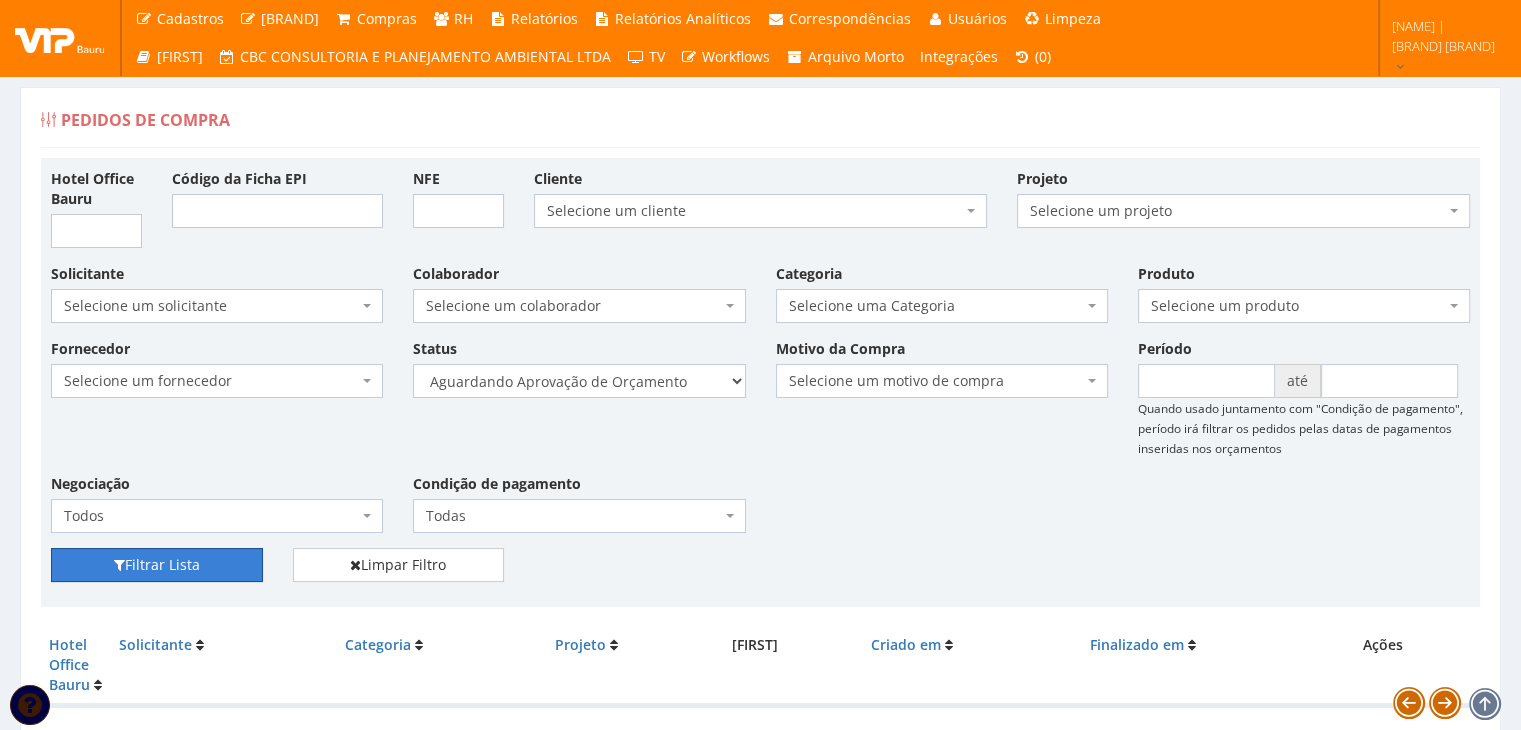 click on "Filtrar Lista" at bounding box center [157, 565] 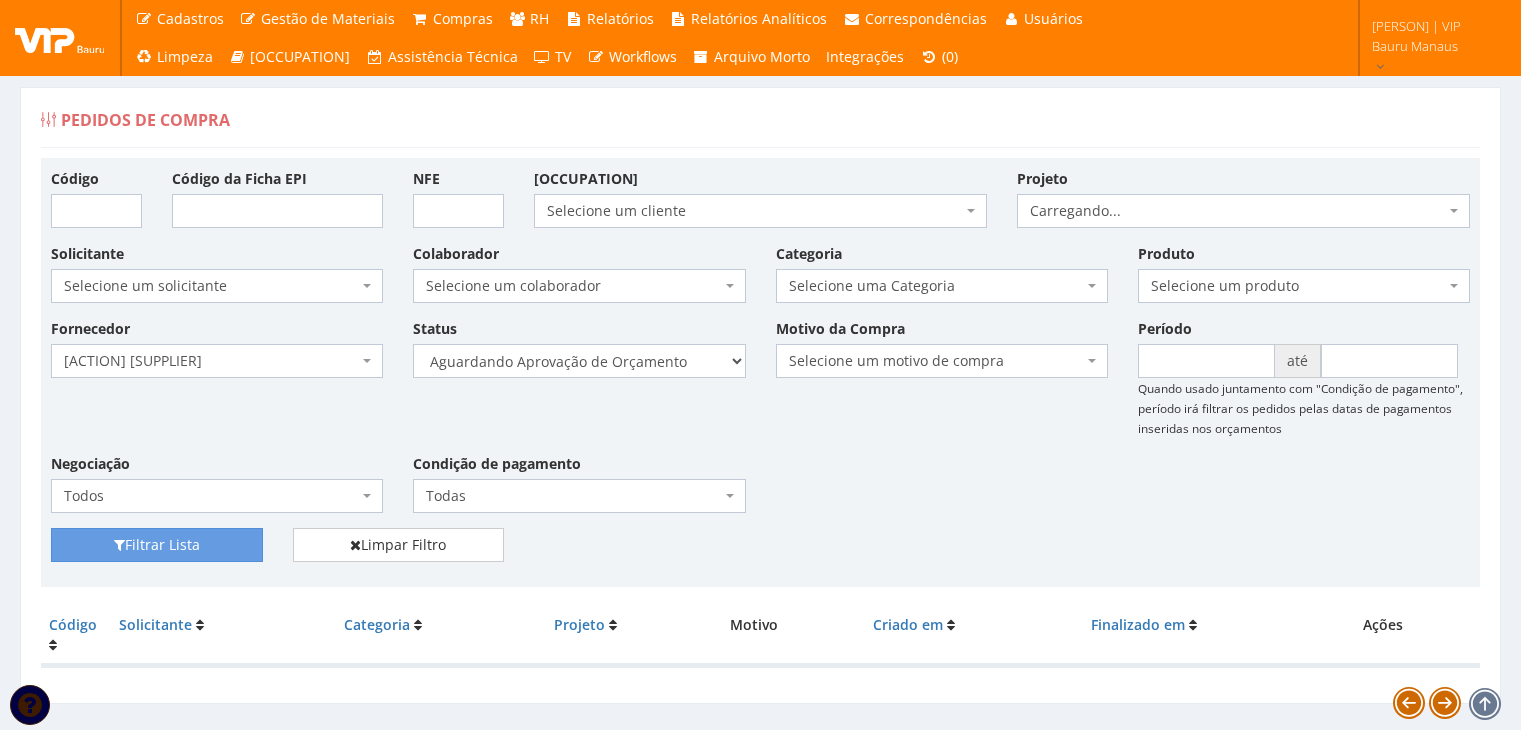 scroll, scrollTop: 40, scrollLeft: 0, axis: vertical 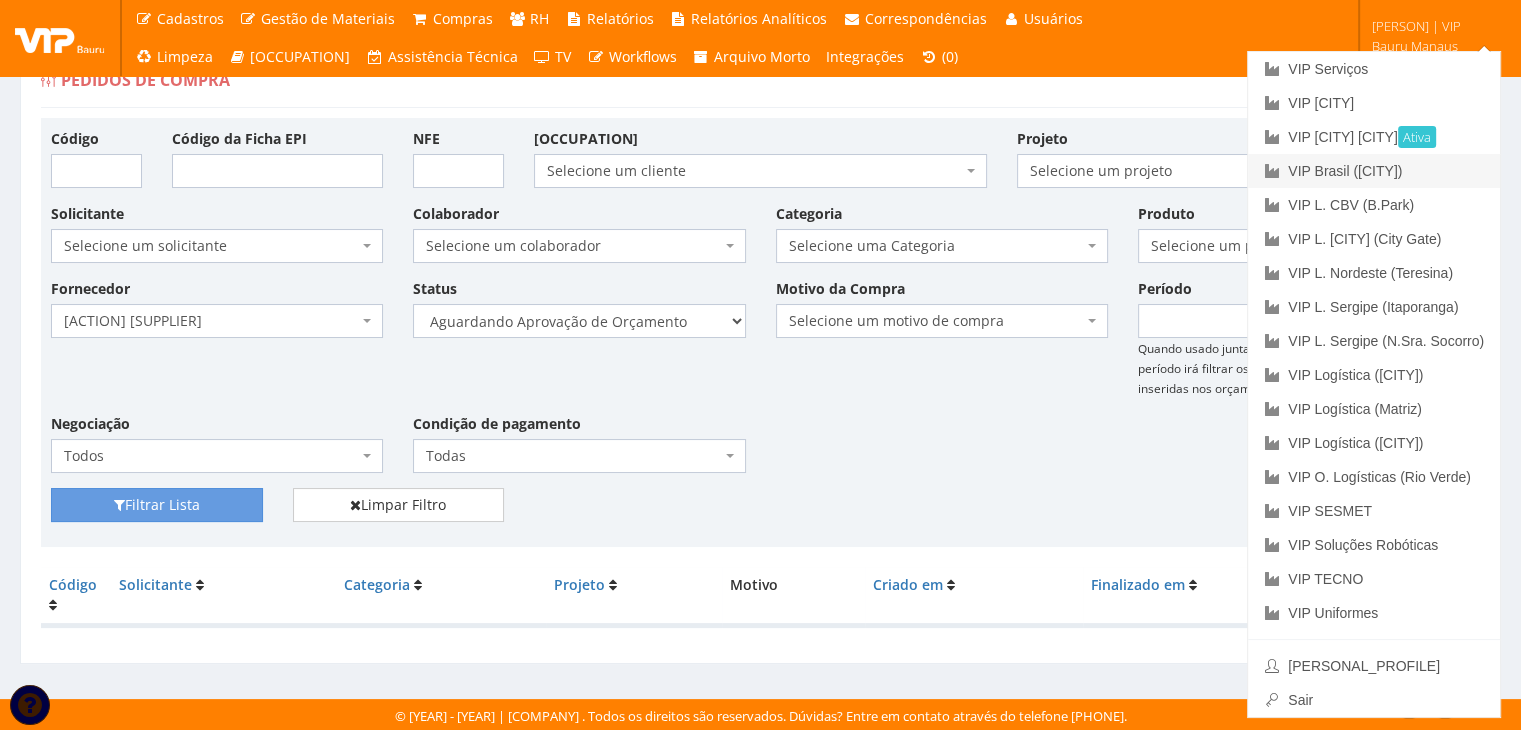 click on "VIP Brasil (Cajamar)" at bounding box center (1374, 171) 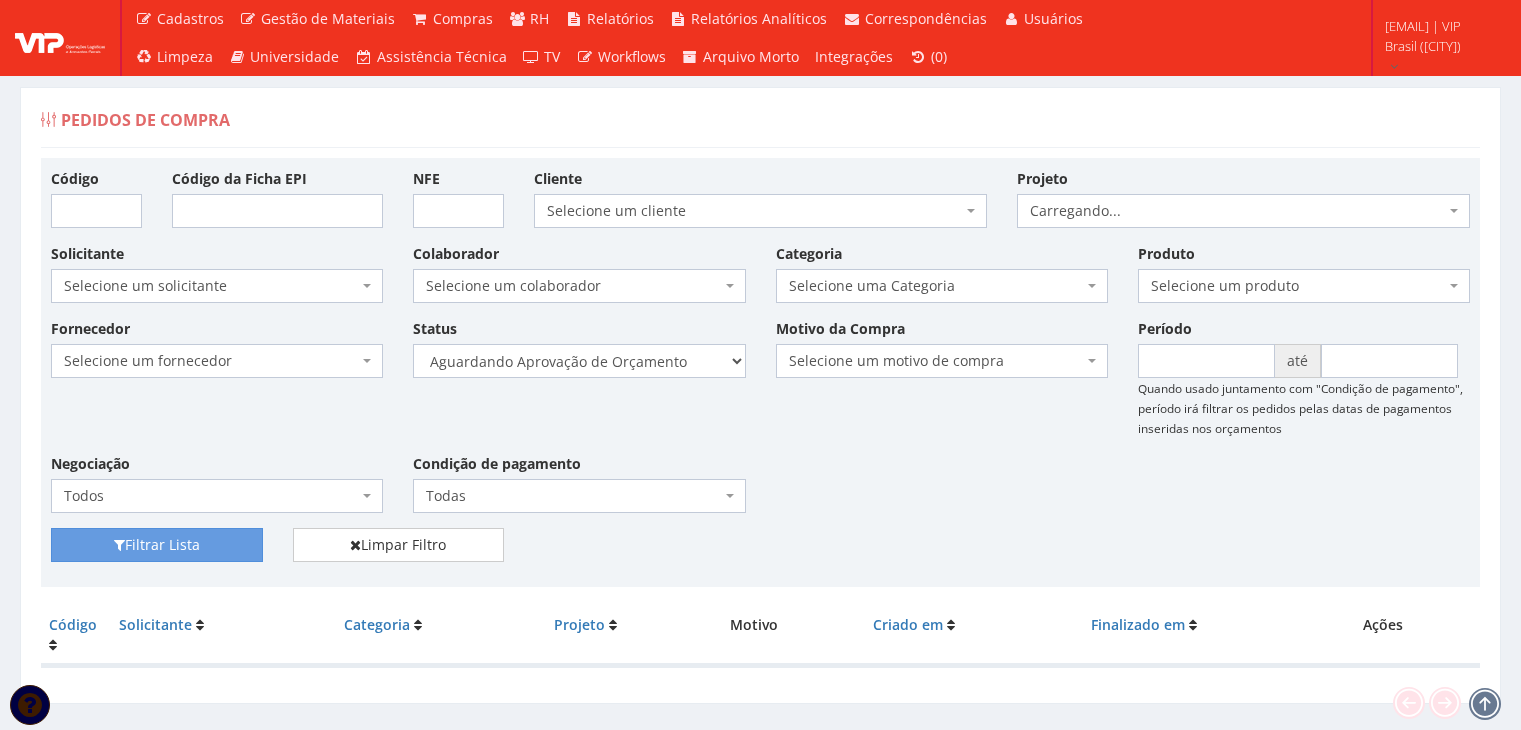 scroll, scrollTop: 0, scrollLeft: 0, axis: both 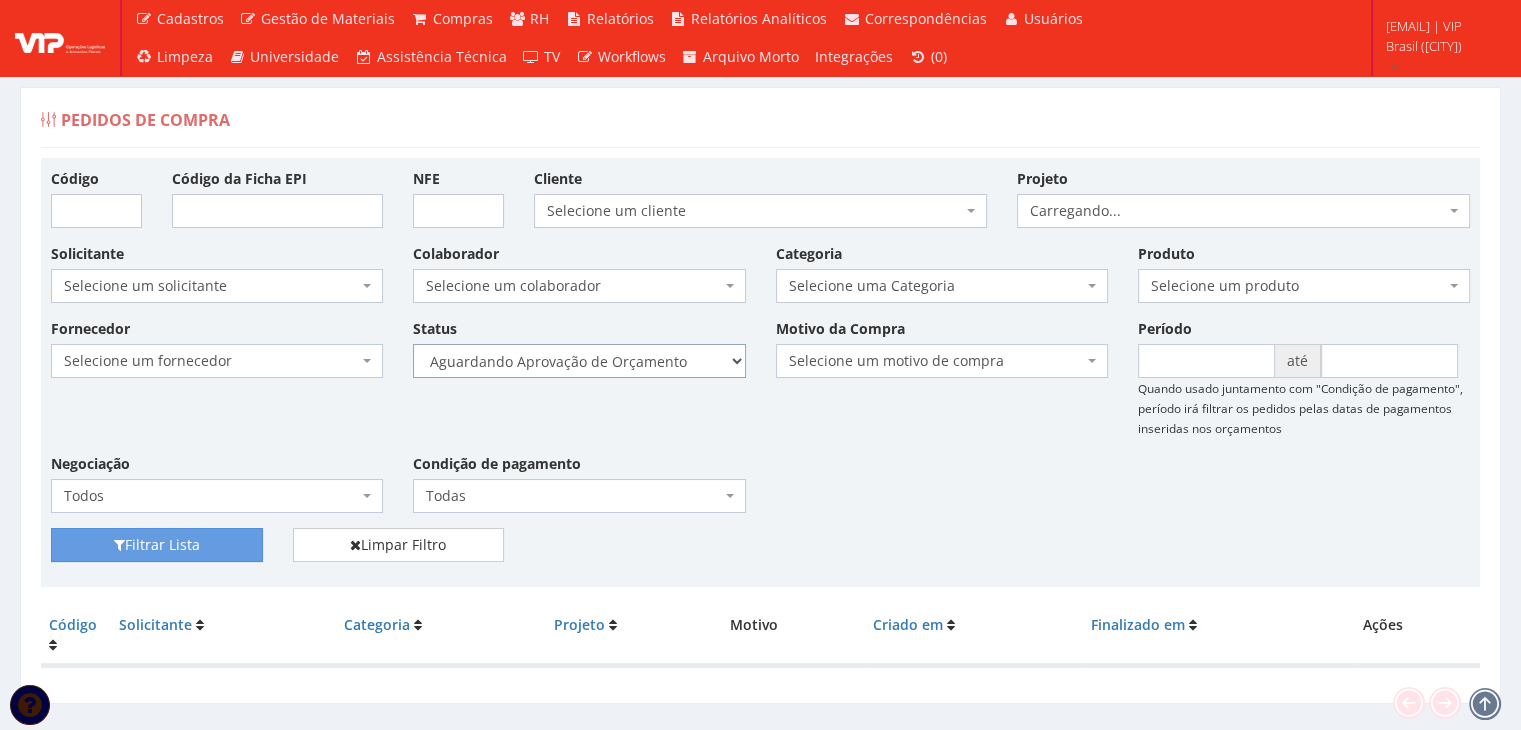 click on "Selecione um status Cancelado Aguardando Aprovação Diretoria Pedido Aprovado Aguardando Aprovação de Orçamento Orçamento Aprovado Compra Efetuada Entrega Efetuada Entrega Registrada" at bounding box center (579, 361) 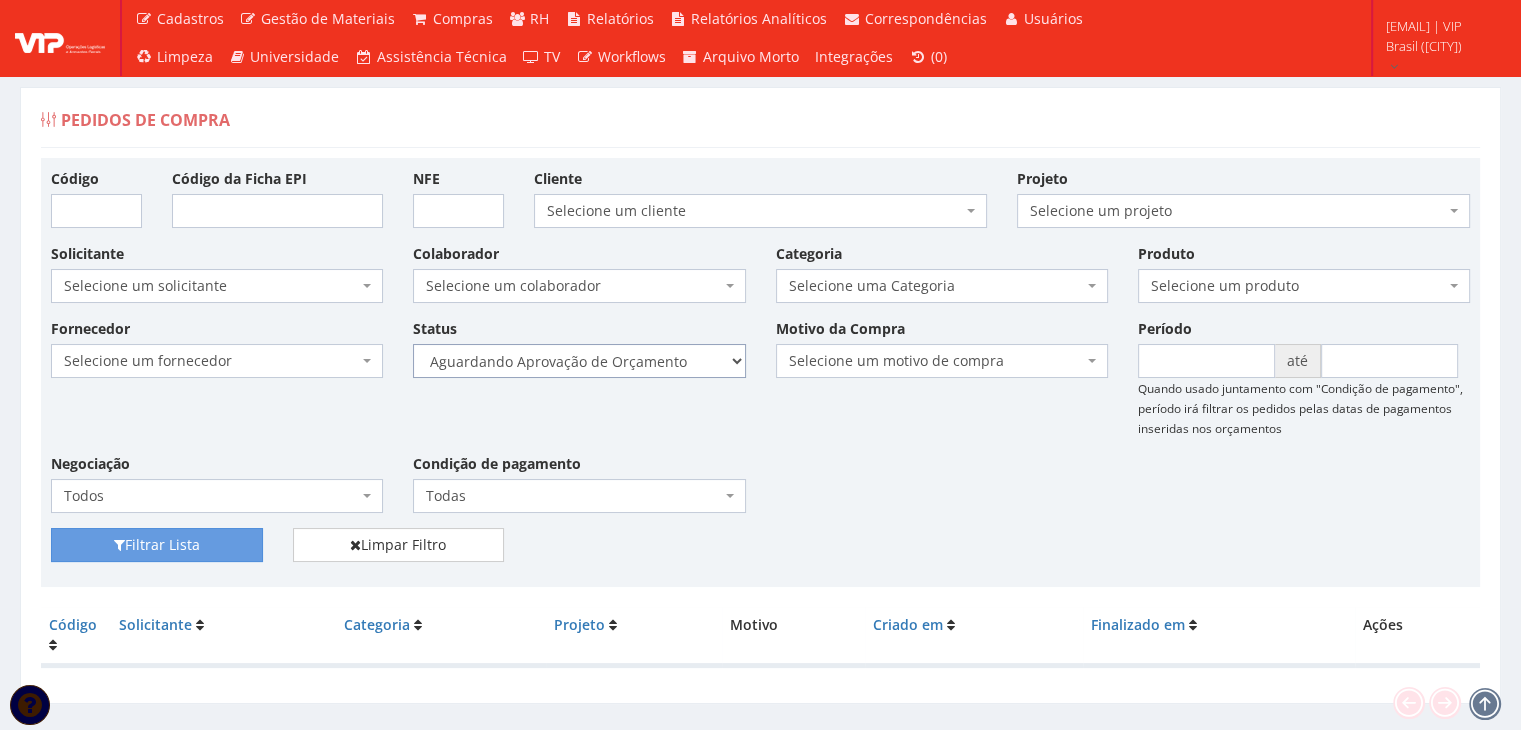 select on "1" 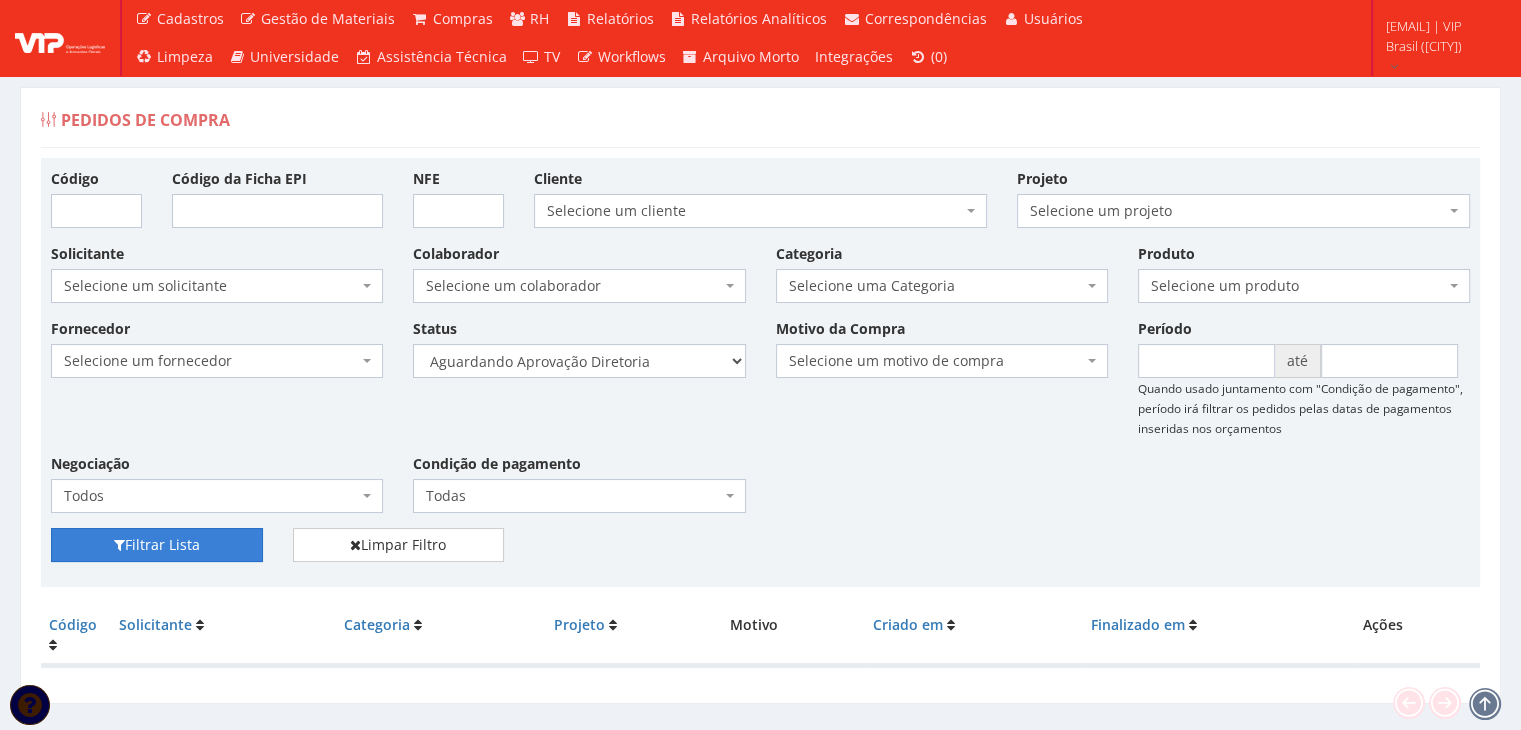 click on "Filtrar Lista" at bounding box center [157, 545] 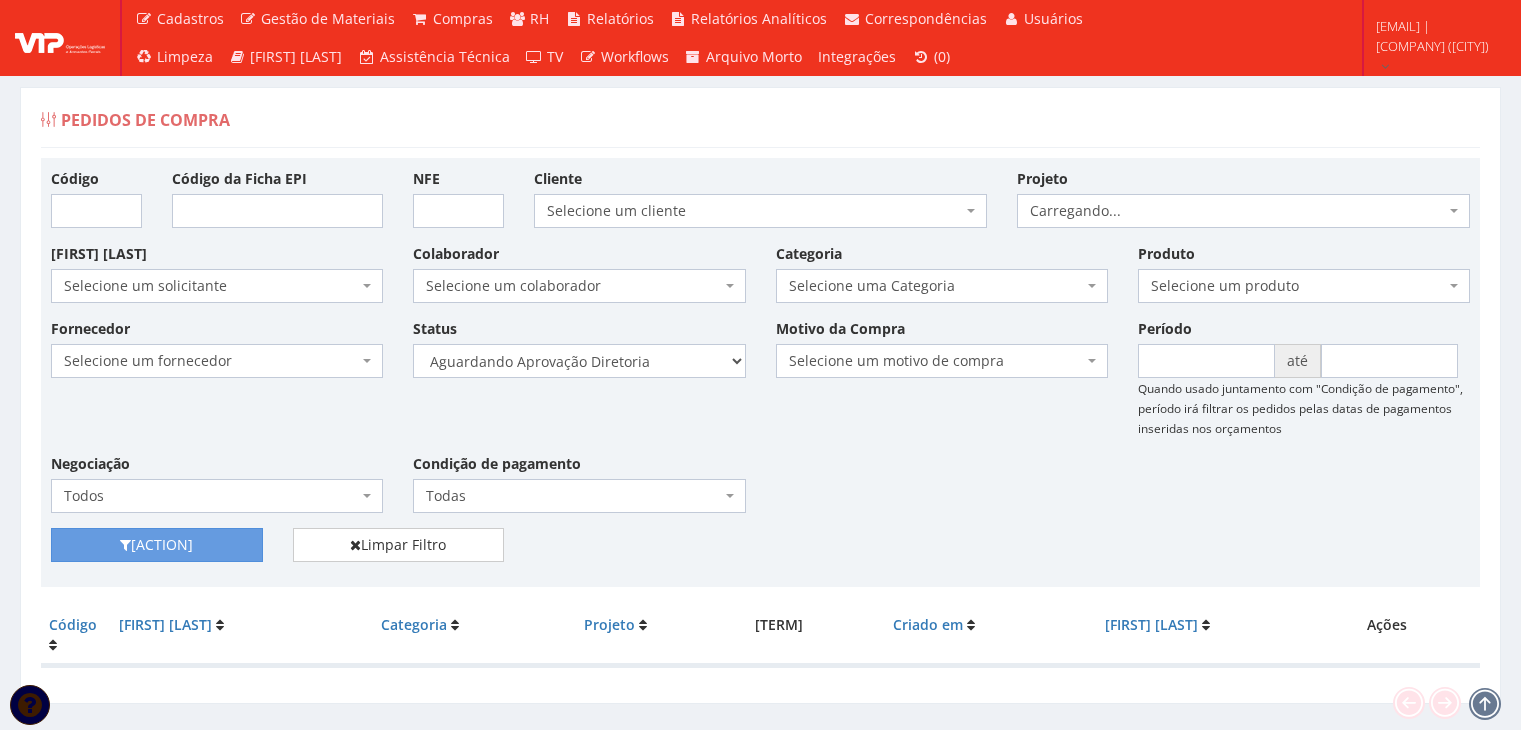 scroll, scrollTop: 0, scrollLeft: 0, axis: both 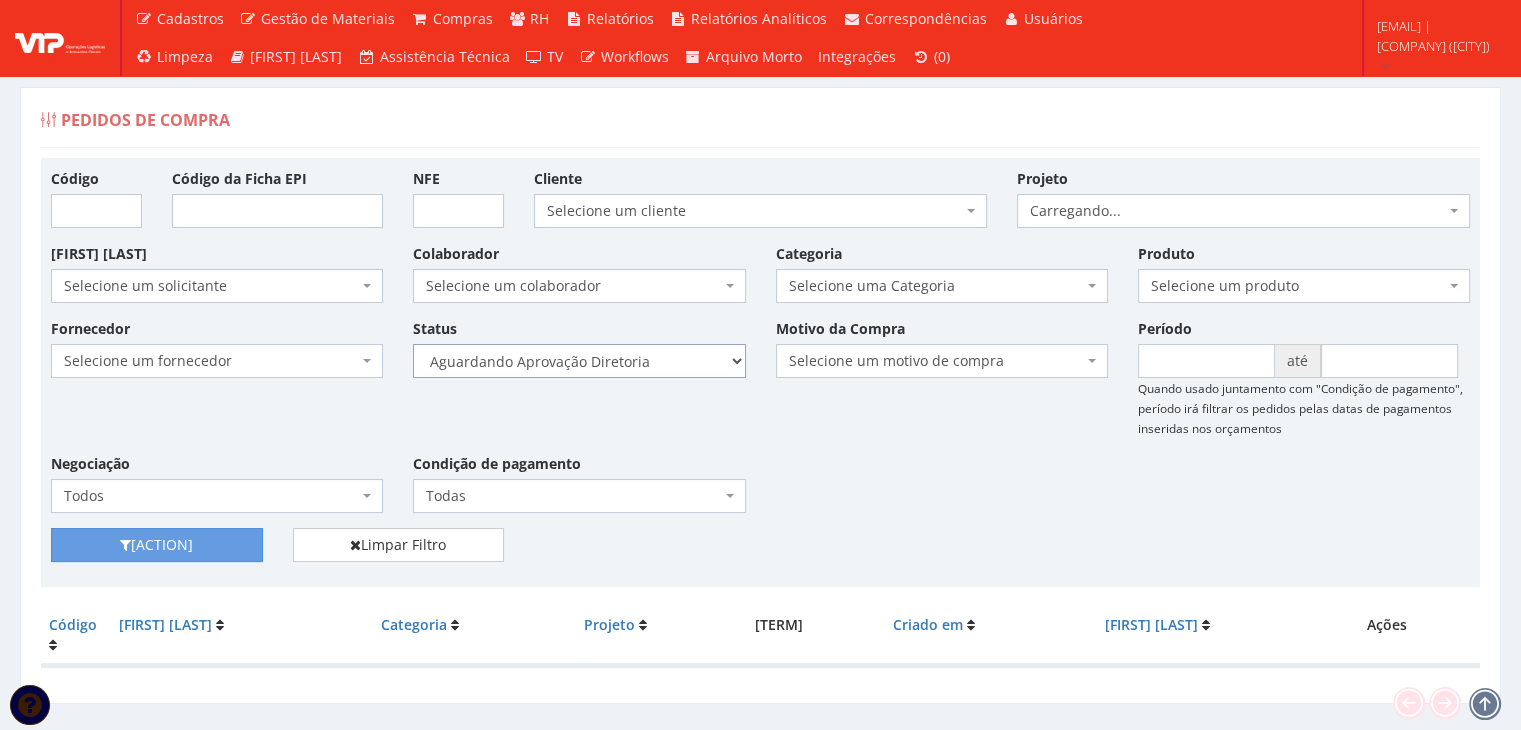 drag, startPoint x: 675, startPoint y: 358, endPoint x: 675, endPoint y: 369, distance: 11 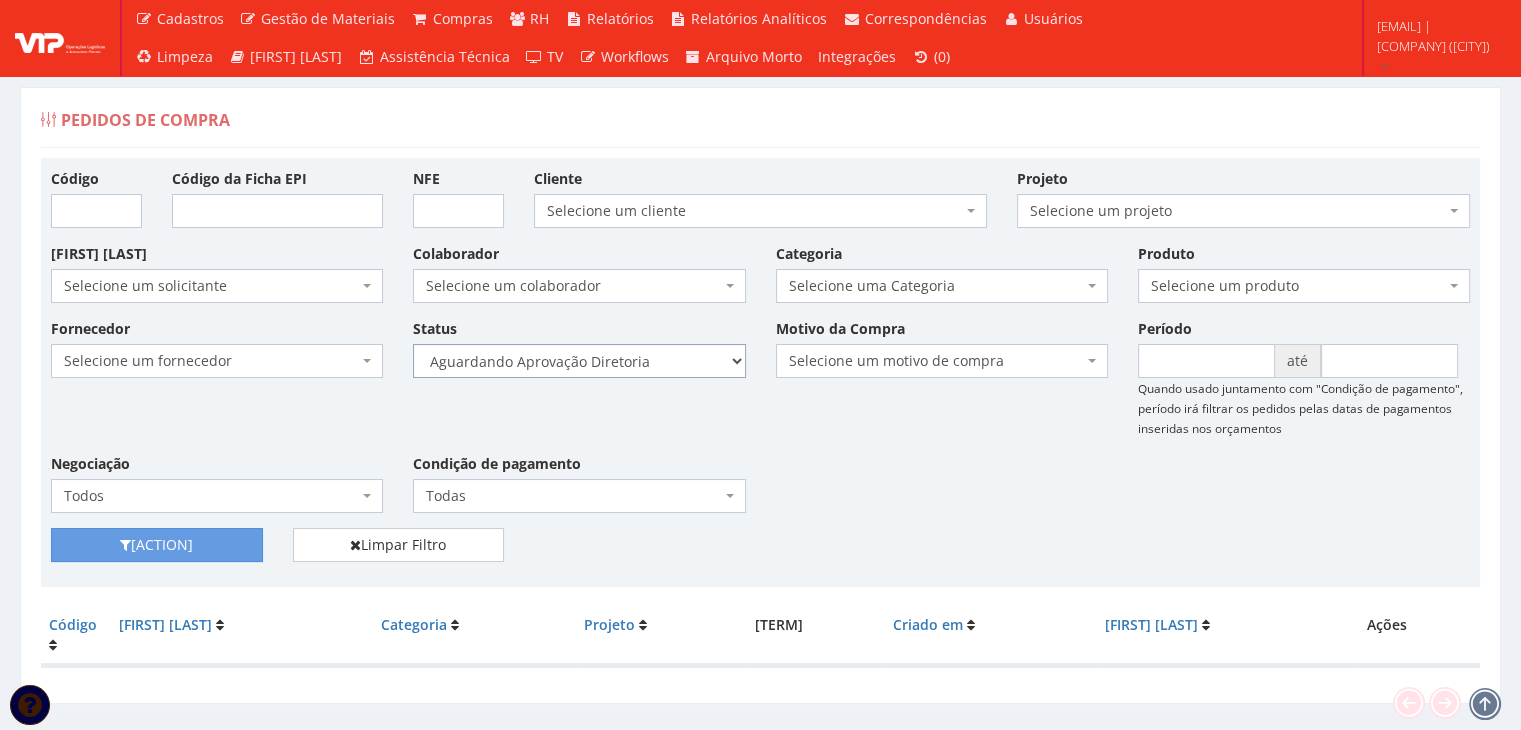 select on "4" 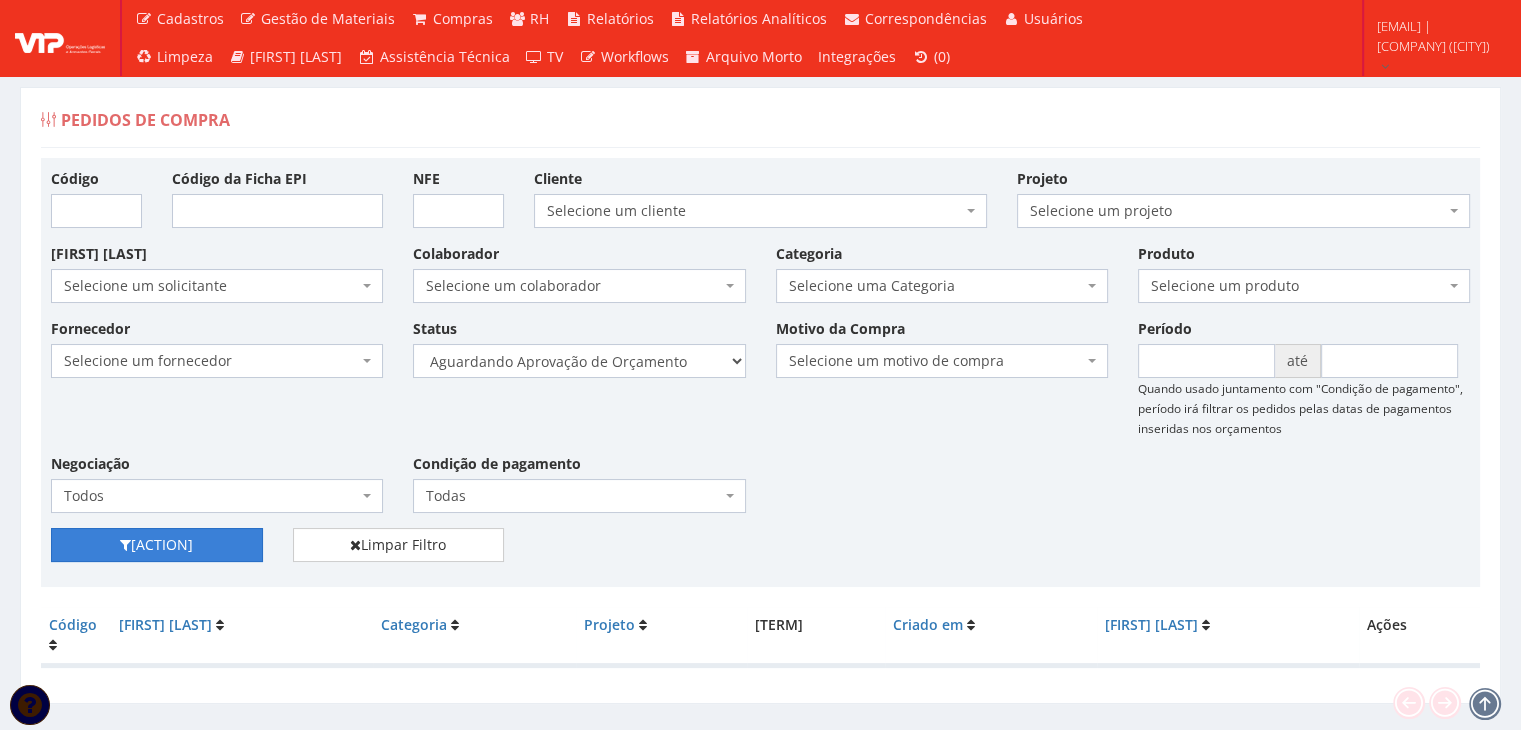 click on "Filtrar Lista" at bounding box center (157, 545) 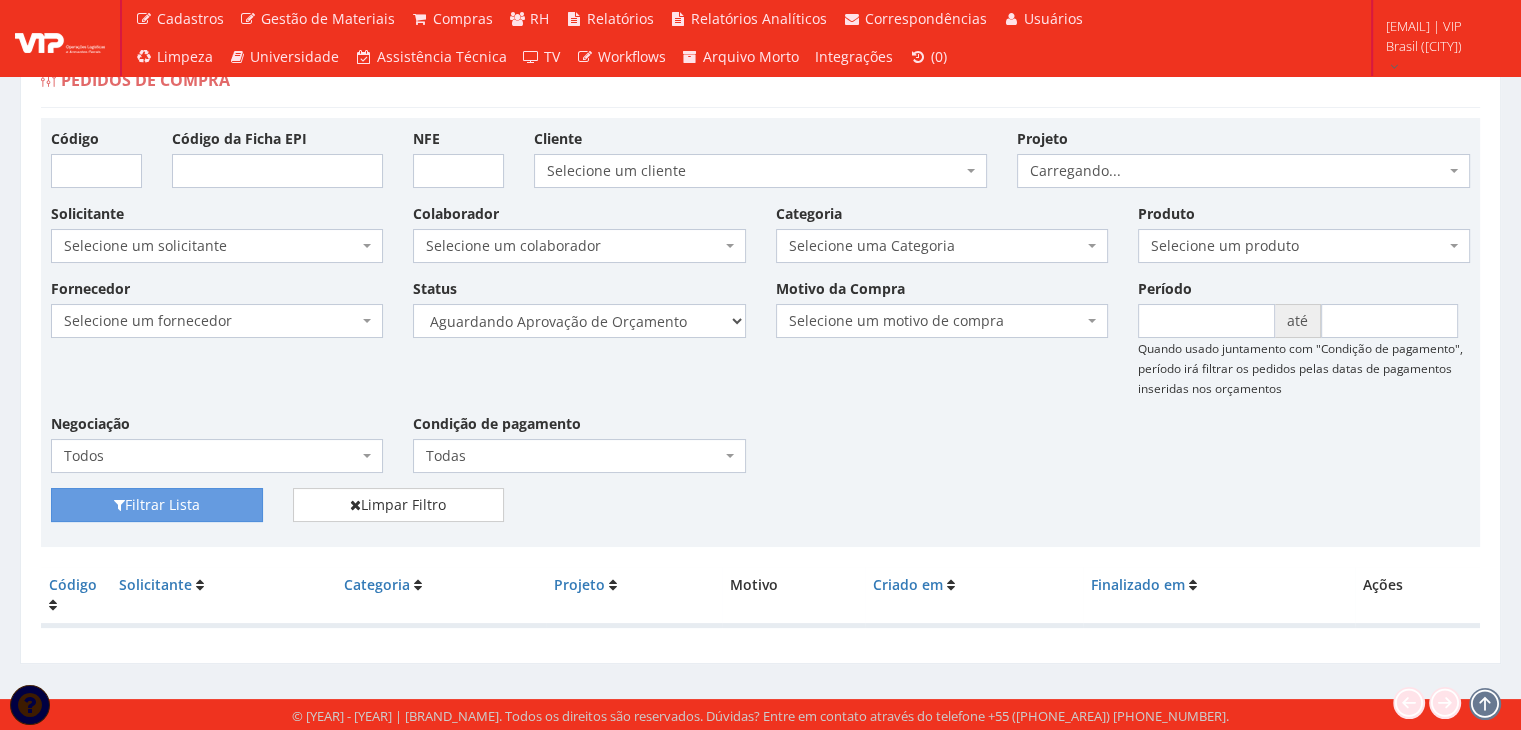 scroll, scrollTop: 40, scrollLeft: 0, axis: vertical 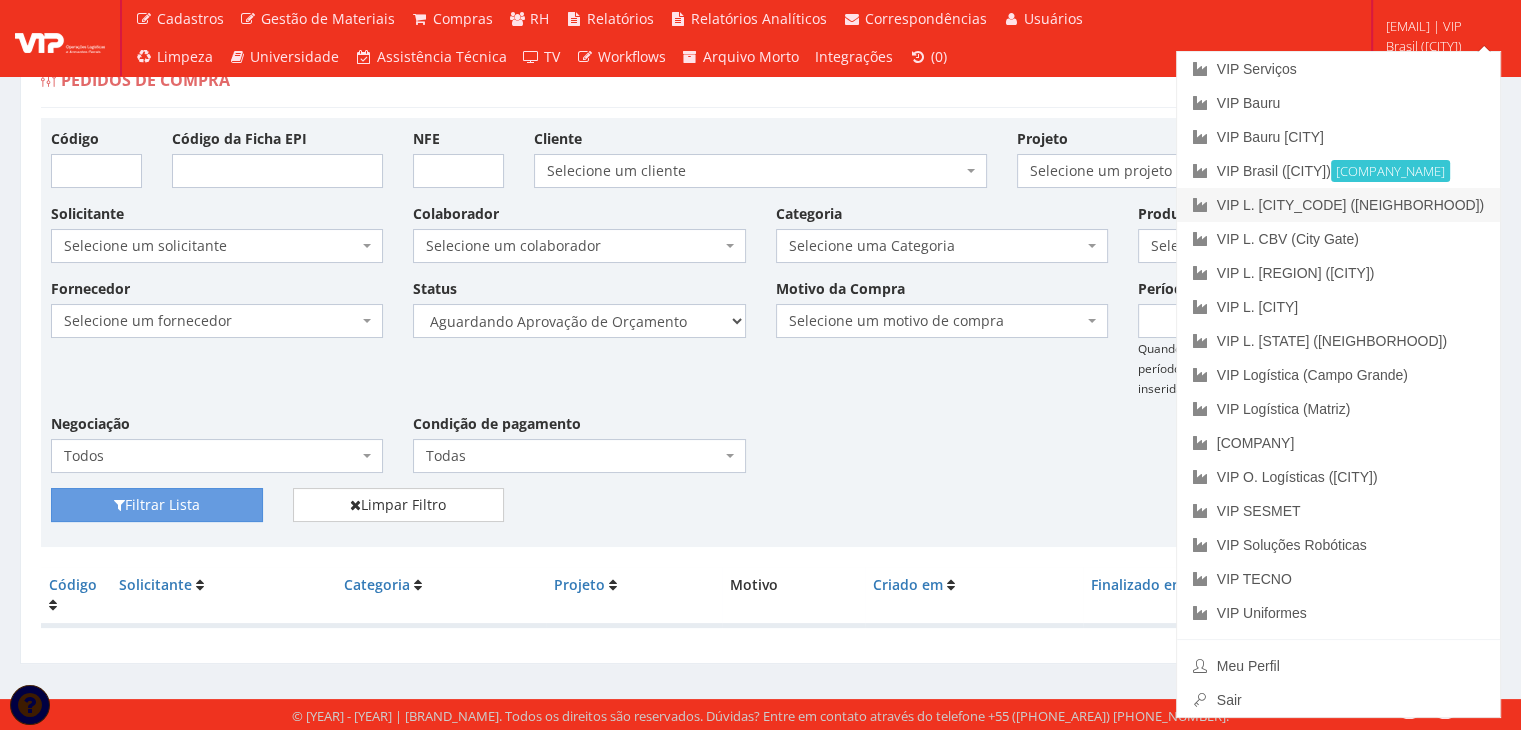 click on "VIP L. CBV (B.Park)" at bounding box center (1338, 205) 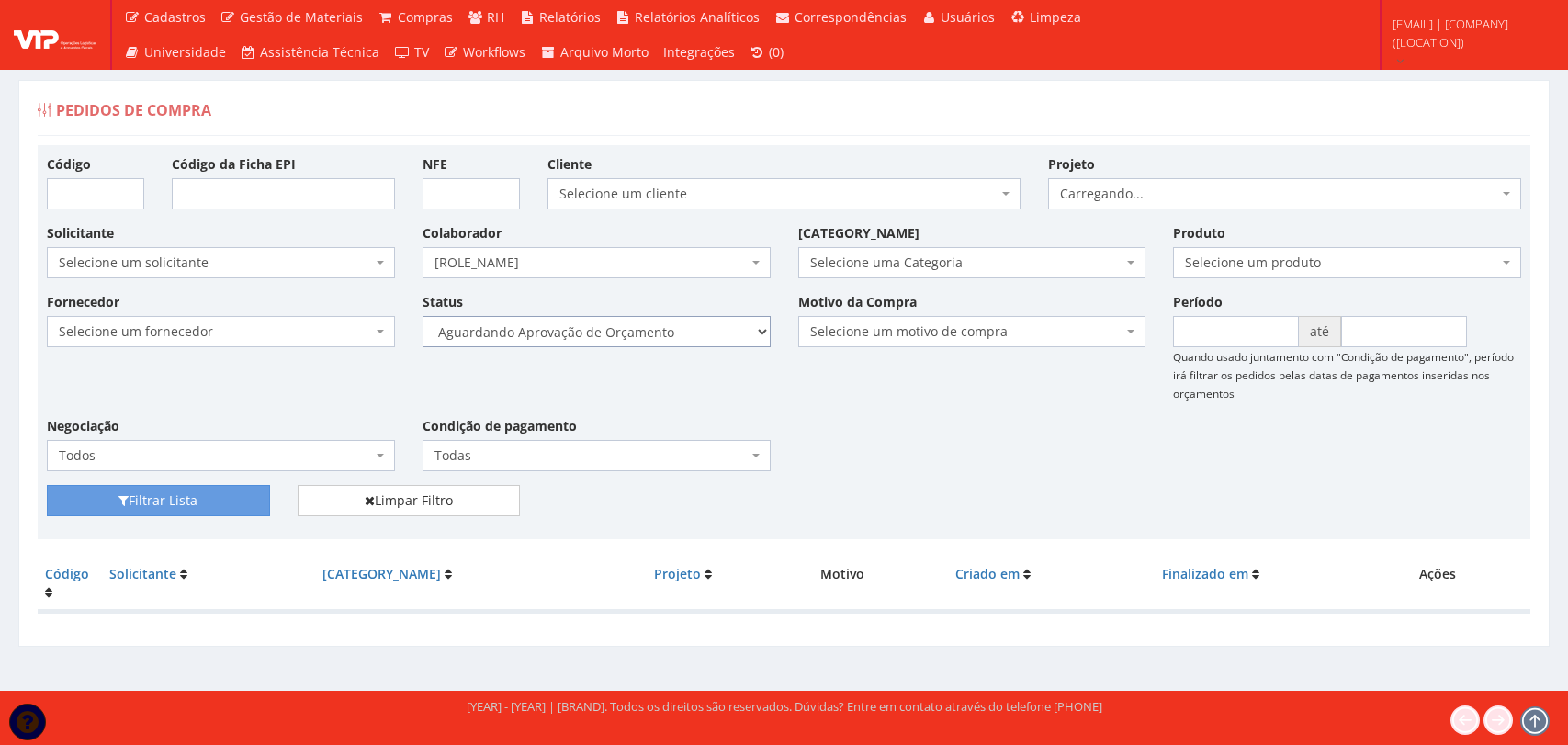 scroll, scrollTop: 0, scrollLeft: 0, axis: both 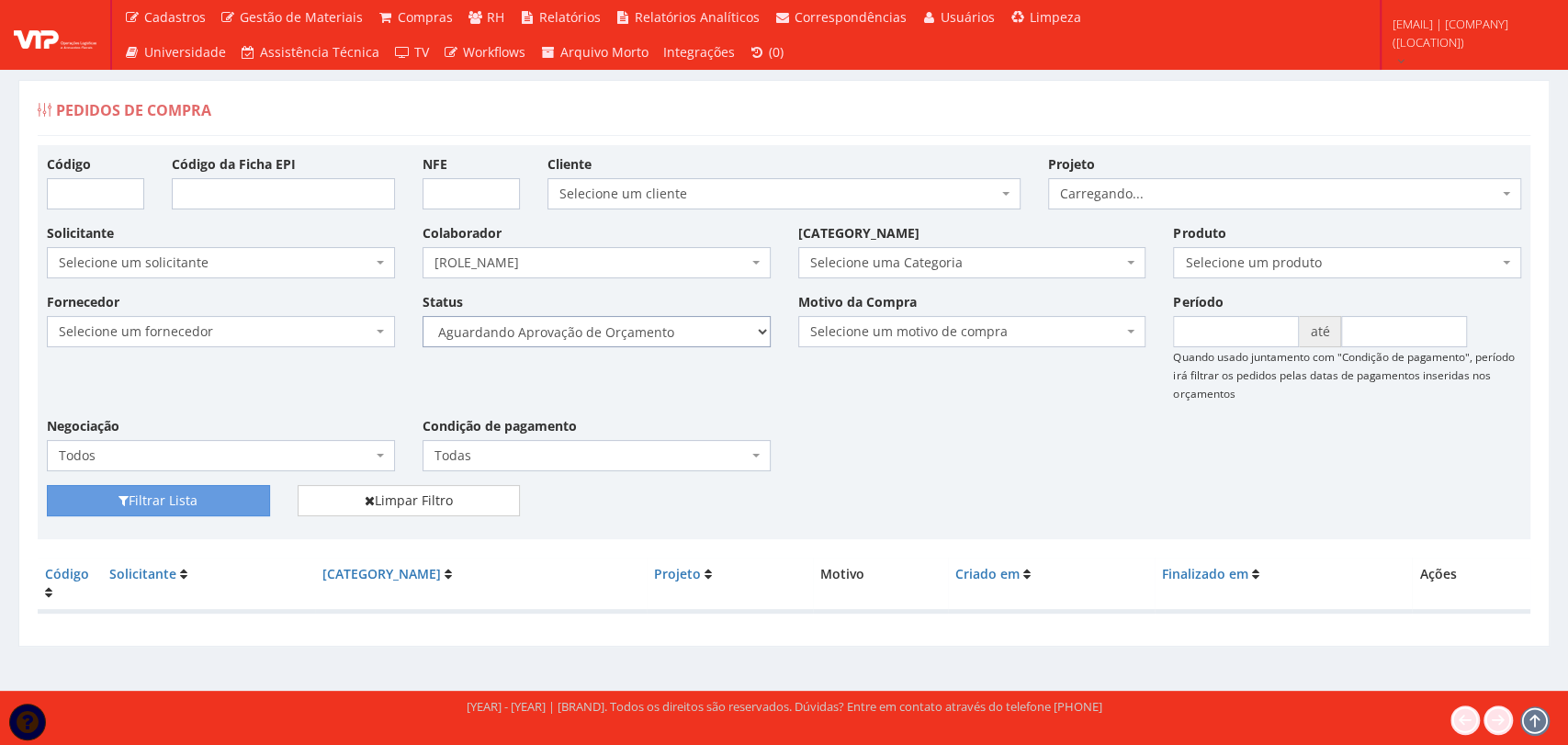 drag, startPoint x: 0, startPoint y: 0, endPoint x: 681, endPoint y: 345, distance: 763.40422 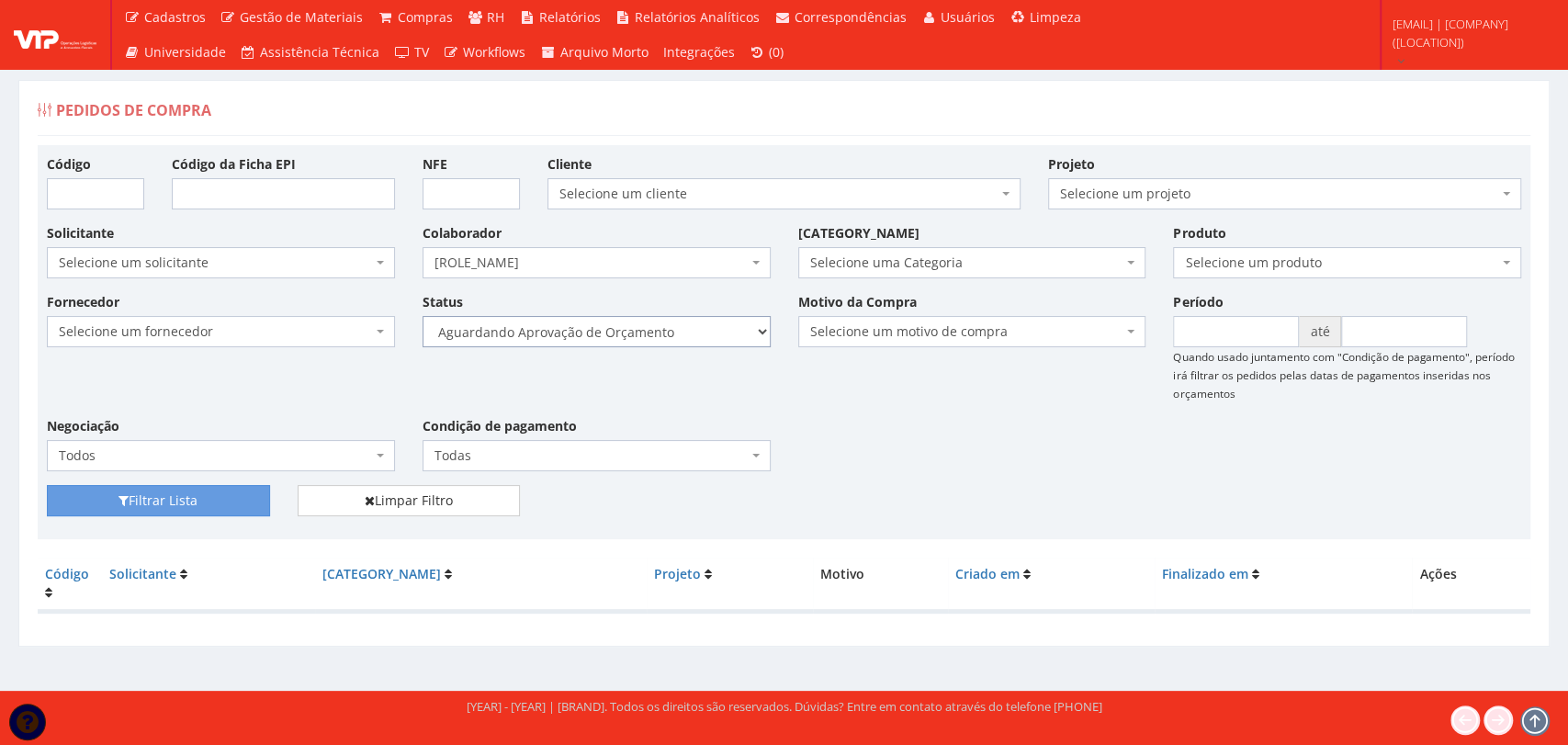 select on "1" 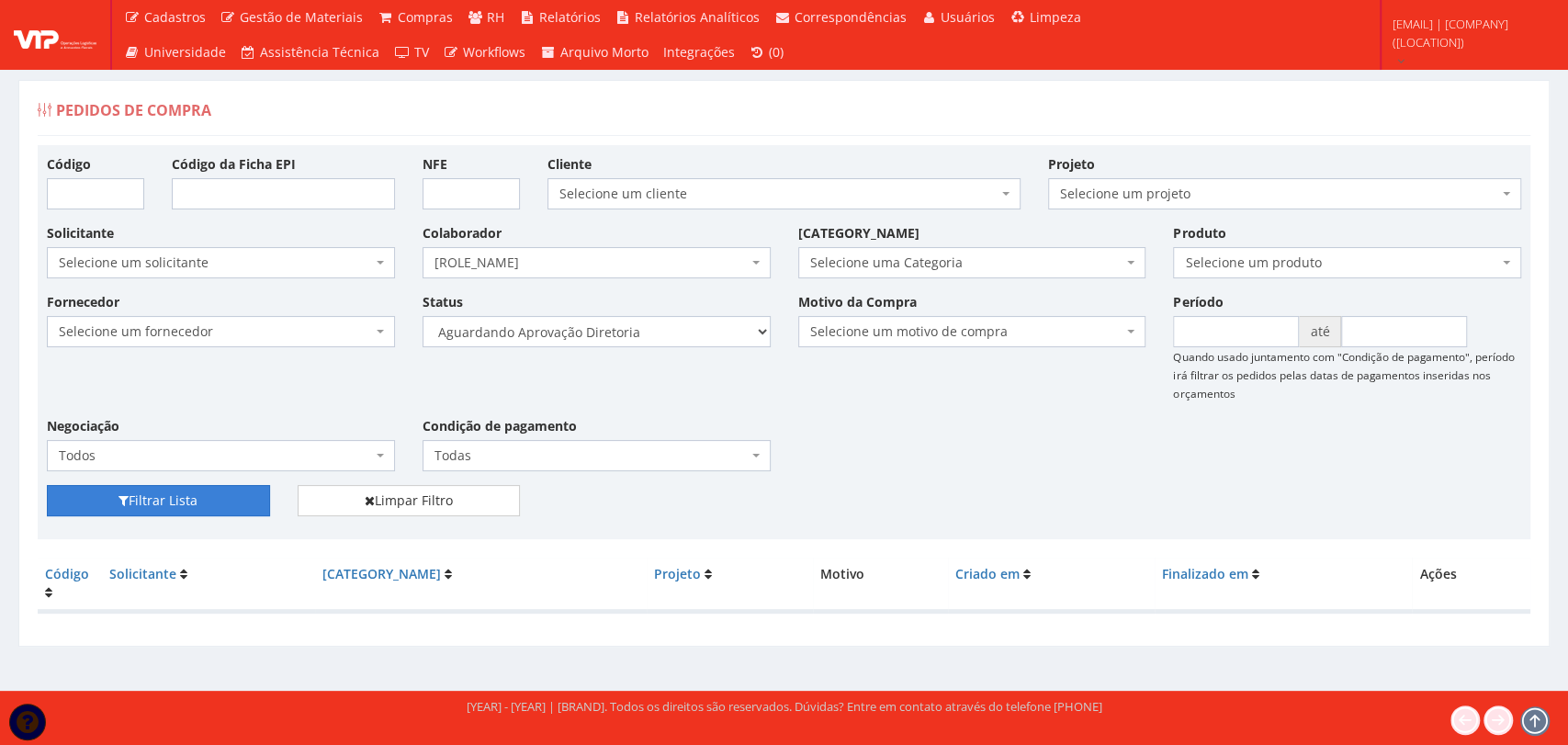 click on "Filtrar Lista" at bounding box center [158, 501] 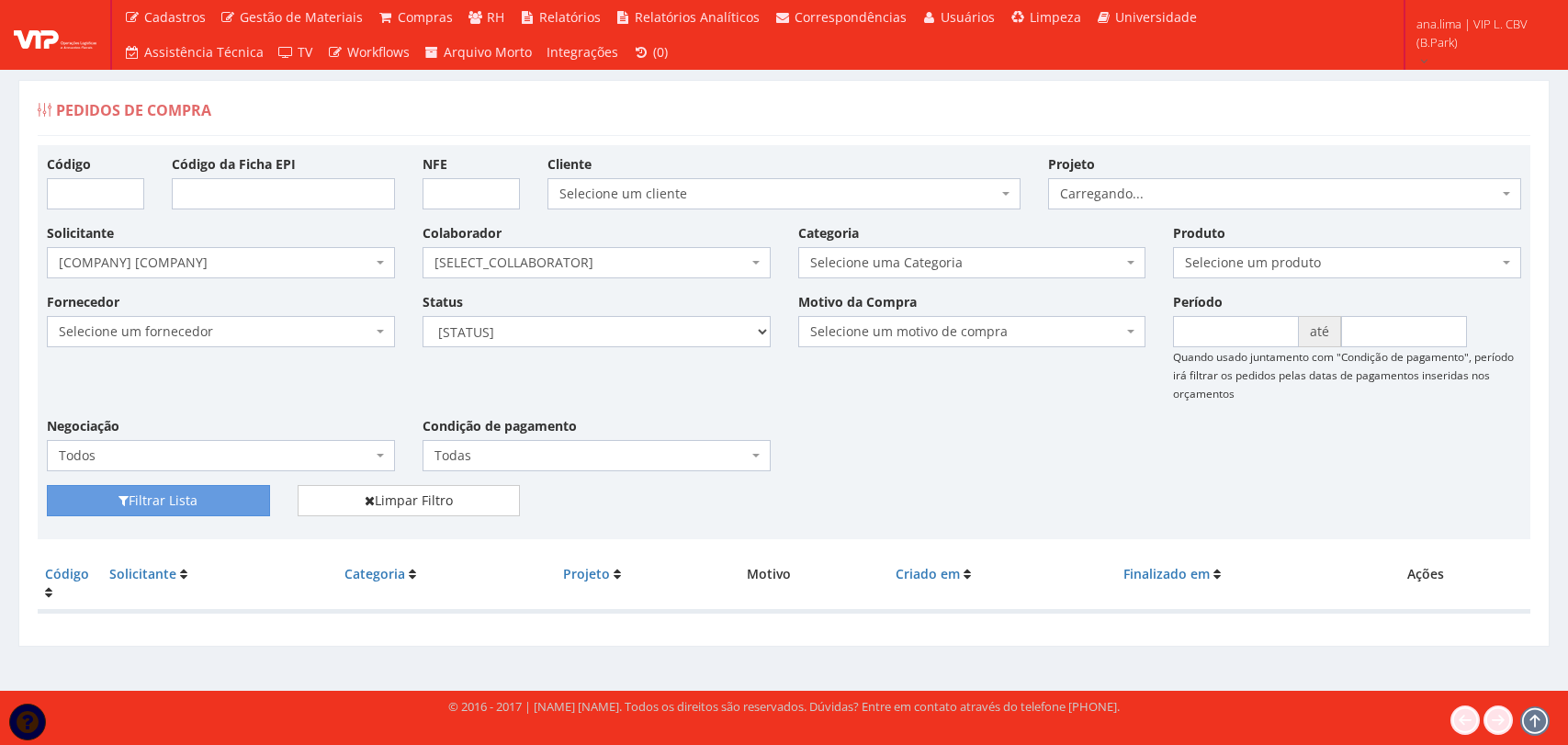 scroll, scrollTop: 0, scrollLeft: 0, axis: both 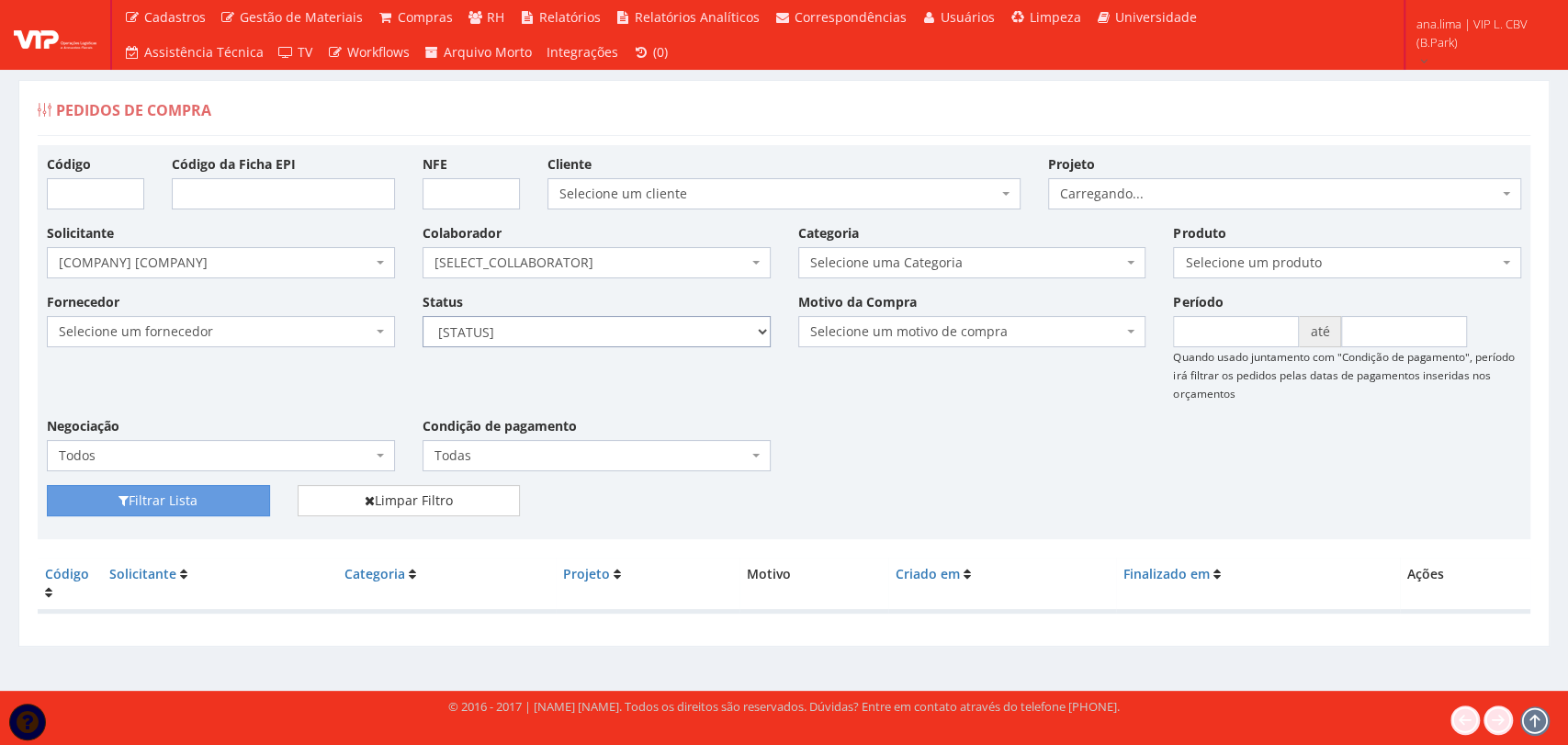 click on "Selecione um status Cancelado Aguardando Aprovação Diretoria Pedido Aprovado Aguardando Aprovação de Orçamento Orçamento Aprovado Compra Efetuada Entrega Efetuada Entrega Registrada" at bounding box center (596, 332) 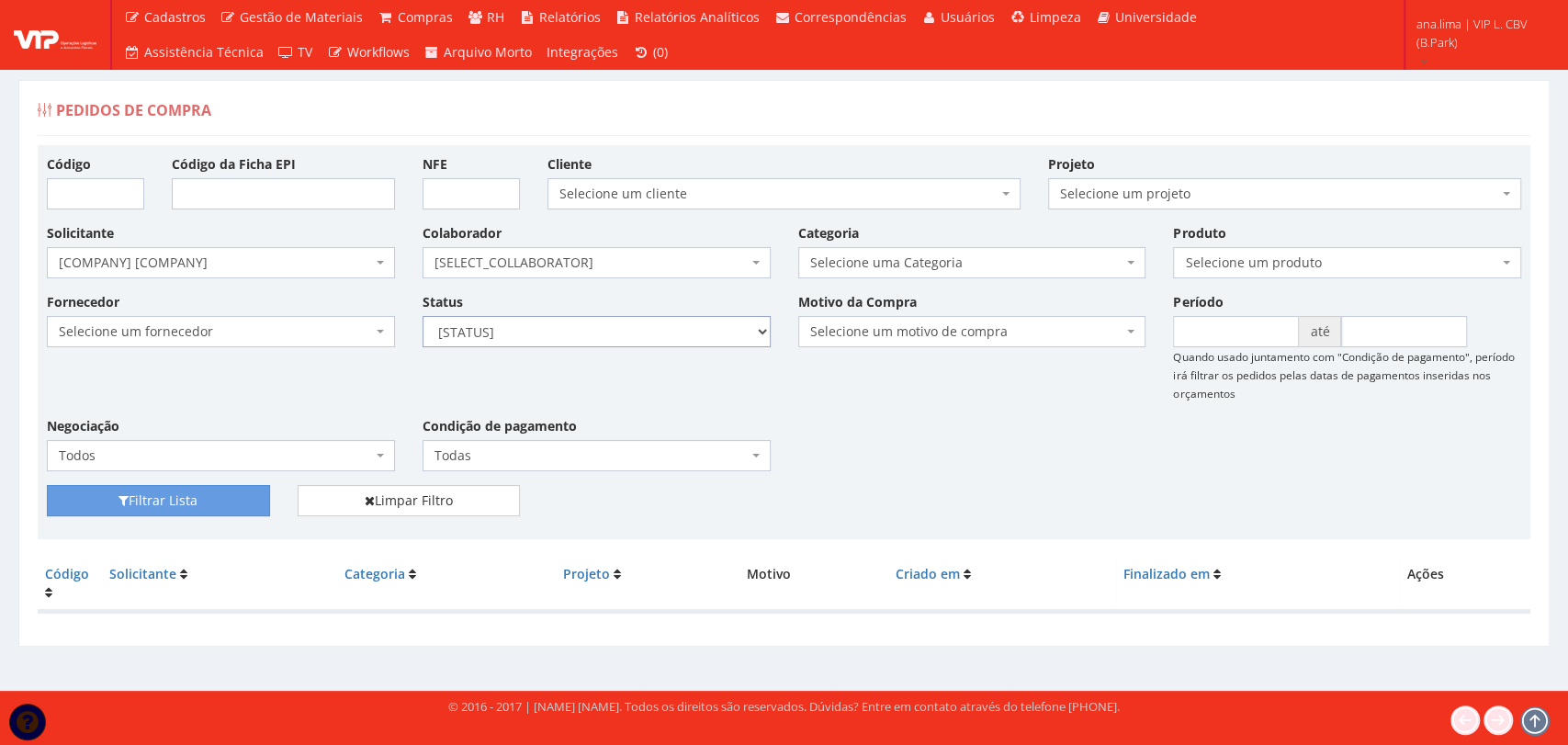 select on "4" 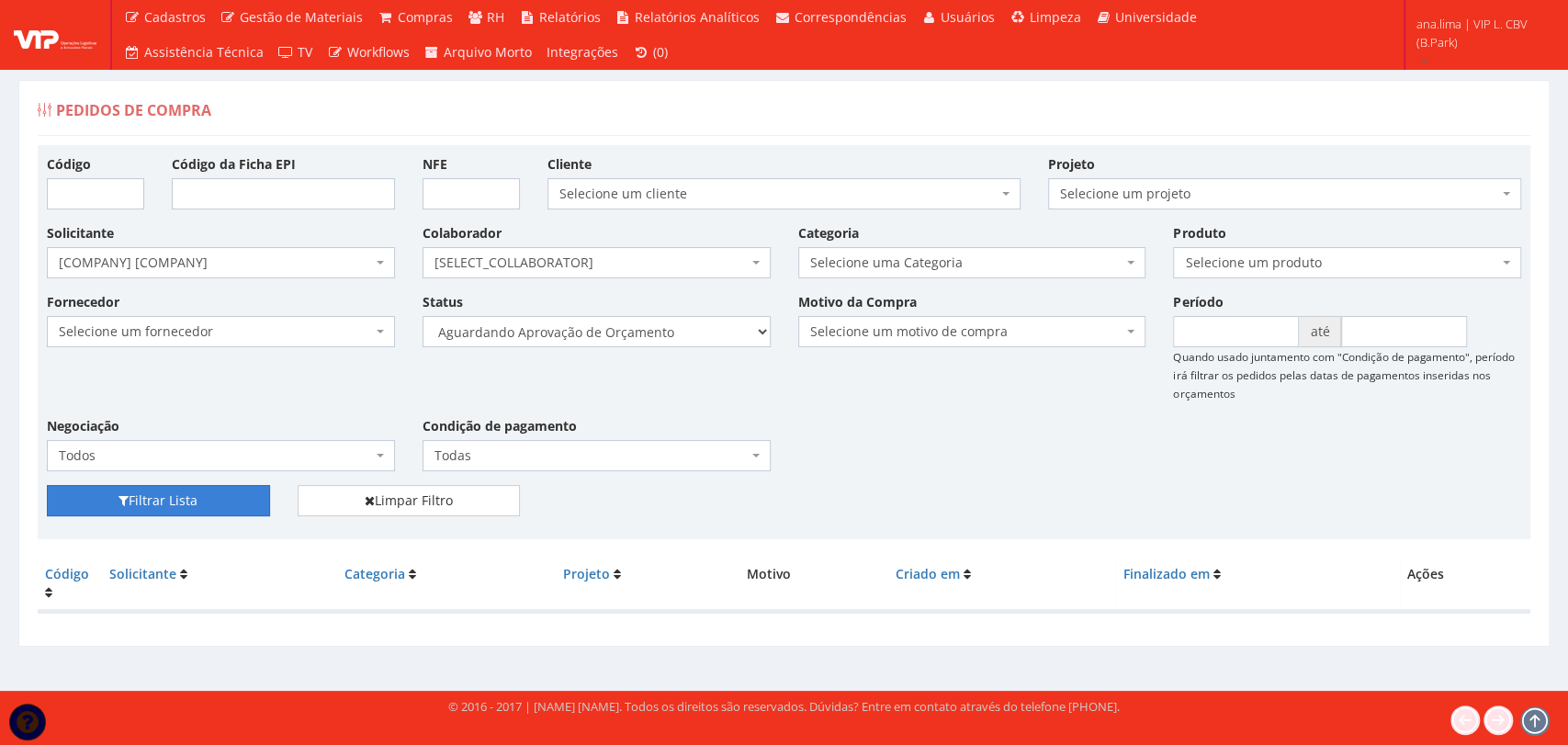 click on "Filtrar Lista" at bounding box center [158, 501] 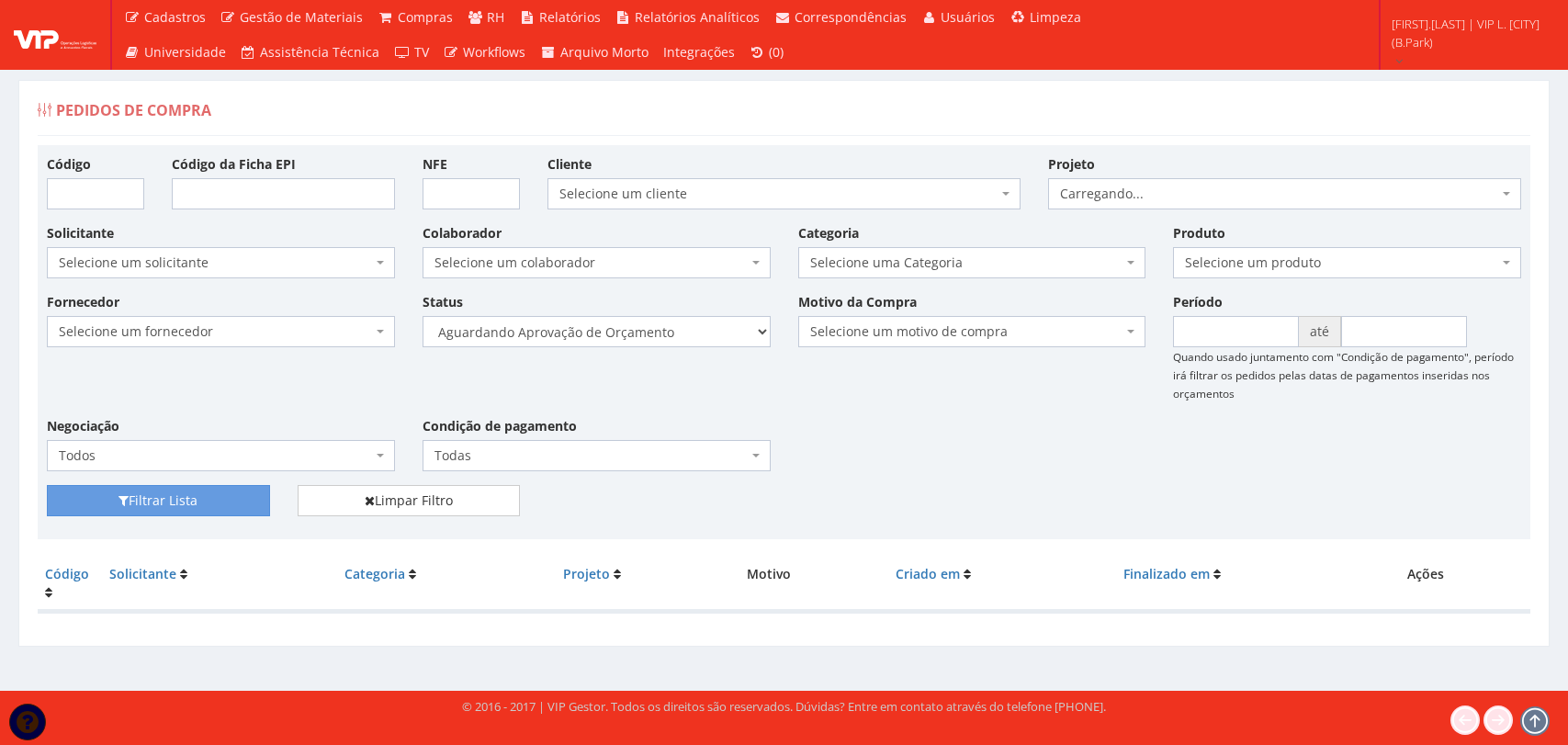 scroll, scrollTop: 0, scrollLeft: 0, axis: both 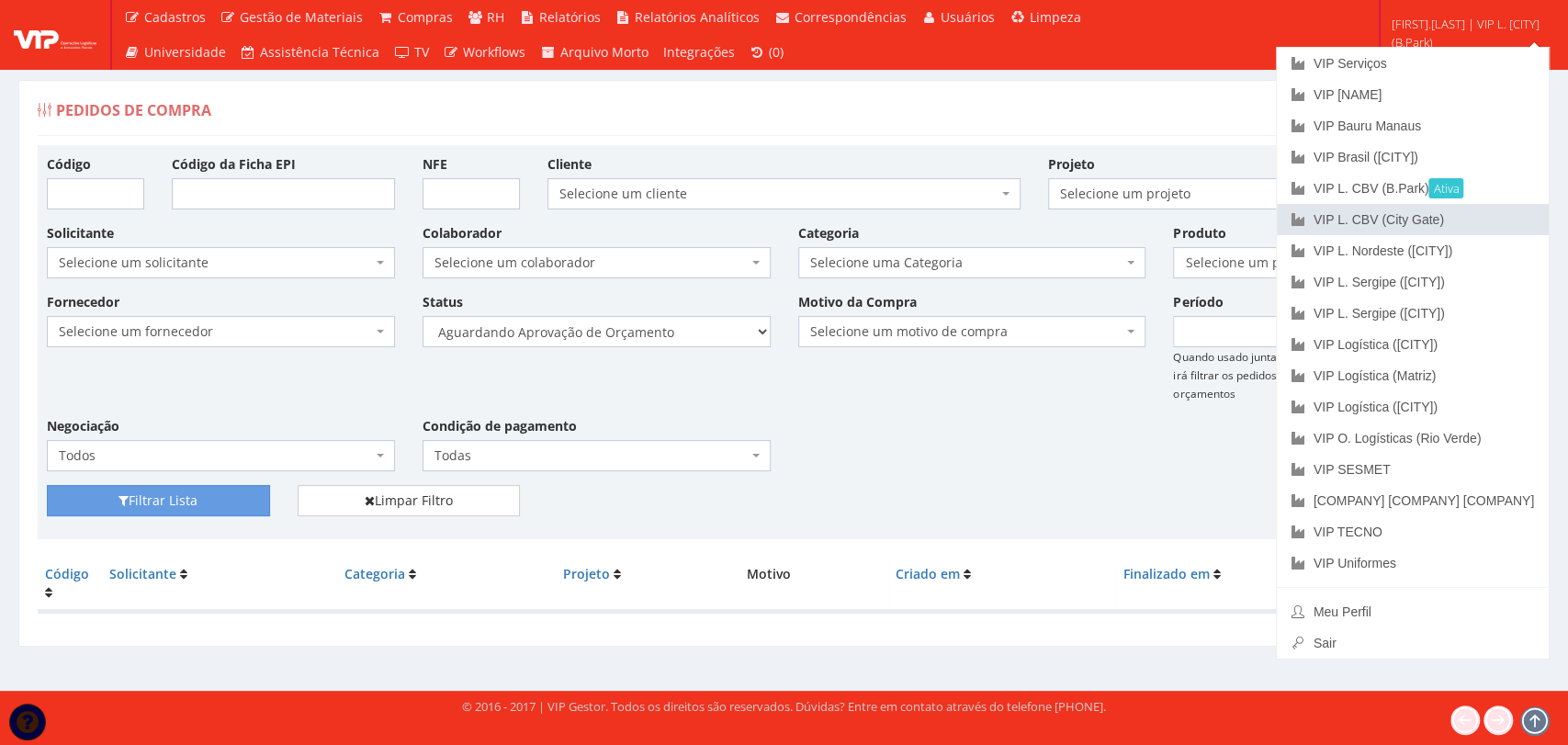 drag, startPoint x: 1418, startPoint y: 218, endPoint x: 1401, endPoint y: 224, distance: 18.027756 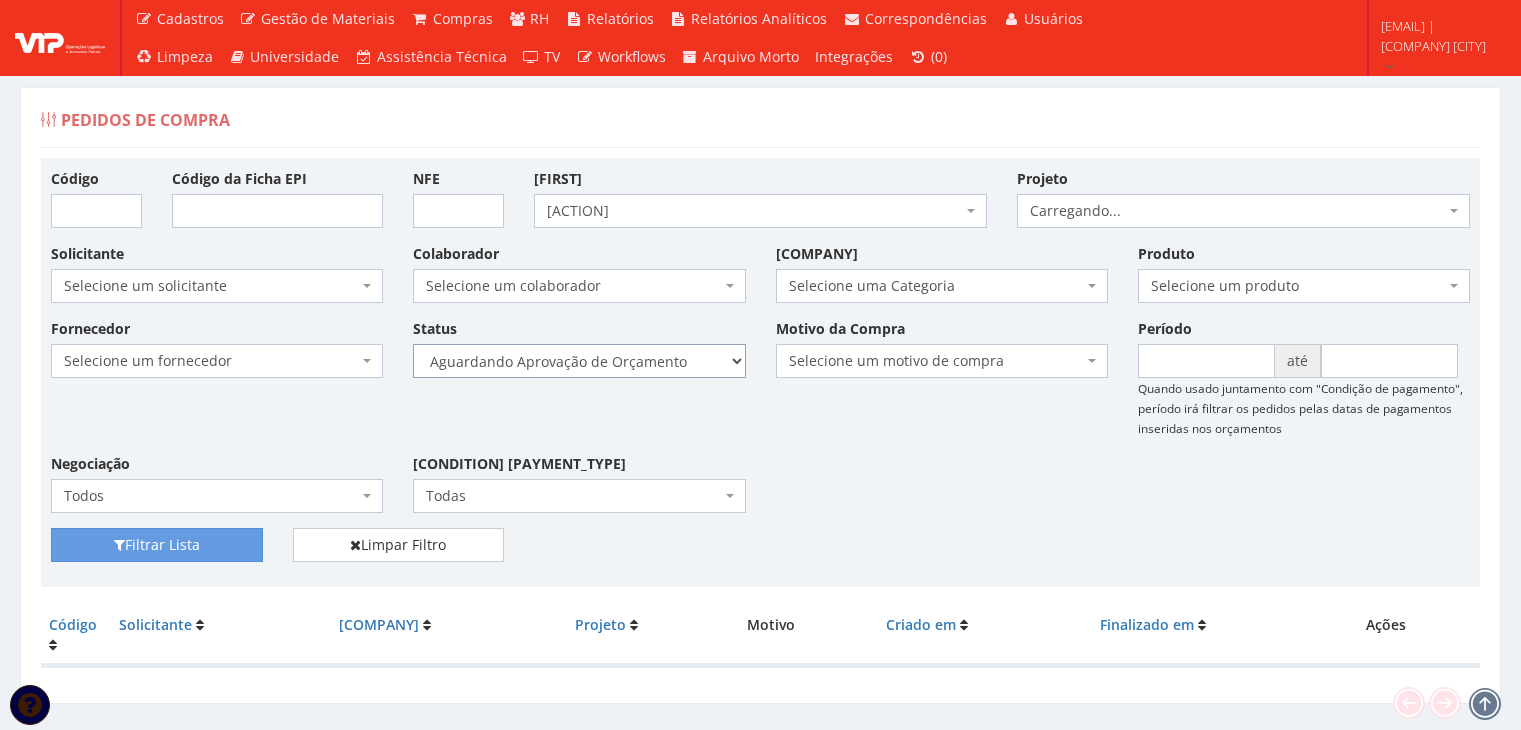 scroll, scrollTop: 0, scrollLeft: 0, axis: both 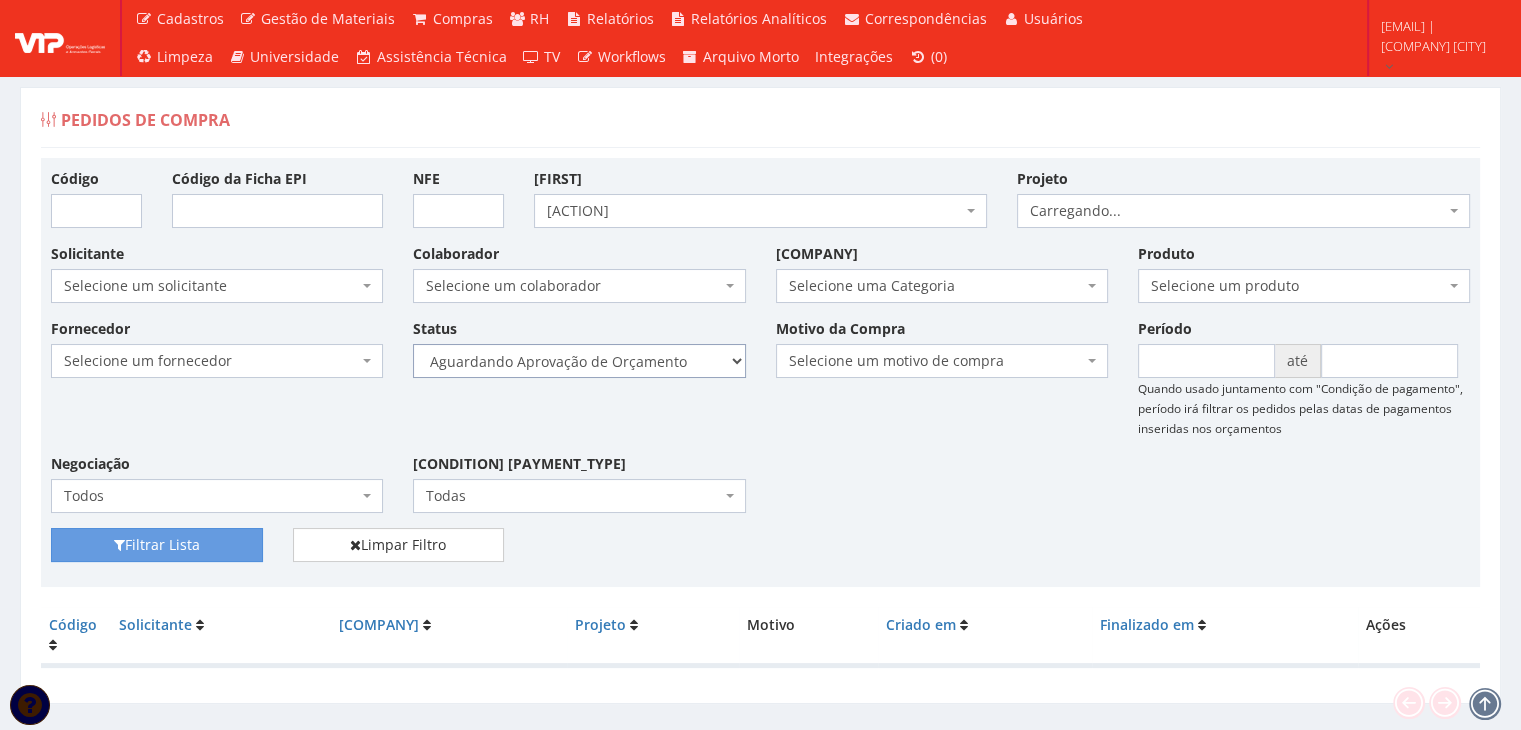 drag, startPoint x: 0, startPoint y: 0, endPoint x: 634, endPoint y: 373, distance: 735.5848 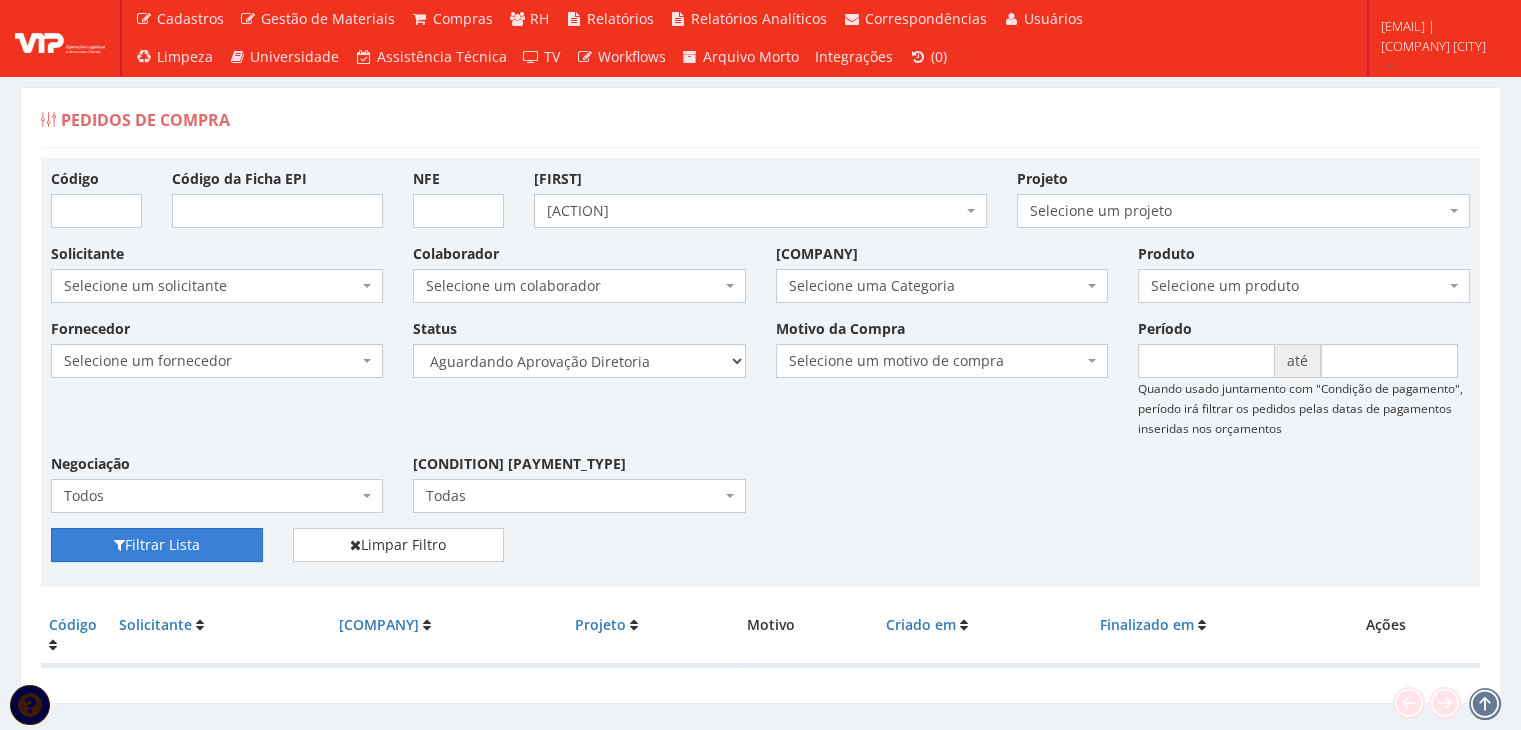 click on "Filtrar Lista" at bounding box center (157, 545) 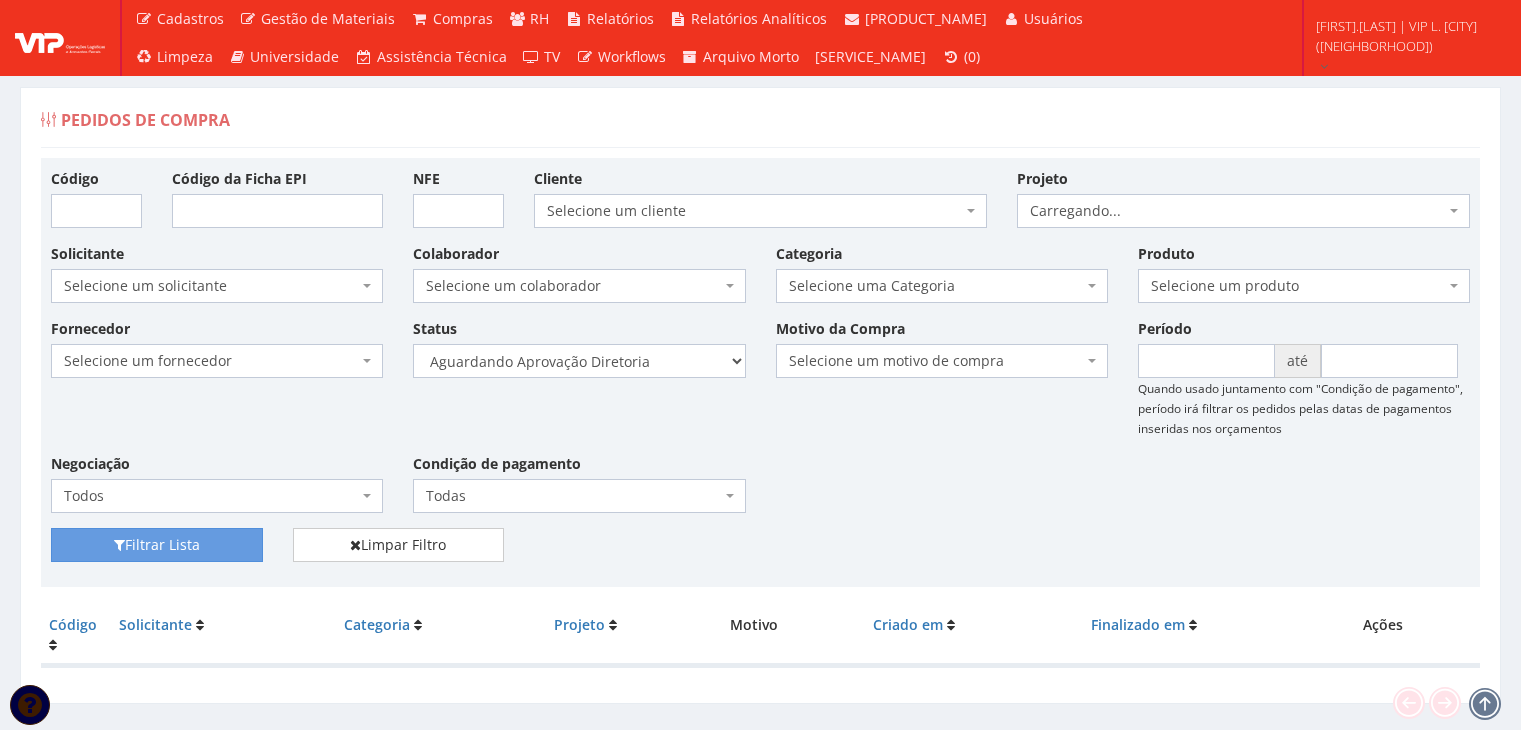 scroll, scrollTop: 0, scrollLeft: 0, axis: both 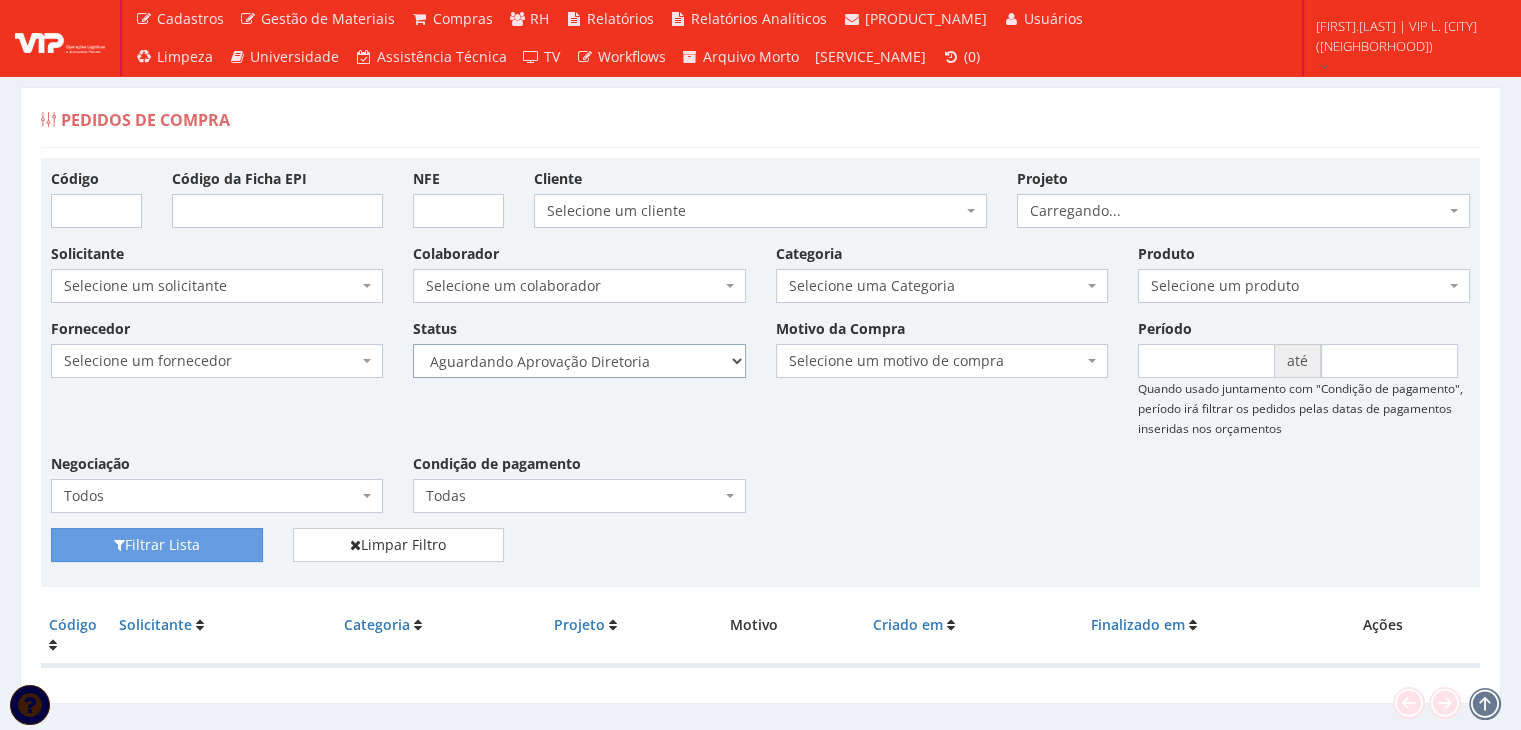 drag, startPoint x: 0, startPoint y: 0, endPoint x: 611, endPoint y: 370, distance: 714.29755 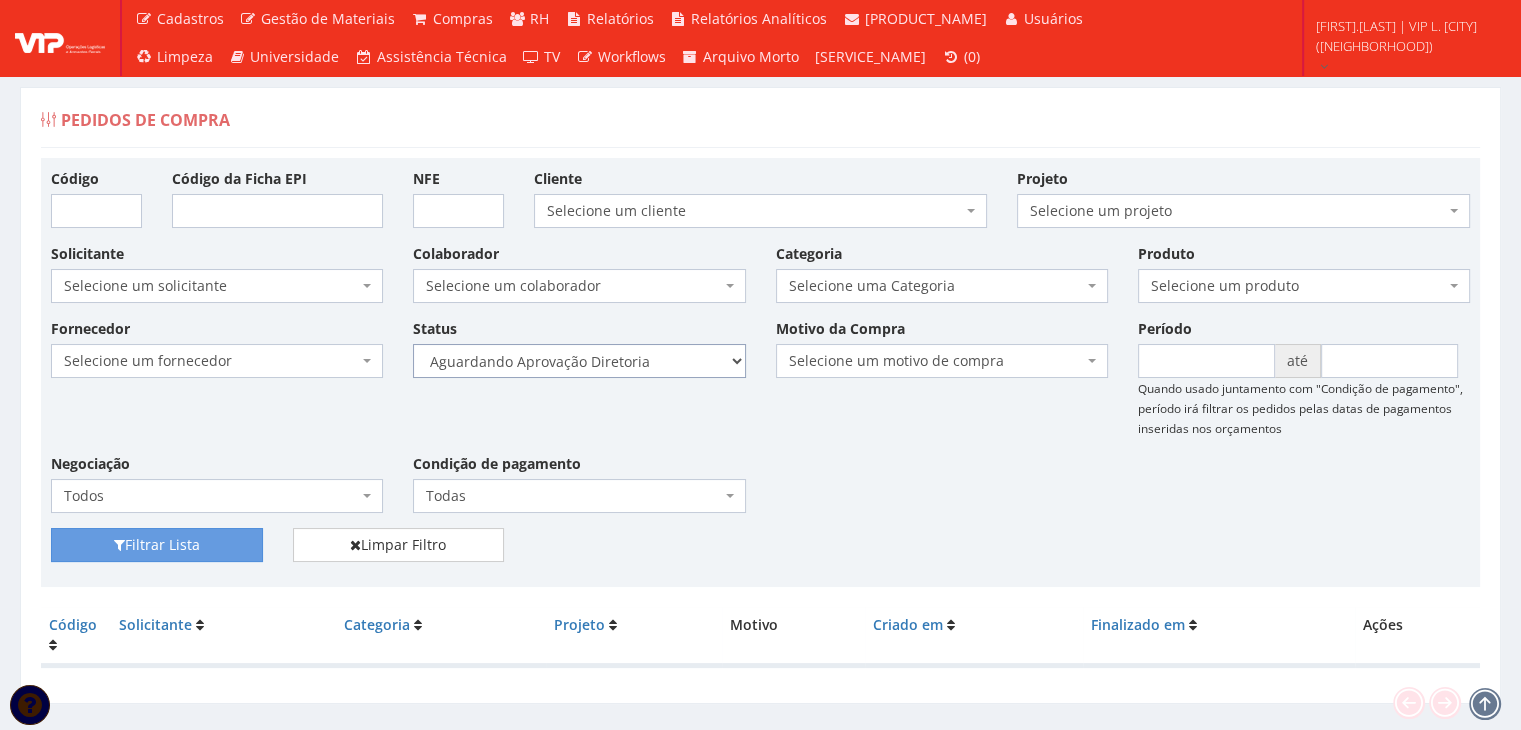 select on "4" 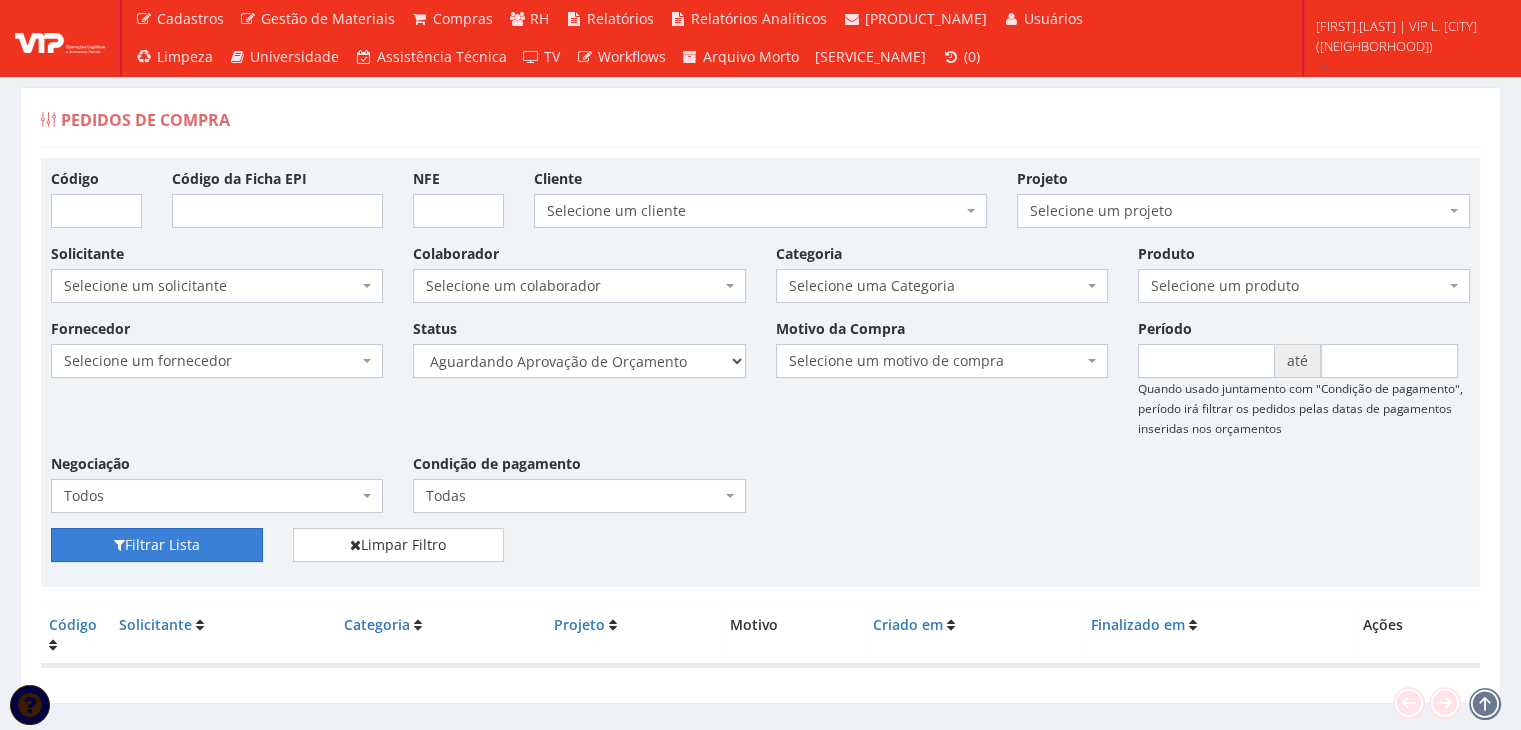click on "Filtrar Lista" at bounding box center [157, 545] 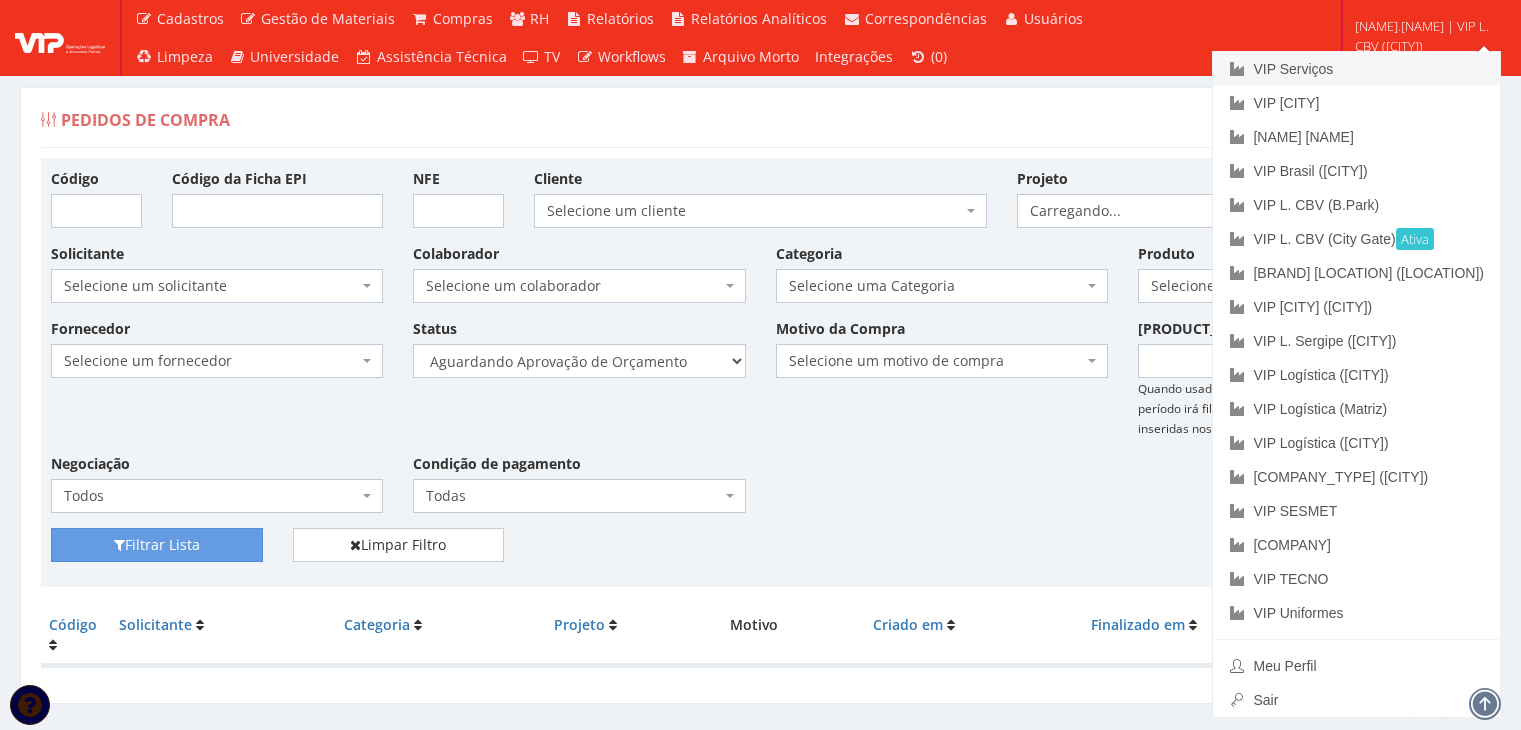 scroll, scrollTop: 0, scrollLeft: 0, axis: both 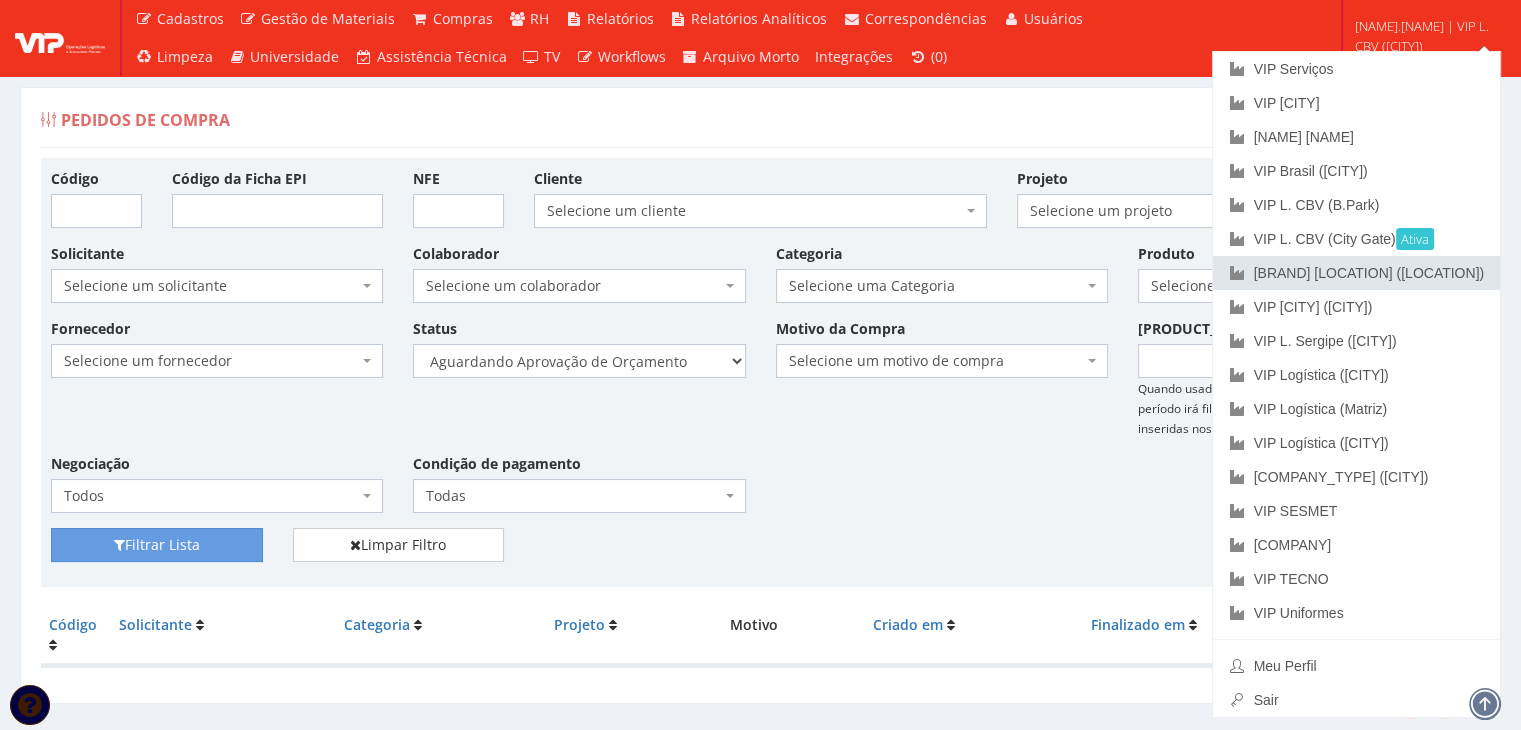 drag, startPoint x: 1389, startPoint y: 269, endPoint x: 1361, endPoint y: 282, distance: 30.870699 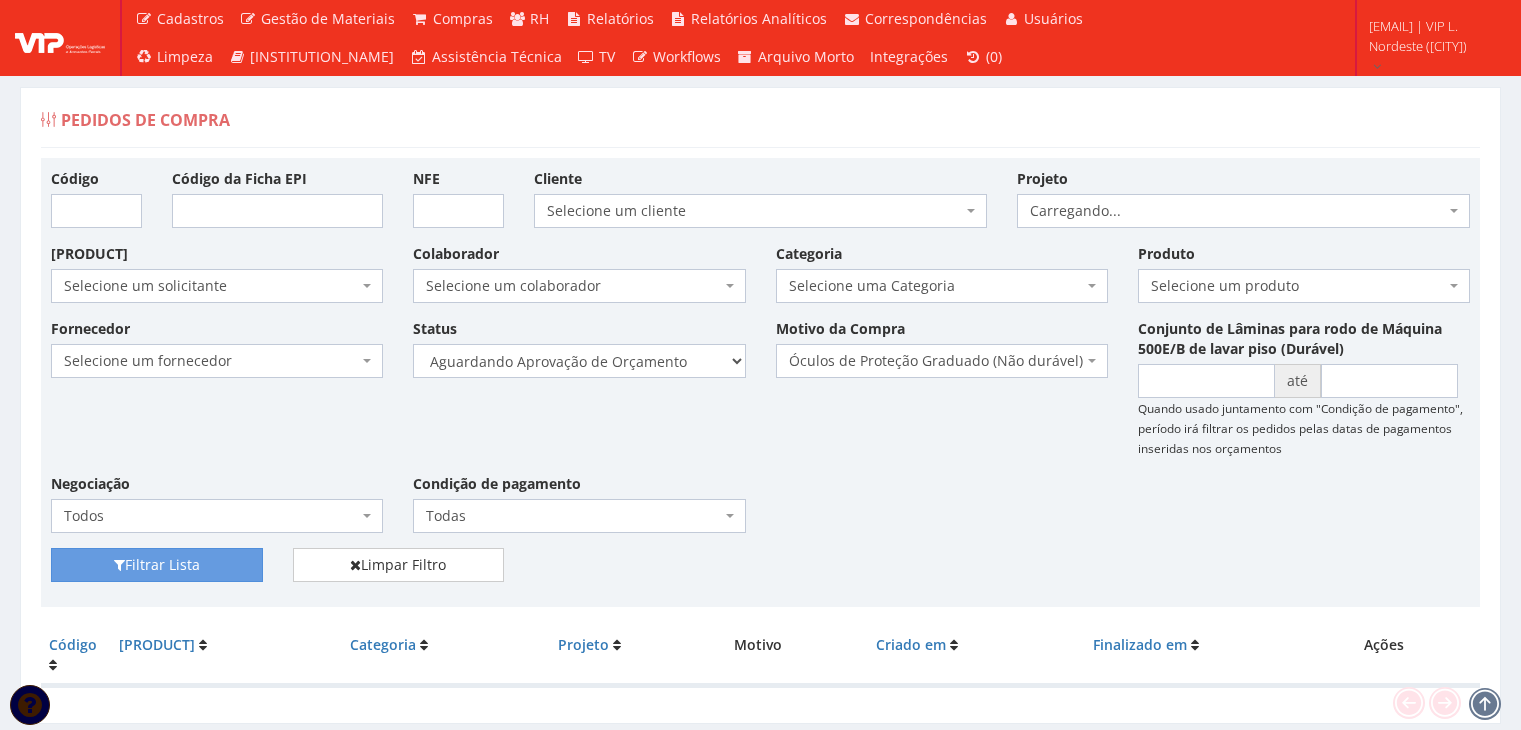 scroll, scrollTop: 0, scrollLeft: 0, axis: both 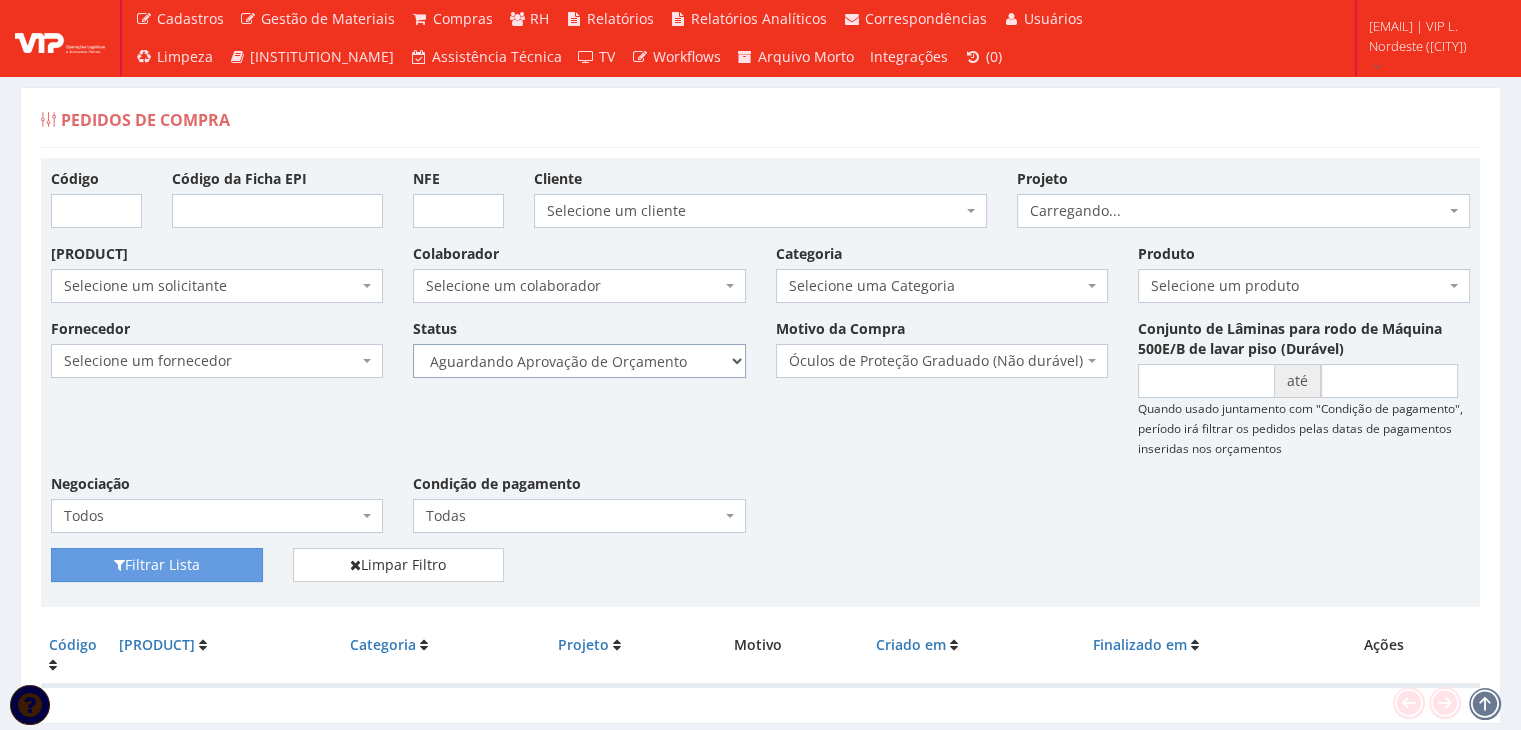 click on "Selecione um status Cancelado Aguardando Aprovação Diretoria Pedido Aprovado Aguardando Aprovação de Orçamento Orçamento Aprovado Compra Efetuada Entrega Efetuada Entrega Registrada" at bounding box center (579, 361) 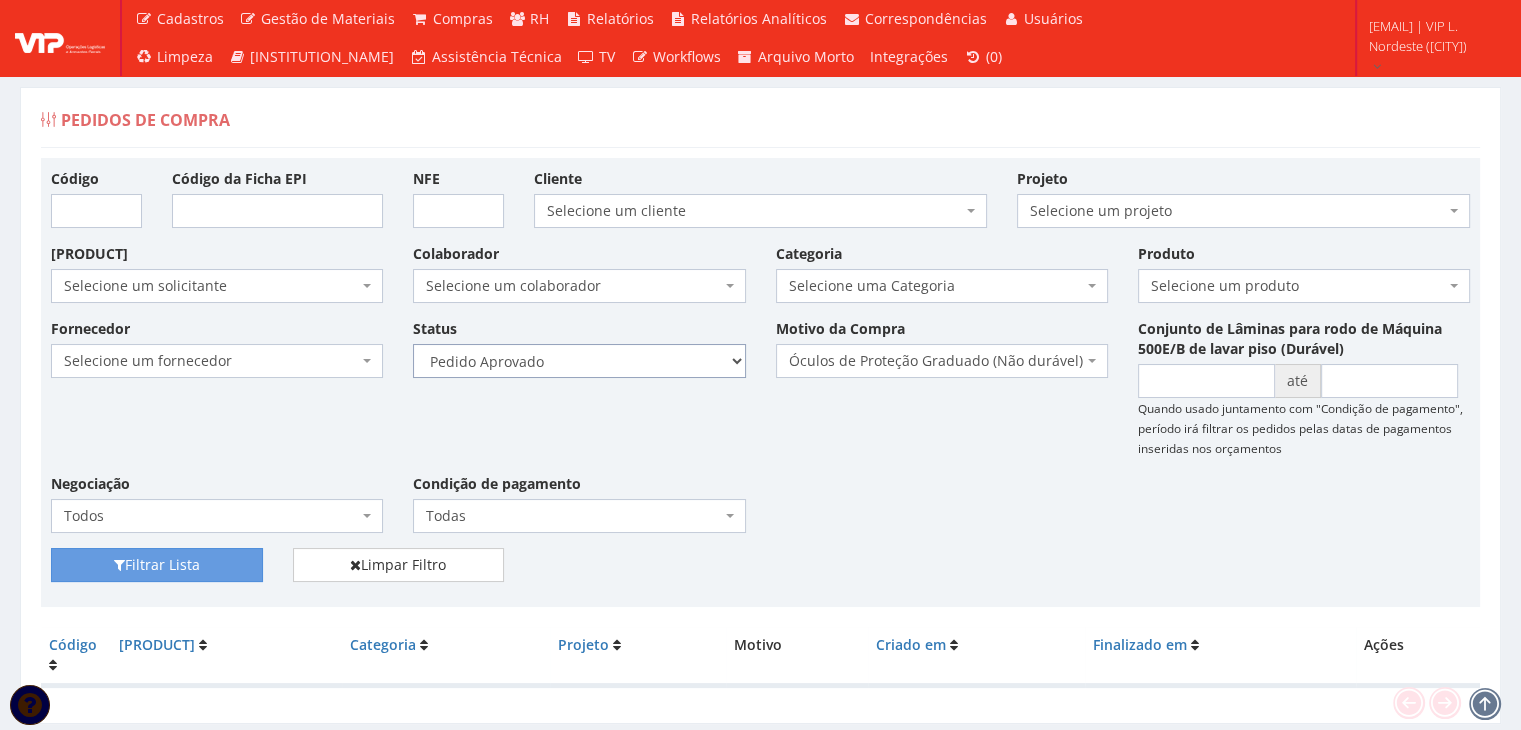 click on "Selecione um status Cancelado Aguardando Aprovação Diretoria Pedido Aprovado Aguardando Aprovação de Orçamento Orçamento Aprovado Compra Efetuada Entrega Efetuada Entrega Registrada" at bounding box center [579, 361] 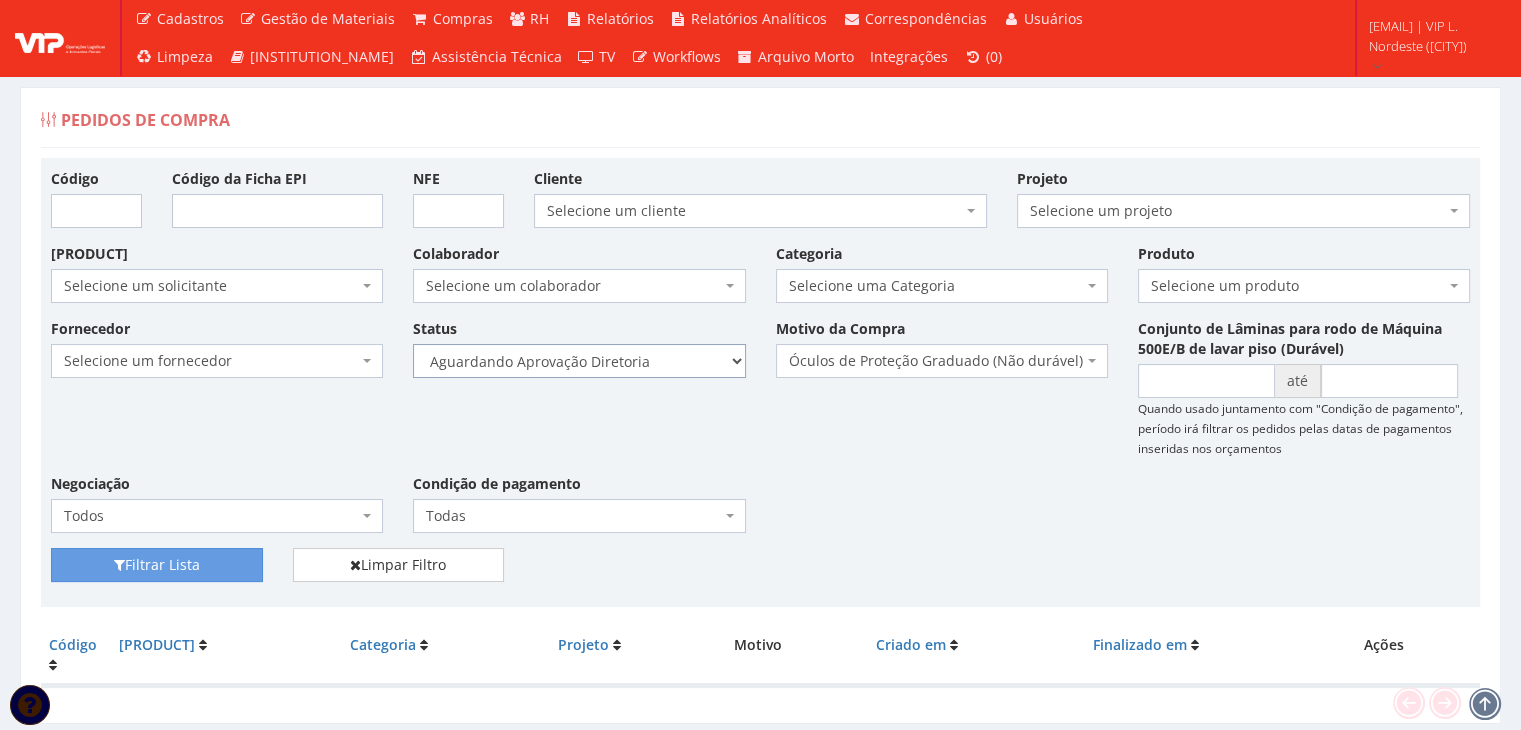 click on "Selecione um status Cancelado Aguardando Aprovação Diretoria Pedido Aprovado Aguardando Aprovação de Orçamento Orçamento Aprovado Compra Efetuada Entrega Efetuada Entrega Registrada" at bounding box center [579, 361] 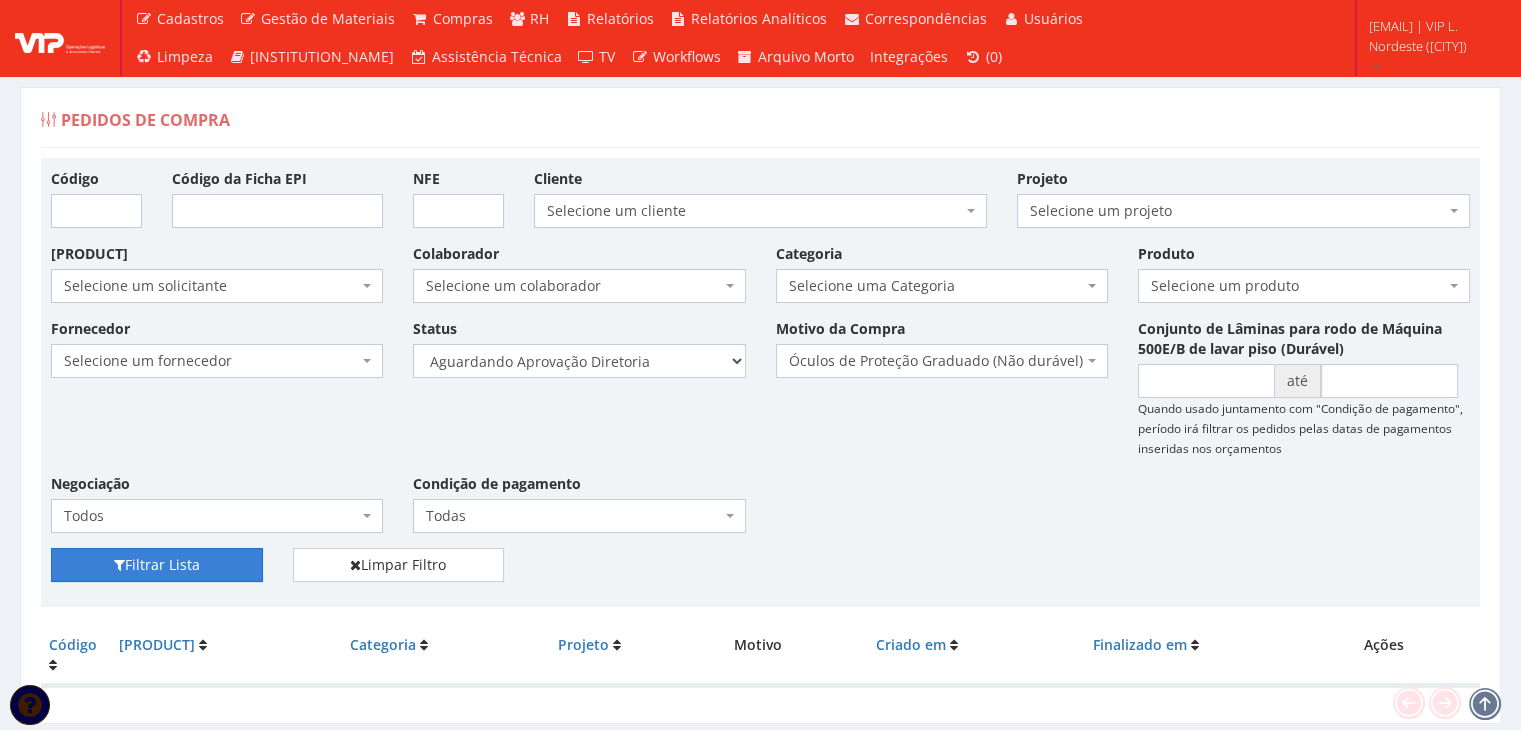 click on "Filtrar Lista" at bounding box center (157, 565) 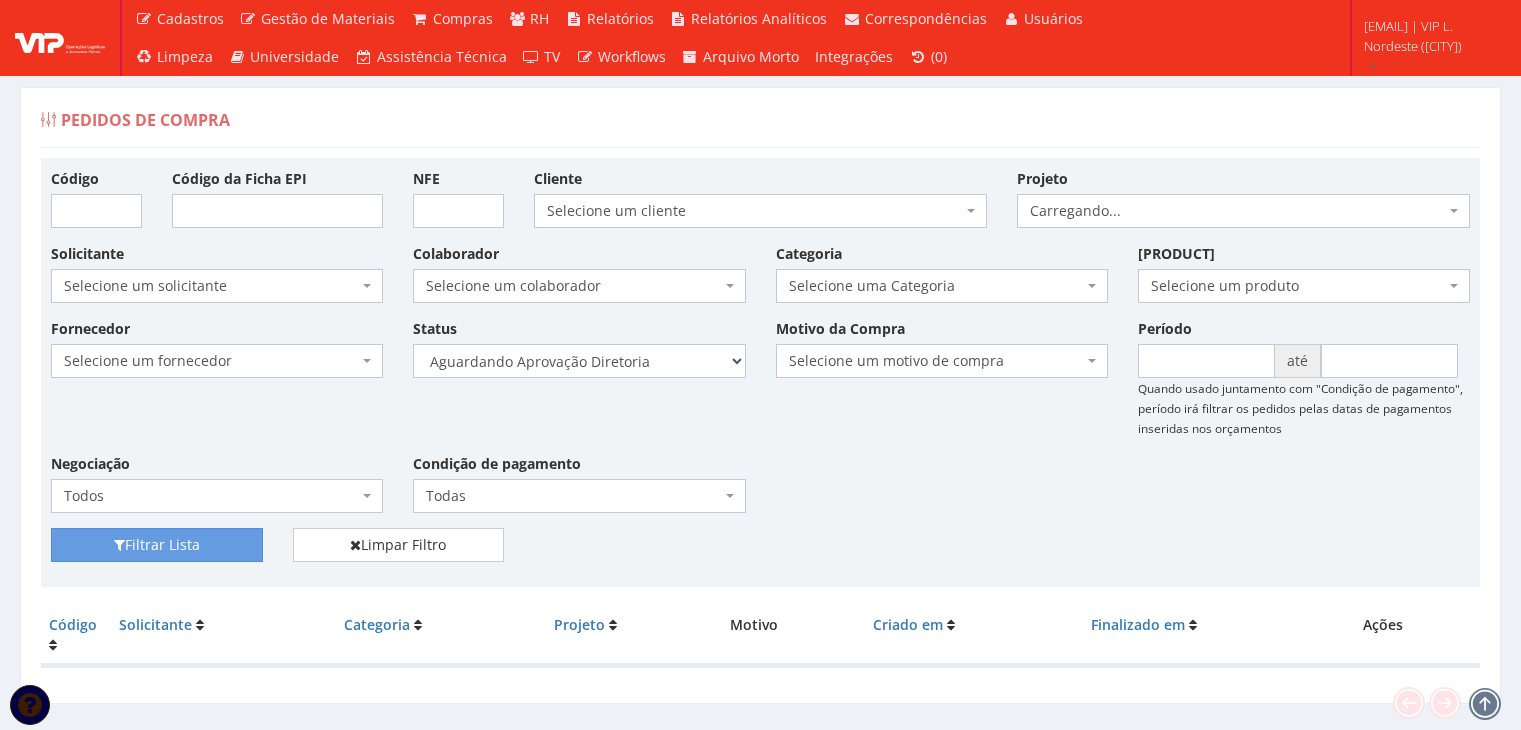 click on "Selecione um status Cancelado Aguardando Aprovação Diretoria Pedido Aprovado Aguardando Aprovação de Orçamento Orçamento Aprovado Compra Efetuada Entrega Efetuada Entrega Registrada" at bounding box center [579, 361] 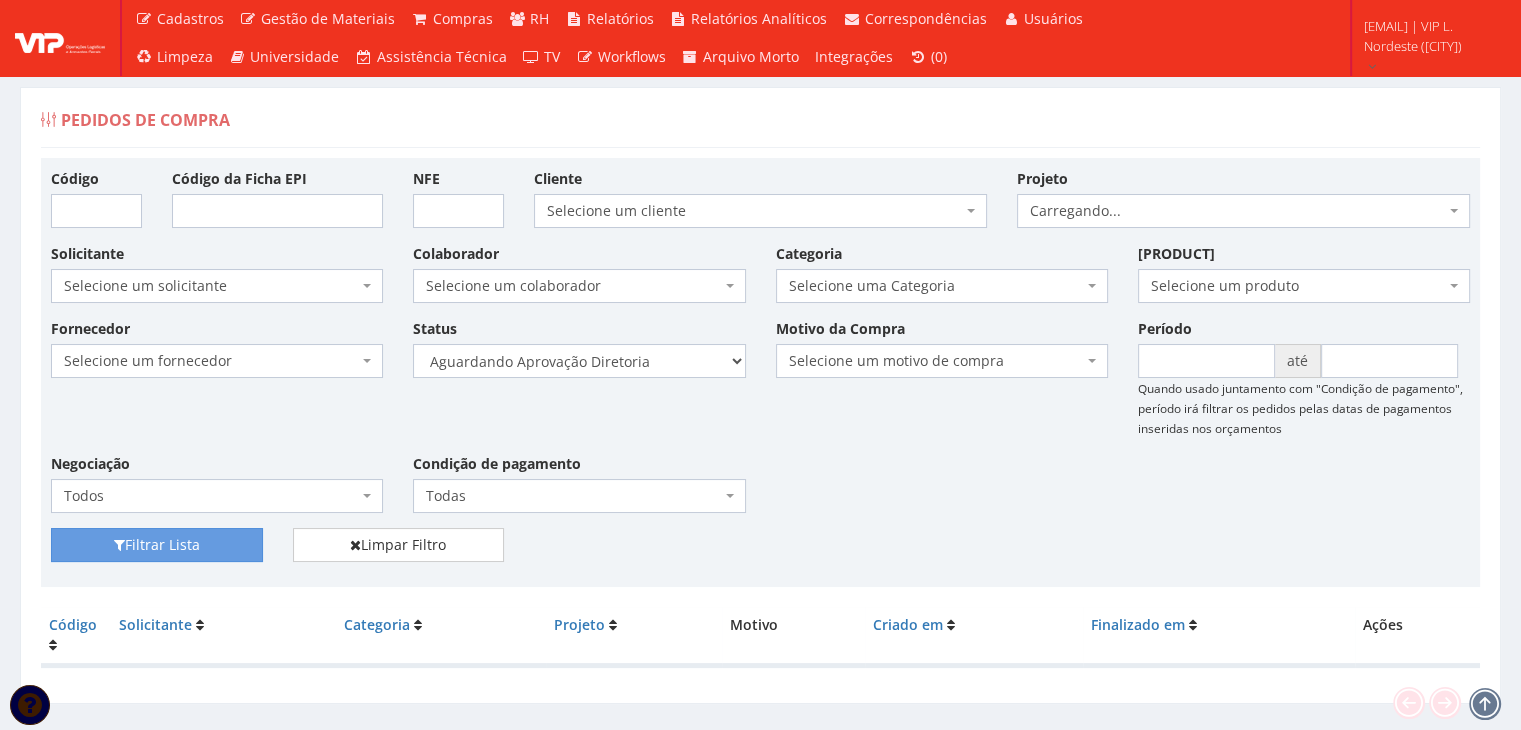 select on "4" 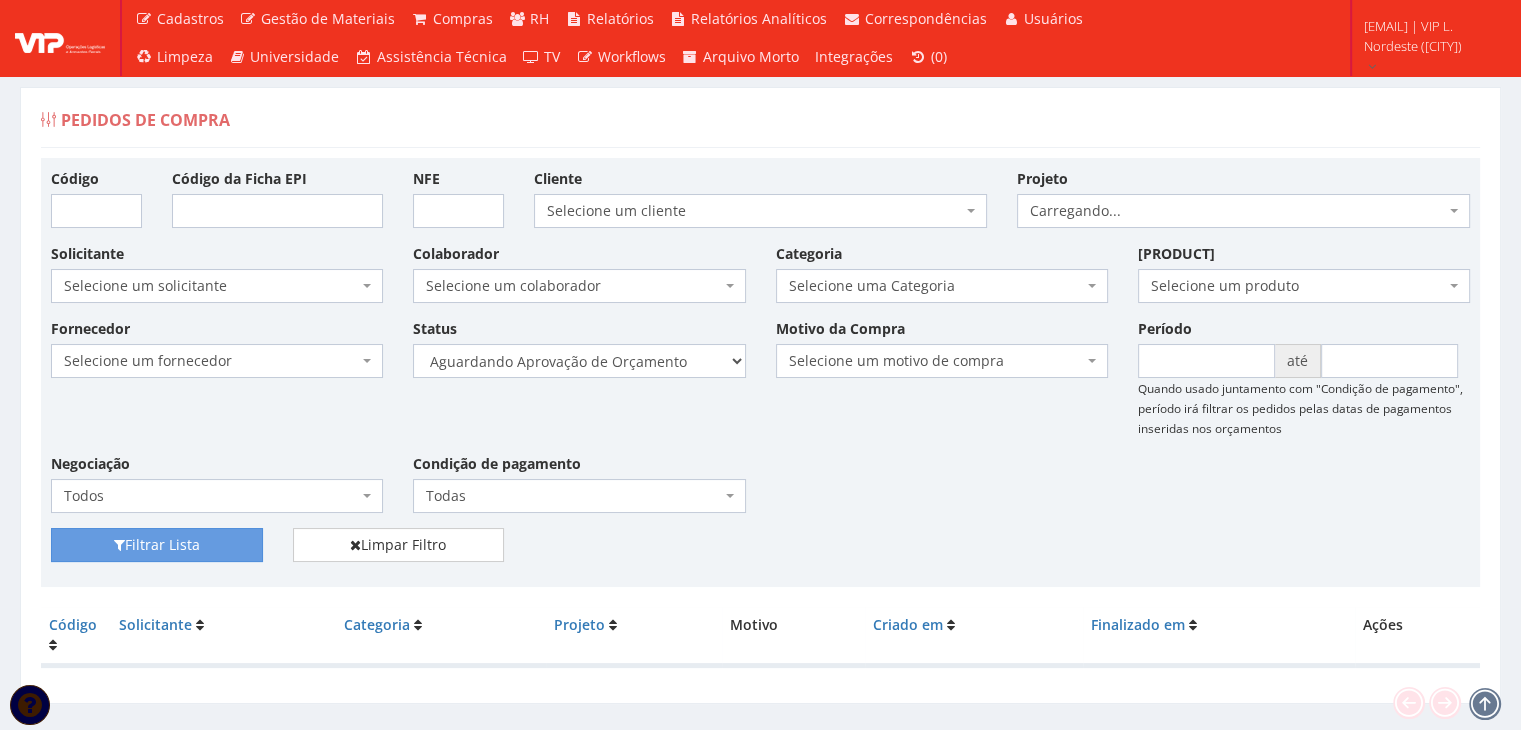 click on "Selecione um status Cancelado Aguardando Aprovação Diretoria Pedido Aprovado Aguardando Aprovação de Orçamento Orçamento Aprovado Compra Efetuada Entrega Efetuada Entrega Registrada" at bounding box center [579, 361] 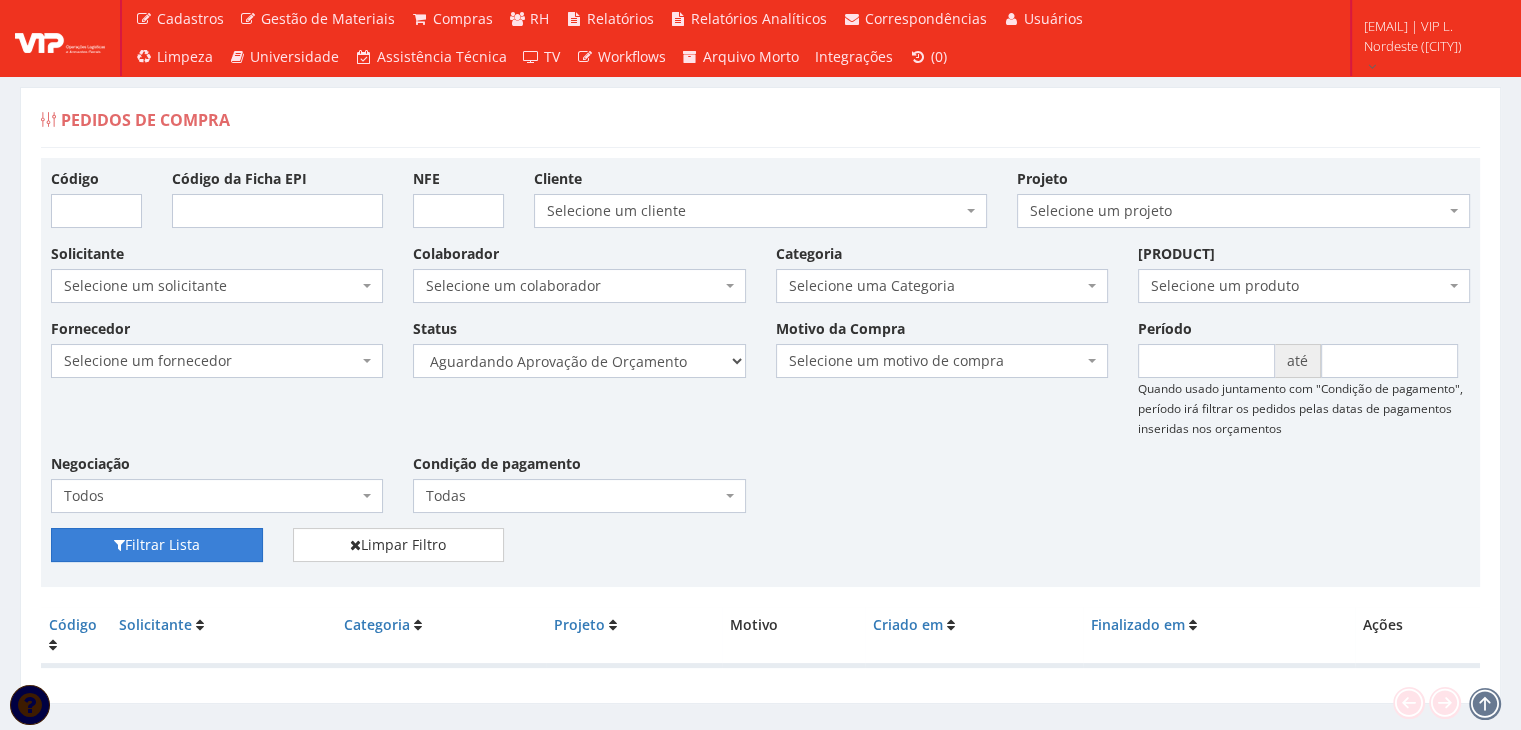 click on "Filtrar Lista" at bounding box center [157, 545] 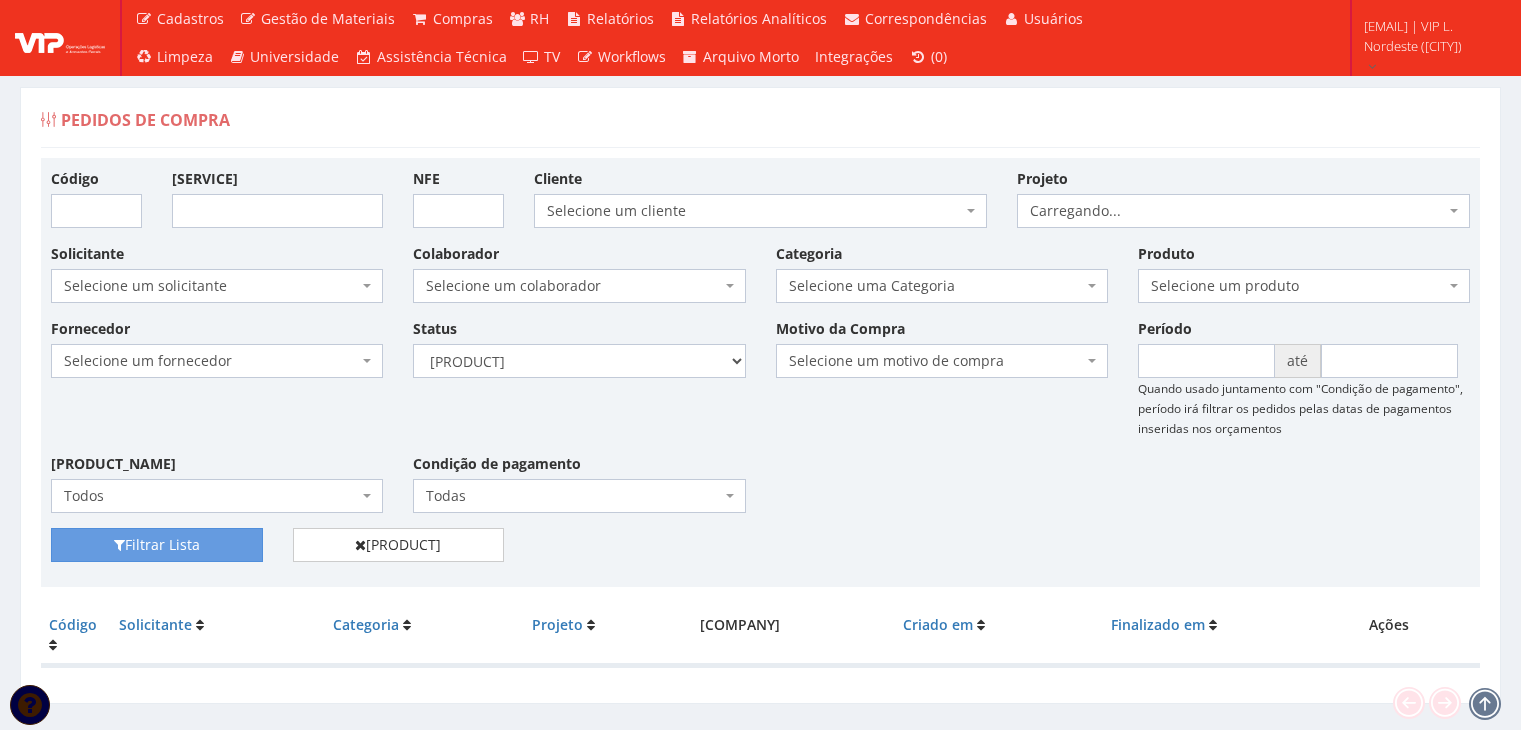 scroll, scrollTop: 40, scrollLeft: 0, axis: vertical 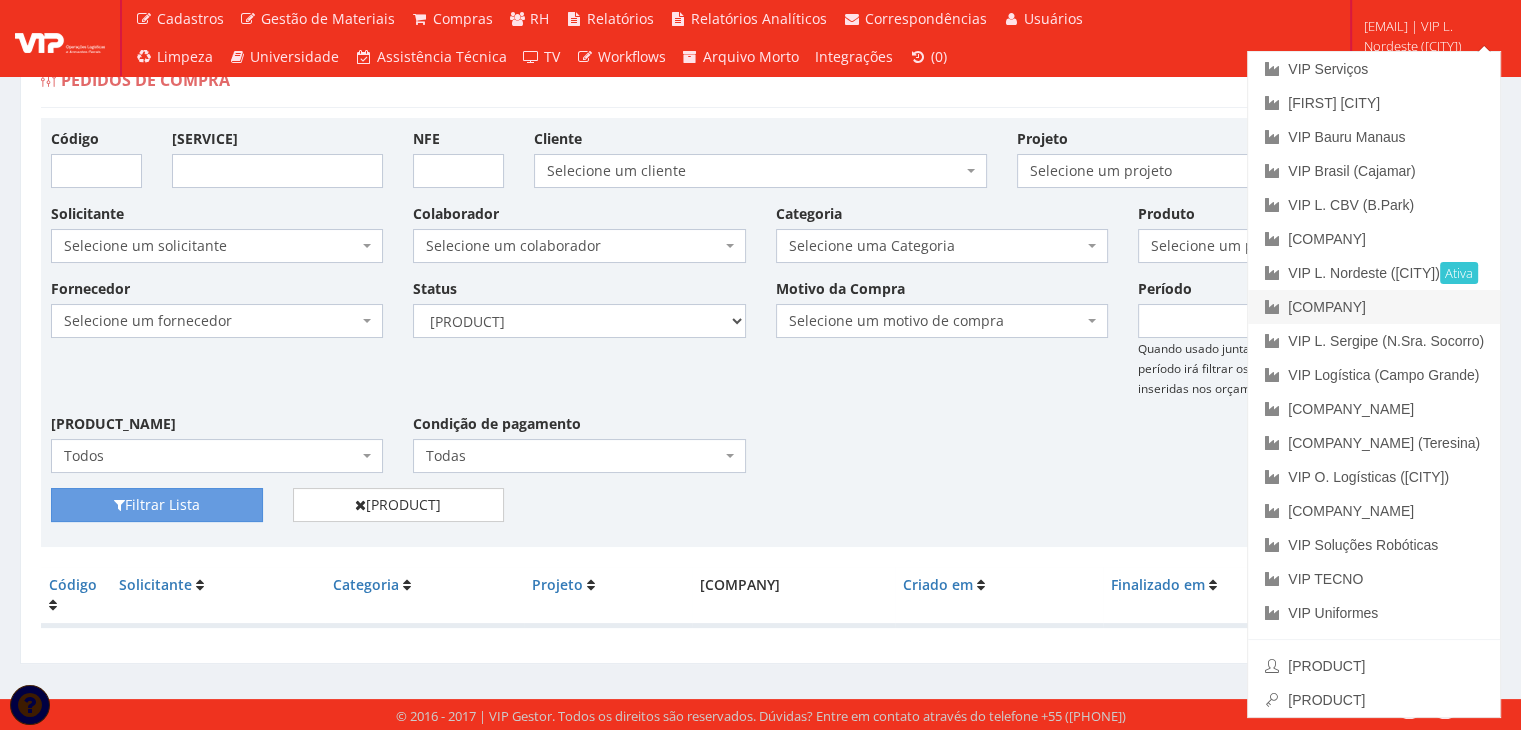 click on "[COMPANY]" at bounding box center [1374, 307] 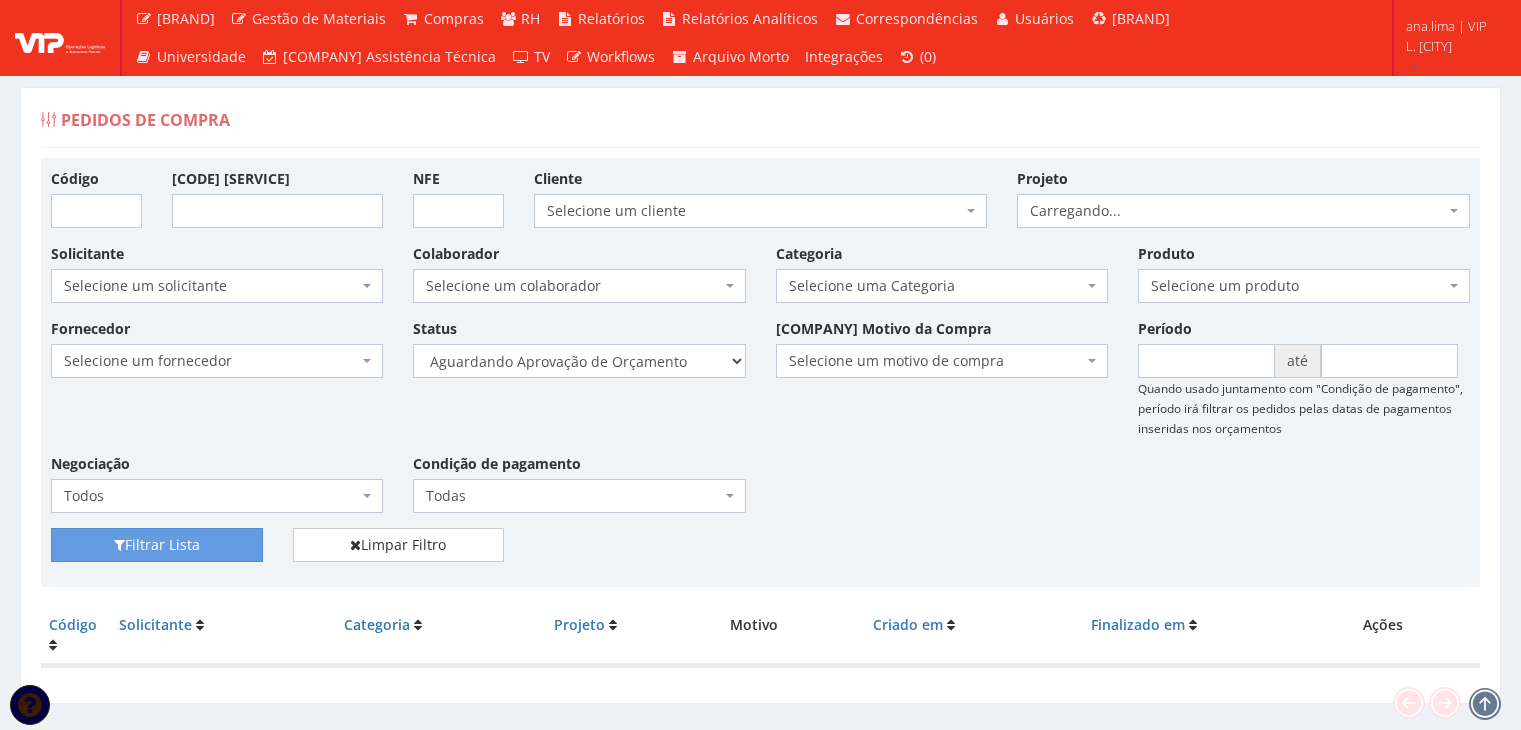 scroll, scrollTop: 0, scrollLeft: 0, axis: both 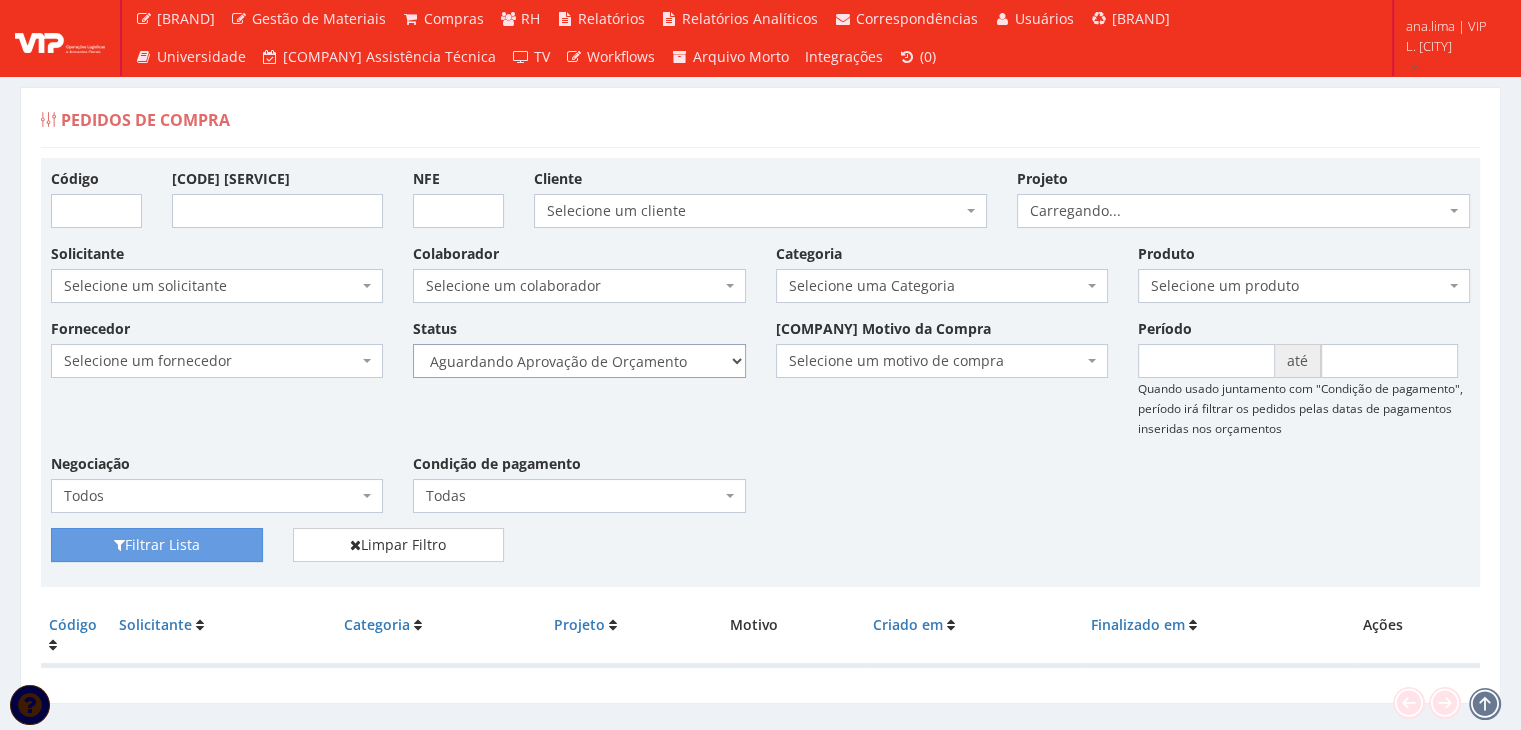 drag, startPoint x: 644, startPoint y: 363, endPoint x: 644, endPoint y: 374, distance: 11 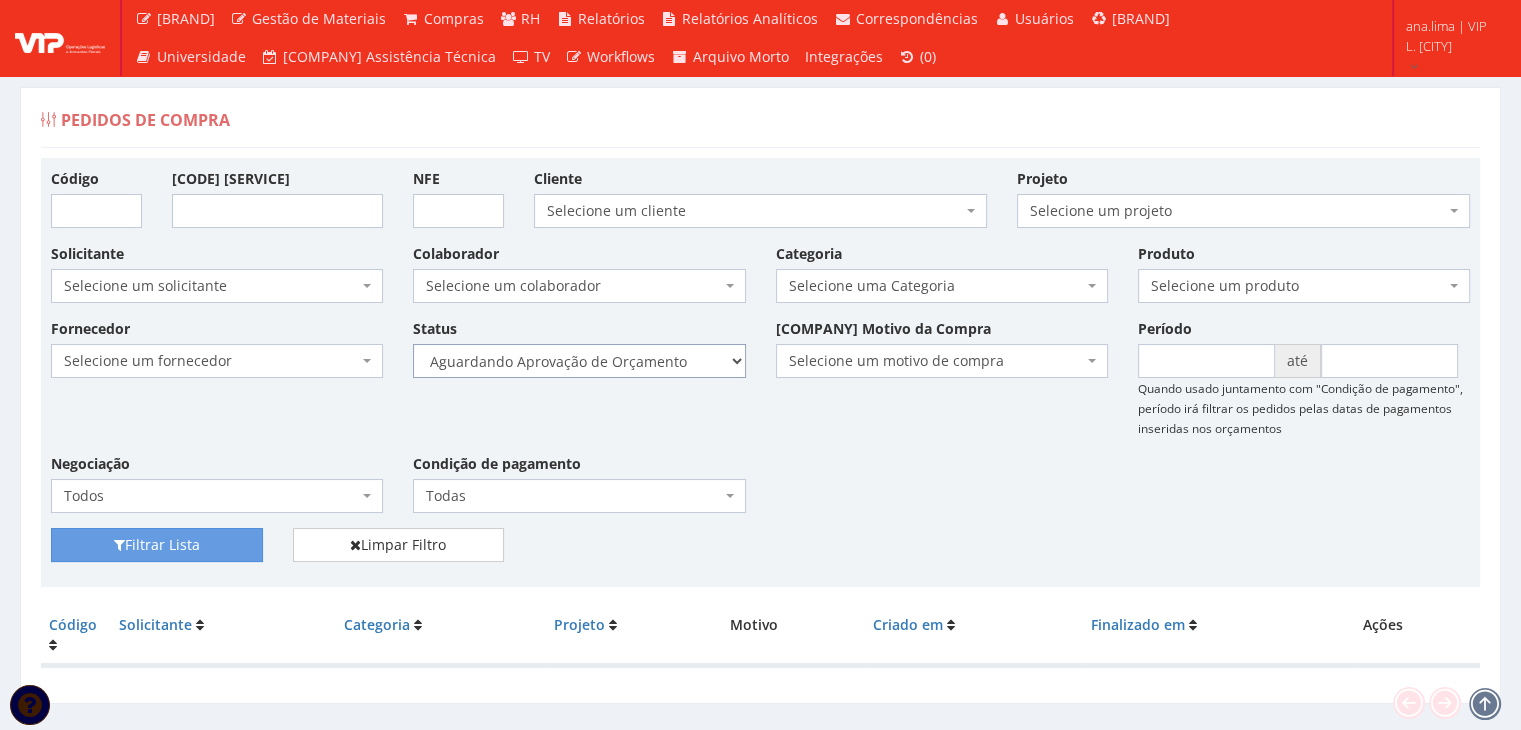select on "1" 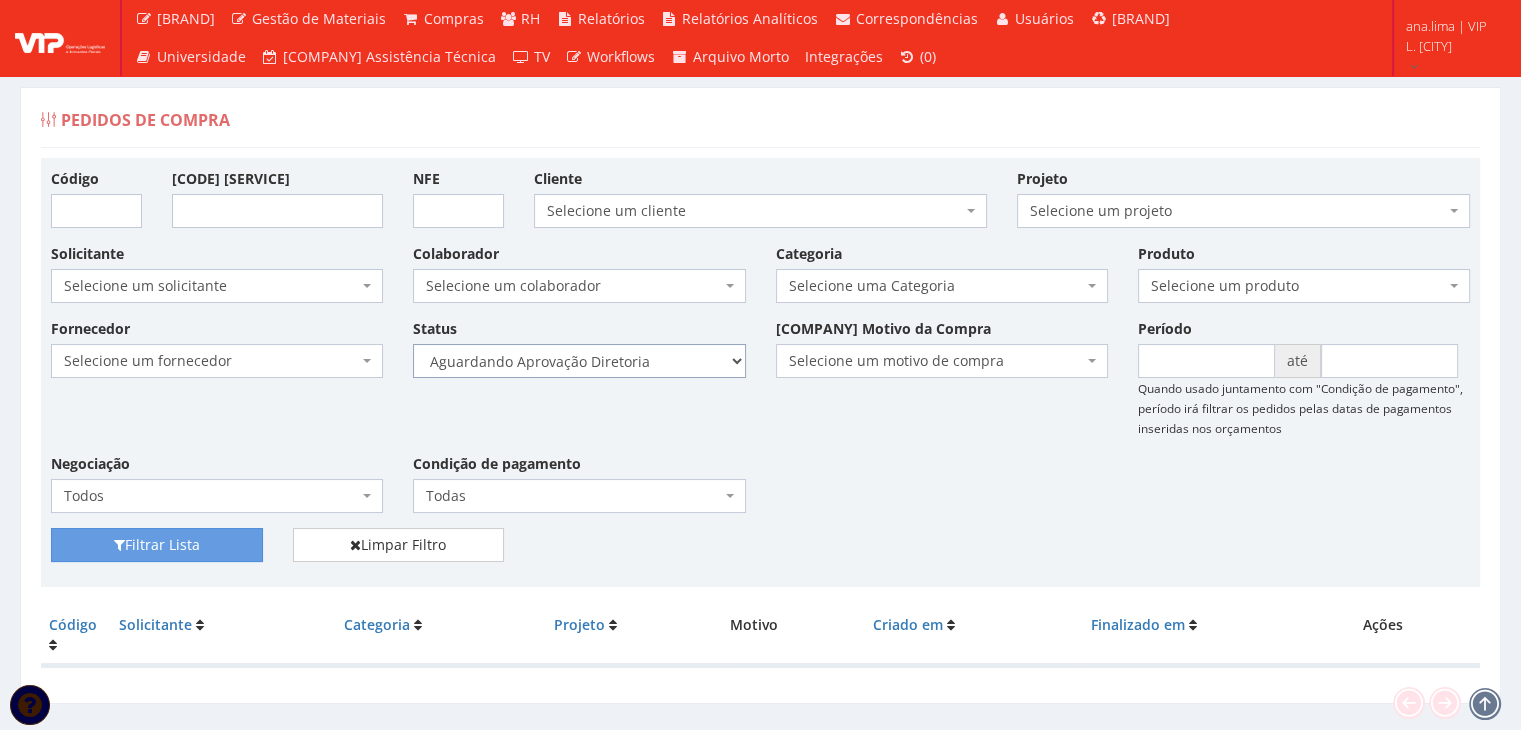 click on "Selecione um status Cancelado Aguardando Aprovação Diretoria Pedido Aprovado Aguardando Aprovação de Orçamento Orçamento Aprovado Compra Efetuada Entrega Efetuada Entrega Registrada" at bounding box center [579, 361] 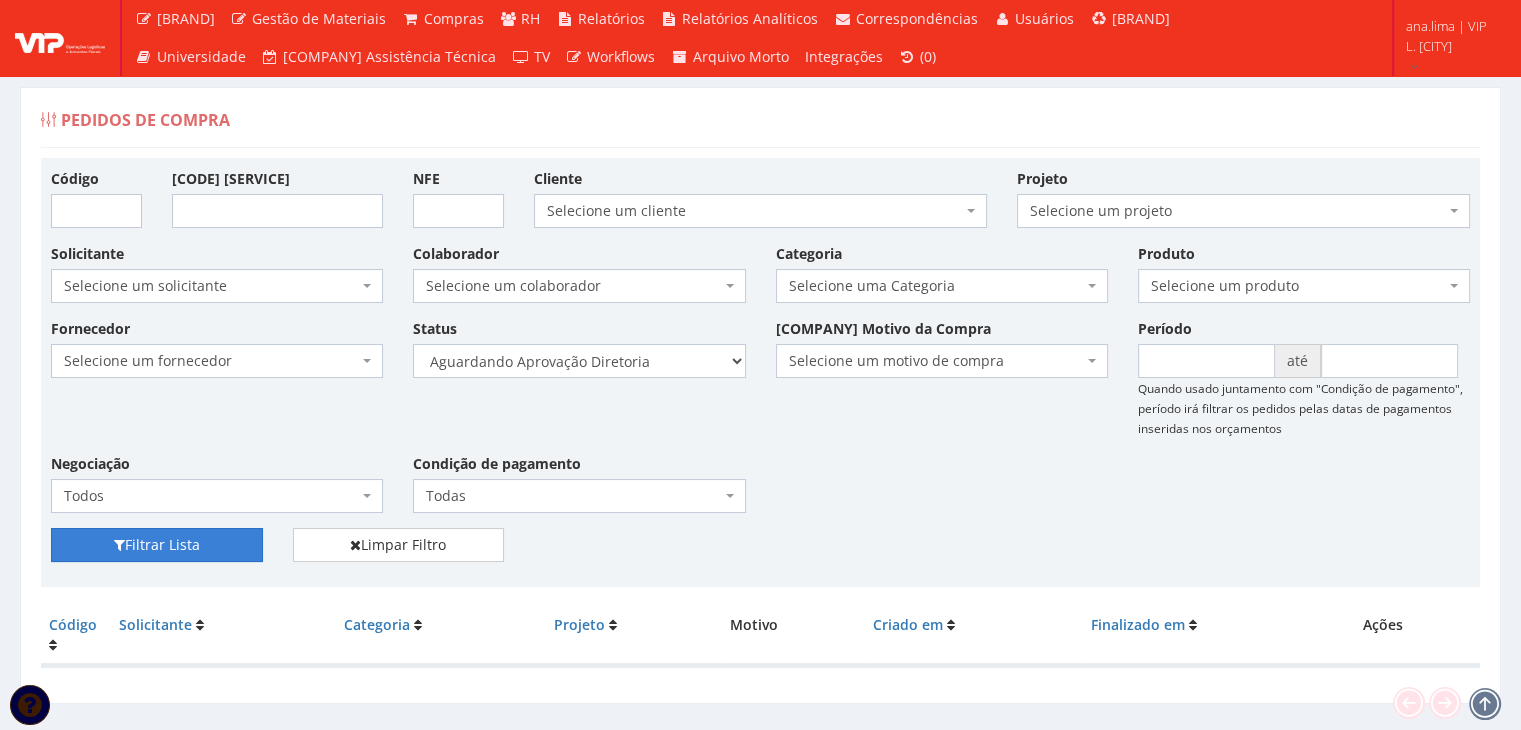 click on "Filtrar Lista" at bounding box center [157, 545] 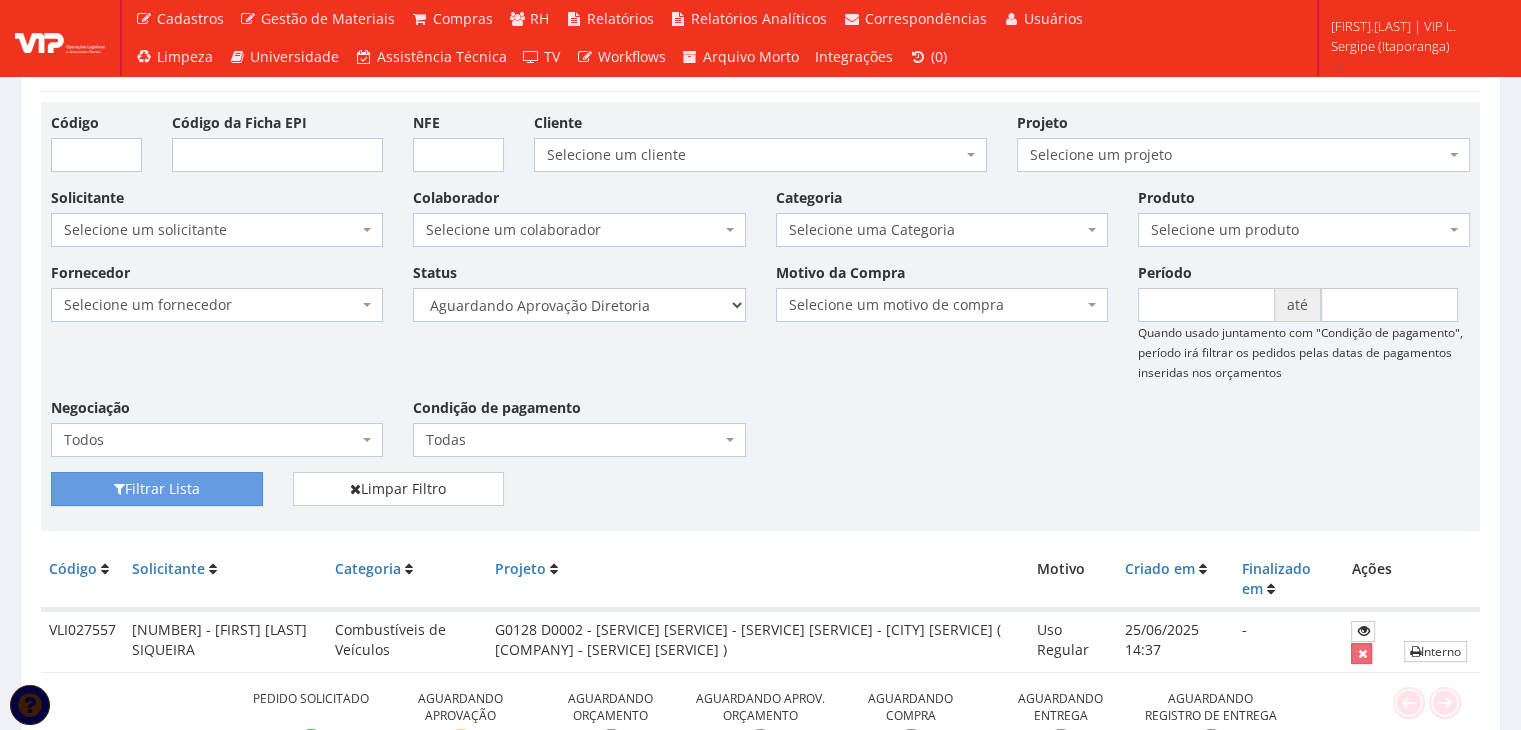 scroll, scrollTop: 42, scrollLeft: 0, axis: vertical 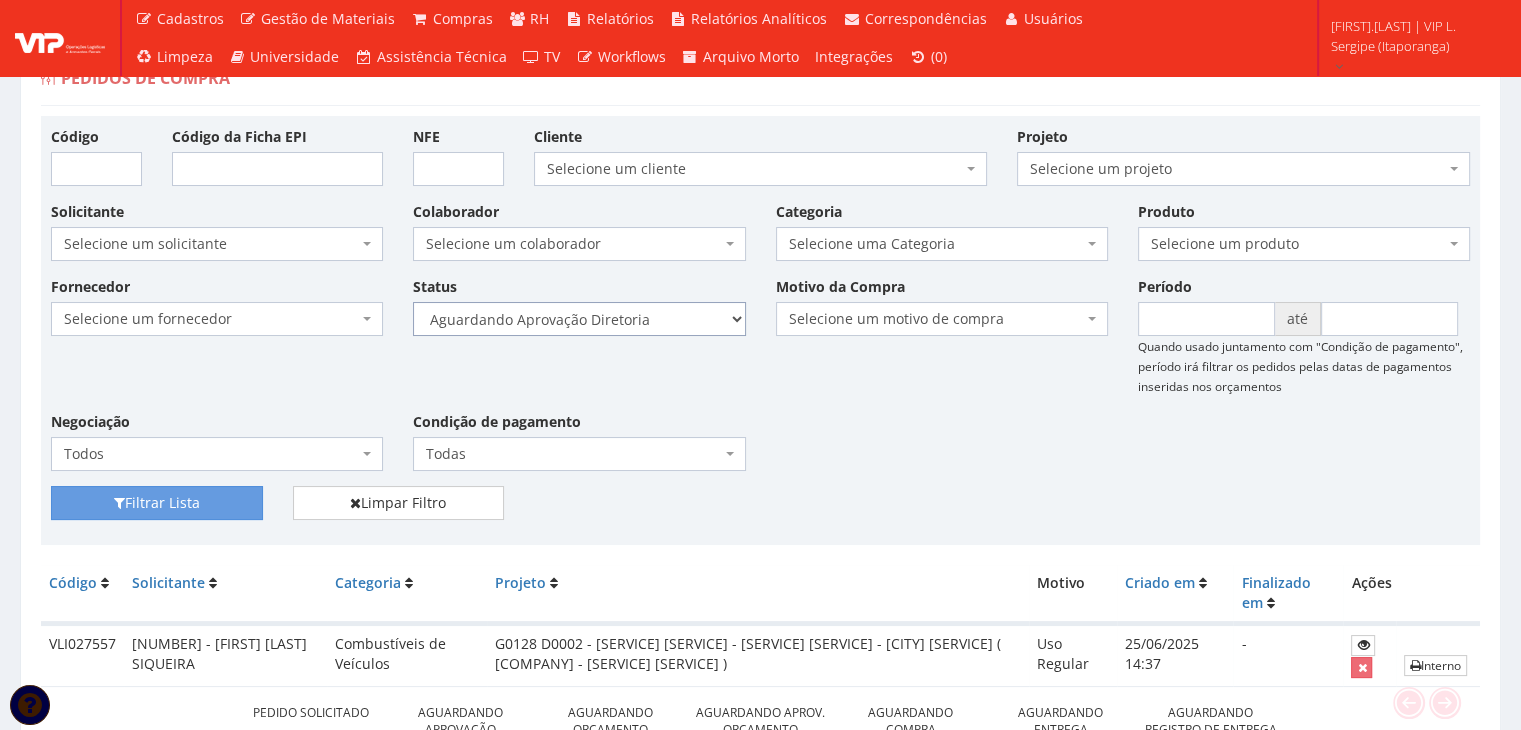 click on "Selecione um status Cancelado Aguardando Aprovação Diretoria Pedido Aprovado Aguardando Aprovação de Orçamento Orçamento Aprovado Compra Efetuada Entrega Efetuada Entrega Registrada" at bounding box center (579, 319) 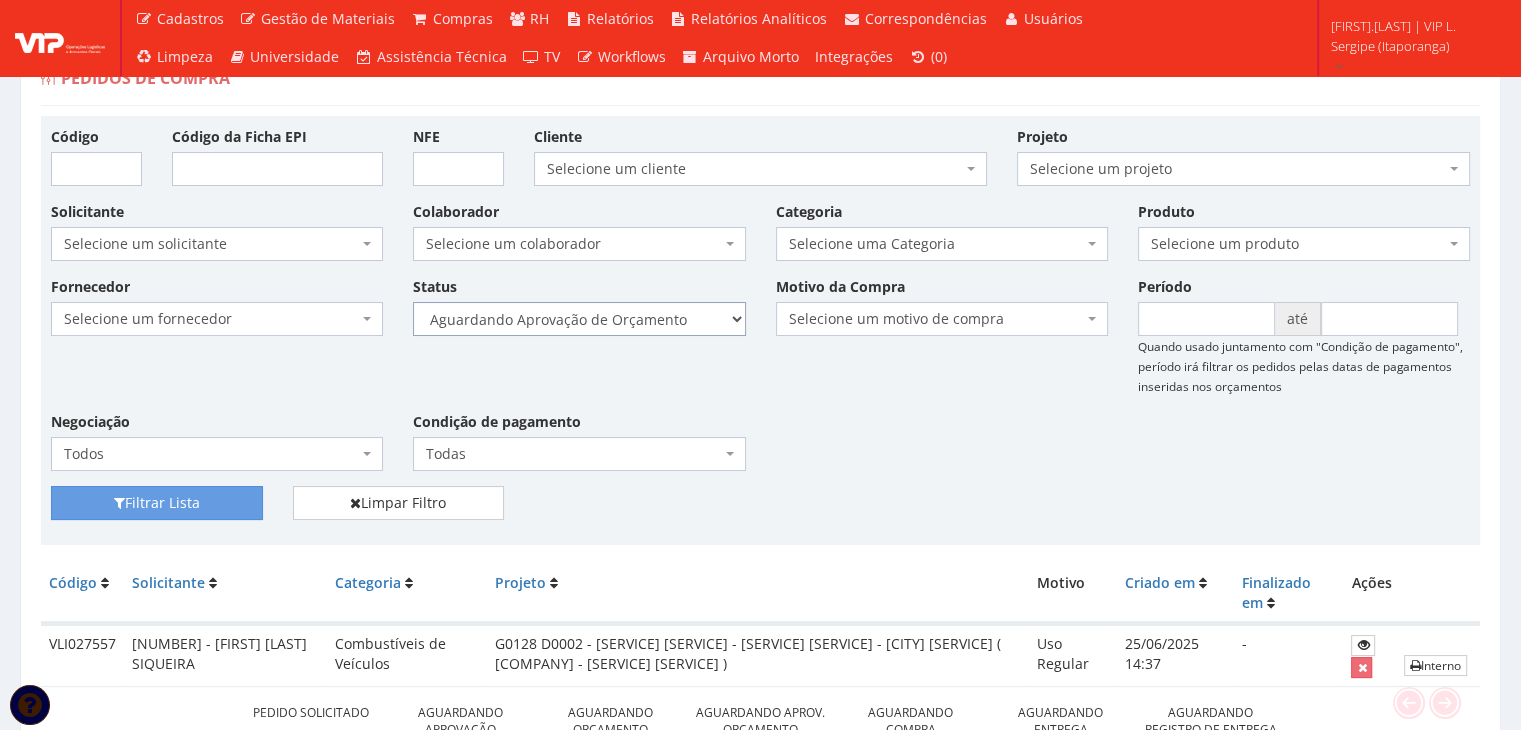 click on "Selecione um status Cancelado Aguardando Aprovação Diretoria Pedido Aprovado Aguardando Aprovação de Orçamento Orçamento Aprovado Compra Efetuada Entrega Efetuada Entrega Registrada" at bounding box center [579, 319] 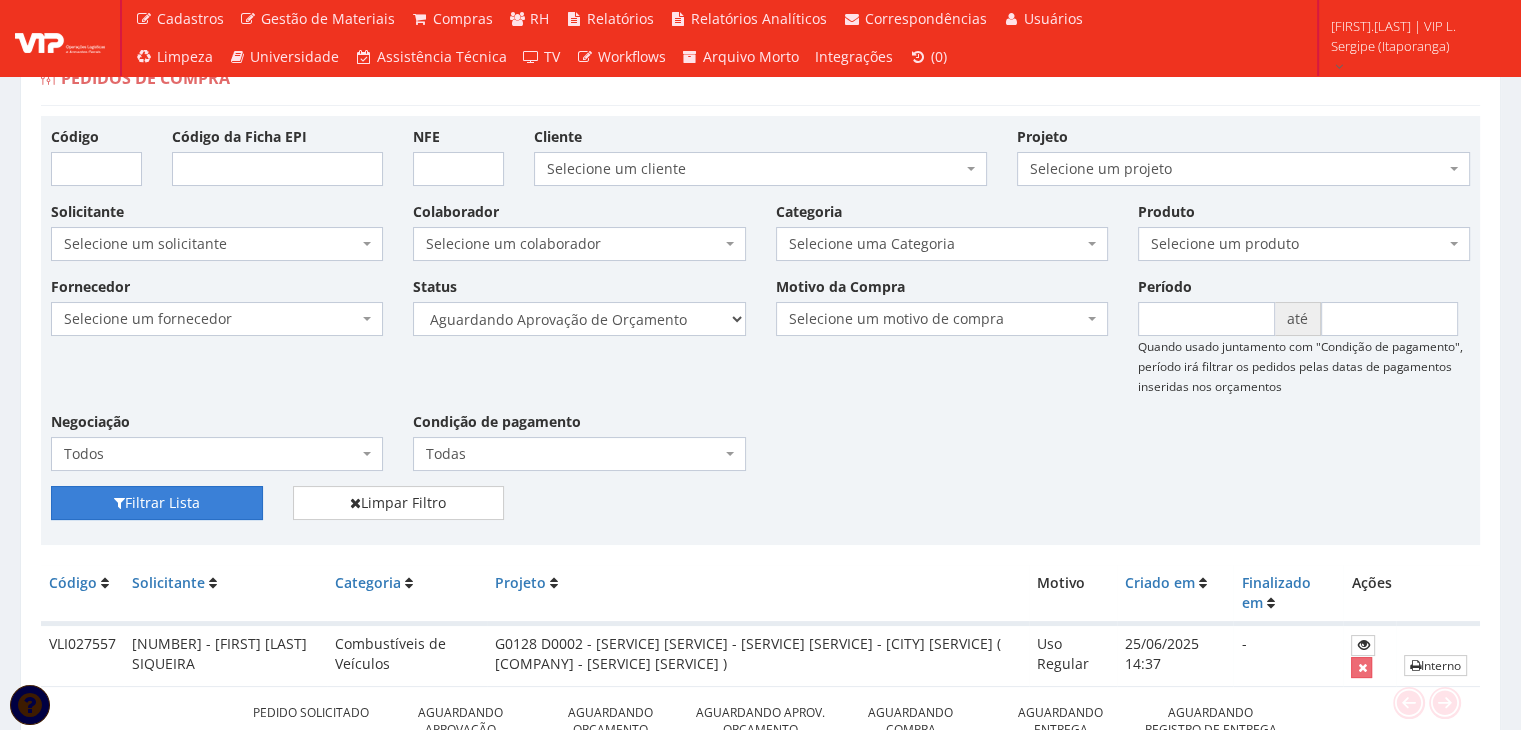 click on "Filtrar Lista" at bounding box center [157, 503] 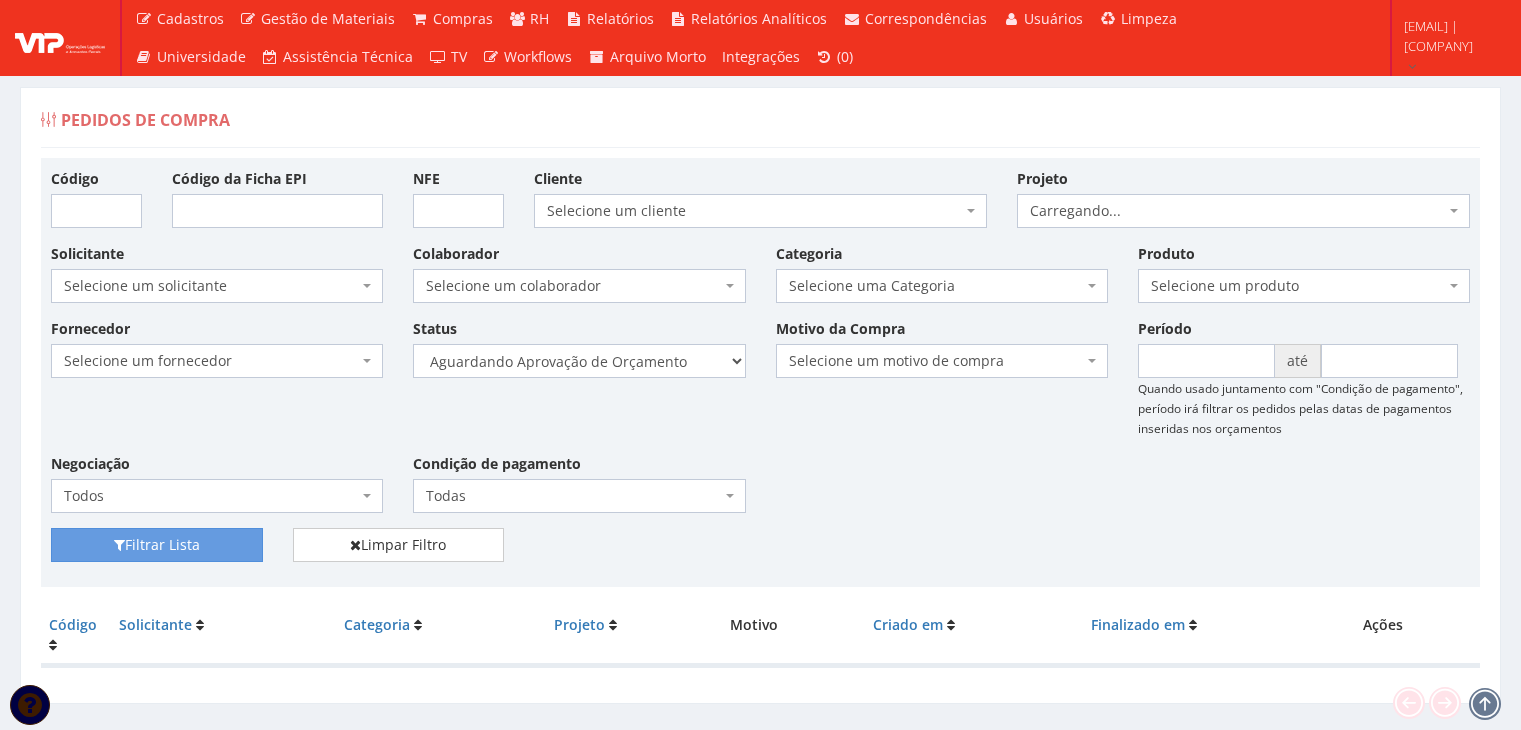 scroll, scrollTop: 40, scrollLeft: 0, axis: vertical 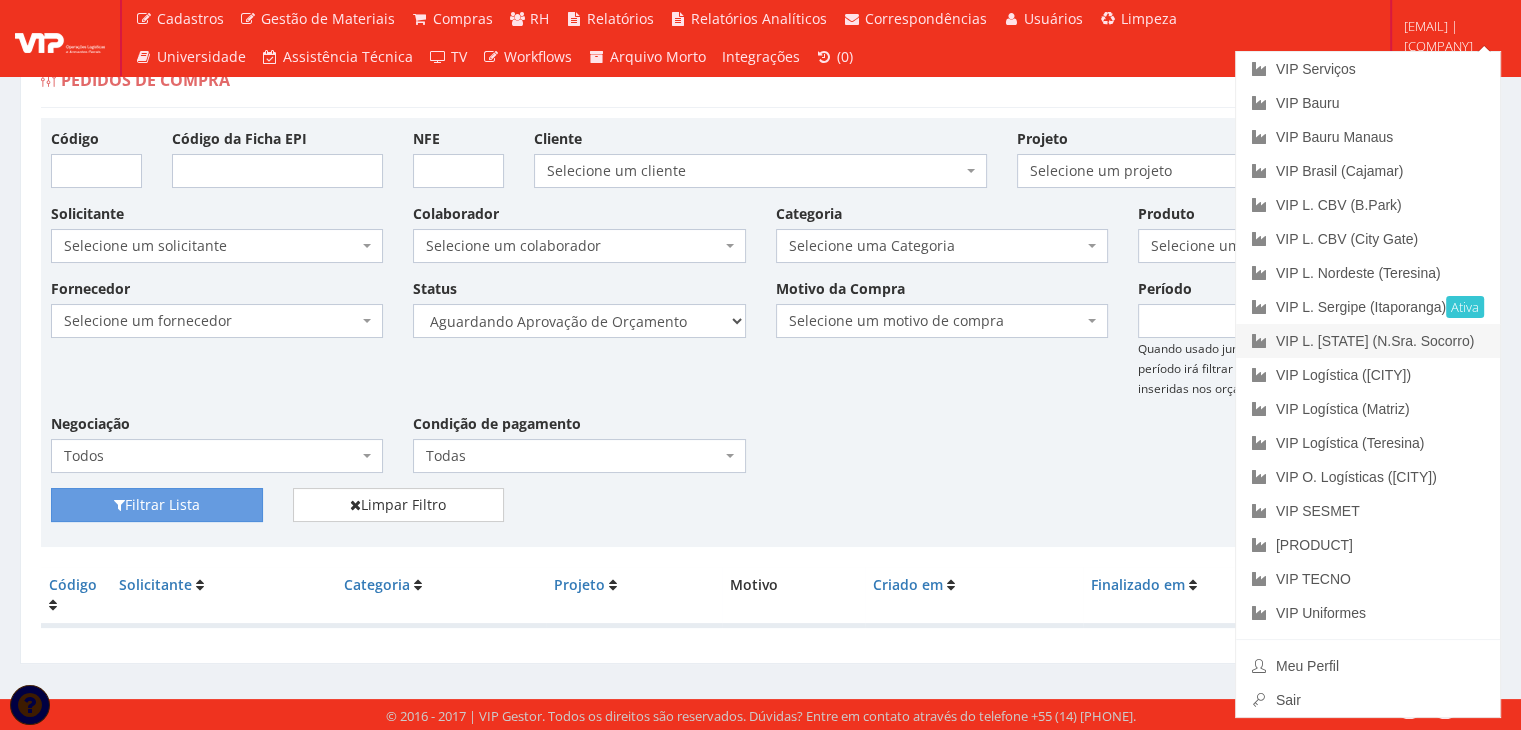 click on "VIP L. [STATE] (N.Sra. Socorro)" at bounding box center (1368, 341) 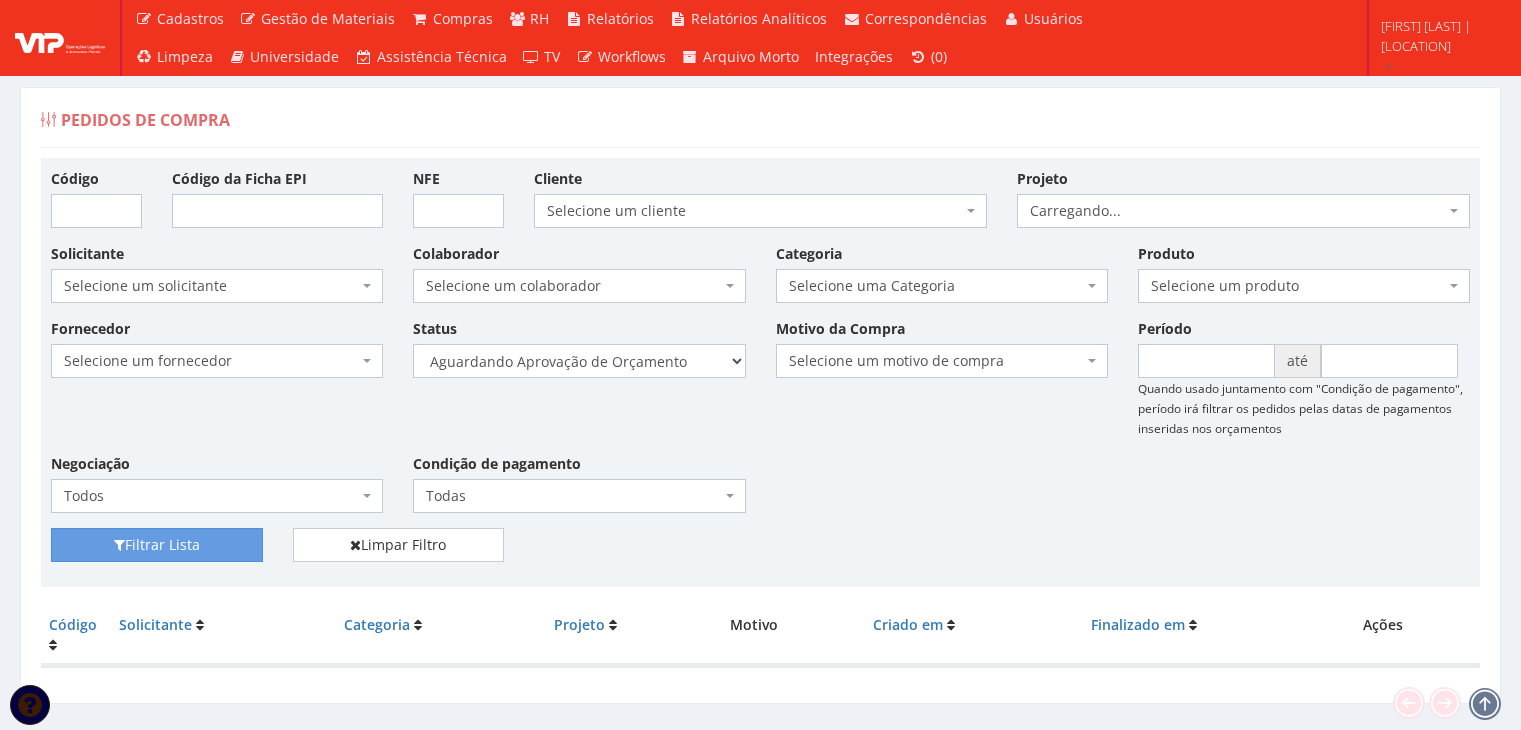 scroll, scrollTop: 0, scrollLeft: 0, axis: both 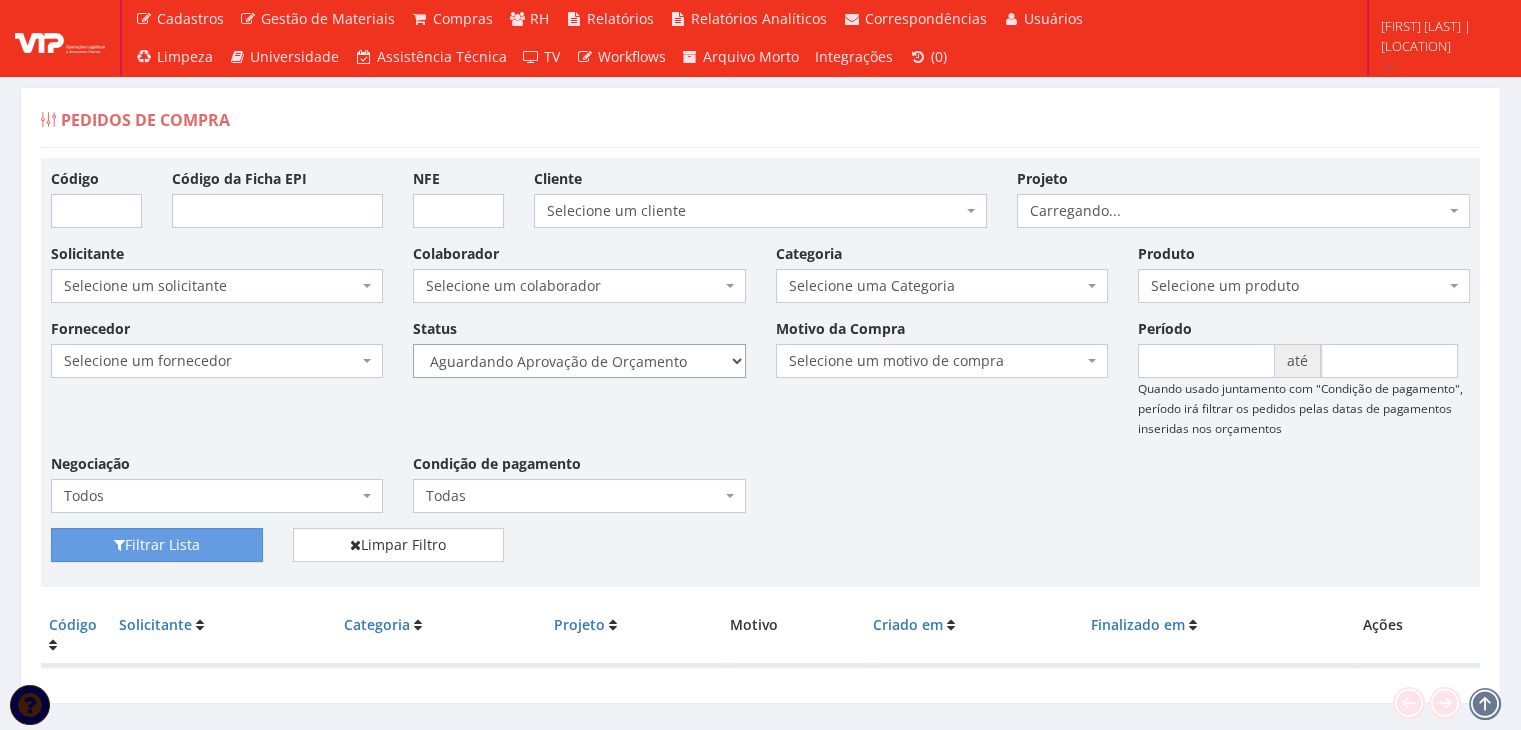 click on "Selecione um status Cancelado Aguardando Aprovação Diretoria Pedido Aprovado Aguardando Aprovação de Orçamento Orçamento Aprovado Compra Efetuada Entrega Efetuada Entrega Registrada" at bounding box center (579, 361) 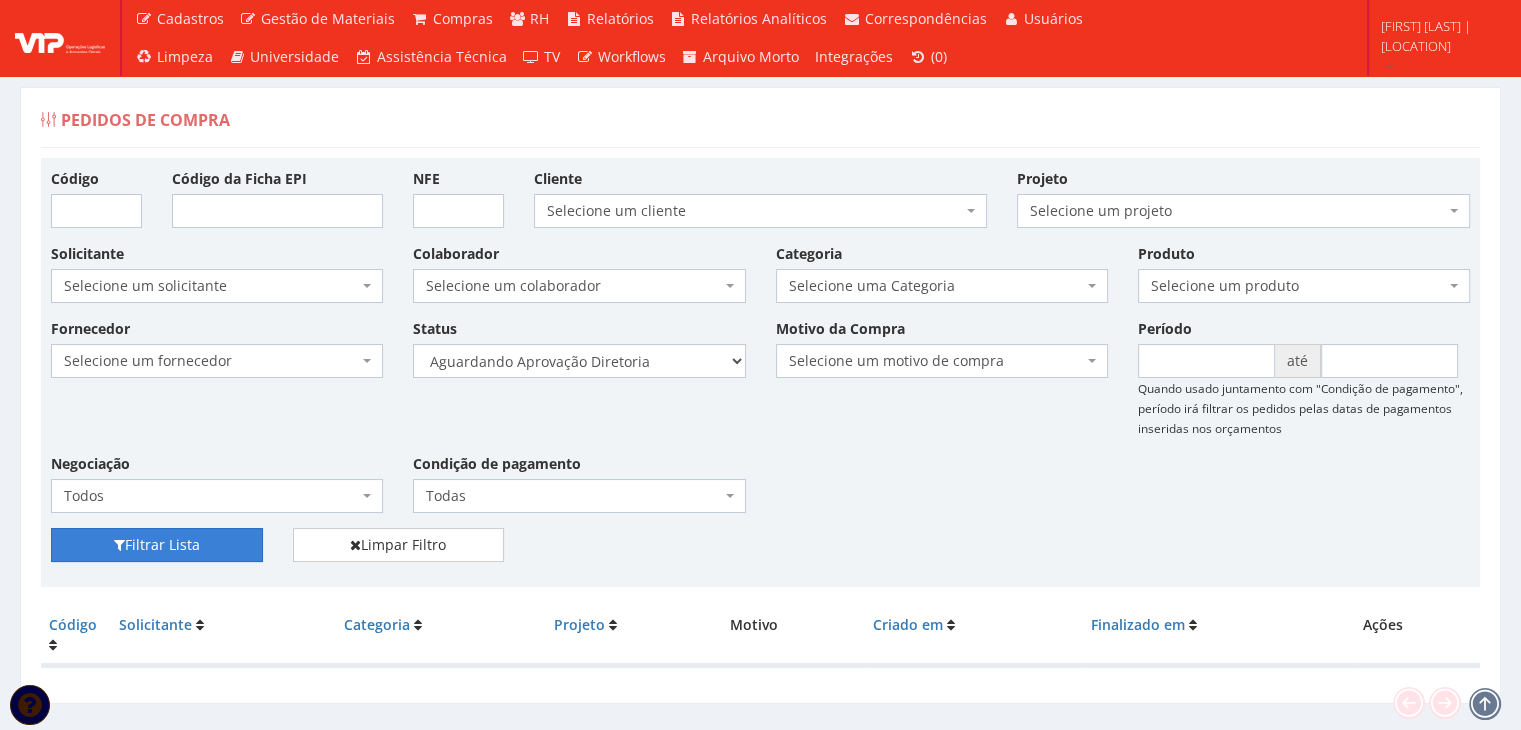 click on "Filtrar Lista" at bounding box center [157, 545] 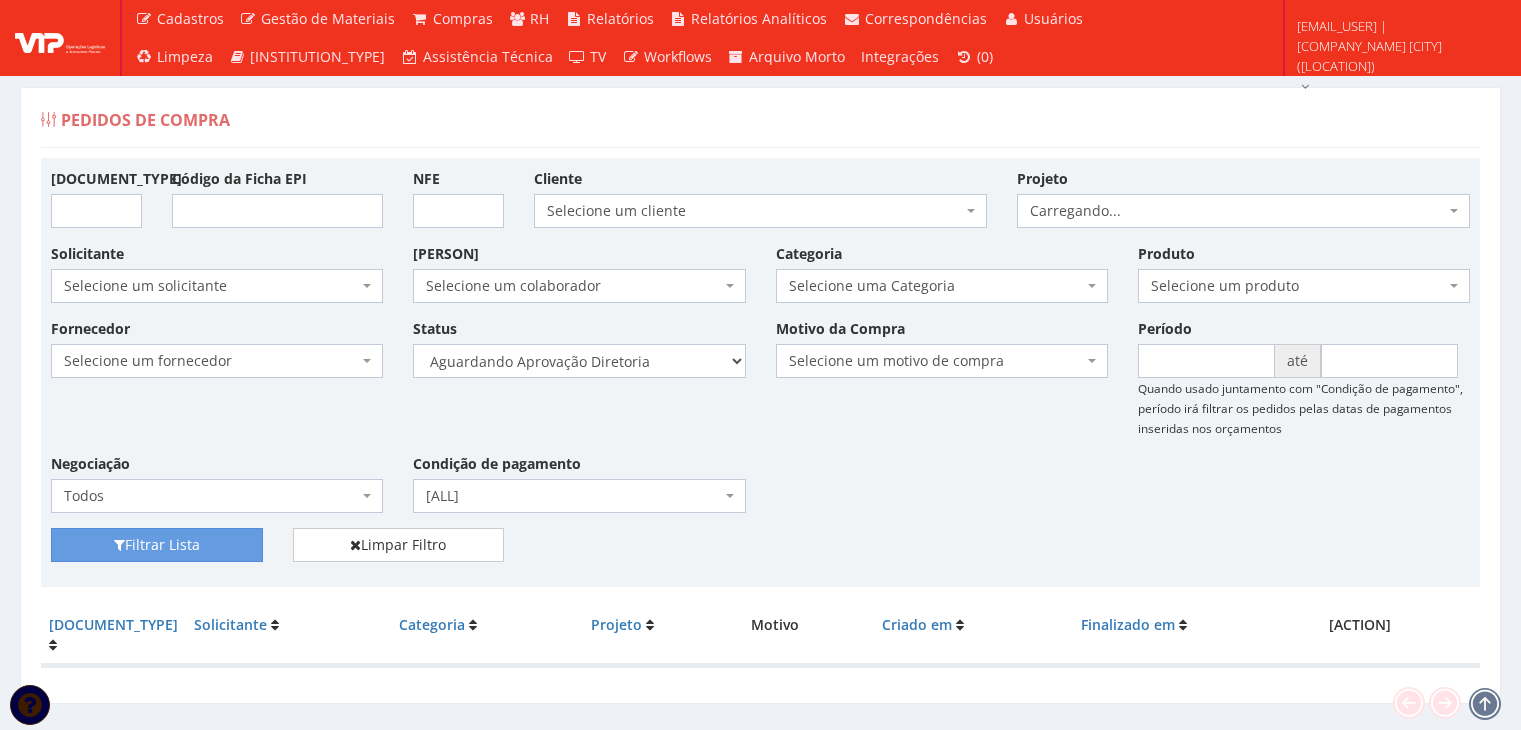 scroll, scrollTop: 0, scrollLeft: 0, axis: both 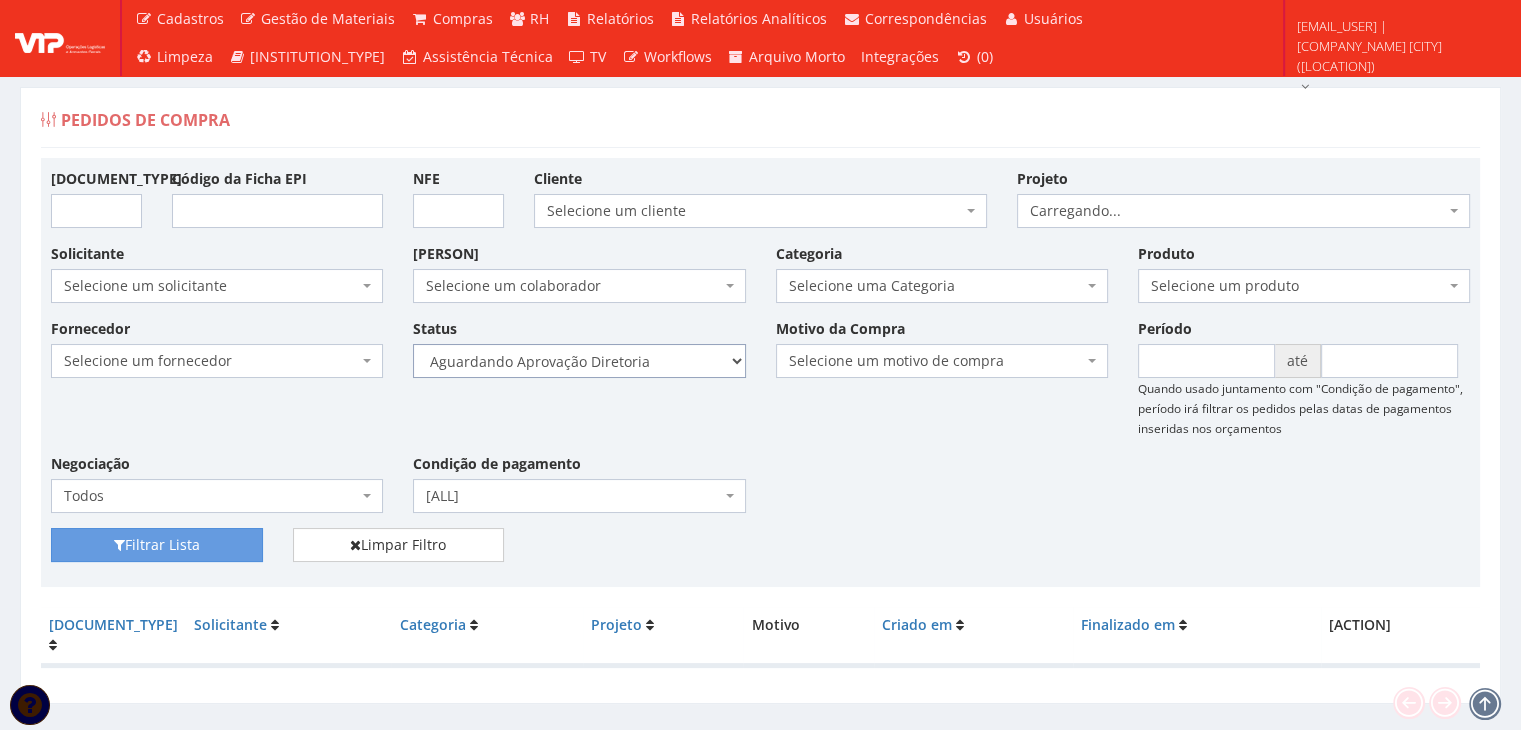 click on "Selecione um status Cancelado Aguardando Aprovação Diretoria Pedido Aprovado Aguardando Aprovação de Orçamento Orçamento Aprovado Compra Efetuada Entrega Efetuada Entrega Registrada" at bounding box center [579, 361] 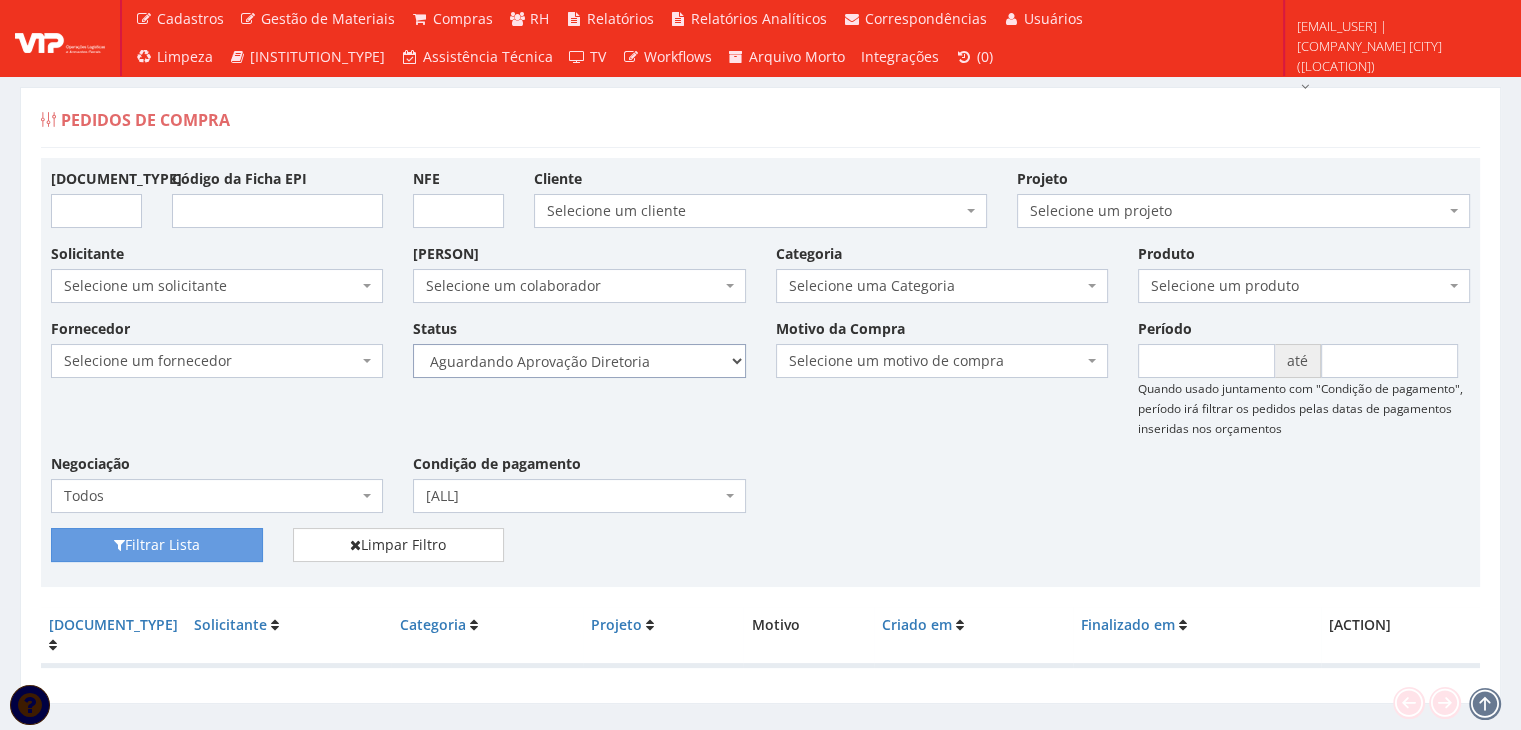 select on "4" 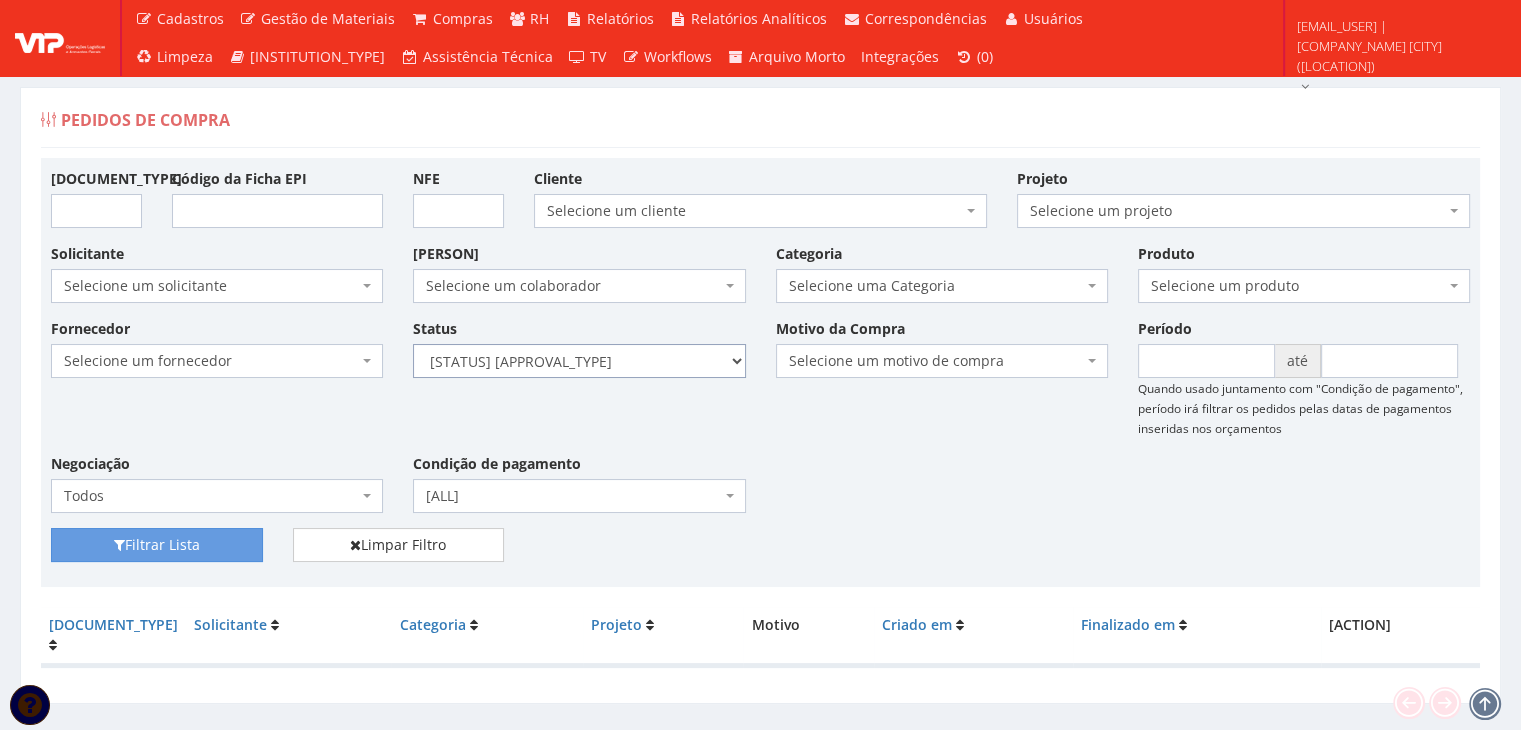 click on "Selecione um status Cancelado Aguardando Aprovação Diretoria Pedido Aprovado Aguardando Aprovação de Orçamento Orçamento Aprovado Compra Efetuada Entrega Efetuada Entrega Registrada" at bounding box center [579, 361] 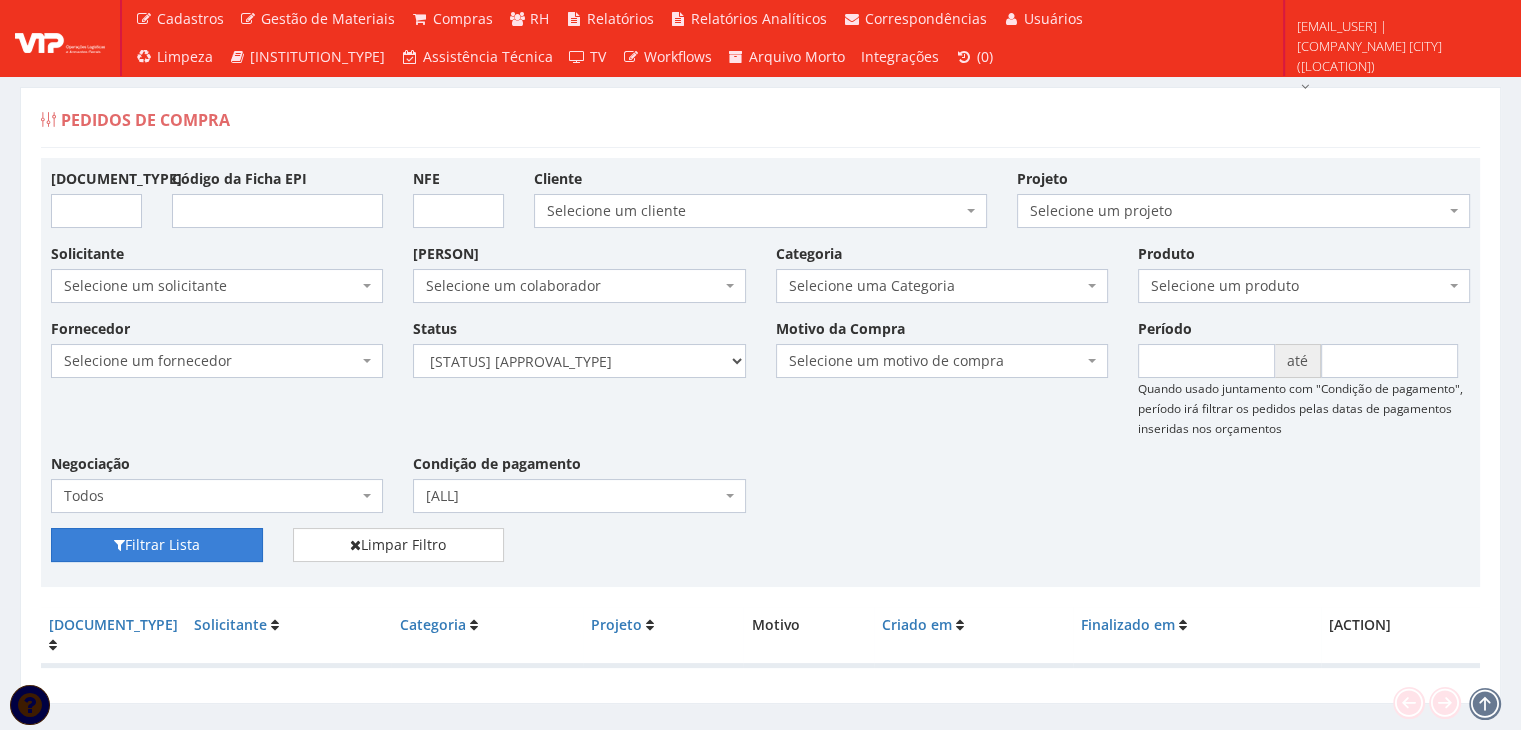 click on "Filtrar Lista" at bounding box center [157, 545] 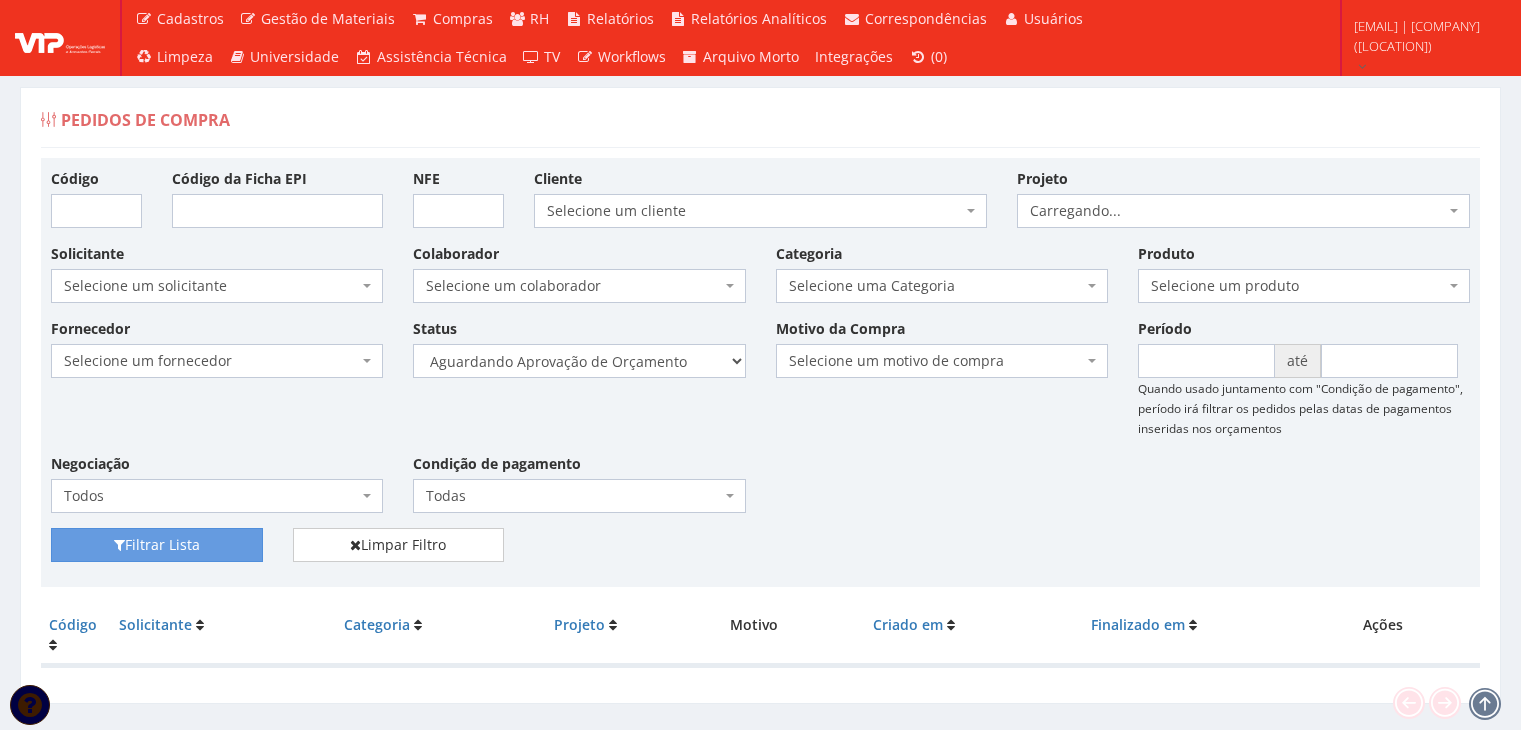 scroll, scrollTop: 40, scrollLeft: 0, axis: vertical 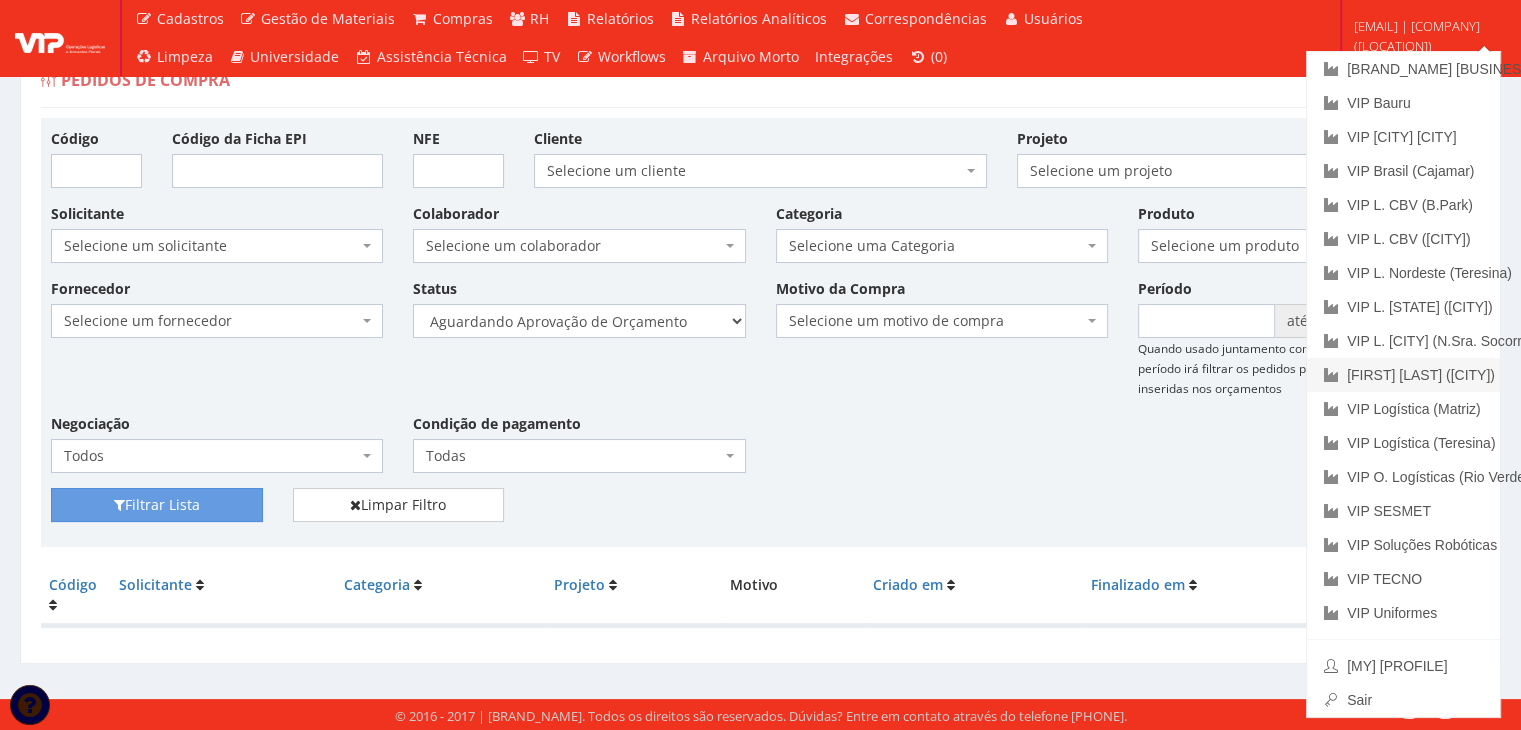 click on "VIP Logística ([CITY])" at bounding box center (1403, 375) 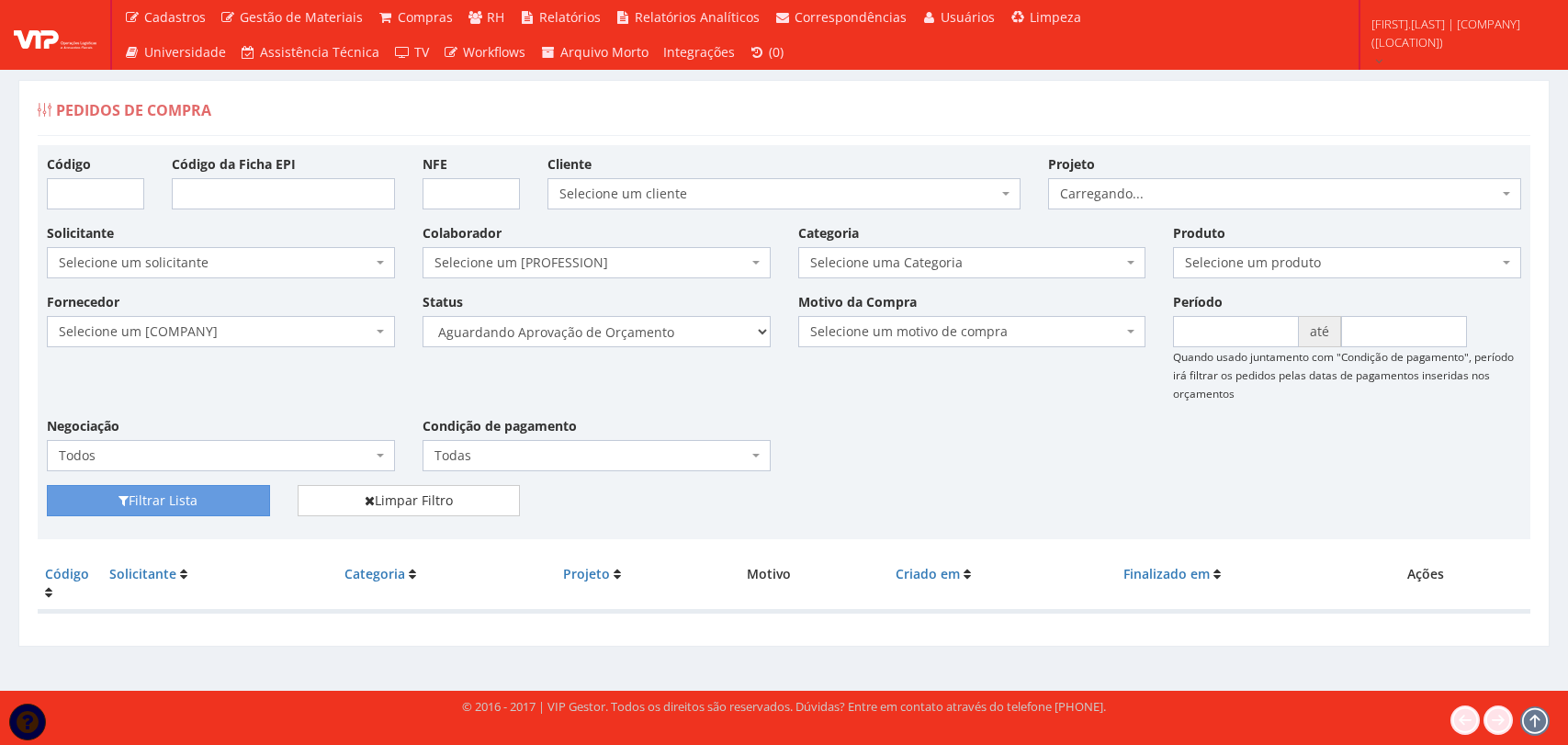 scroll, scrollTop: 0, scrollLeft: 0, axis: both 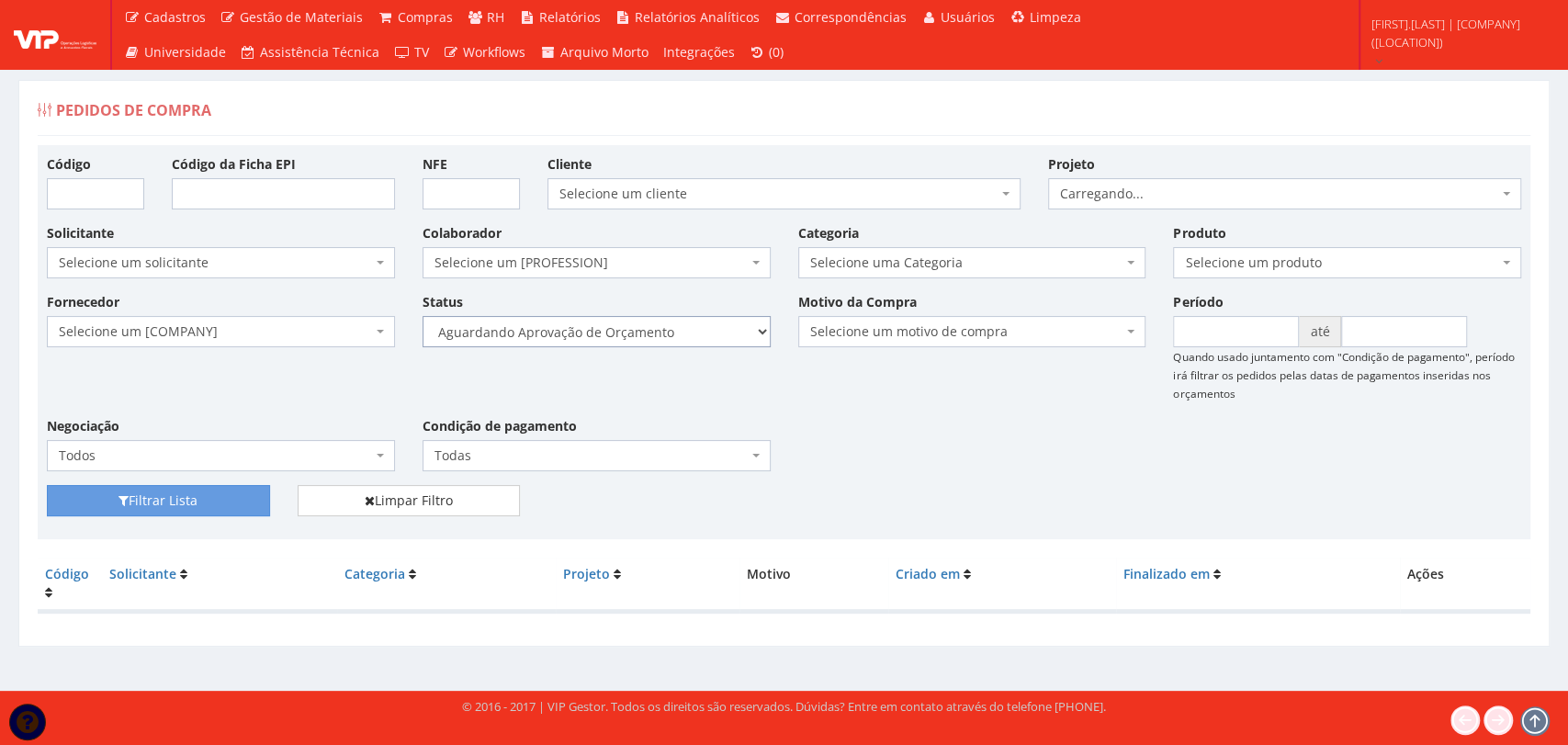 drag, startPoint x: 0, startPoint y: 0, endPoint x: 633, endPoint y: 335, distance: 716.1801 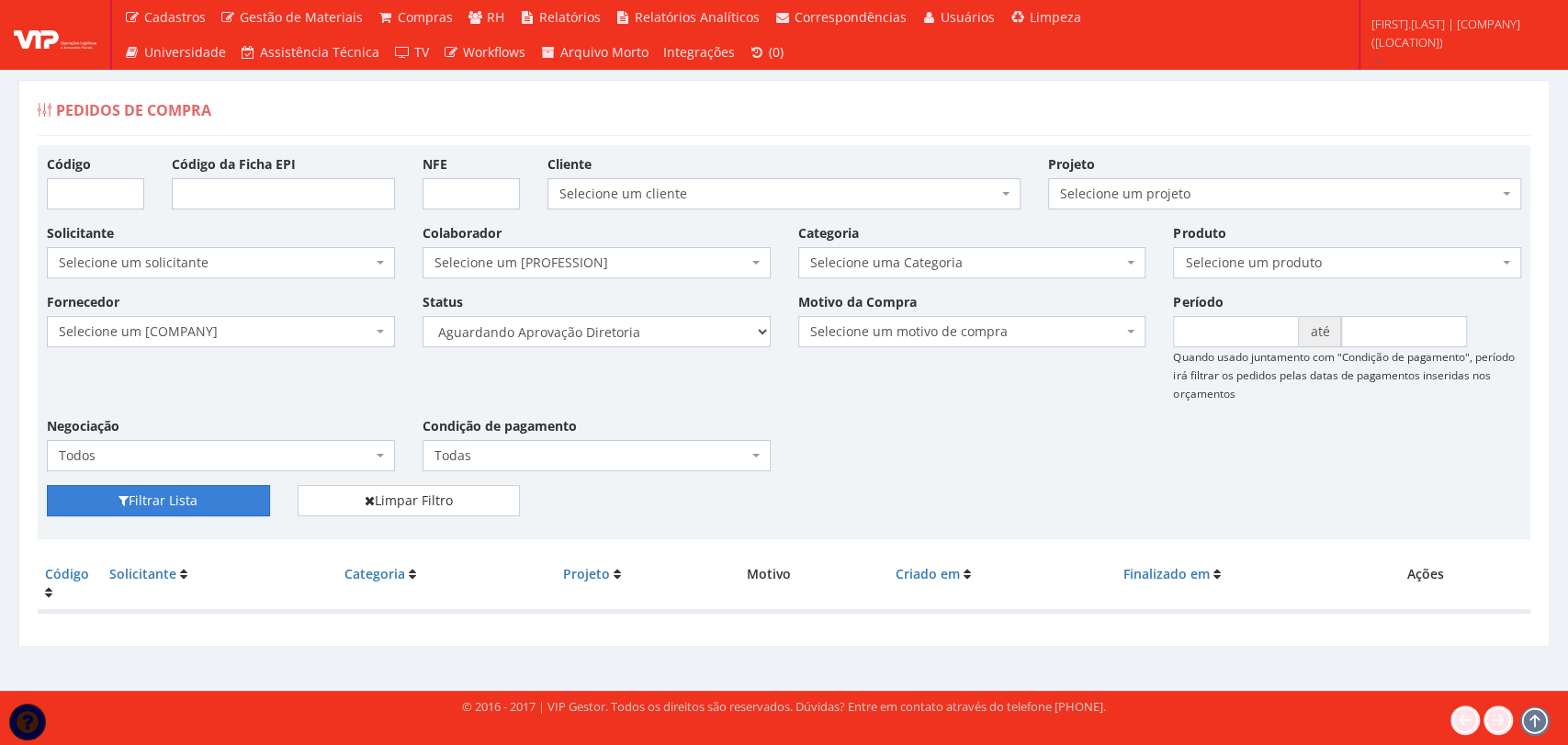 click on "Filtrar Lista" at bounding box center [158, 501] 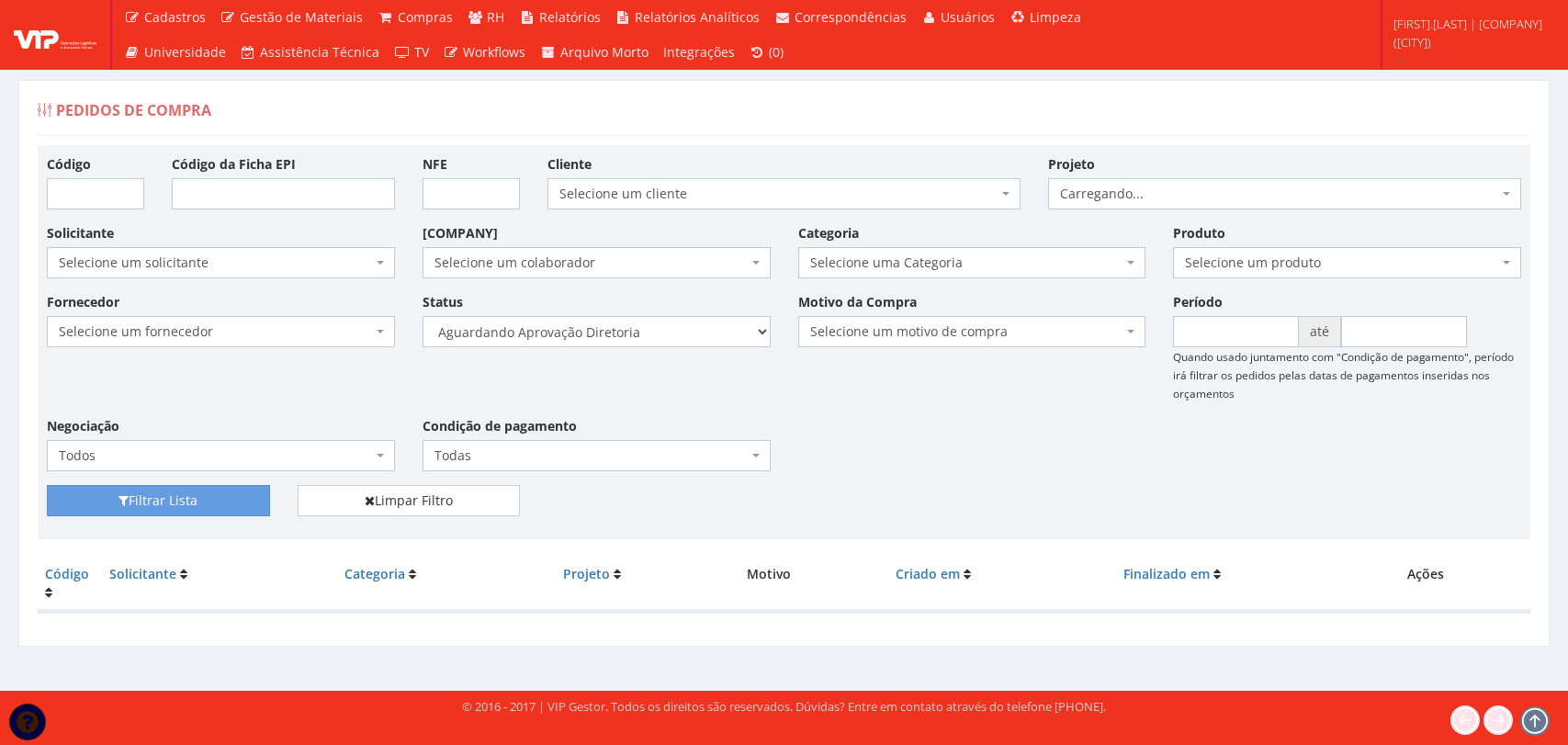scroll, scrollTop: 0, scrollLeft: 0, axis: both 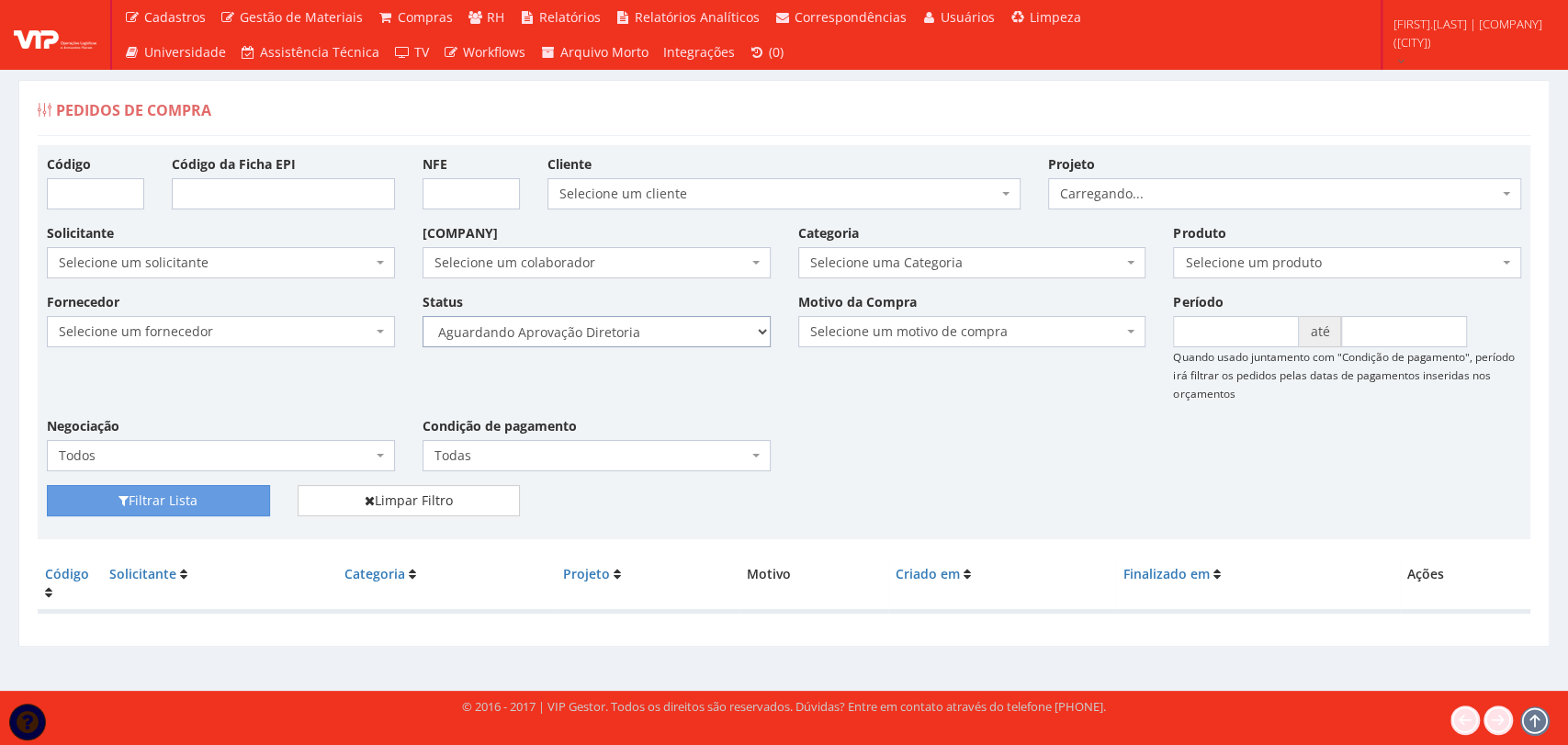 drag, startPoint x: 679, startPoint y: 333, endPoint x: 674, endPoint y: 344, distance: 12 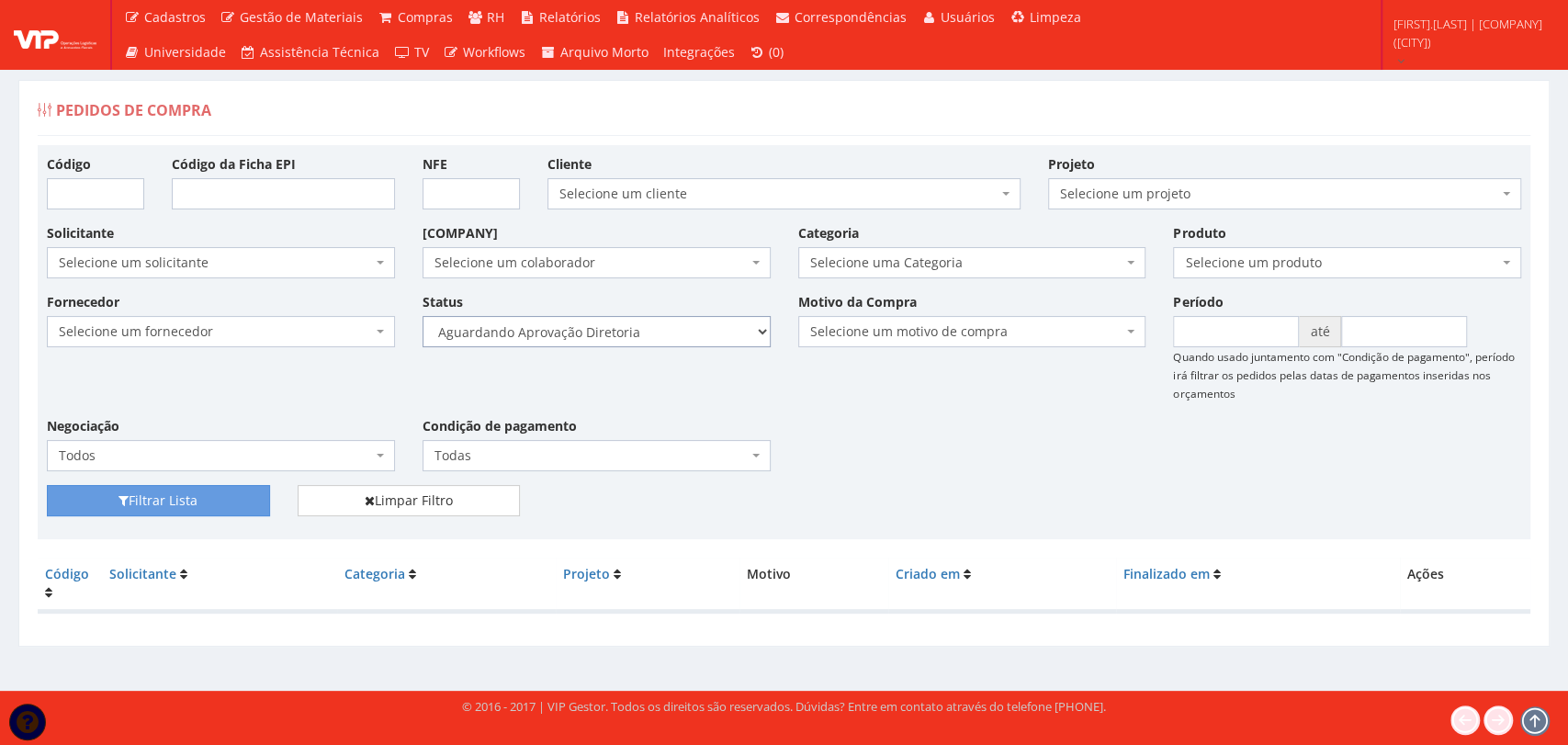 select on "4" 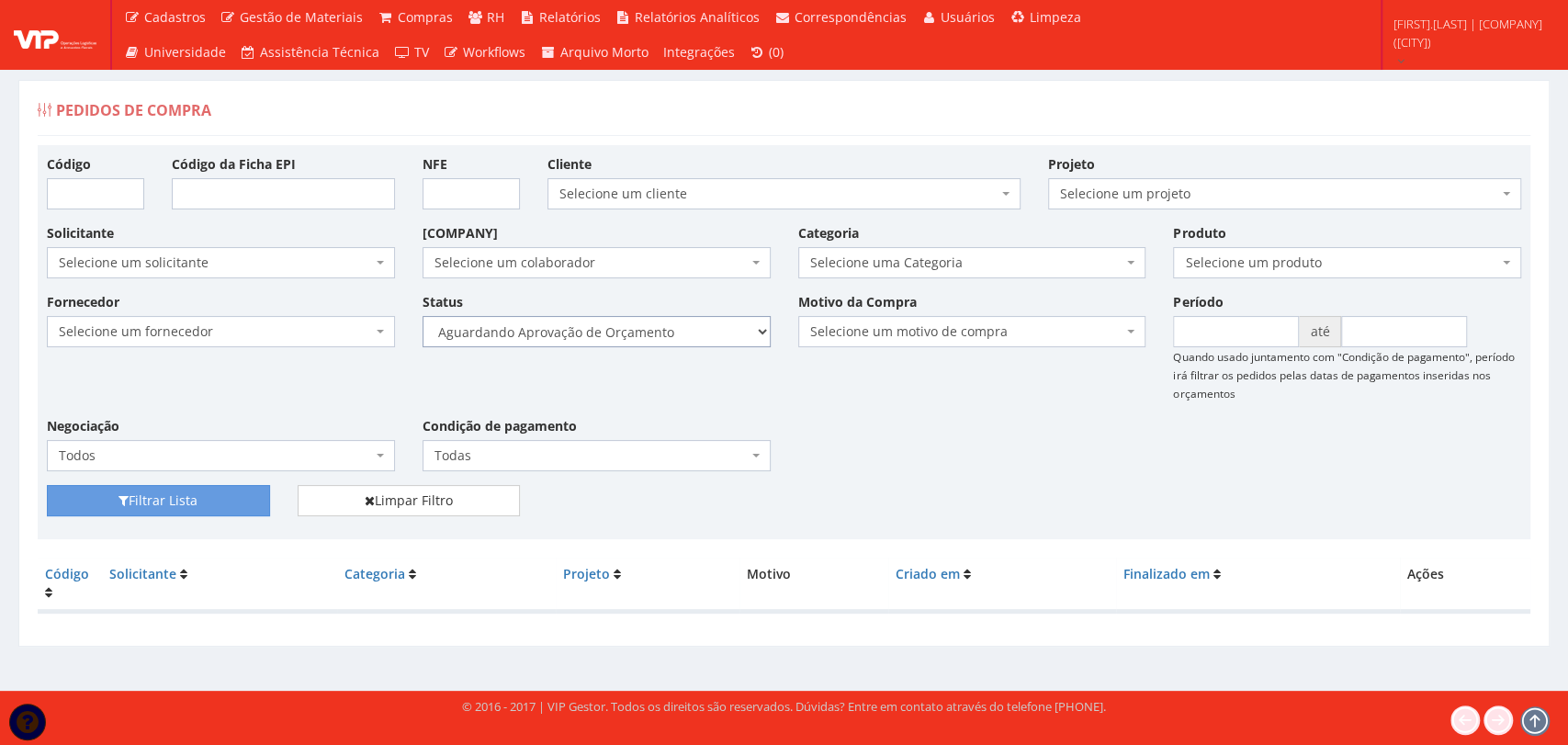 click on "Selecione um status Cancelado Aguardando Aprovação Diretoria Pedido Aprovado Aguardando Aprovação de Orçamento Orçamento Aprovado Compra Efetuada Entrega Efetuada Entrega Registrada" at bounding box center (596, 332) 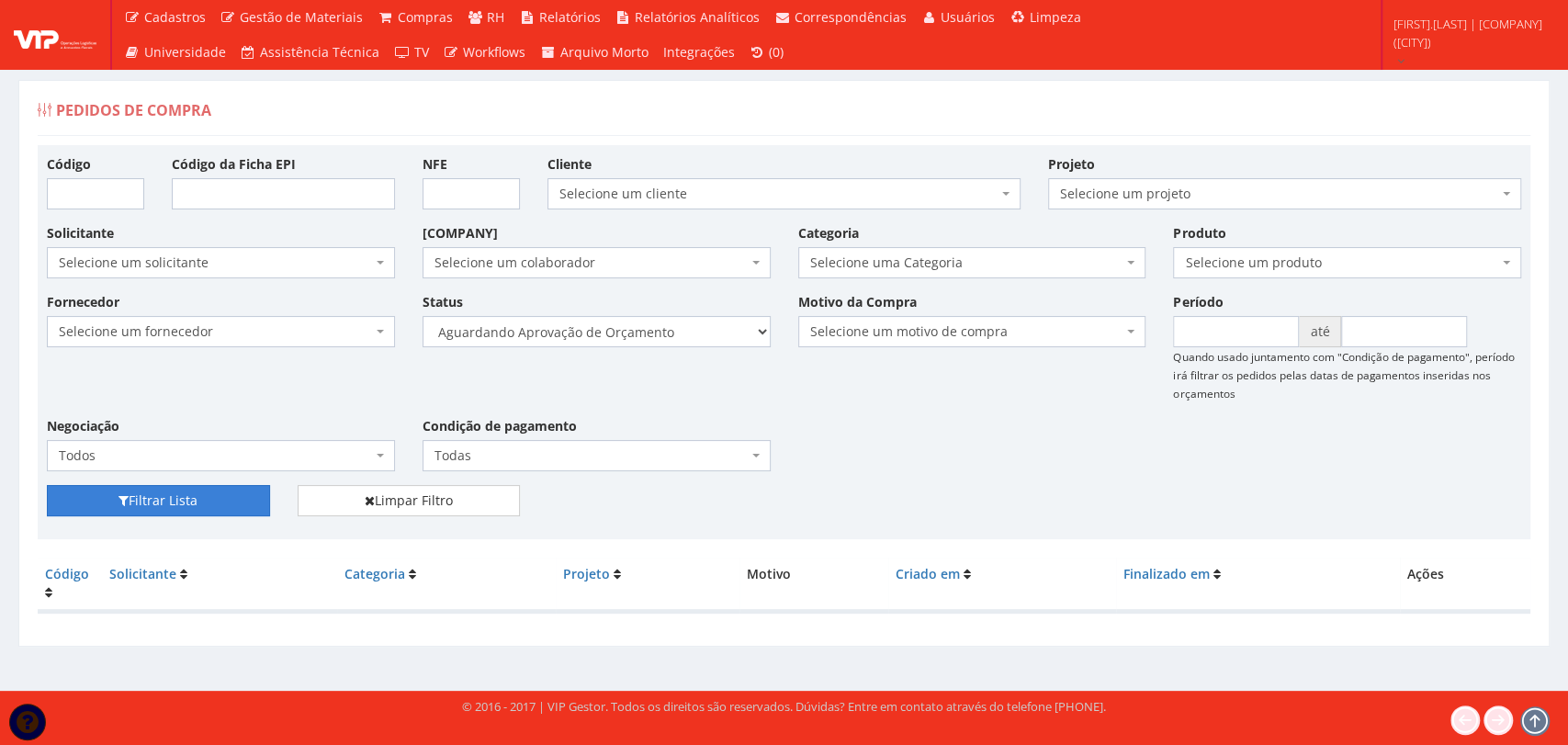 drag, startPoint x: 259, startPoint y: 498, endPoint x: 396, endPoint y: 467, distance: 140.46352 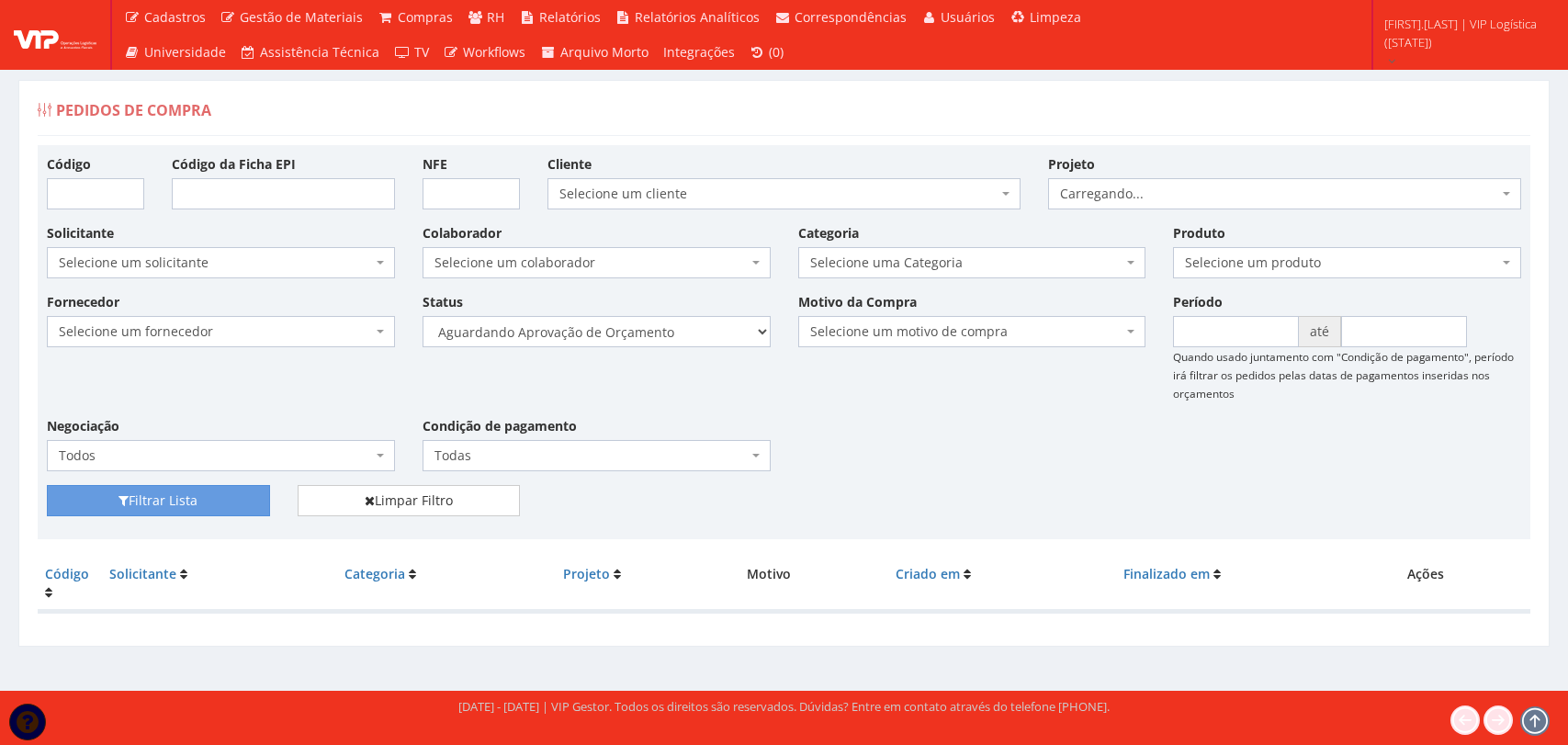 scroll, scrollTop: 0, scrollLeft: 0, axis: both 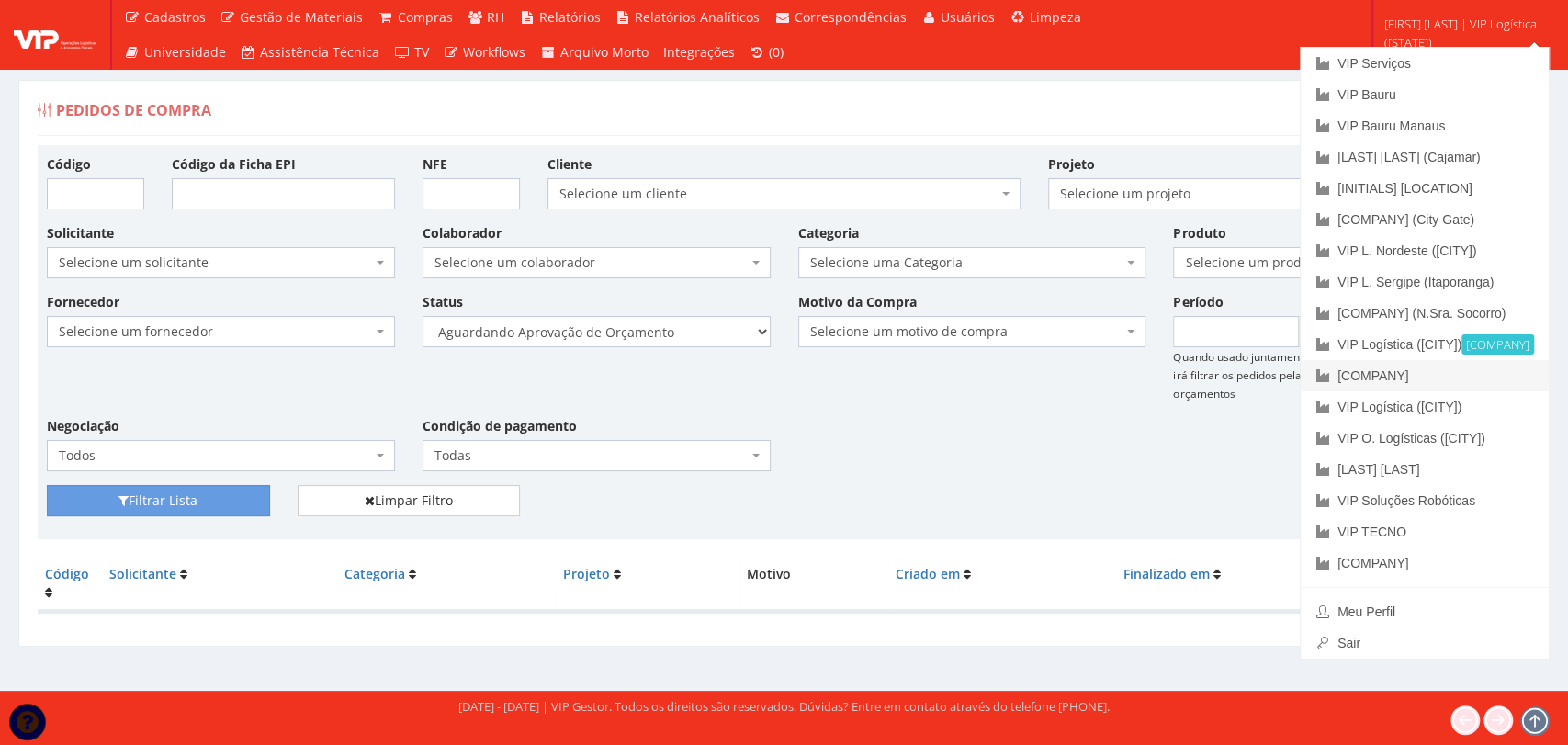 click on "VIP Logística (Matriz)" at bounding box center [1425, 376] 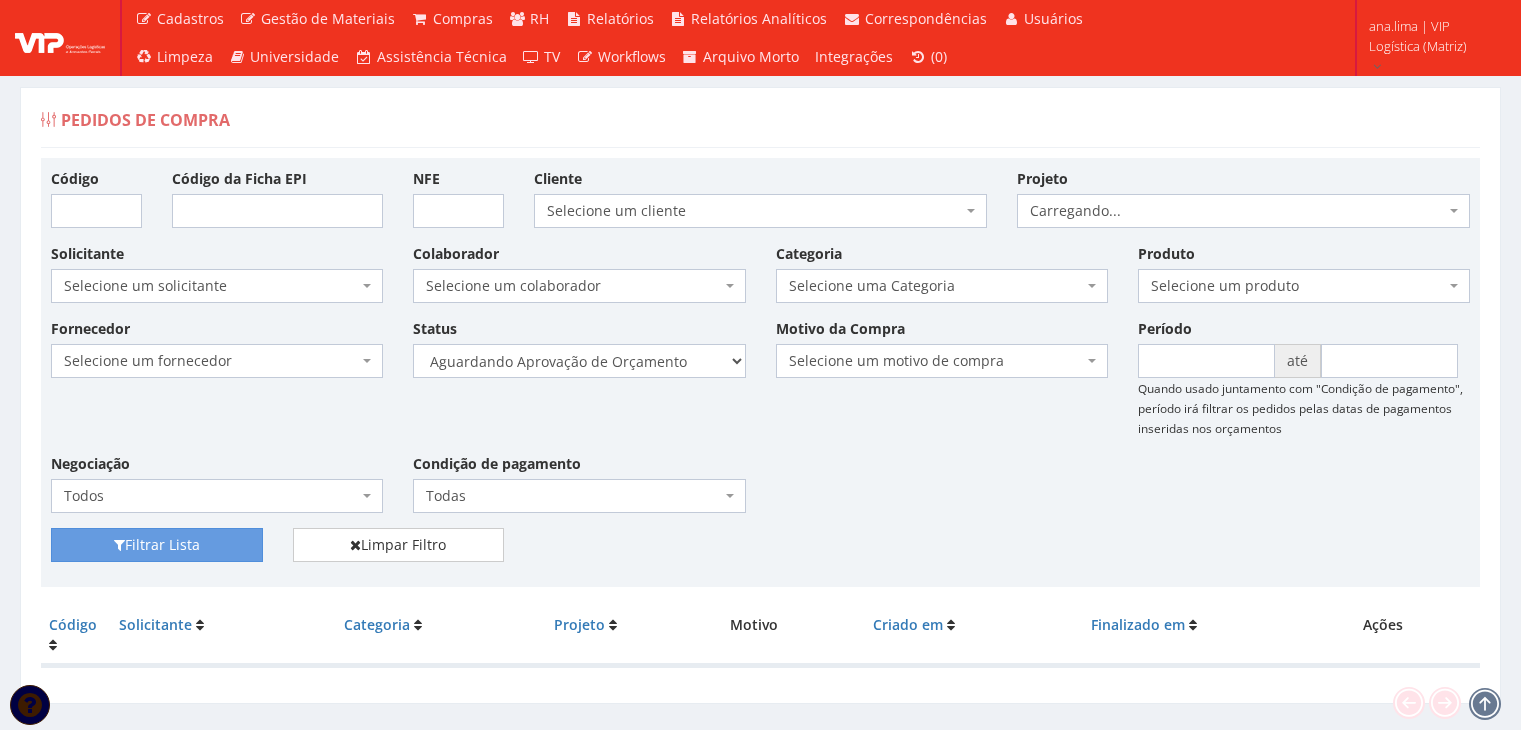 scroll, scrollTop: 0, scrollLeft: 0, axis: both 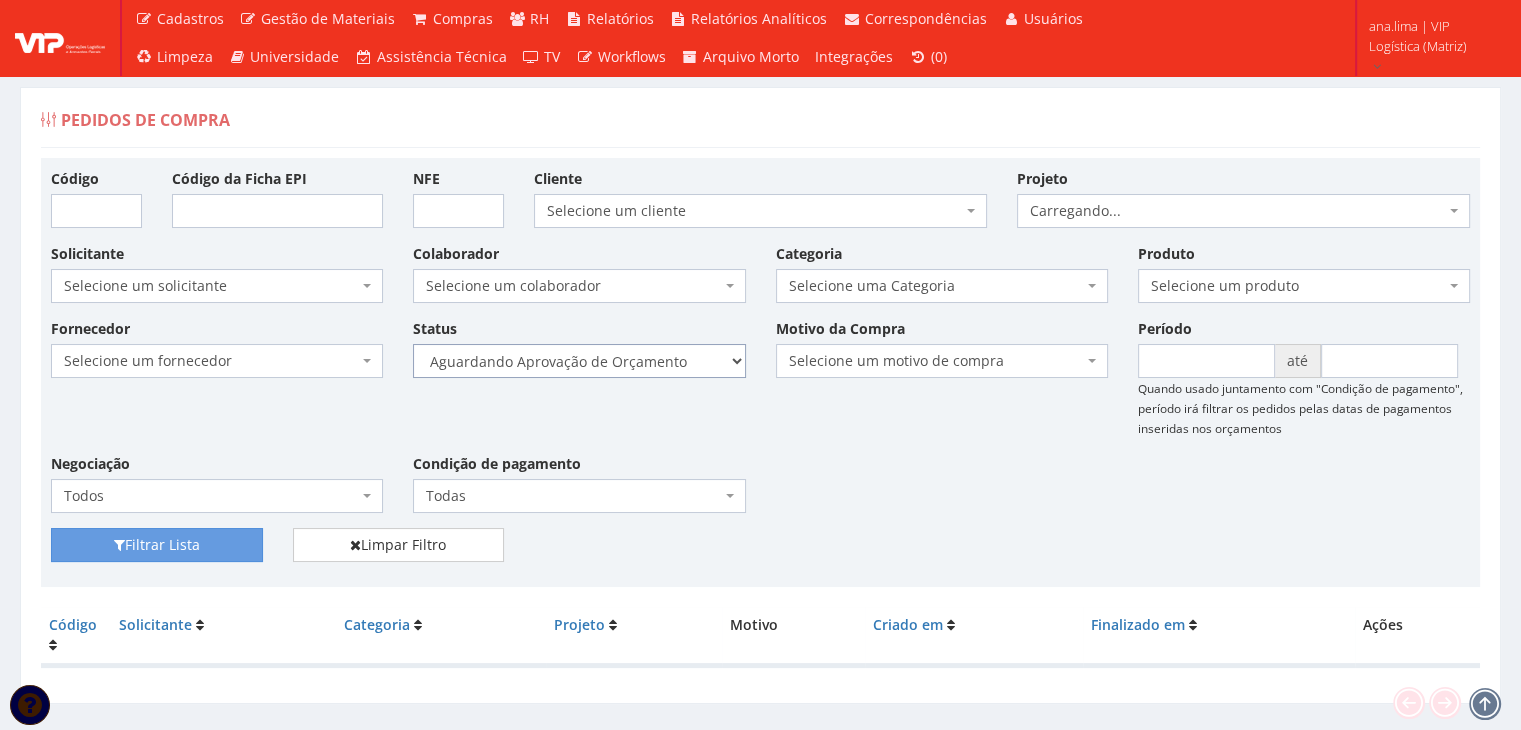 drag, startPoint x: 673, startPoint y: 361, endPoint x: 669, endPoint y: 376, distance: 15.524175 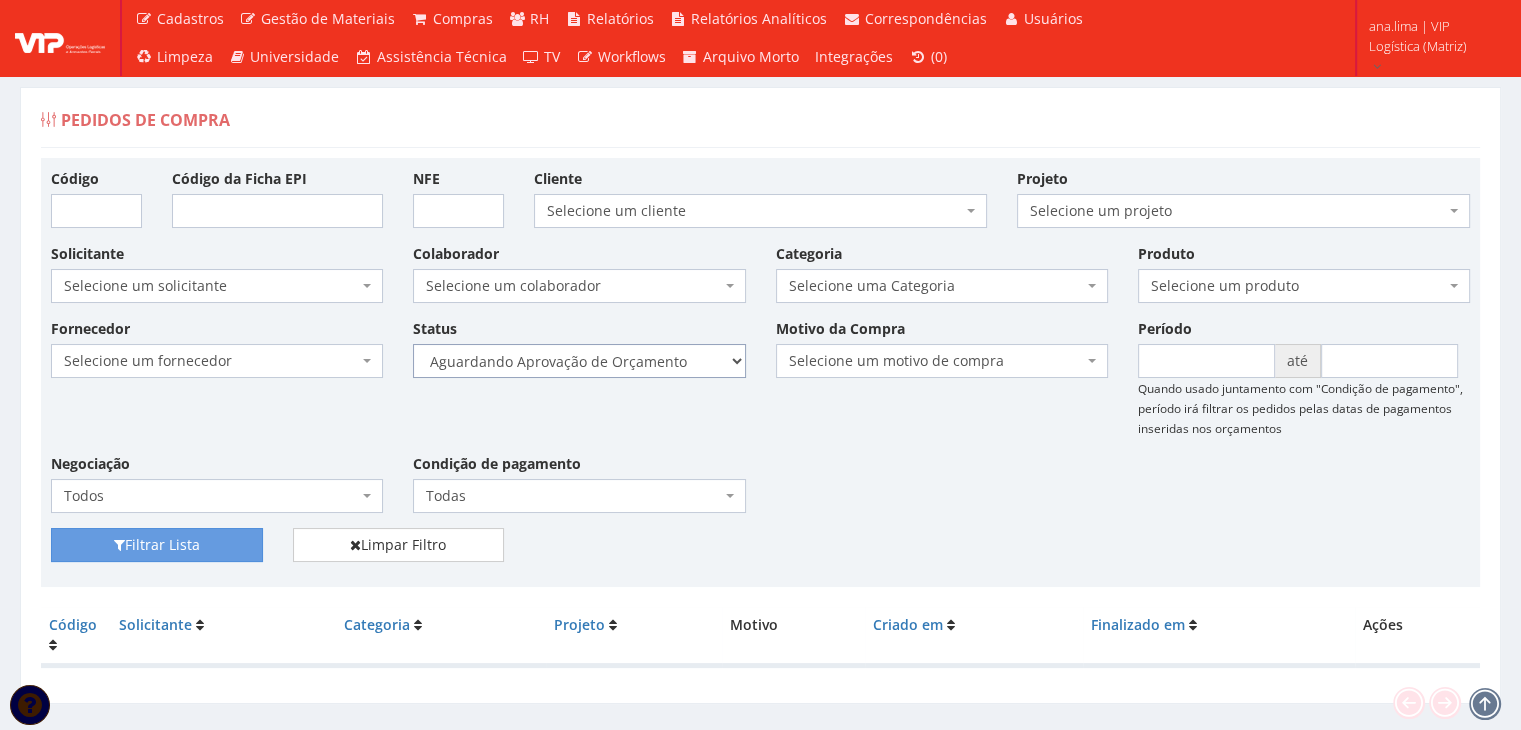 select on "1" 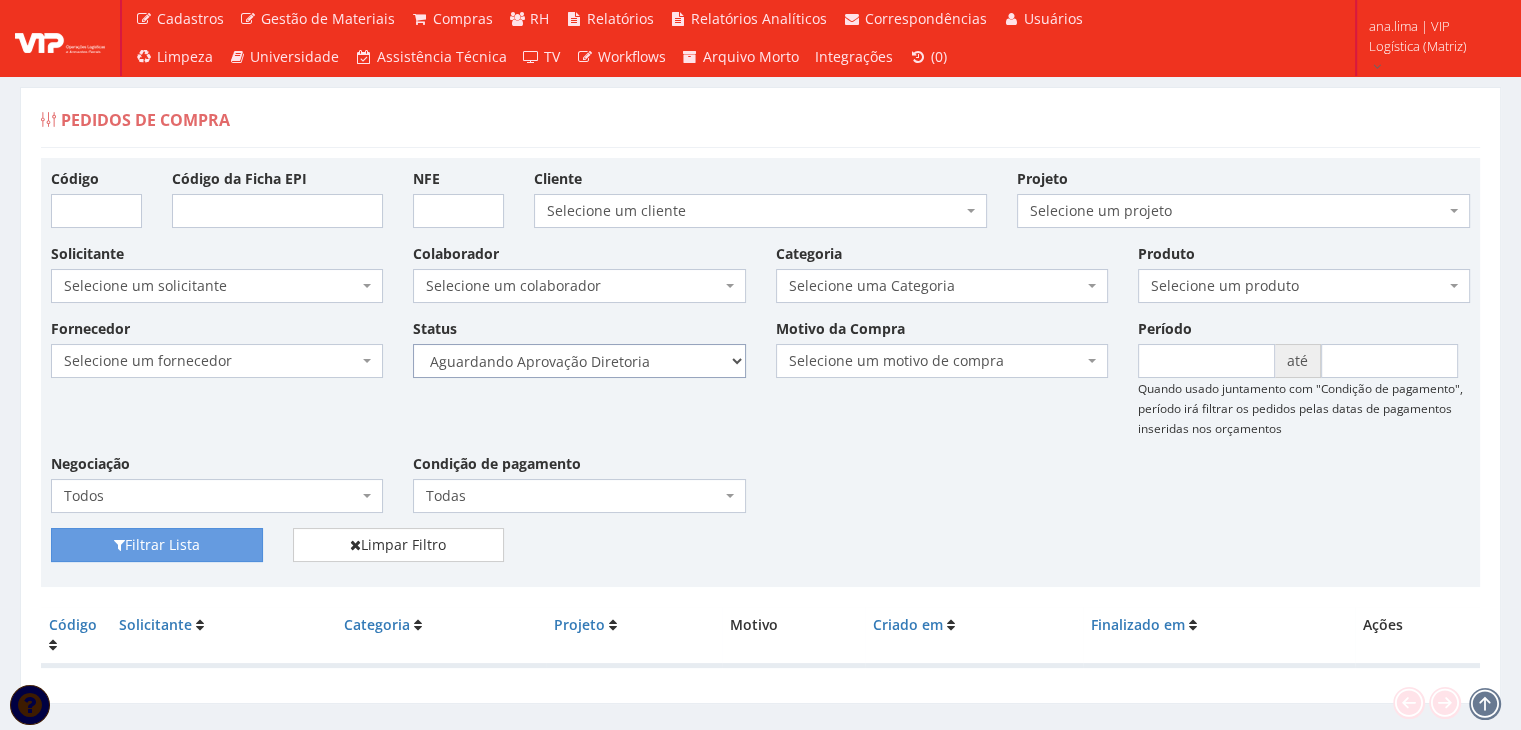 click on "Selecione um status Cancelado Aguardando Aprovação Diretoria Pedido Aprovado Aguardando Aprovação de Orçamento Orçamento Aprovado Compra Efetuada Entrega Efetuada Entrega Registrada" at bounding box center (579, 361) 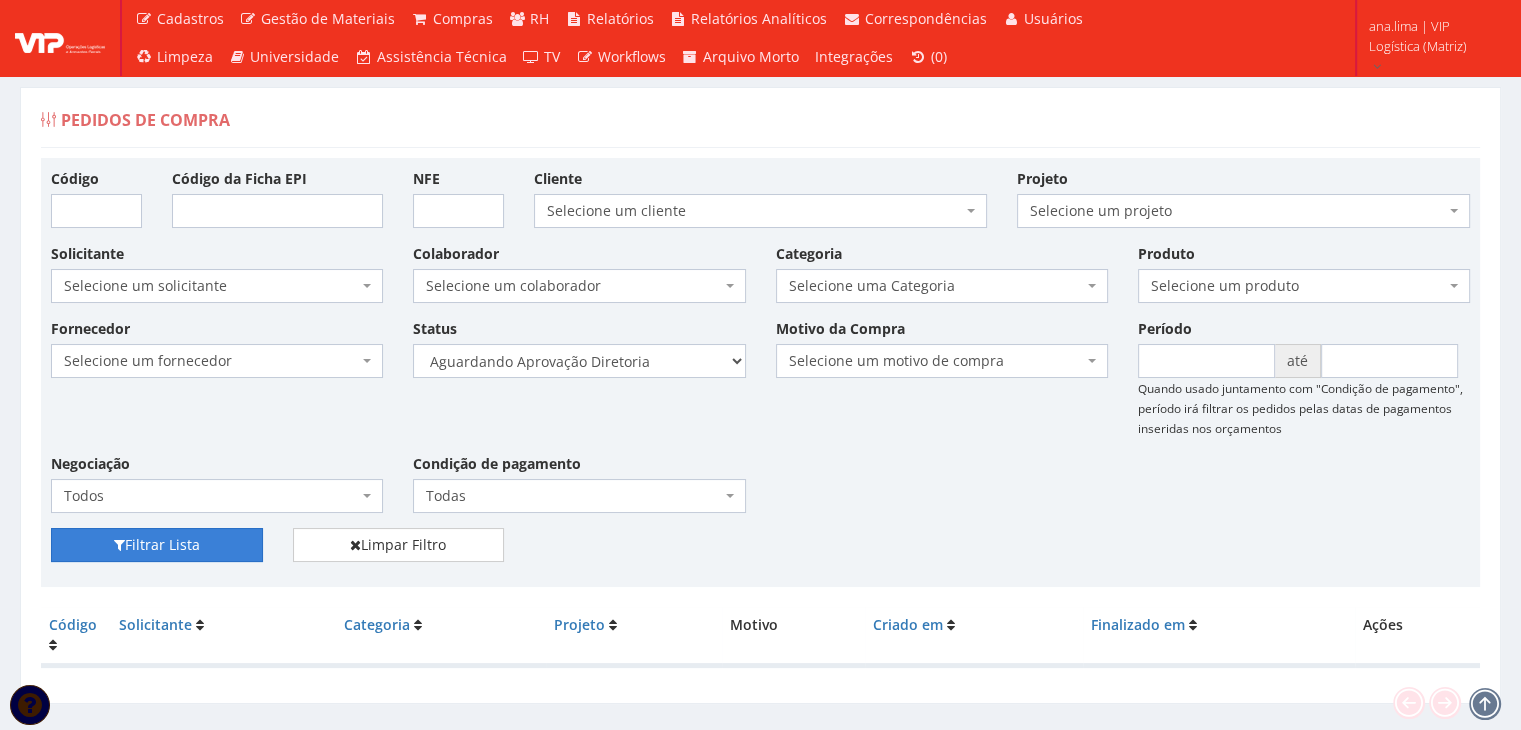 drag, startPoint x: 198, startPoint y: 537, endPoint x: 584, endPoint y: 479, distance: 390.3332 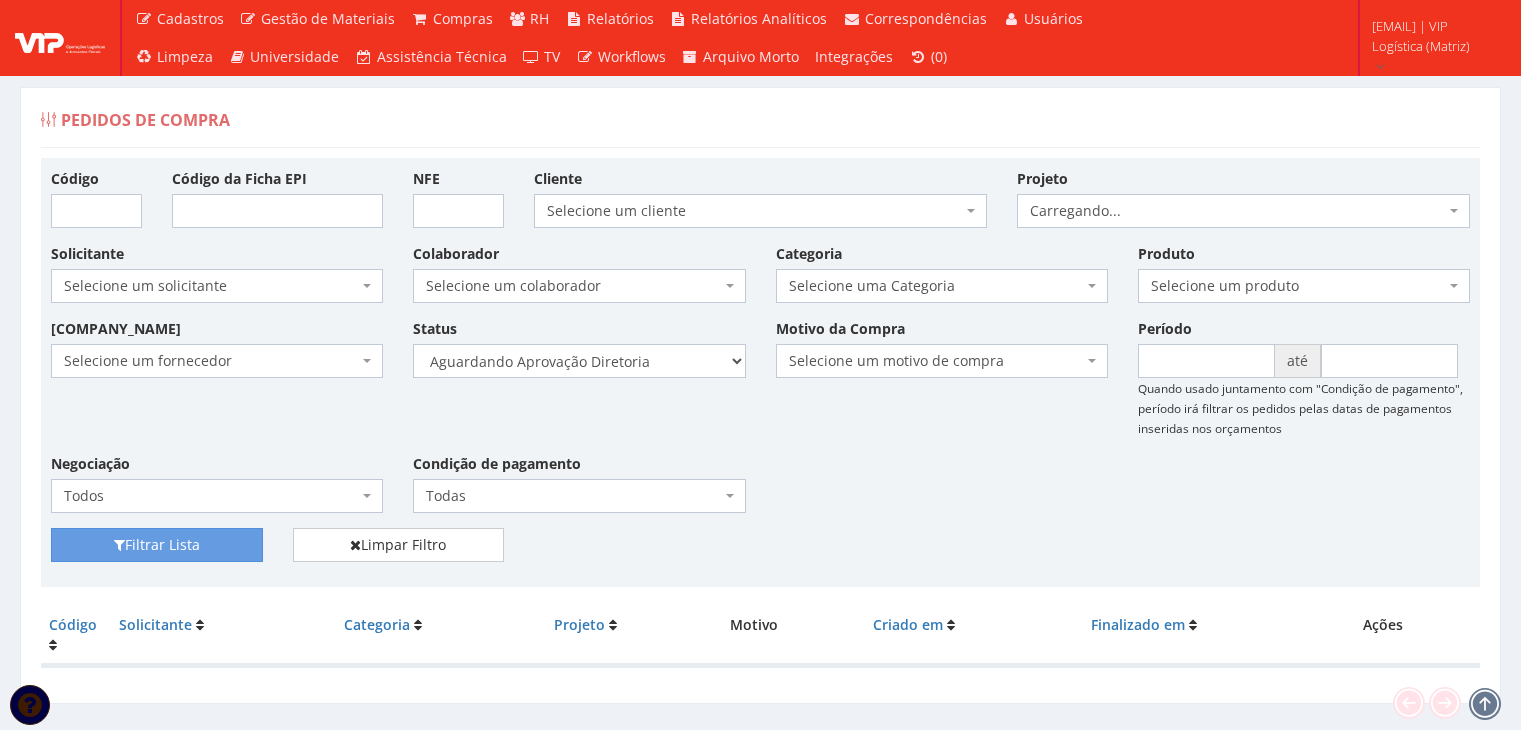 scroll, scrollTop: 0, scrollLeft: 0, axis: both 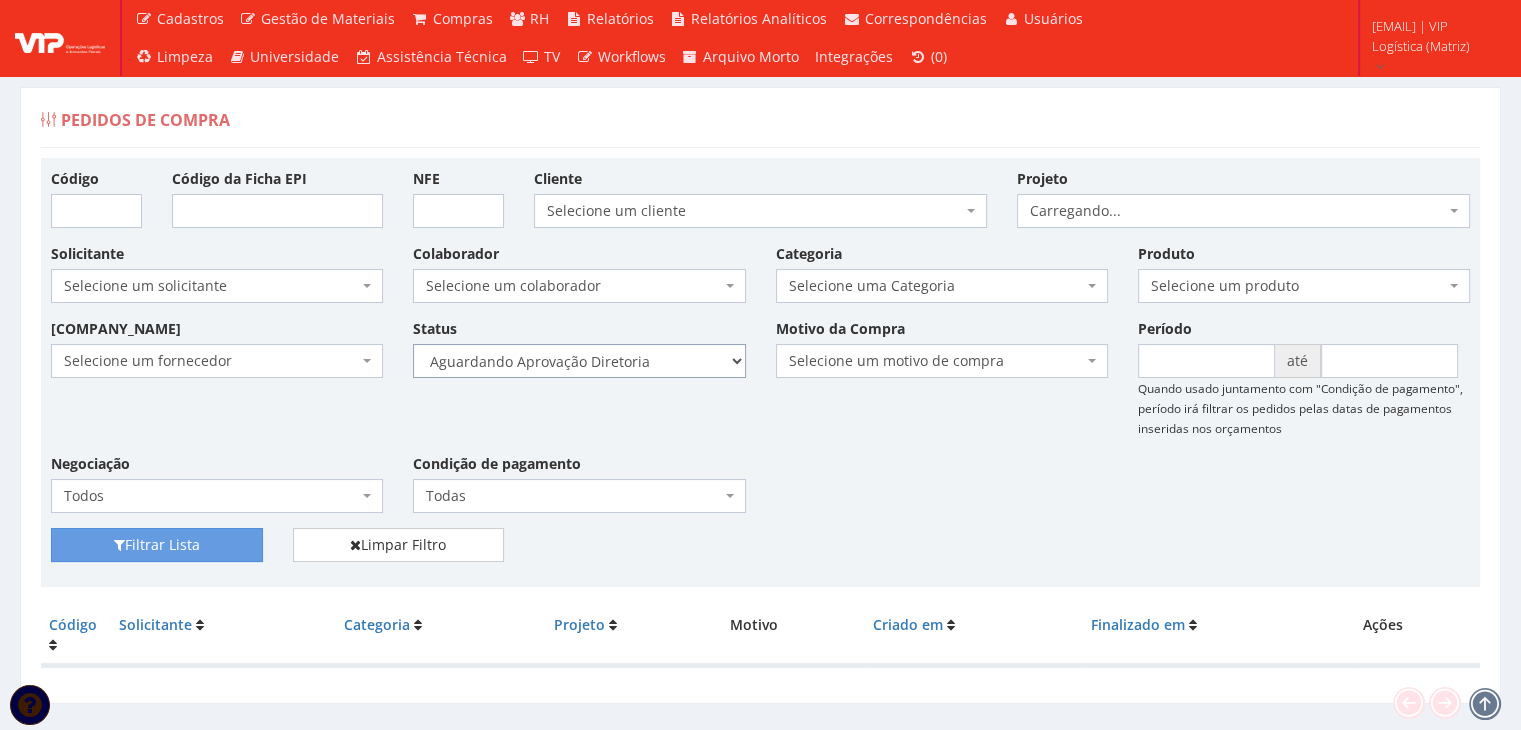 click on "Selecione um status Cancelado Aguardando Aprovação Diretoria Pedido Aprovado Aguardando Aprovação de Orçamento Orçamento Aprovado Compra Efetuada Entrega Efetuada Entrega Registrada" at bounding box center (579, 361) 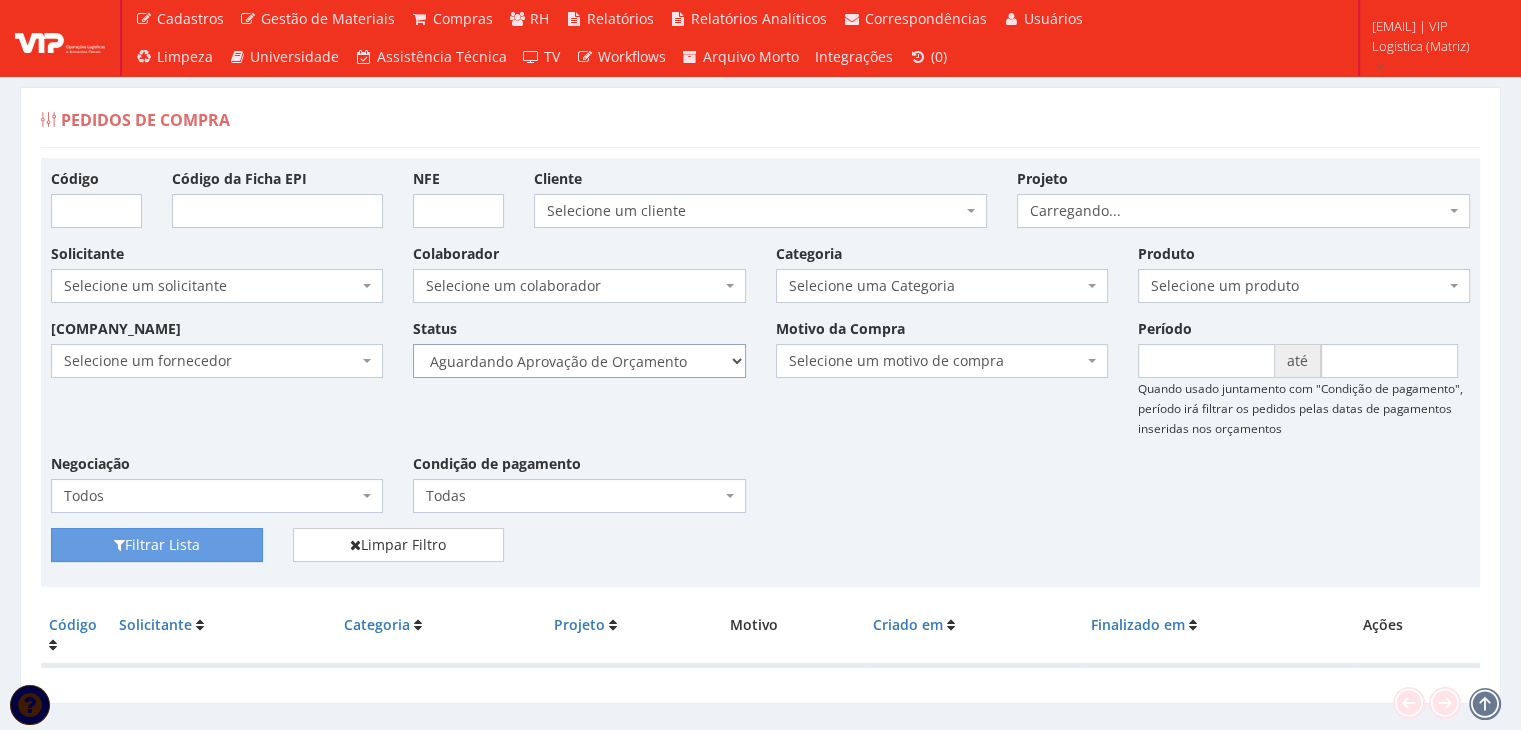 click on "Selecione um status Cancelado Aguardando Aprovação Diretoria Pedido Aprovado Aguardando Aprovação de Orçamento Orçamento Aprovado Compra Efetuada Entrega Efetuada Entrega Registrada" at bounding box center [579, 361] 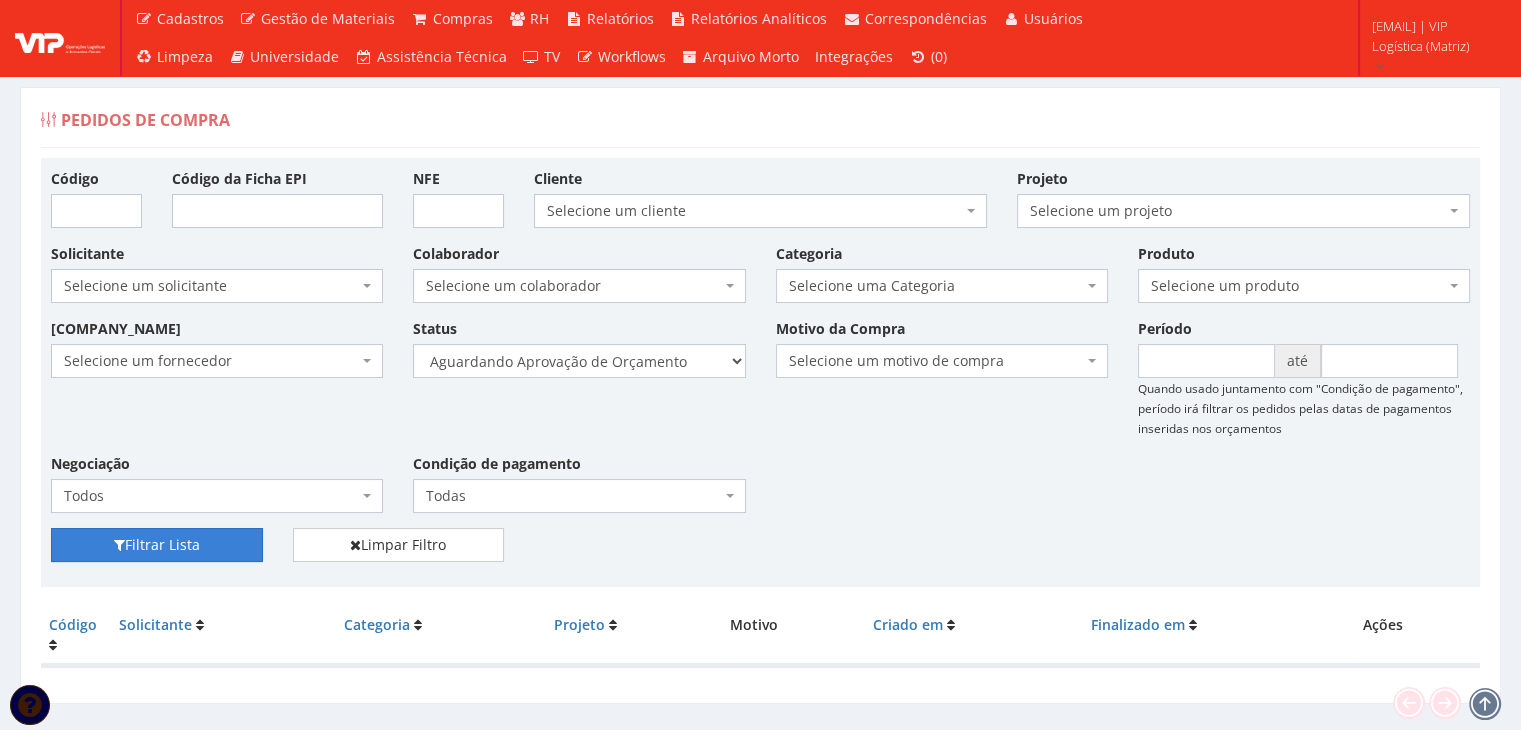 click on "Filtrar Lista" at bounding box center (157, 545) 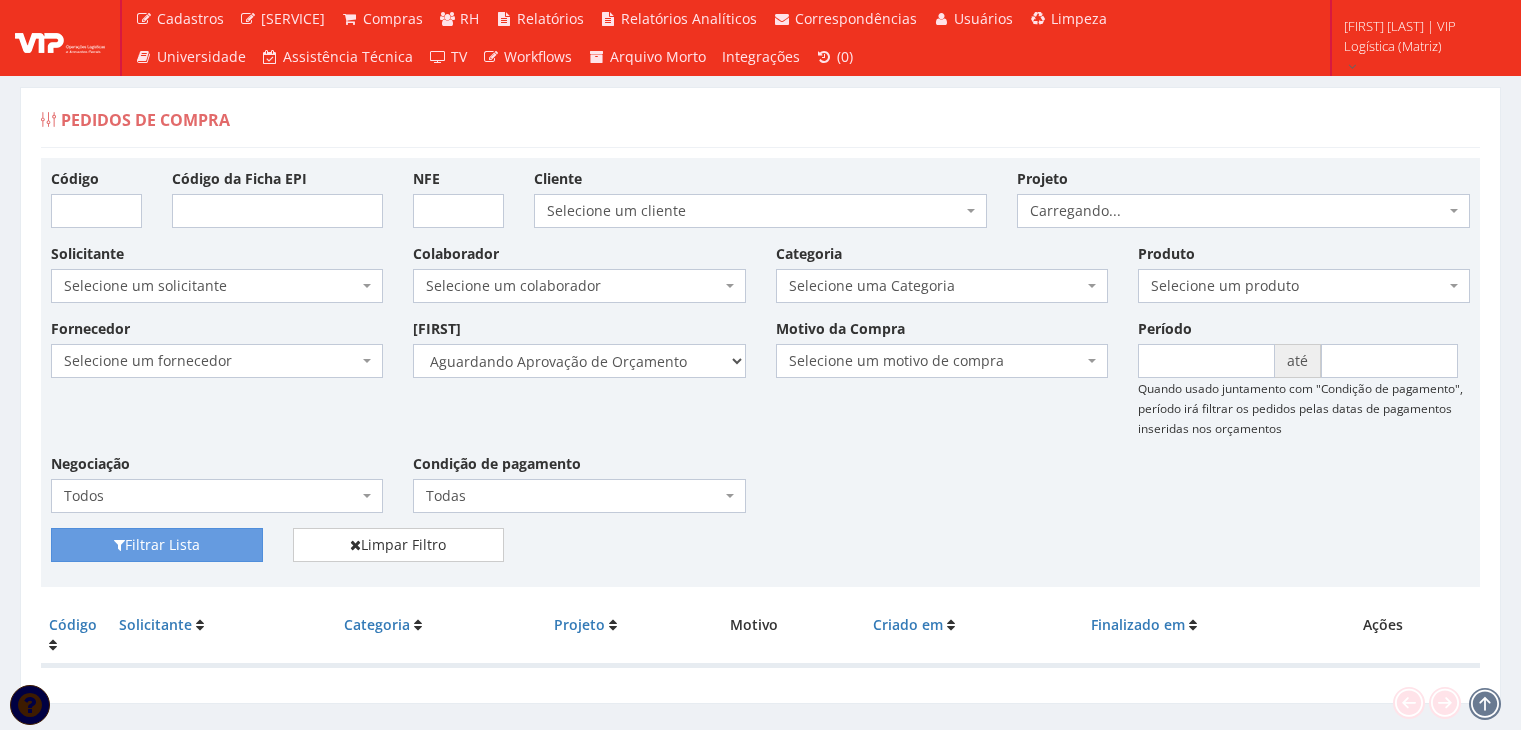 scroll, scrollTop: 40, scrollLeft: 0, axis: vertical 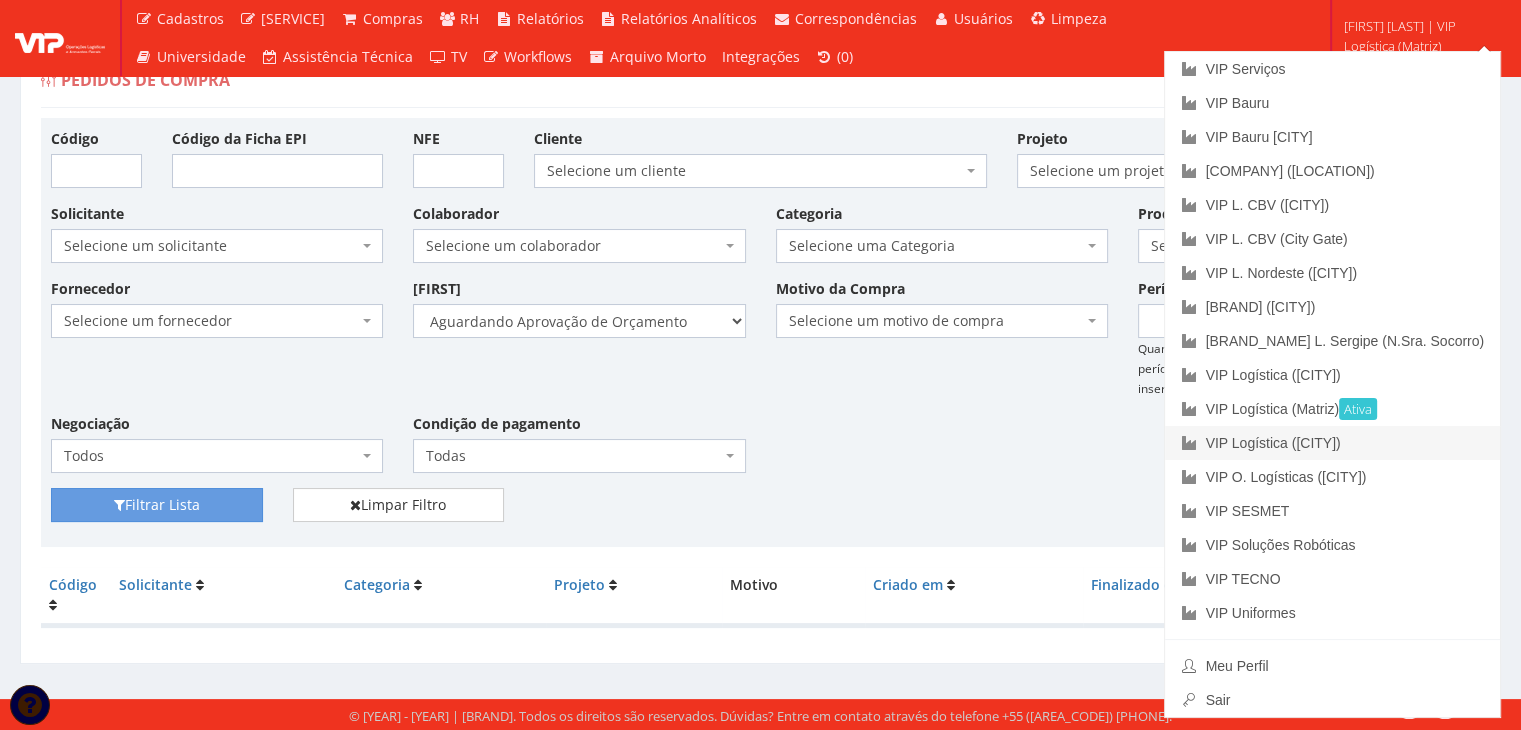 click on "VIP Logística ([CITY])" at bounding box center [1332, 443] 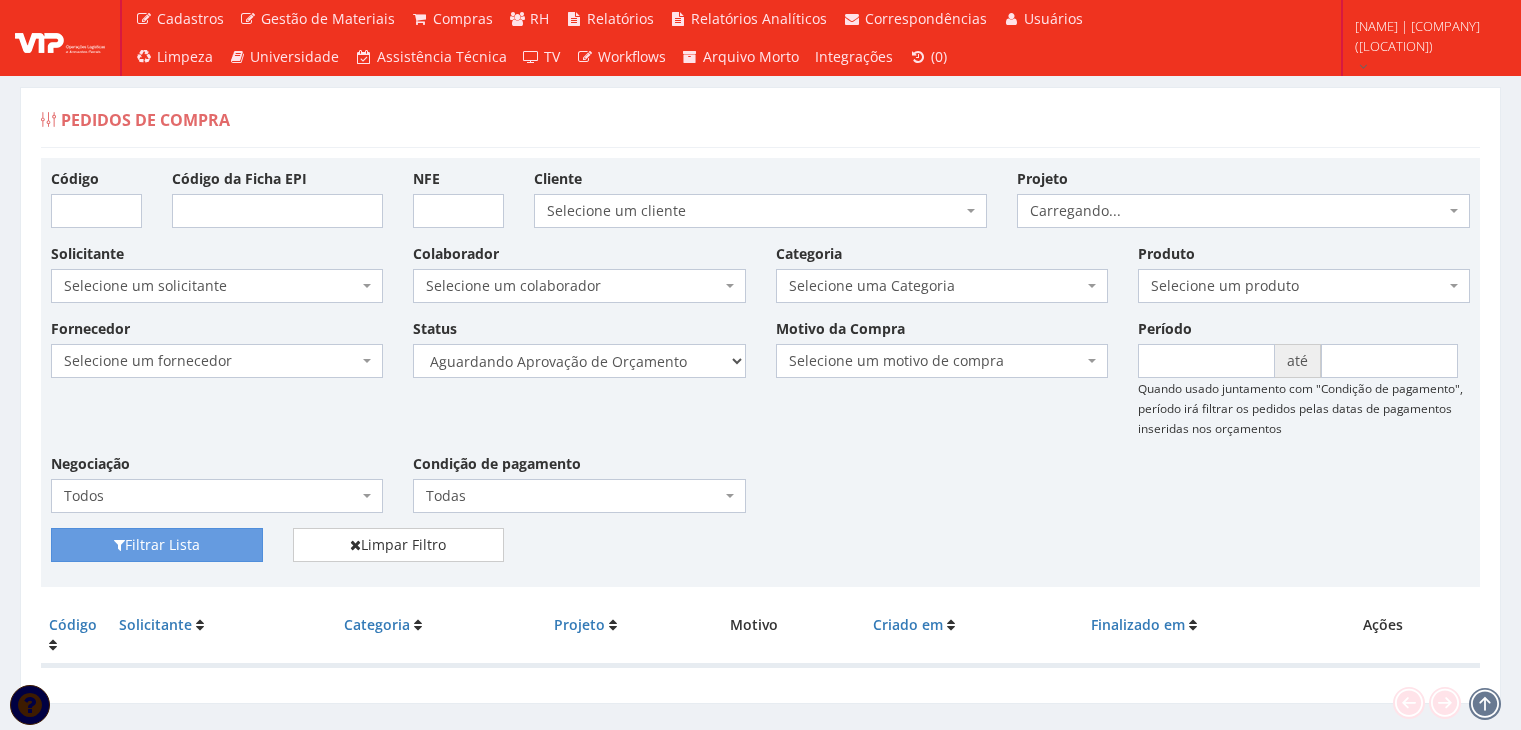 scroll, scrollTop: 0, scrollLeft: 0, axis: both 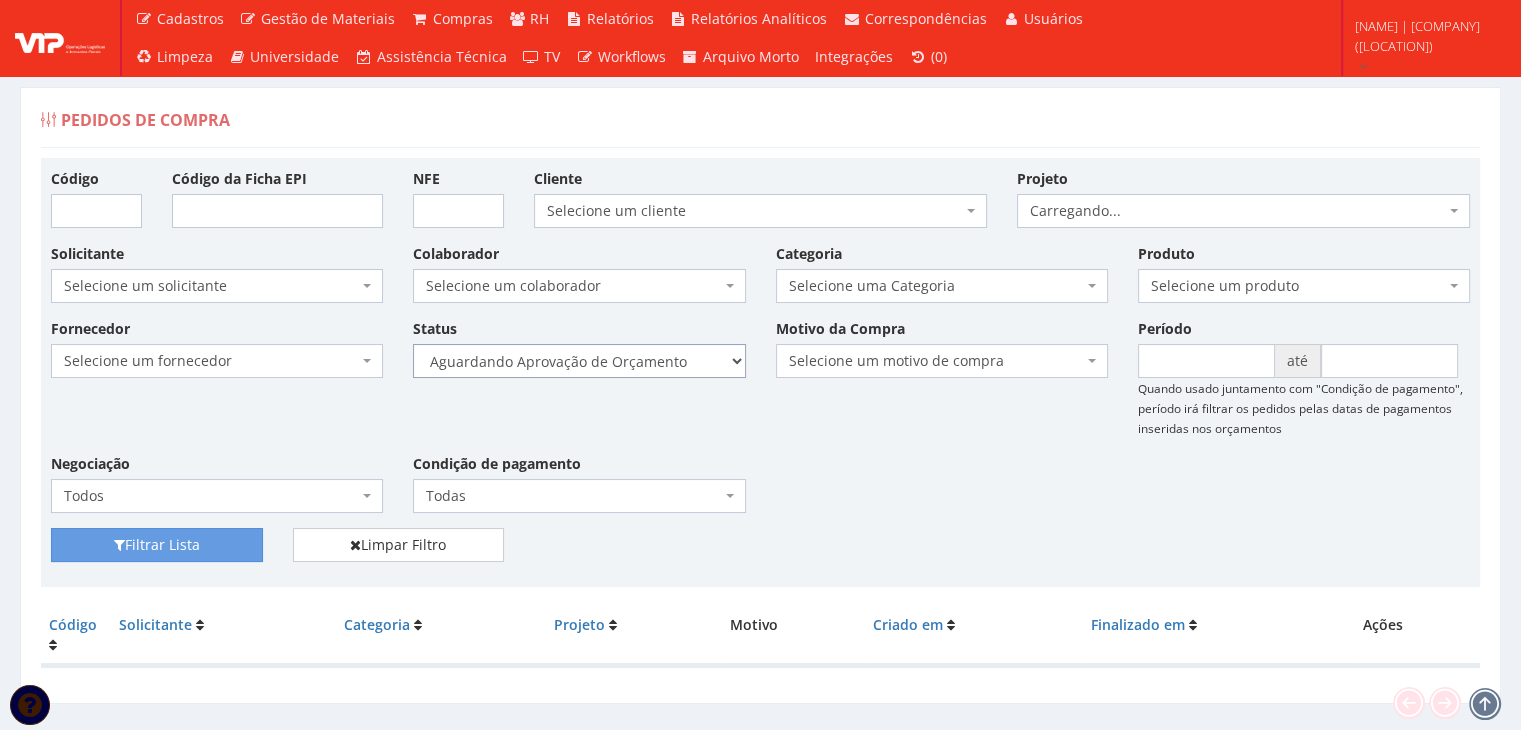 drag, startPoint x: 669, startPoint y: 357, endPoint x: 657, endPoint y: 374, distance: 20.808653 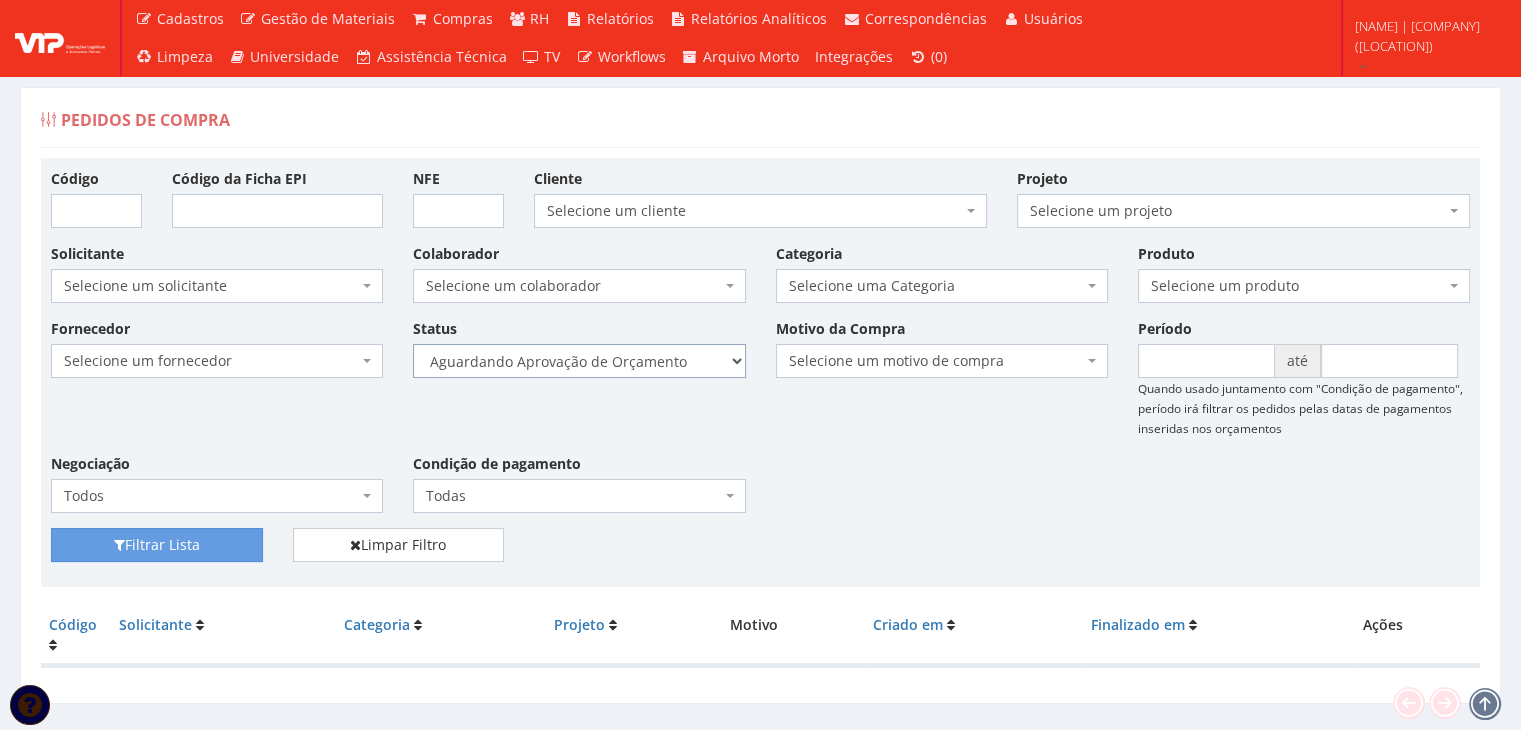 select on "1" 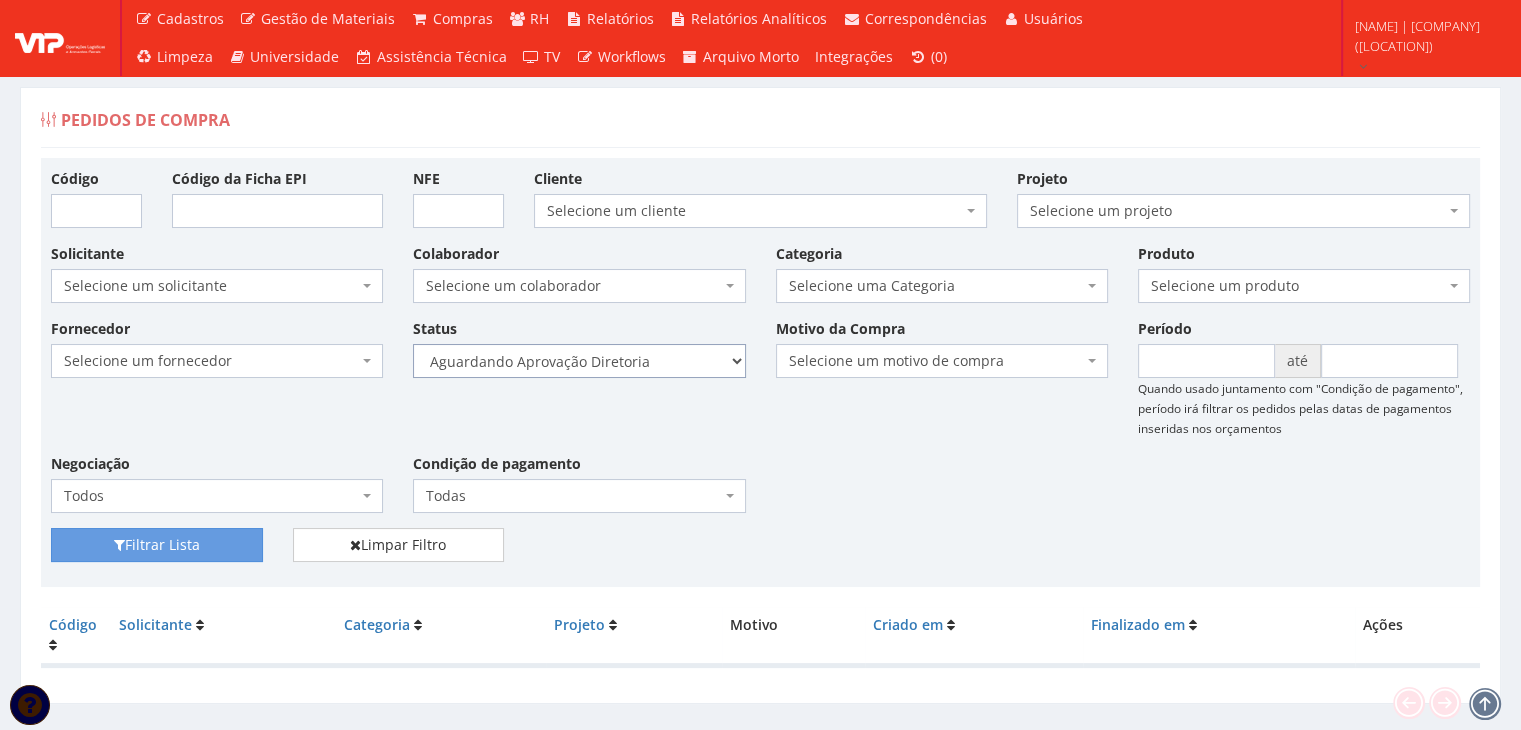 click on "Selecione um status Cancelado Aguardando Aprovação Diretoria Pedido Aprovado Aguardando Aprovação de Orçamento Orçamento Aprovado Compra Efetuada Entrega Efetuada Entrega Registrada" at bounding box center (579, 361) 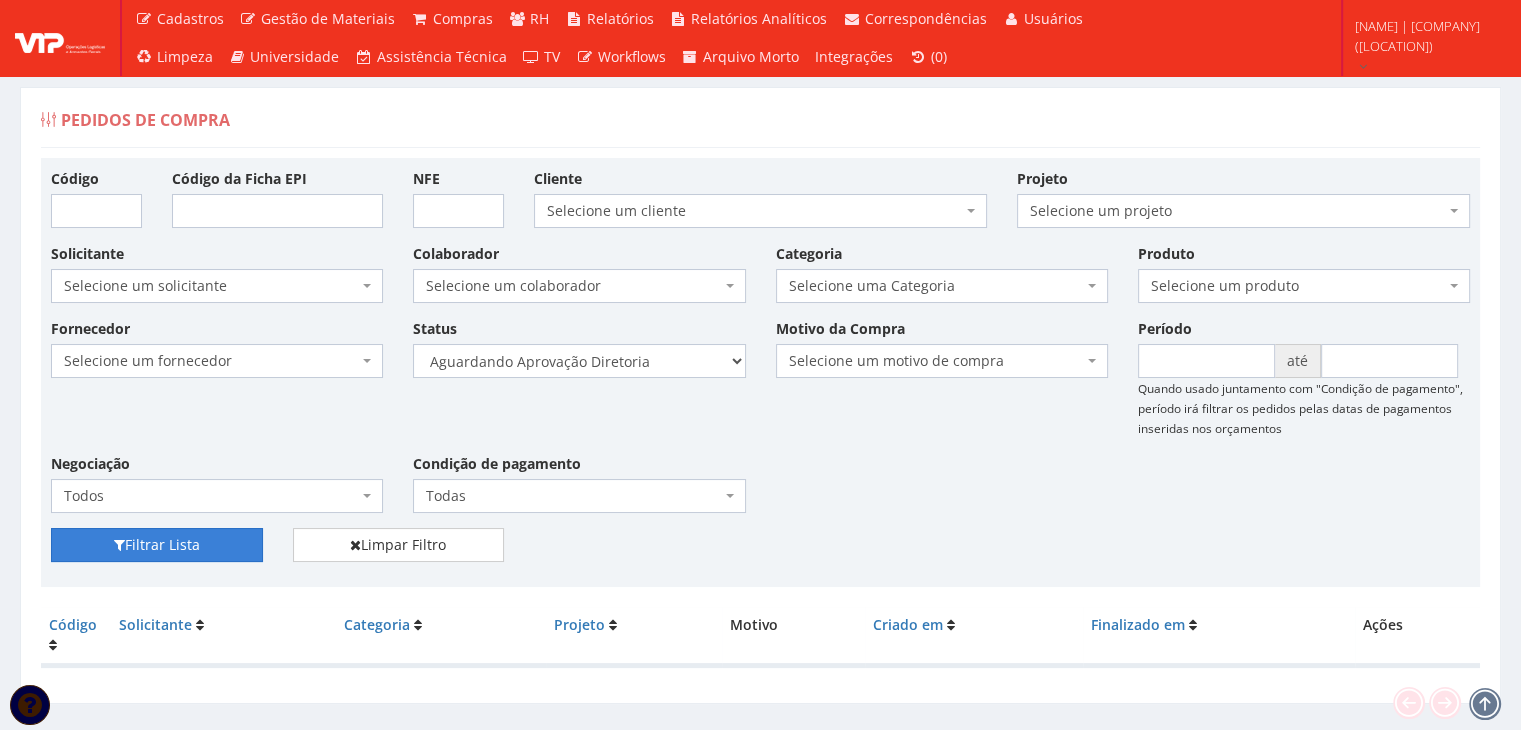 click on "Filtrar Lista" at bounding box center (157, 545) 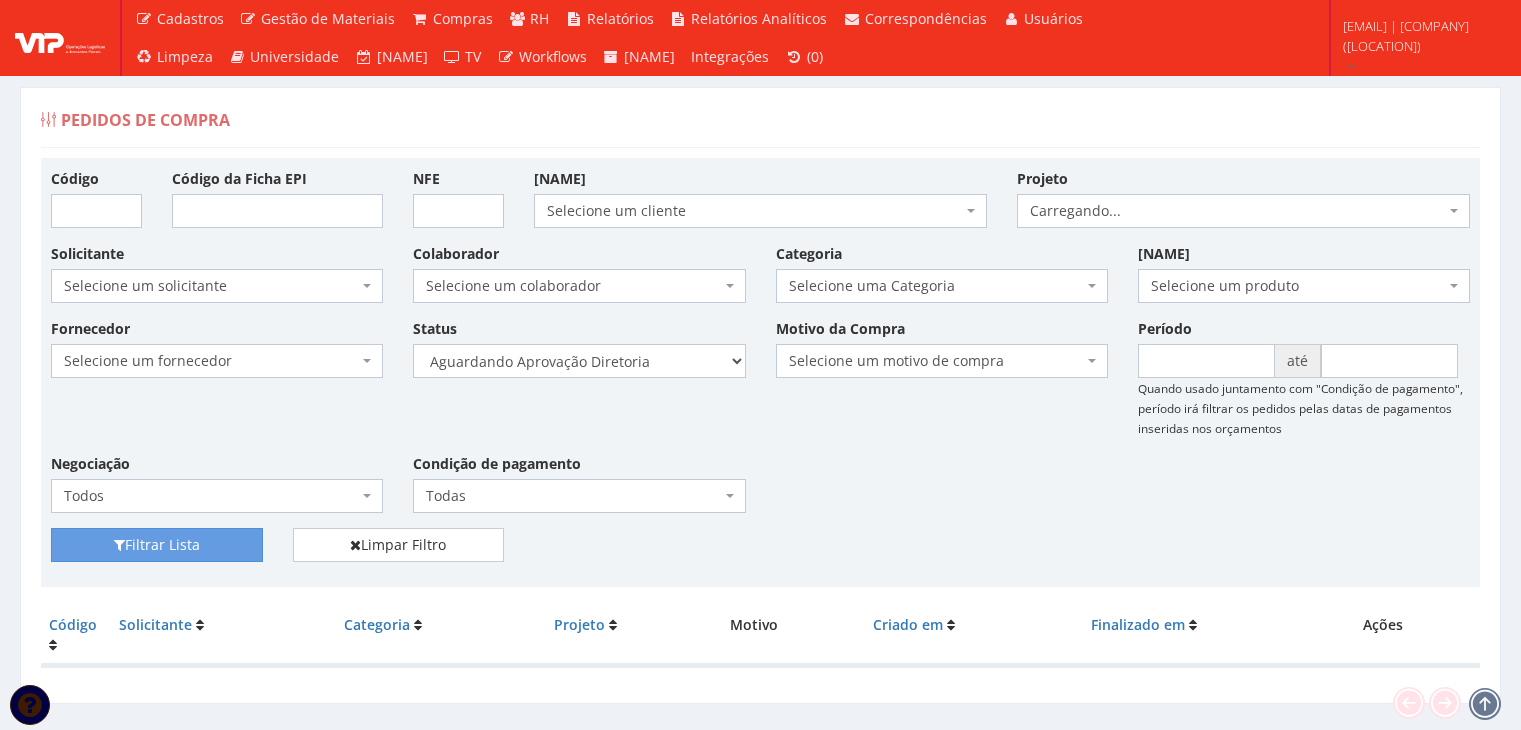 scroll, scrollTop: 0, scrollLeft: 0, axis: both 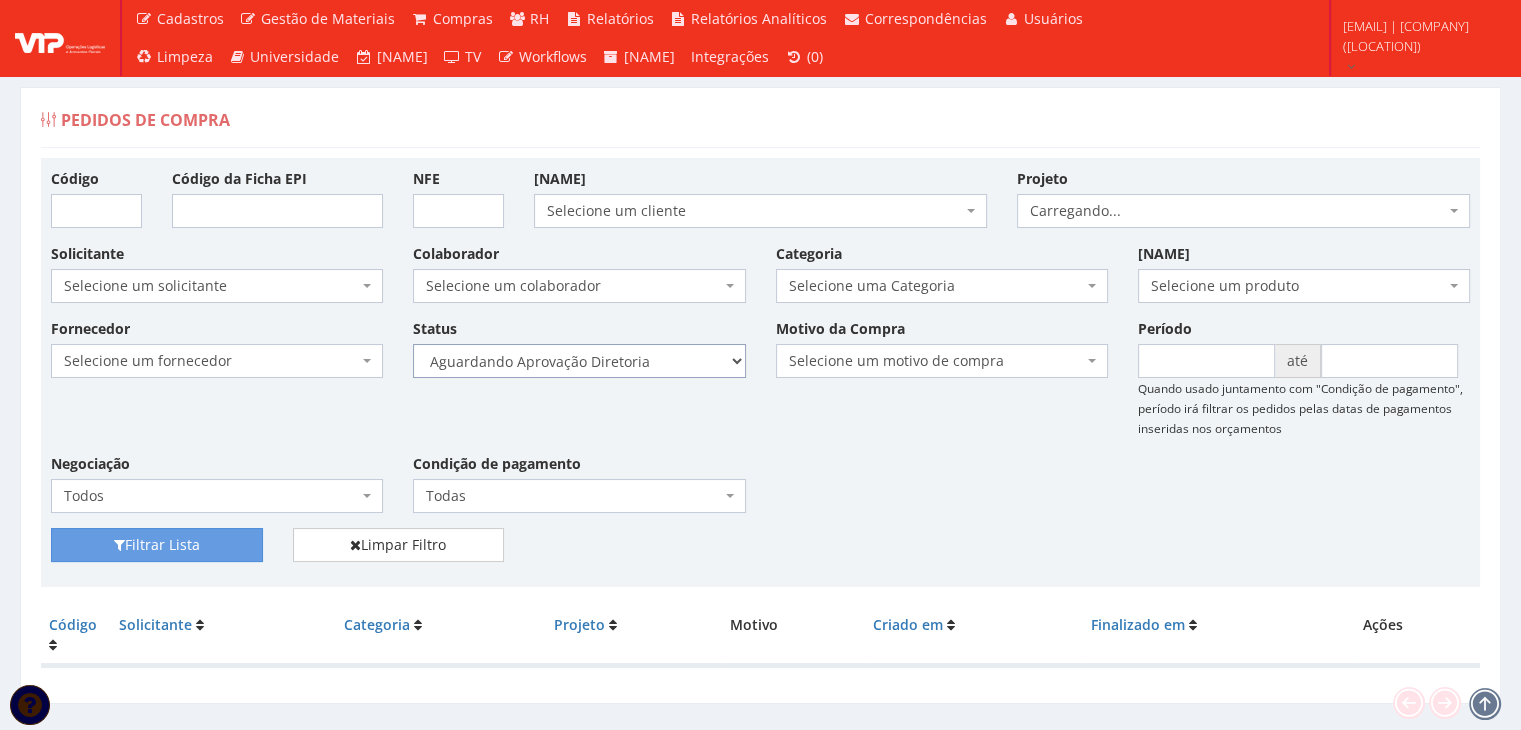 click on "Selecione um status Cancelado Aguardando Aprovação Diretoria Pedido Aprovado Aguardando Aprovação de Orçamento Orçamento Aprovado Compra Efetuada Entrega Efetuada Entrega Registrada" at bounding box center [579, 361] 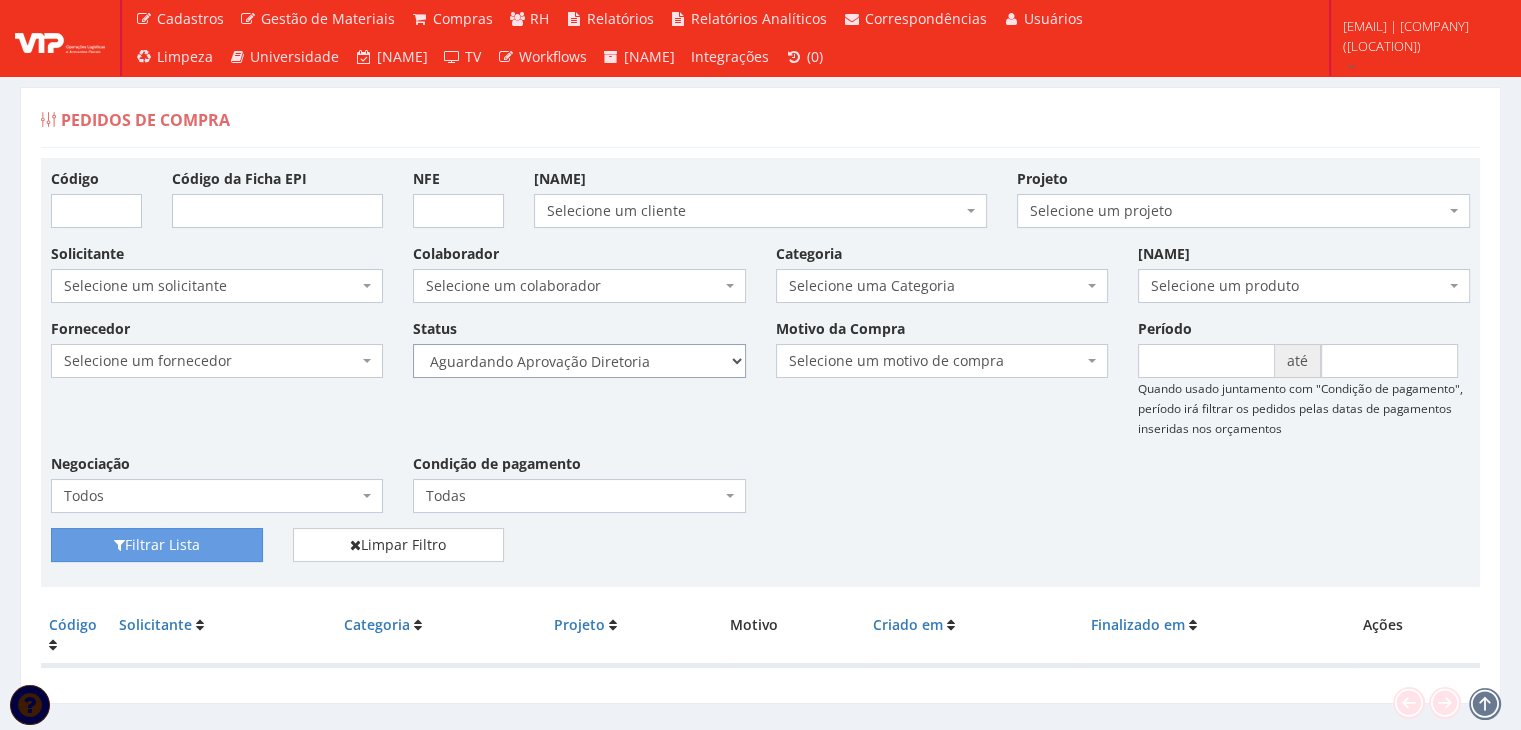 select on "4" 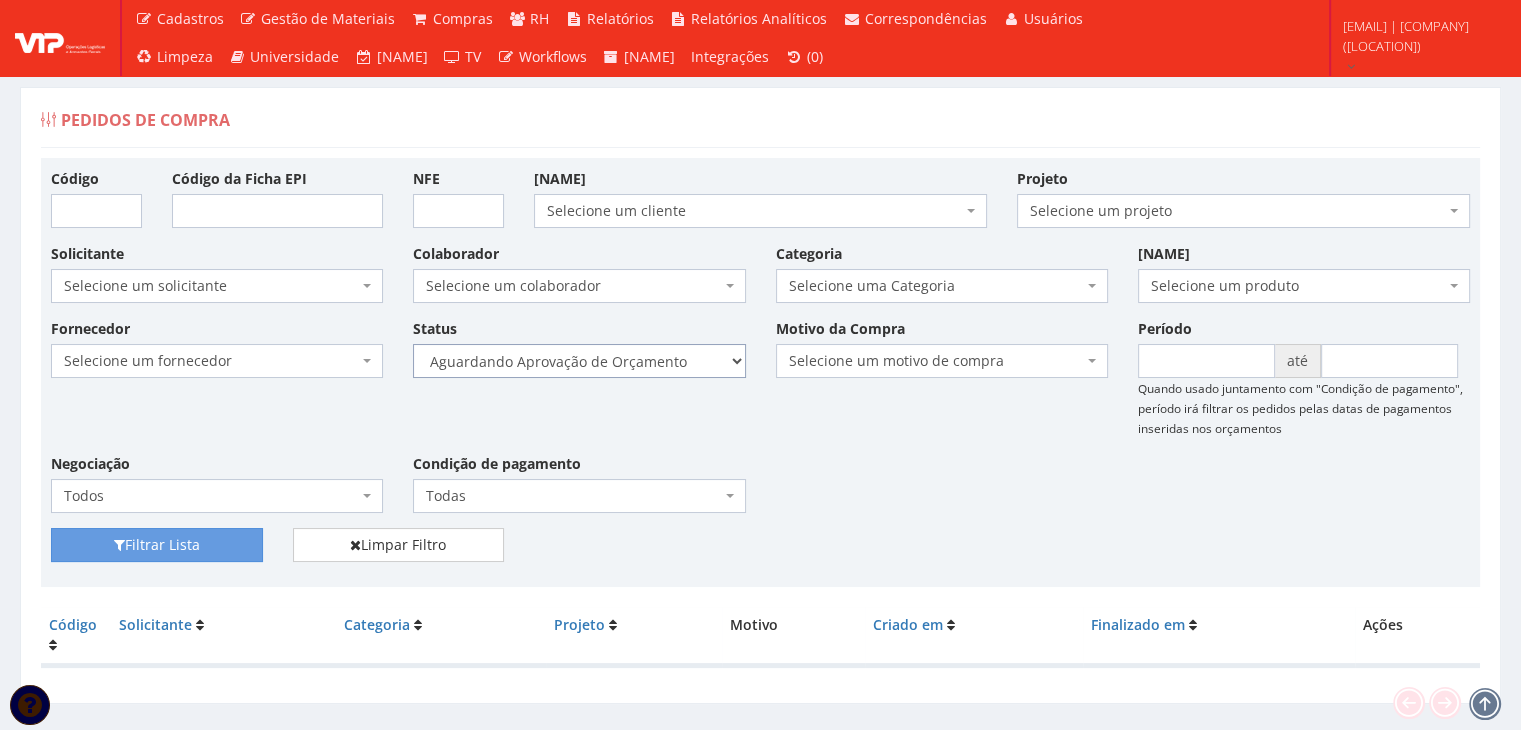 click on "Selecione um status Cancelado Aguardando Aprovação Diretoria Pedido Aprovado Aguardando Aprovação de Orçamento Orçamento Aprovado Compra Efetuada Entrega Efetuada Entrega Registrada" at bounding box center [579, 361] 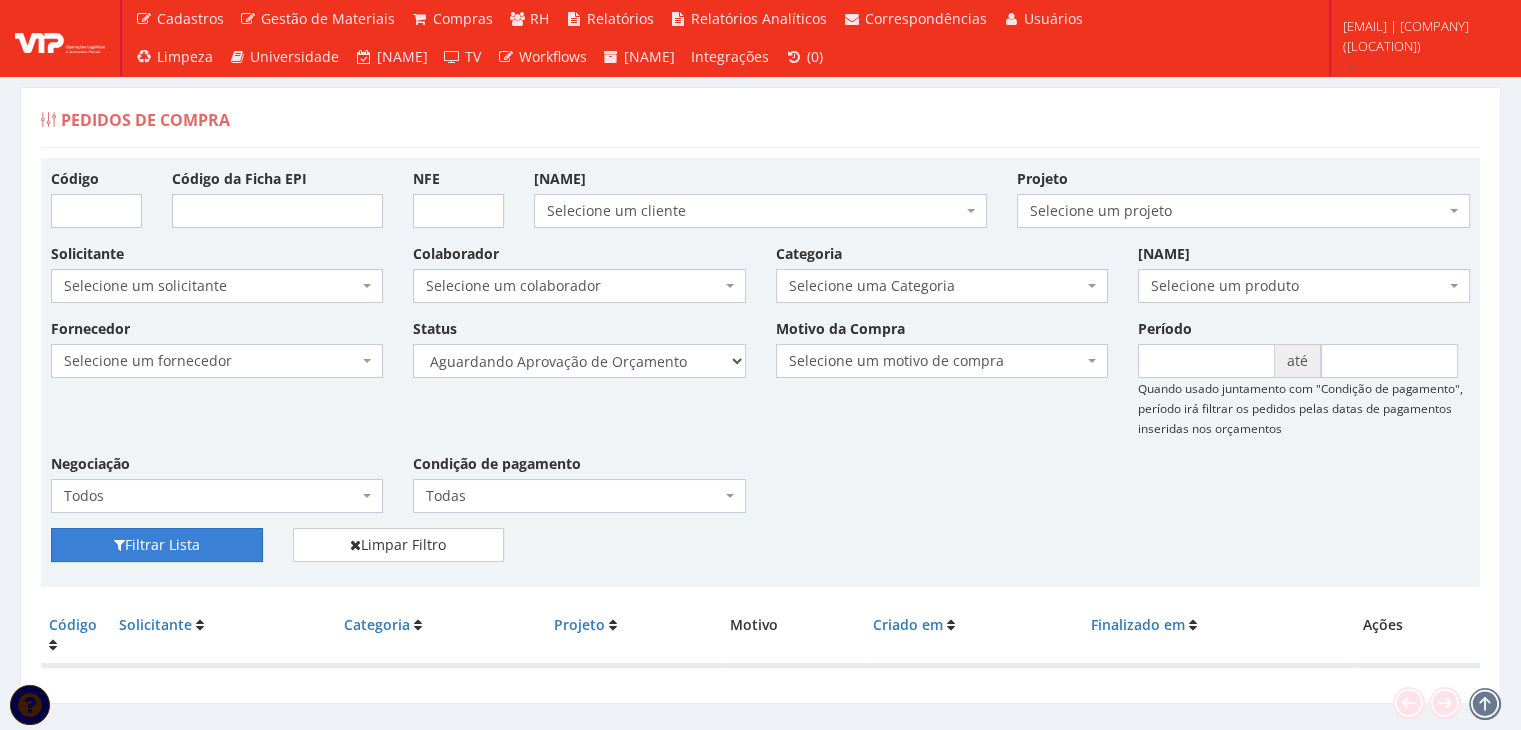 click on "Filtrar Lista" at bounding box center (157, 545) 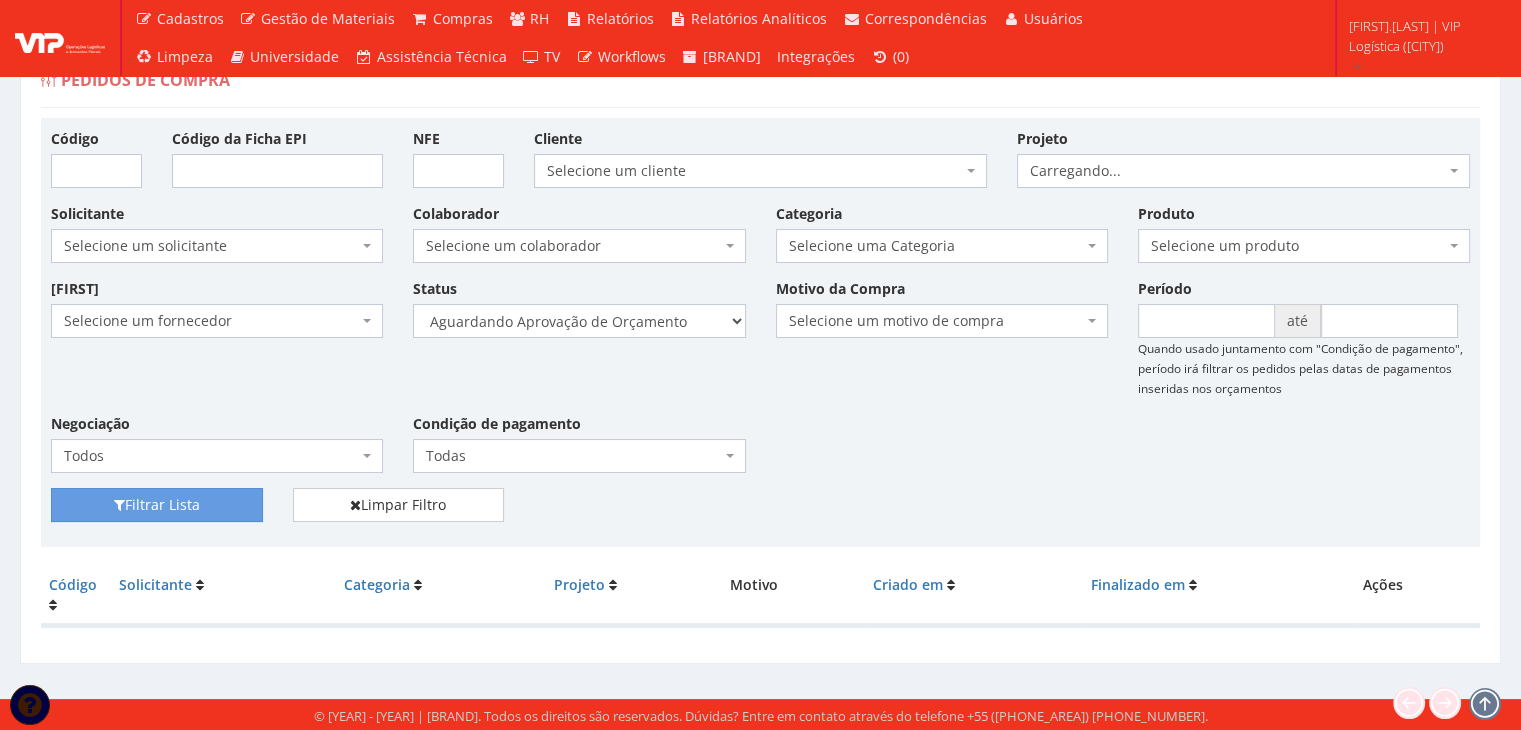 scroll, scrollTop: 40, scrollLeft: 0, axis: vertical 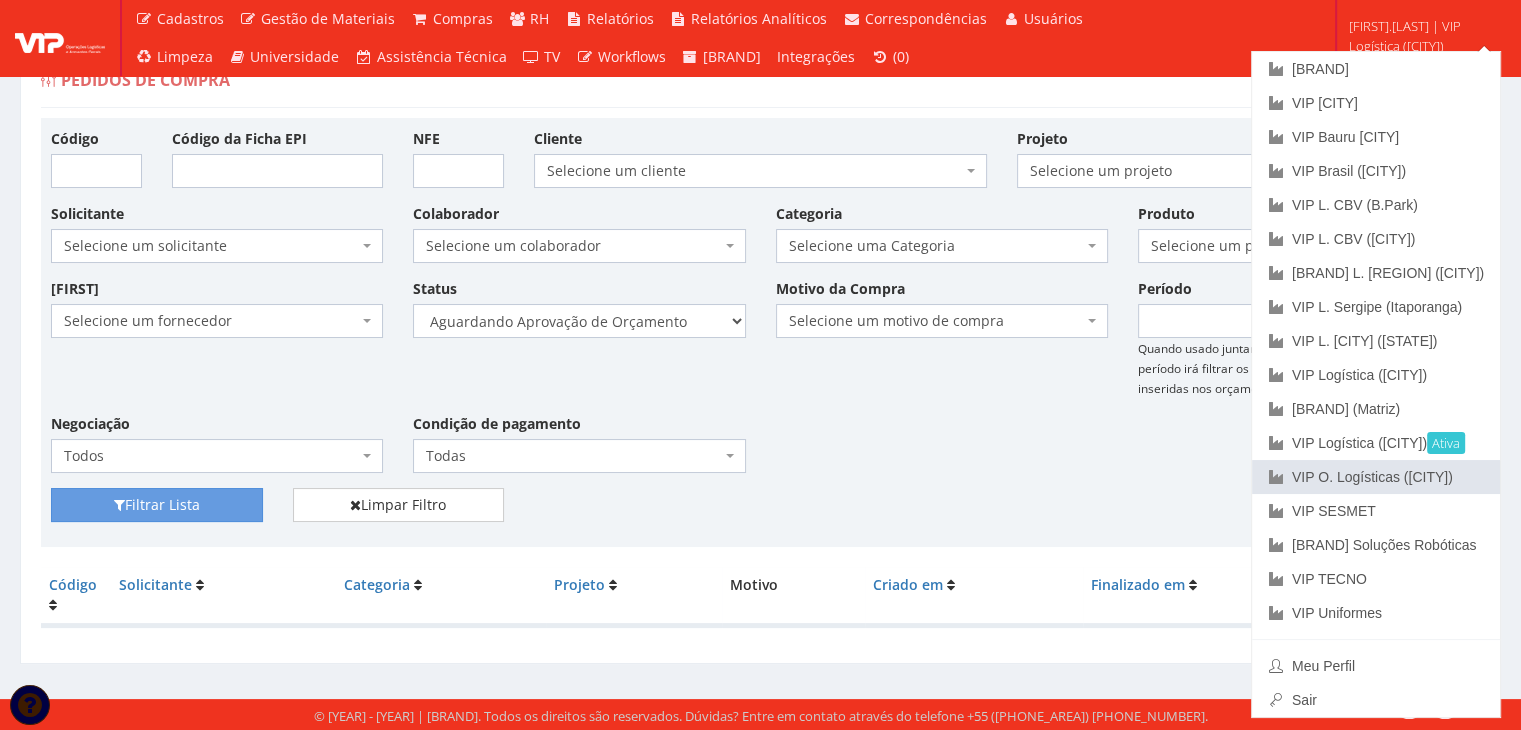 drag, startPoint x: 1372, startPoint y: 485, endPoint x: 1356, endPoint y: 488, distance: 16.27882 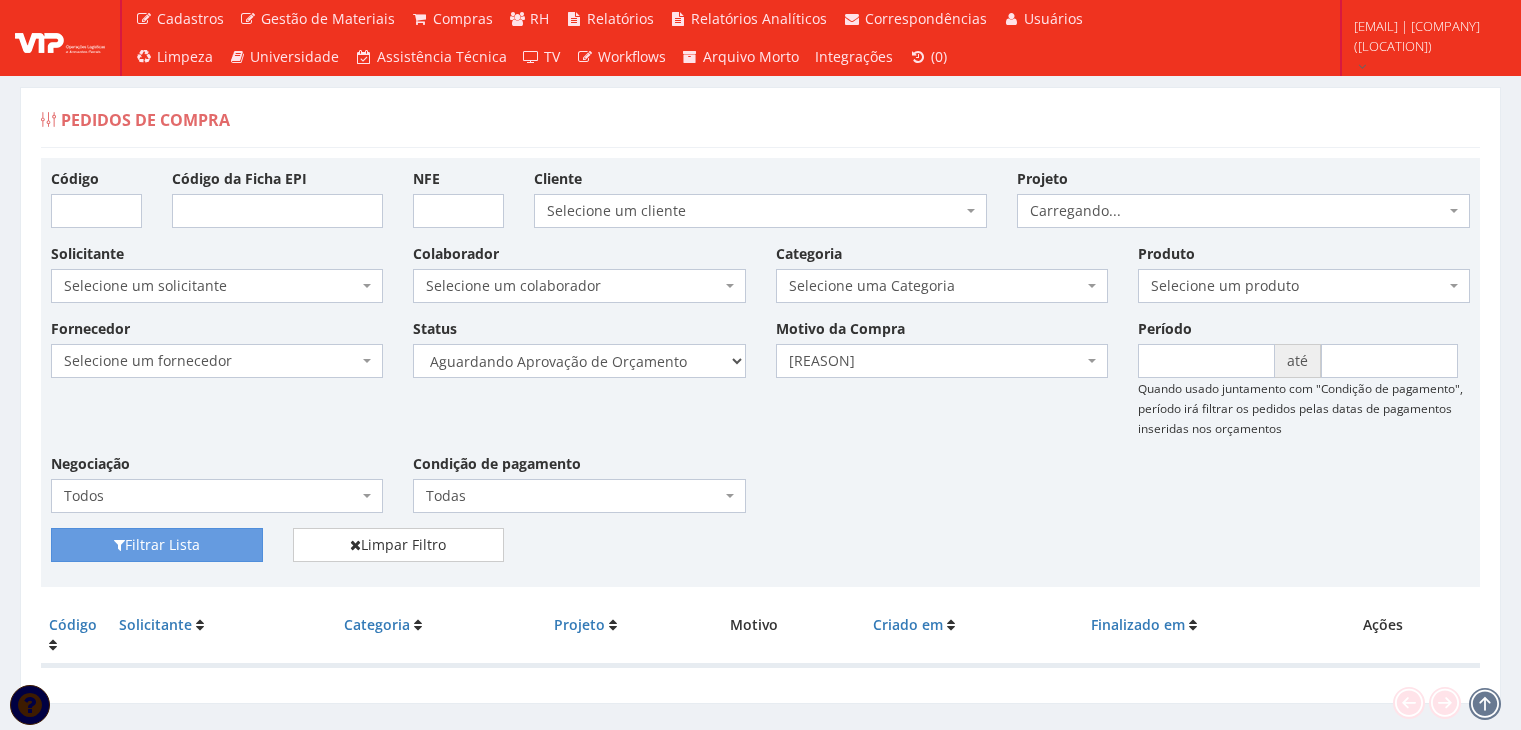scroll, scrollTop: 0, scrollLeft: 0, axis: both 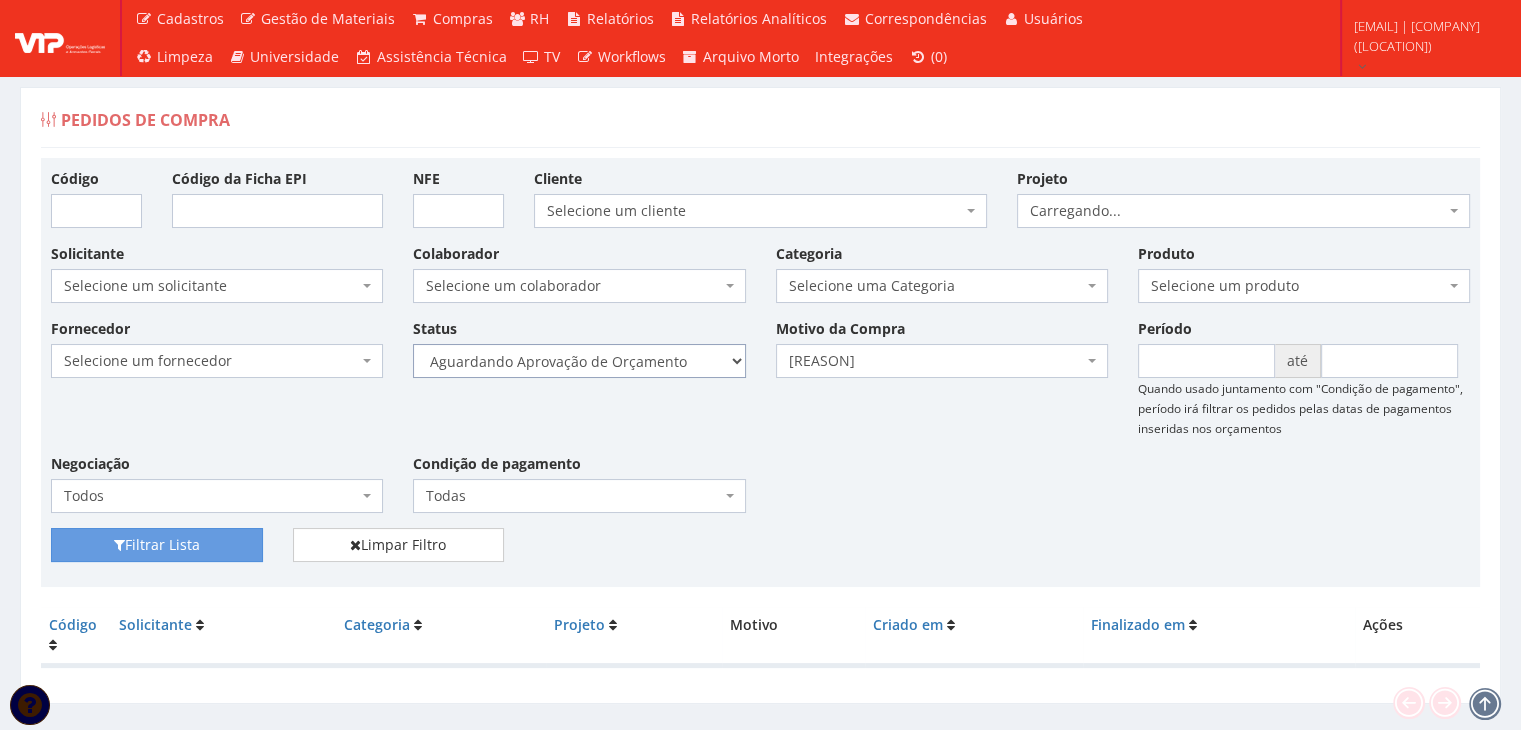 click on "Selecione um status Cancelado Aguardando Aprovação Diretoria Pedido Aprovado Aguardando Aprovação de Orçamento Orçamento Aprovado Compra Efetuada Entrega Efetuada Entrega Registrada" at bounding box center [579, 361] 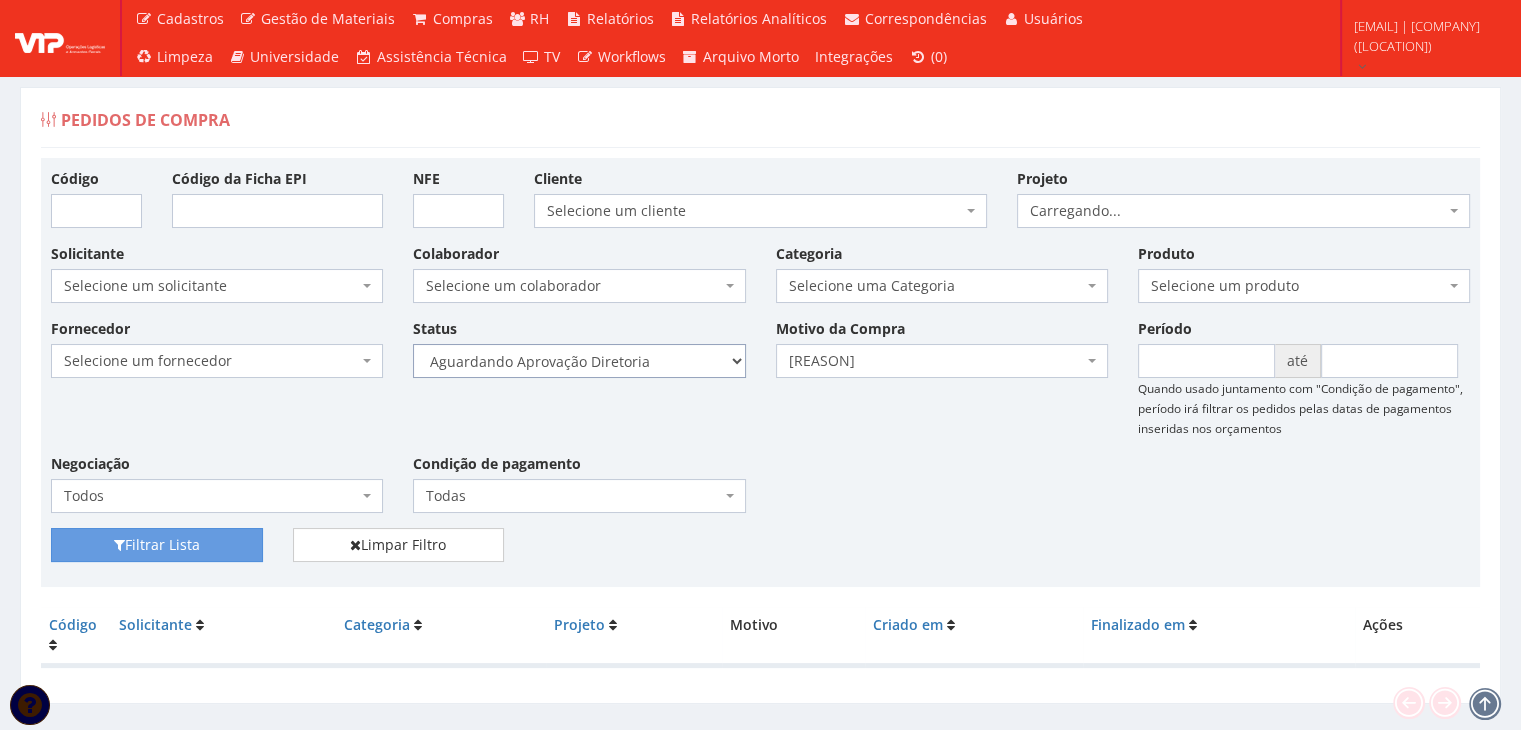 click on "Selecione um status Cancelado Aguardando Aprovação Diretoria Pedido Aprovado Aguardando Aprovação de Orçamento Orçamento Aprovado Compra Efetuada Entrega Efetuada Entrega Registrada" at bounding box center (579, 361) 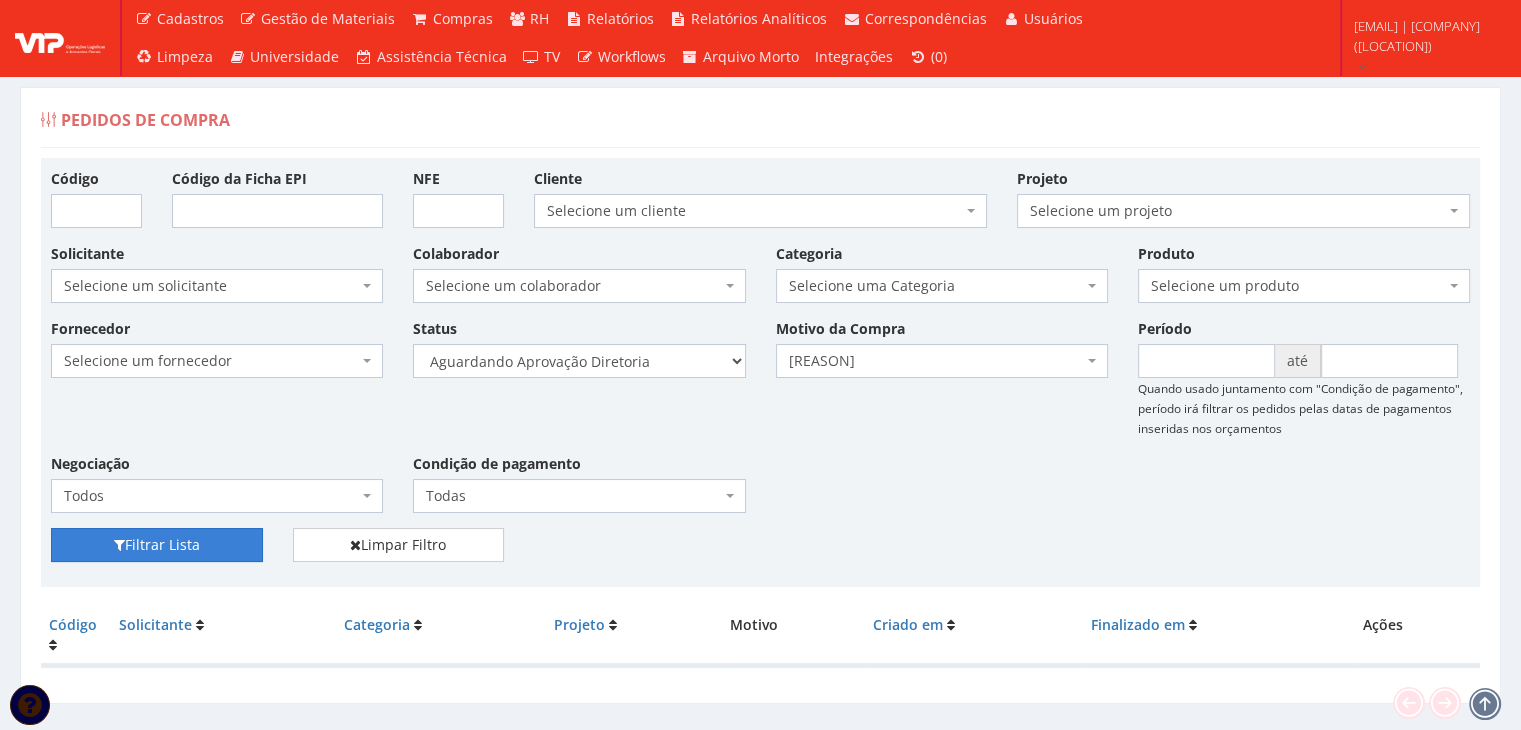 click on "Filtrar Lista" at bounding box center (157, 545) 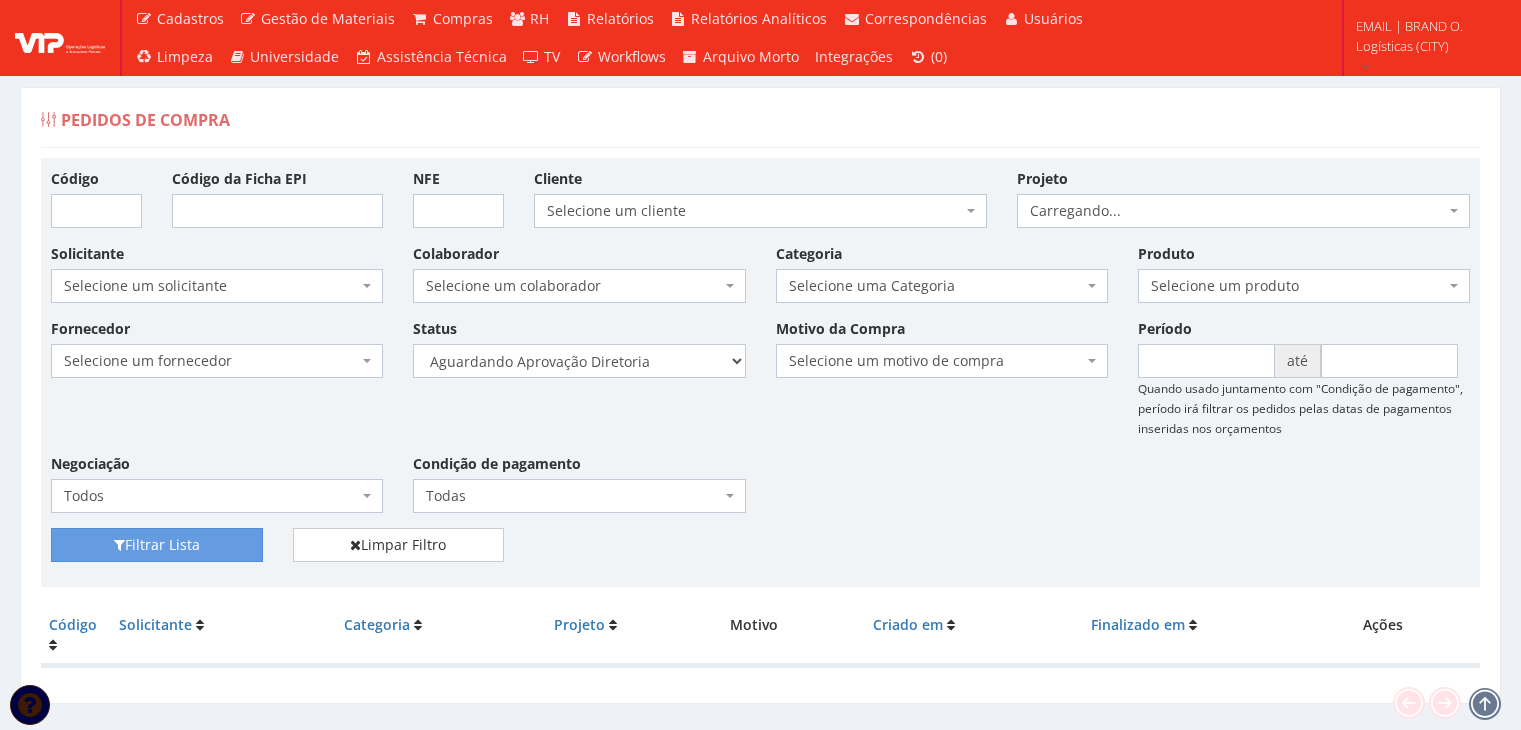 scroll, scrollTop: 0, scrollLeft: 0, axis: both 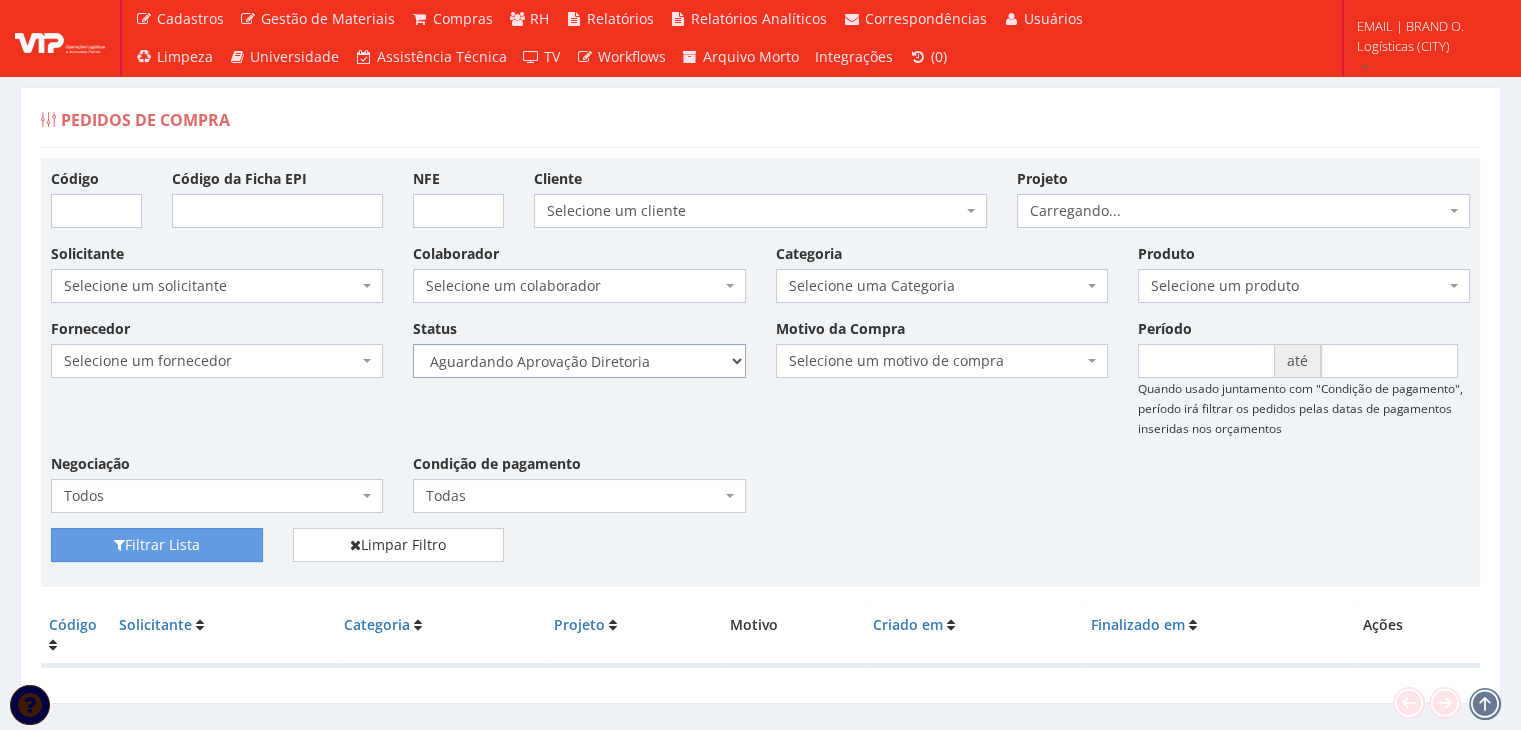 click on "Selecione um status Cancelado Aguardando Aprovação Diretoria Pedido Aprovado Aguardando Aprovação de Orçamento Orçamento Aprovado Compra Efetuada Entrega Efetuada Entrega Registrada" at bounding box center [579, 361] 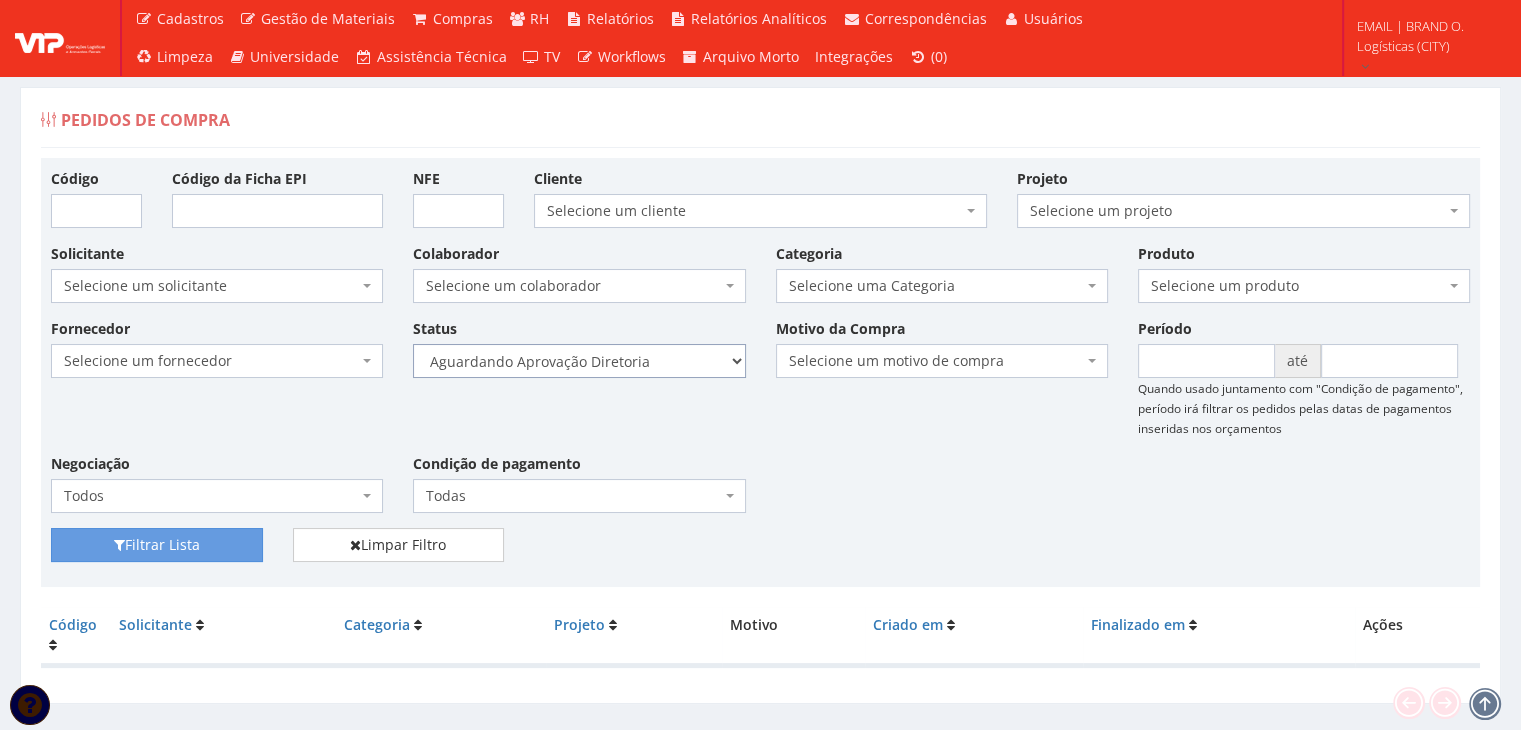 select on "4" 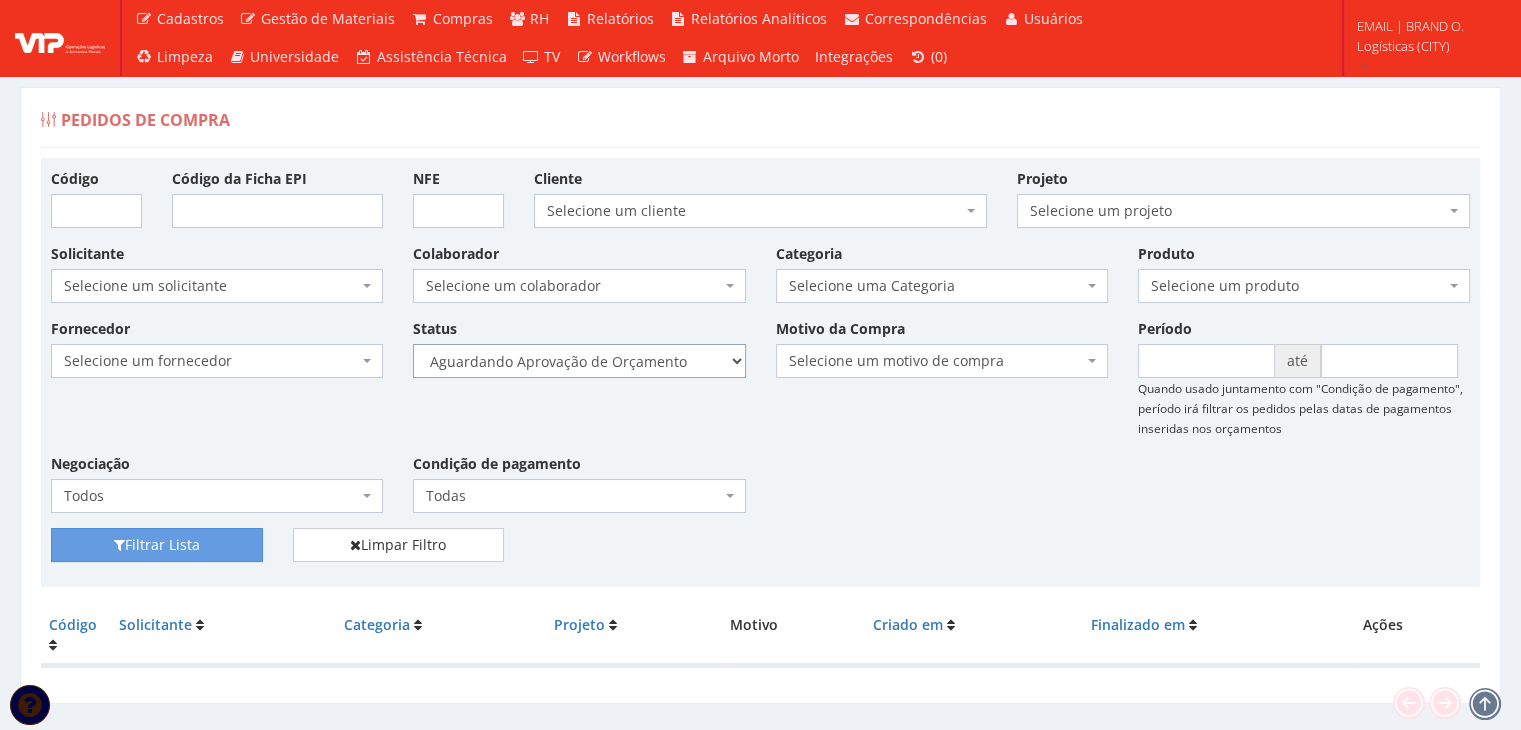 click on "Selecione um status Cancelado Aguardando Aprovação Diretoria Pedido Aprovado Aguardando Aprovação de Orçamento Orçamento Aprovado Compra Efetuada Entrega Efetuada Entrega Registrada" at bounding box center (579, 361) 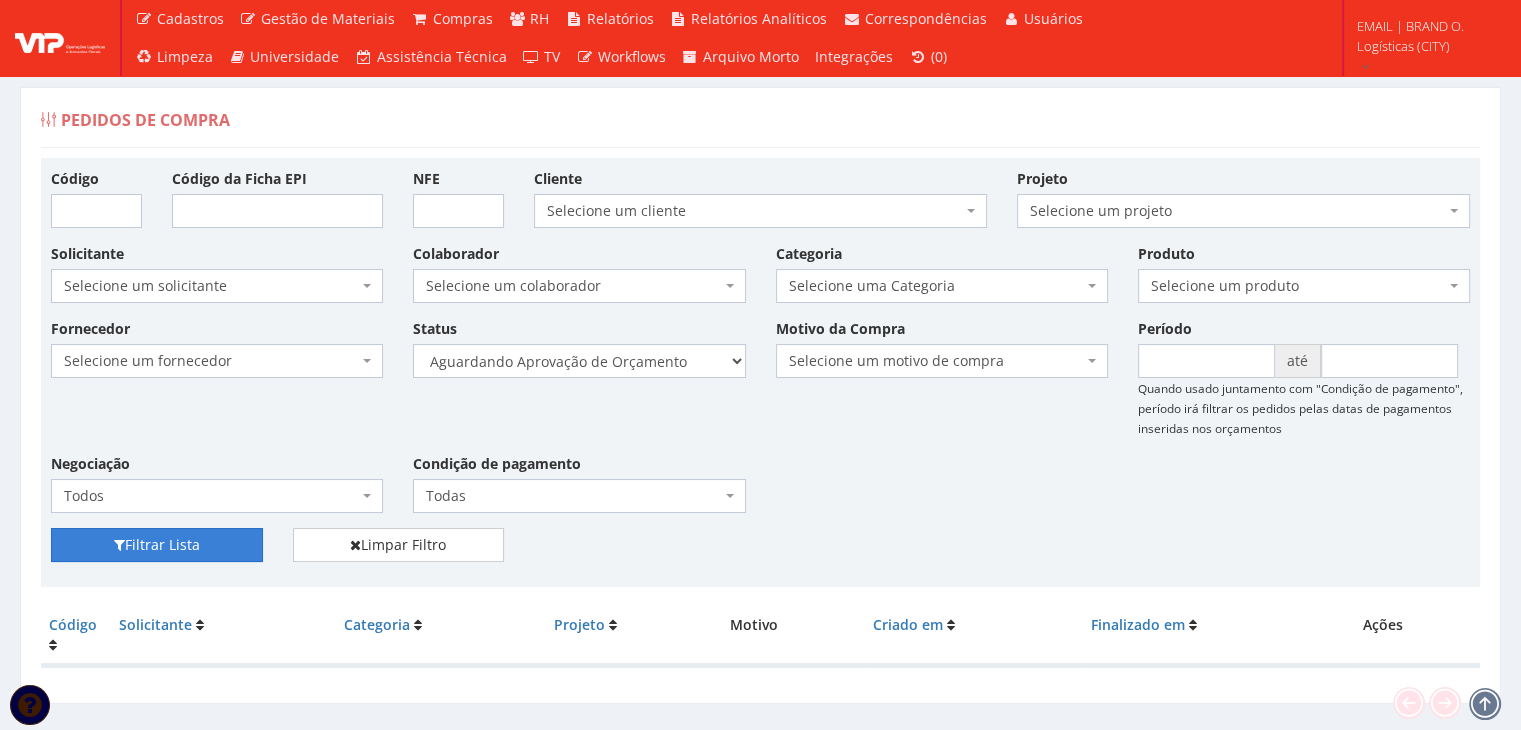 click on "Filtrar Lista" at bounding box center (157, 545) 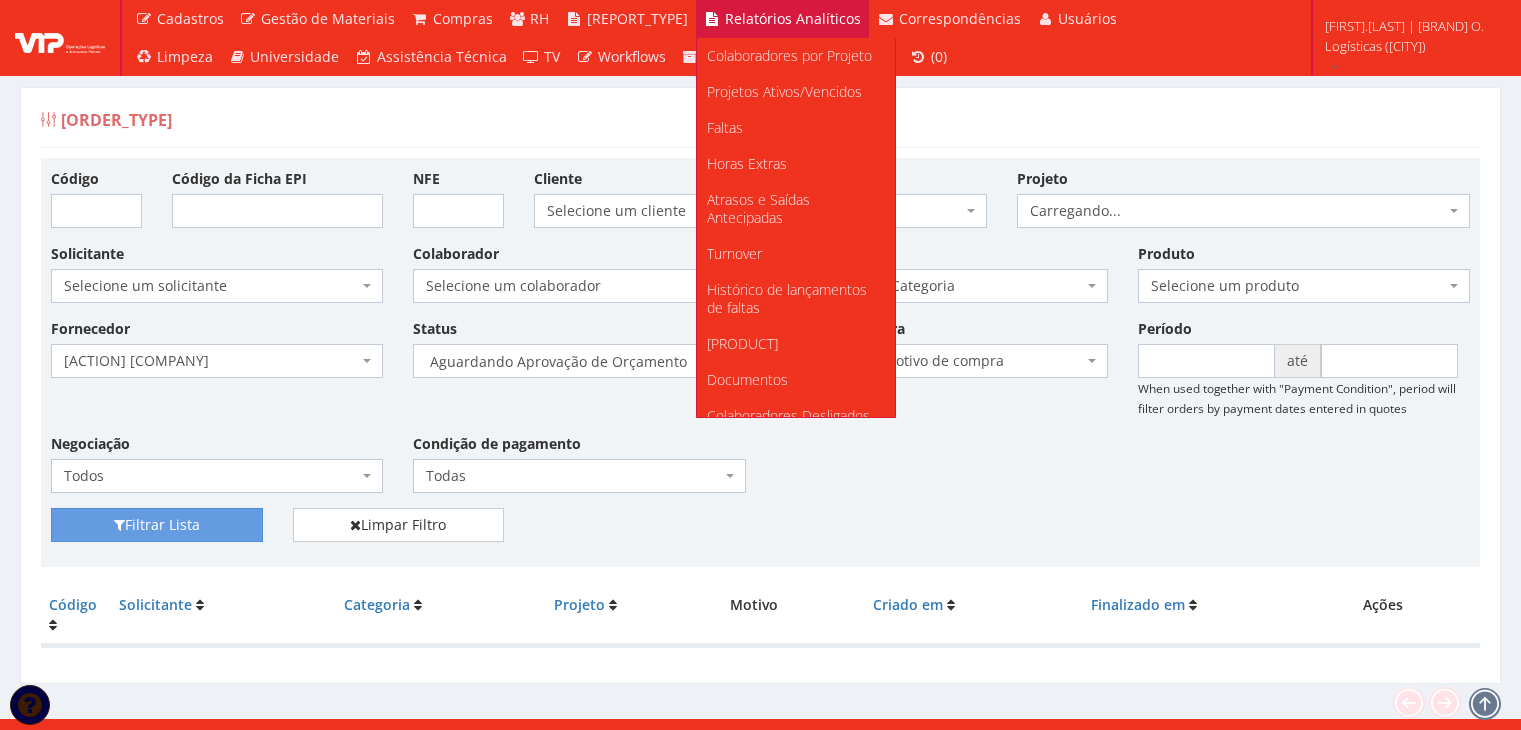 scroll, scrollTop: 0, scrollLeft: 0, axis: both 